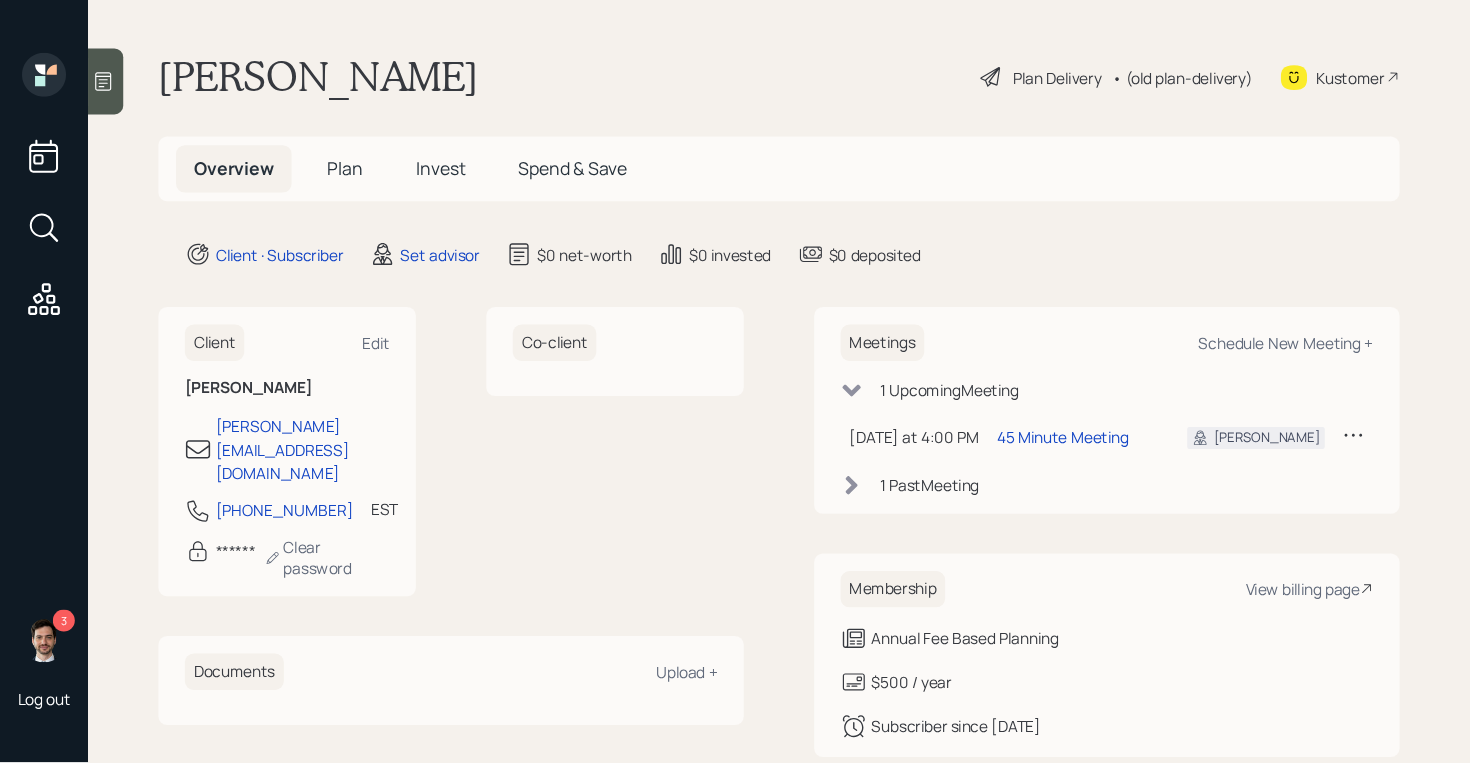 scroll, scrollTop: 0, scrollLeft: 0, axis: both 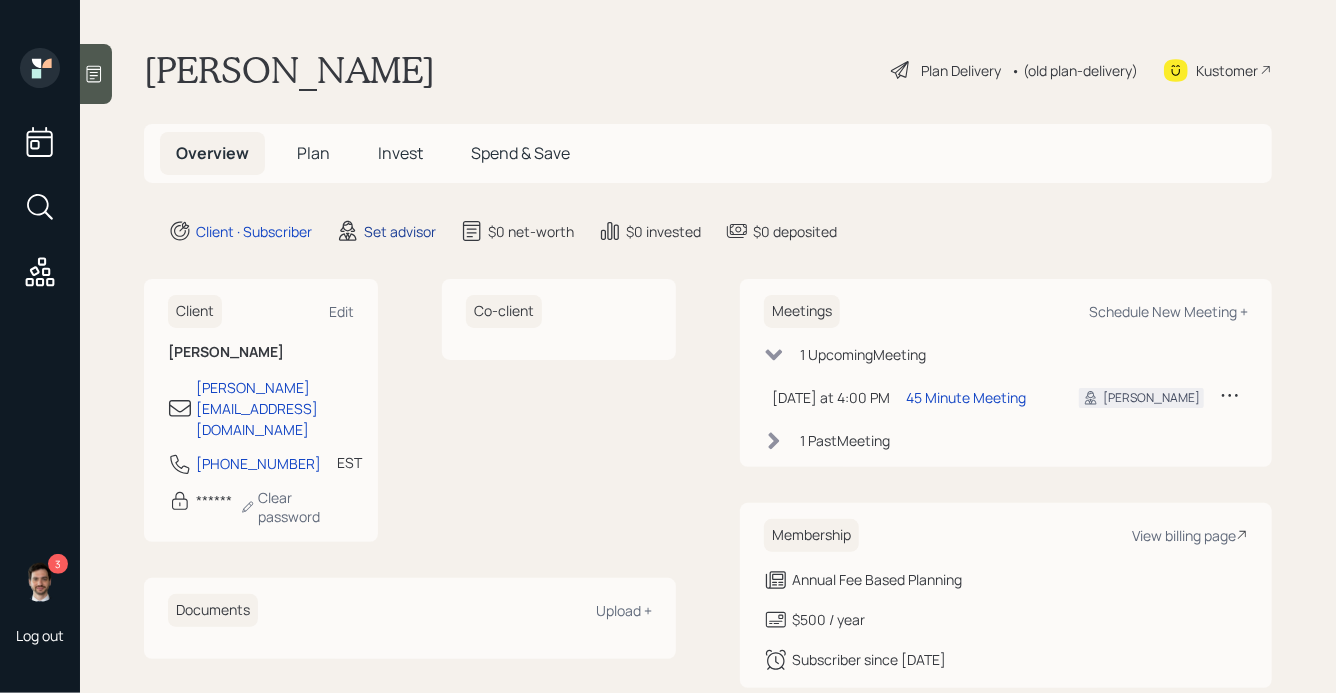 click on "Set advisor" at bounding box center [400, 231] 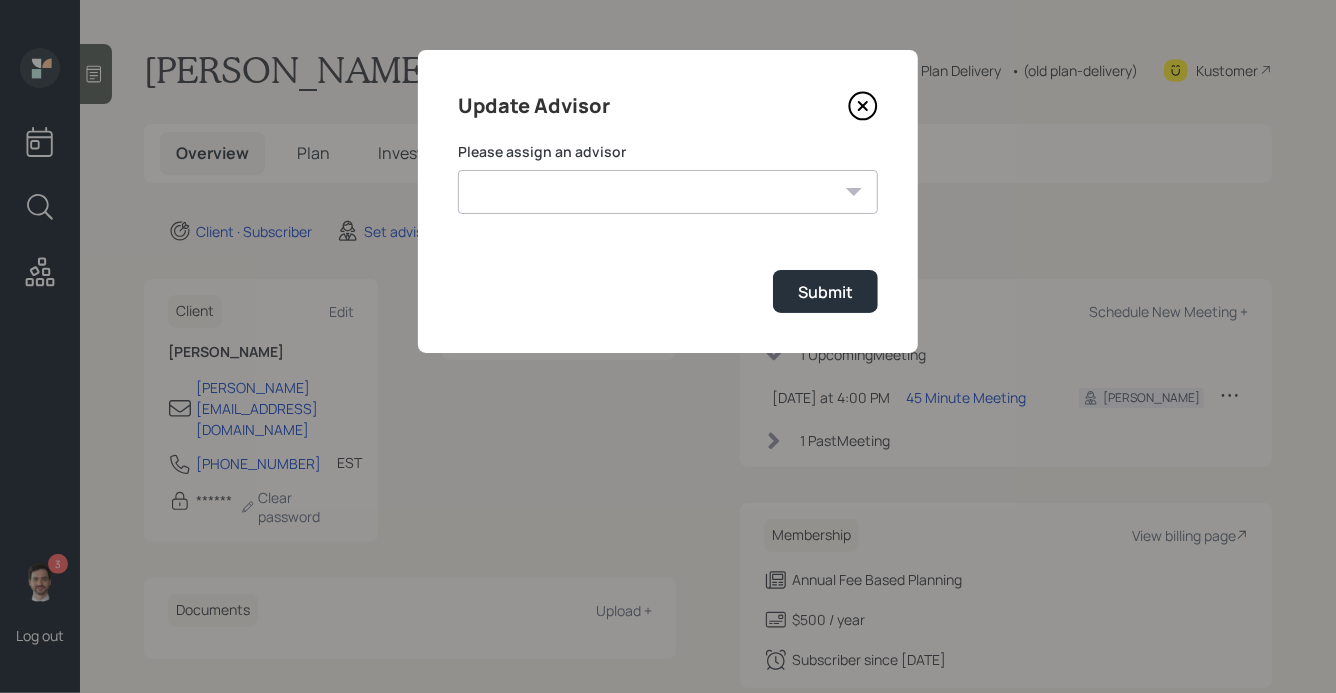 click on "Please assign an advisor [PERSON_NAME] [PERSON_NAME] [PERSON_NAME] [PERSON_NAME] [PERSON_NAME] [PERSON_NAME] [PERSON_NAME] [PERSON_NAME] [PERSON_NAME] Submit" at bounding box center [668, 227] 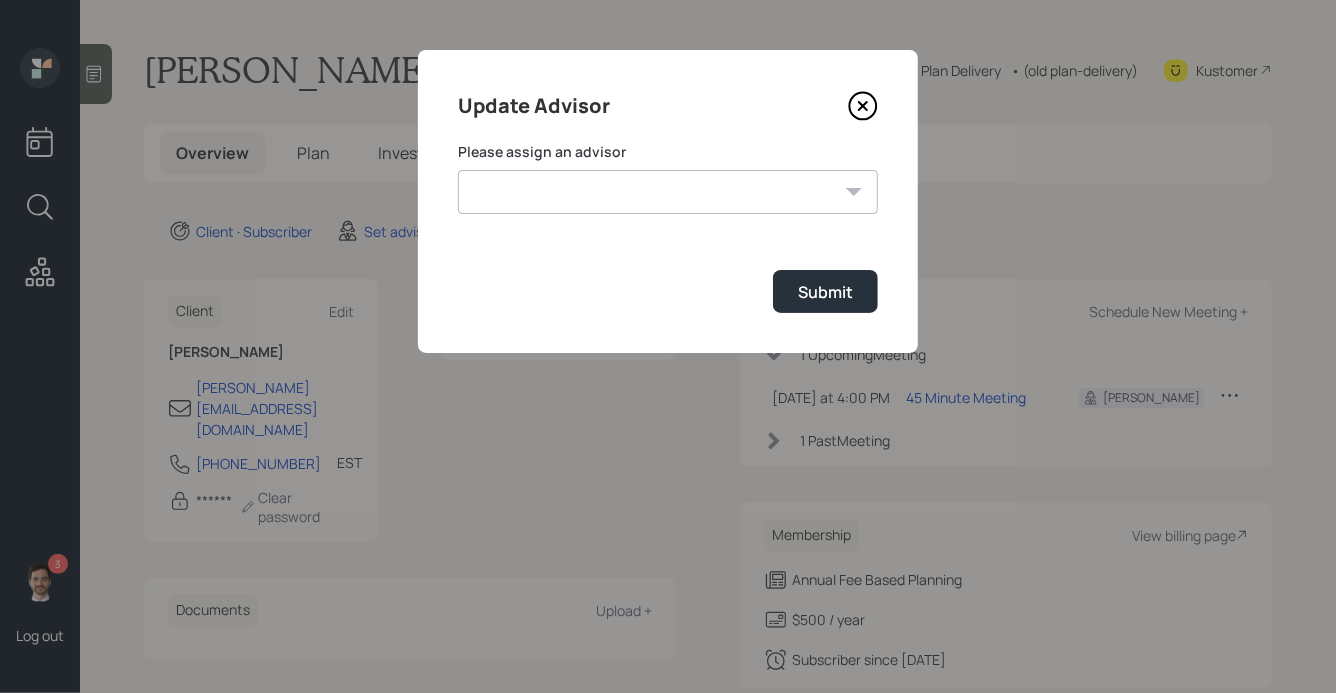 click on "[PERSON_NAME] [PERSON_NAME] End [PERSON_NAME] [PERSON_NAME] [PERSON_NAME] [PERSON_NAME] [PERSON_NAME] [PERSON_NAME] [PERSON_NAME]" at bounding box center [668, 192] 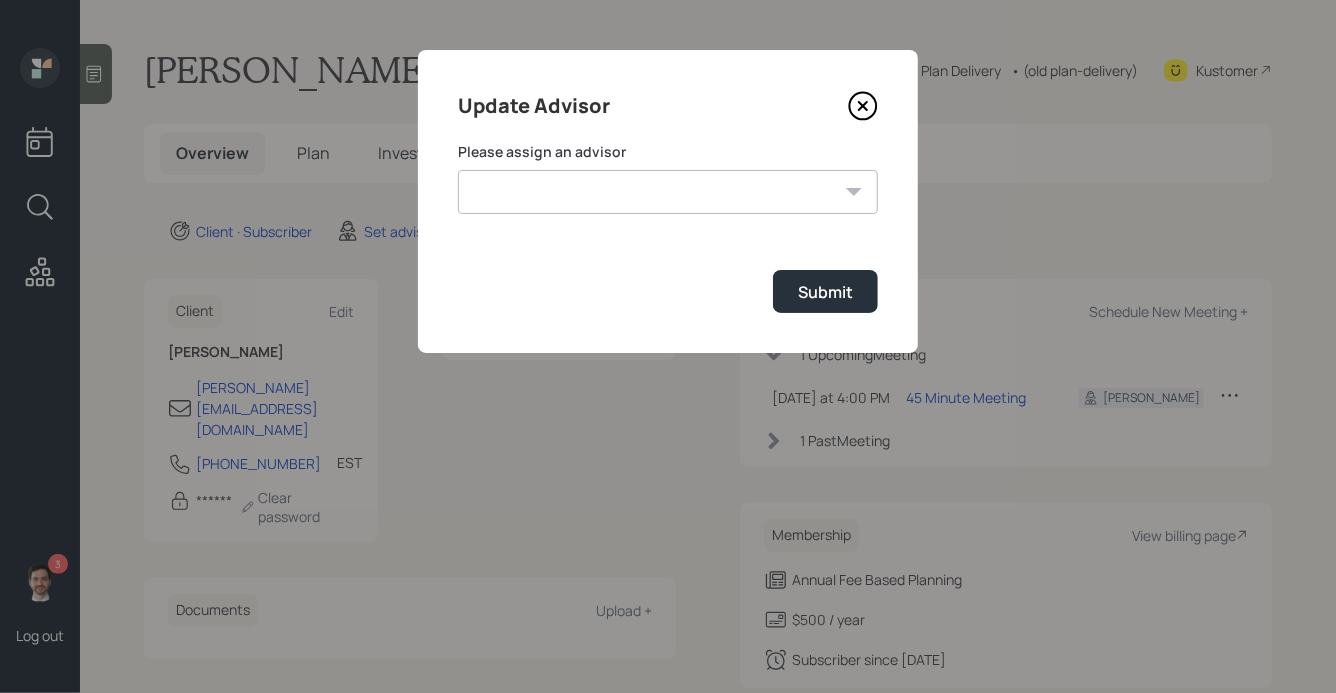 select on "ef6b64e1-8f62-4a74-b865-a7df4b35b836" 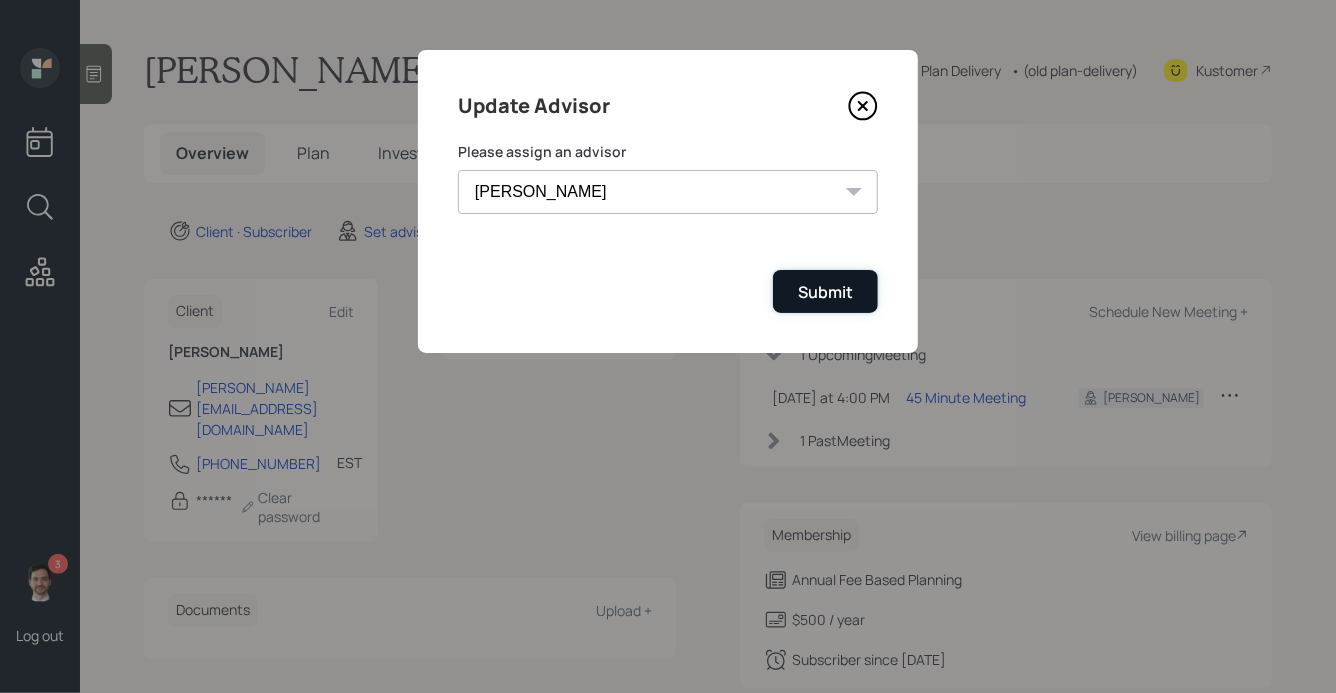 click on "Submit" at bounding box center (825, 291) 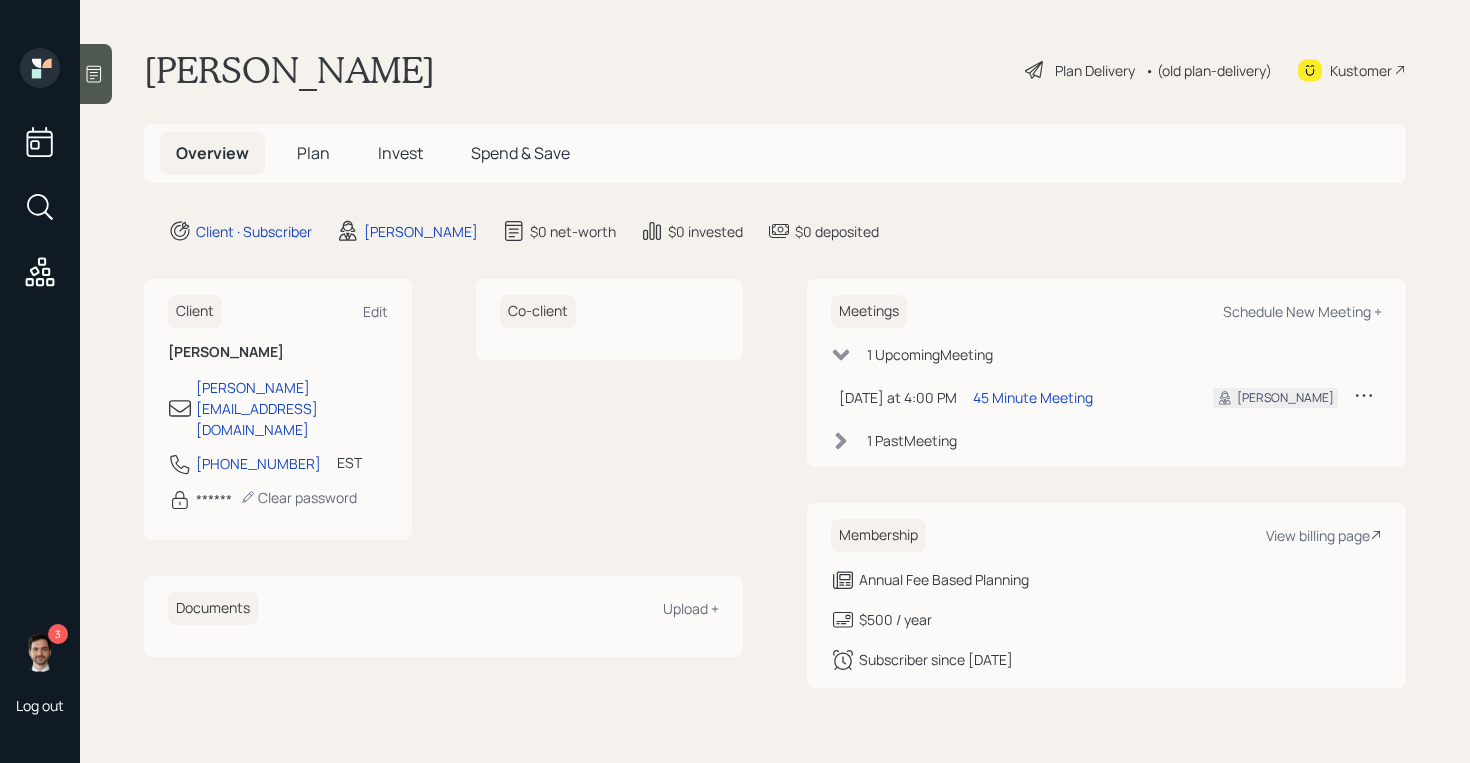 click on "Plan" at bounding box center (313, 153) 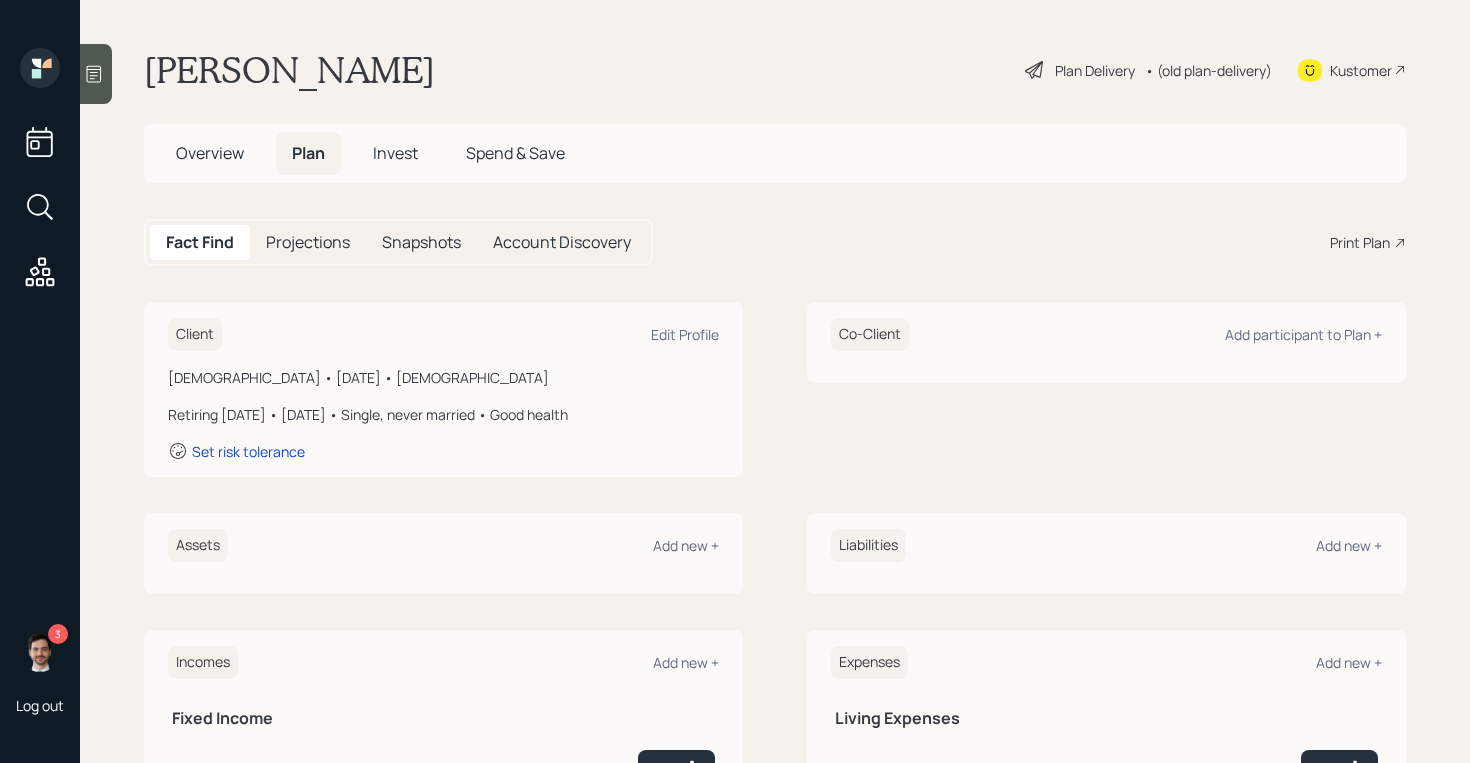 scroll, scrollTop: 255, scrollLeft: 0, axis: vertical 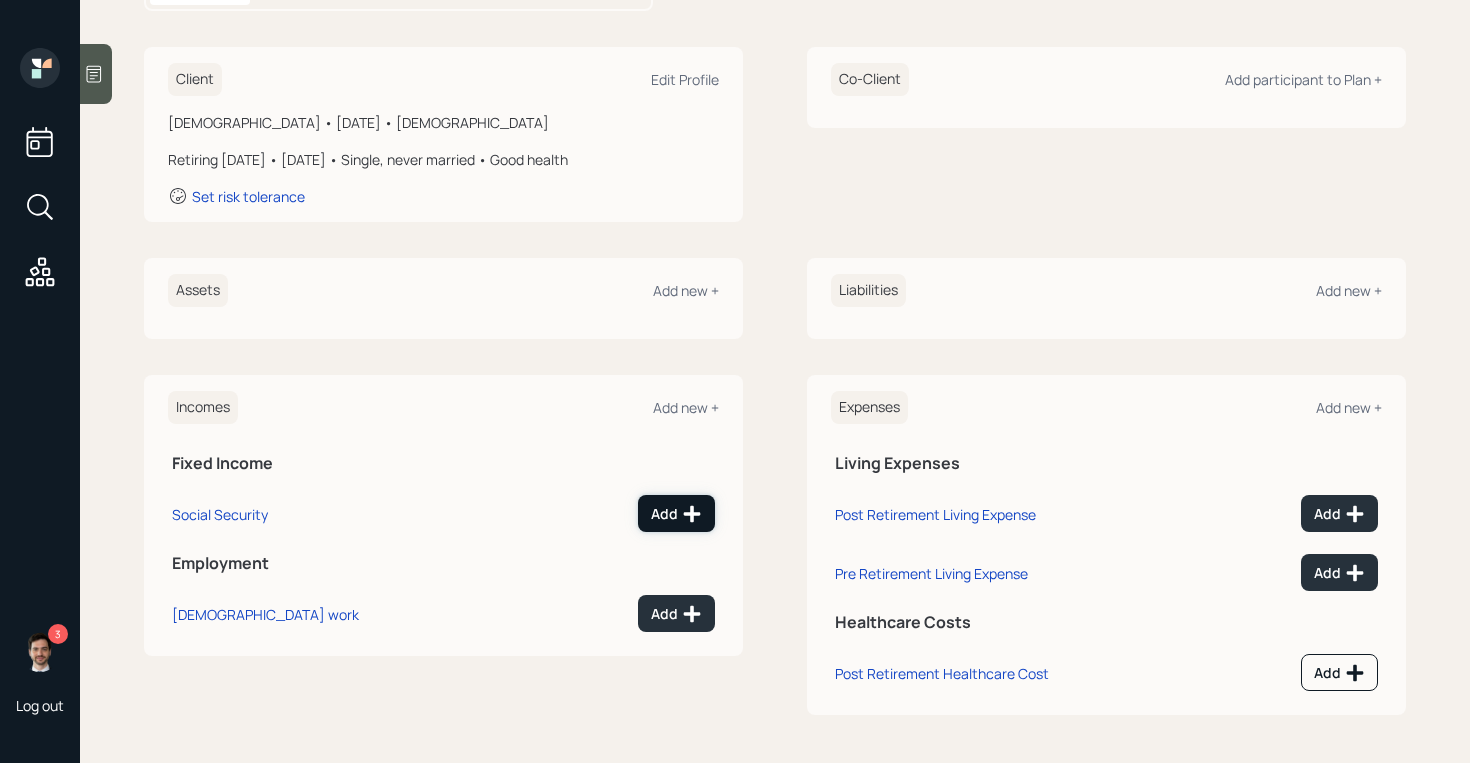 click on "Add" at bounding box center (676, 514) 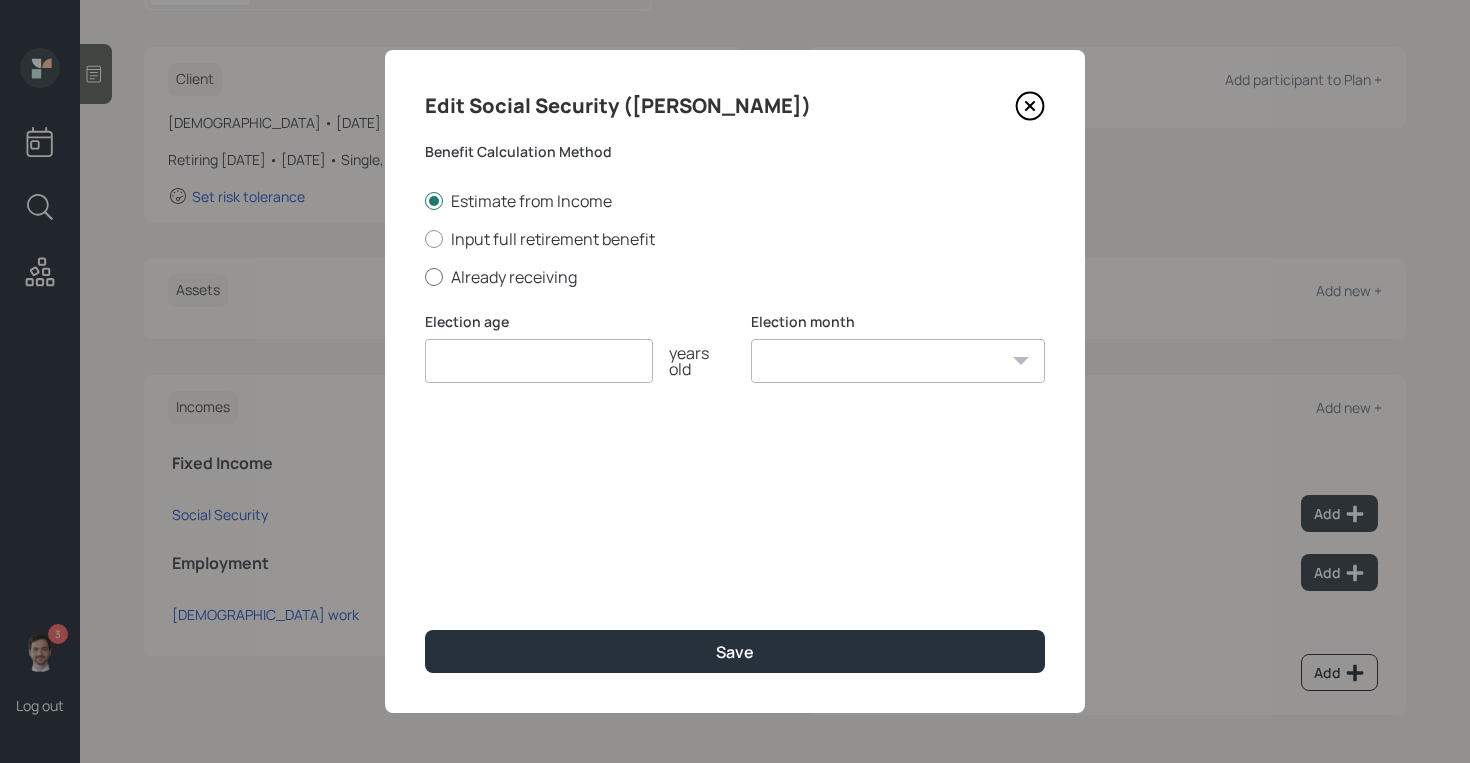 click on "Already receiving" at bounding box center [735, 277] 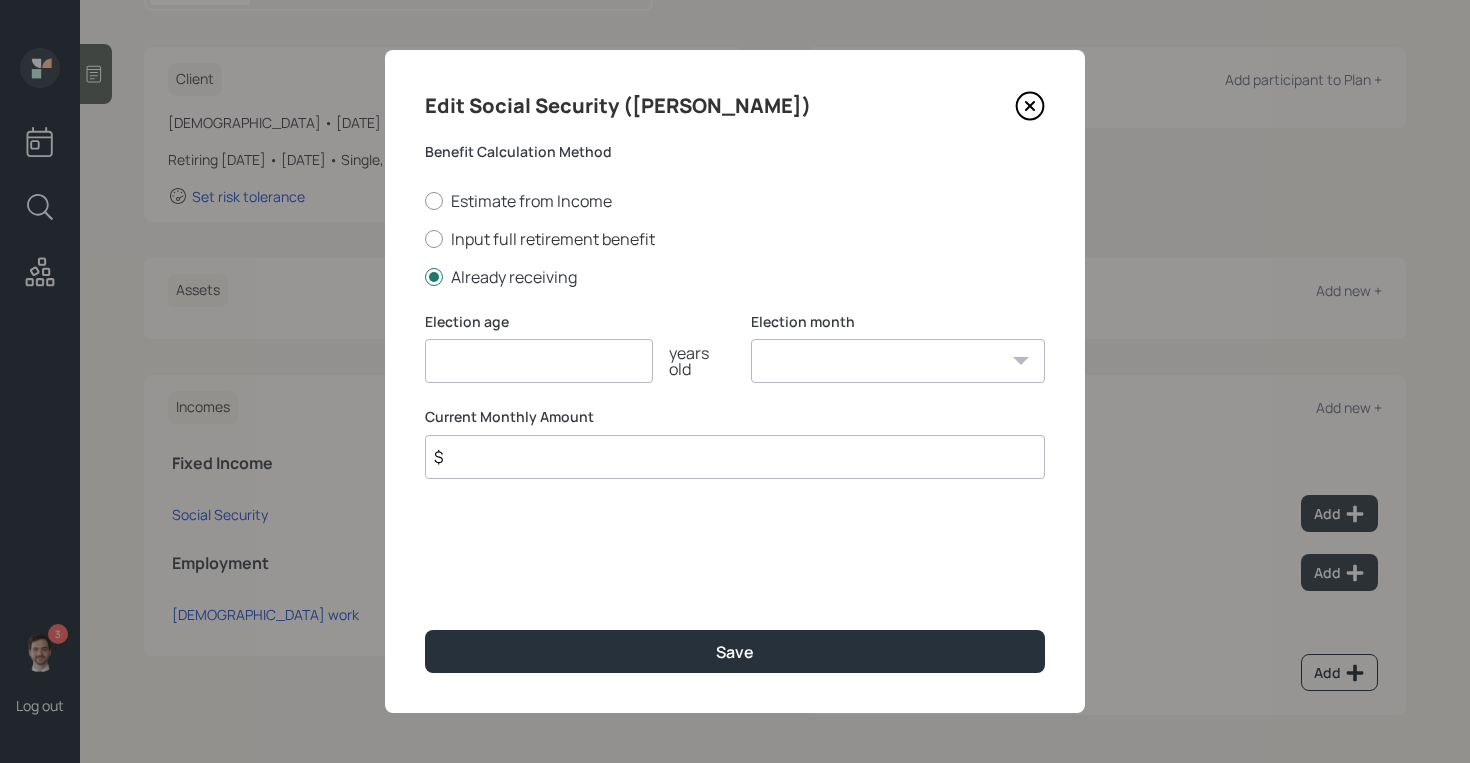 click at bounding box center (539, 361) 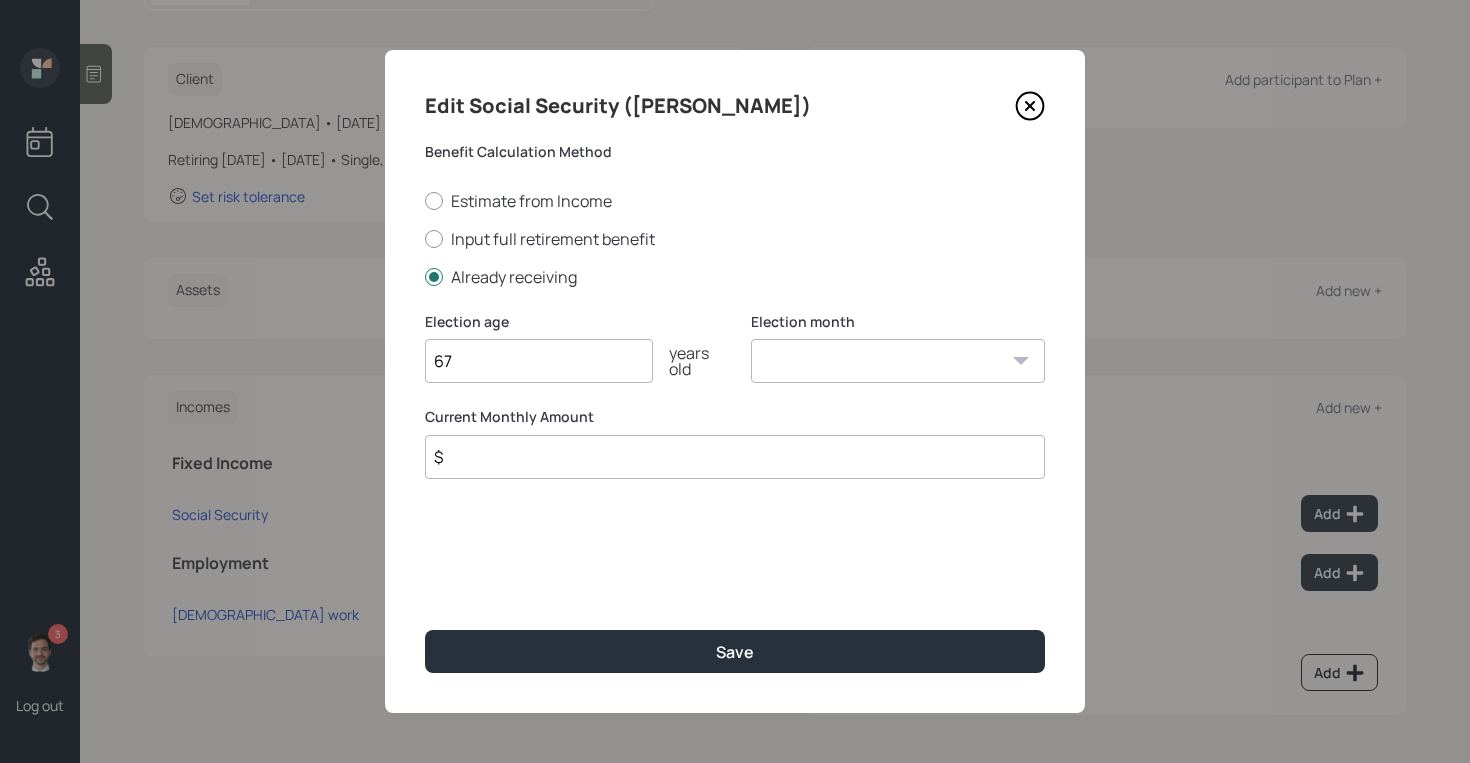 type on "67" 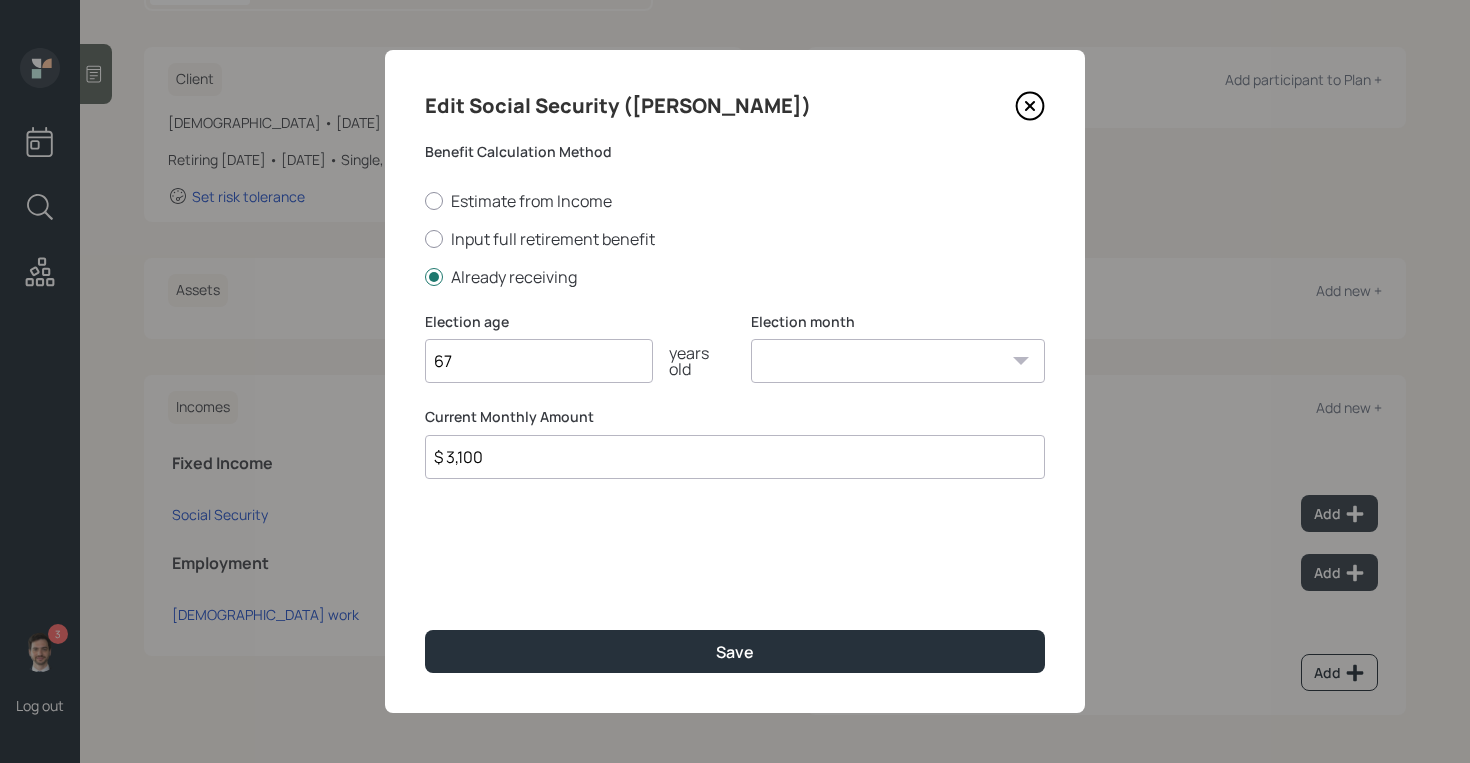 type on "$ 3,100" 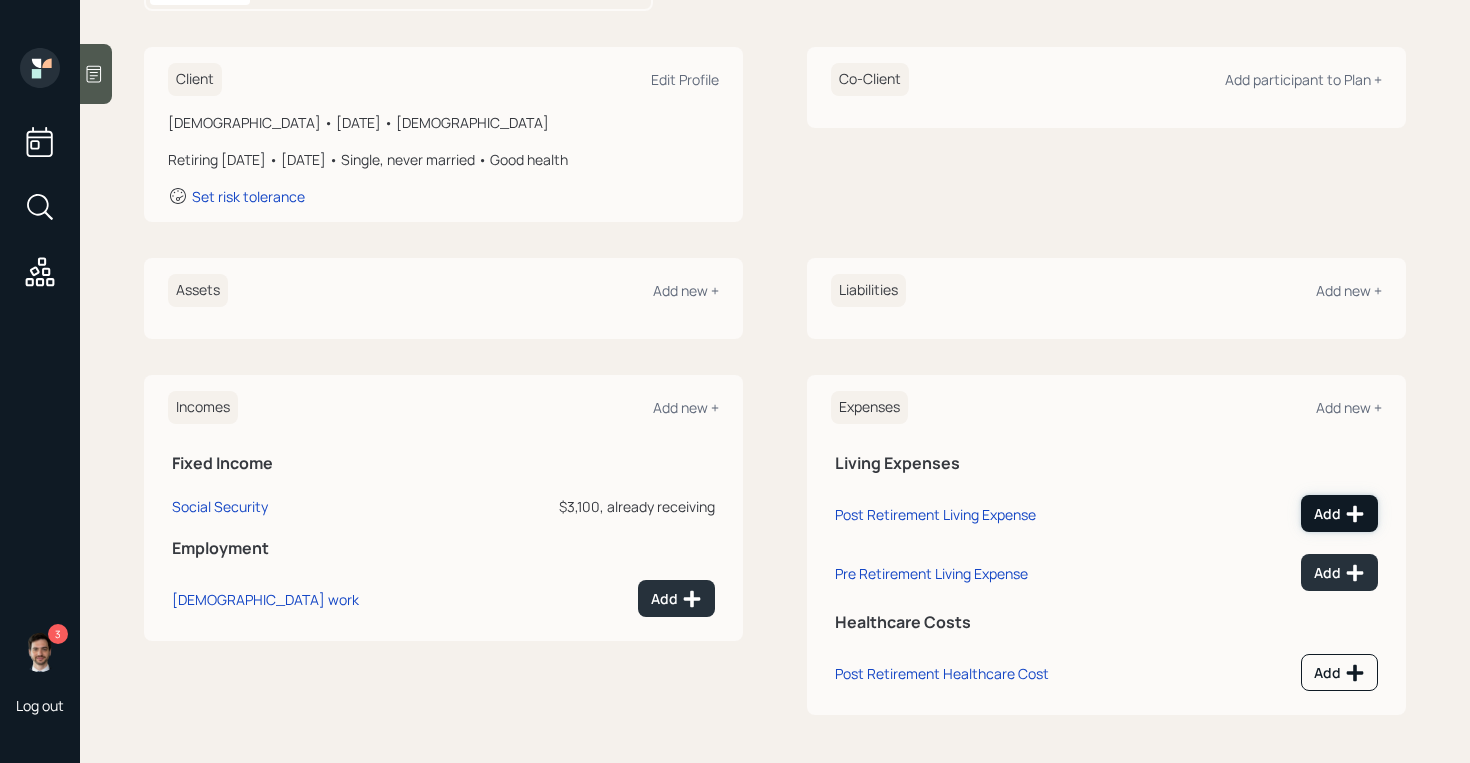 click on "Add" at bounding box center [1339, 514] 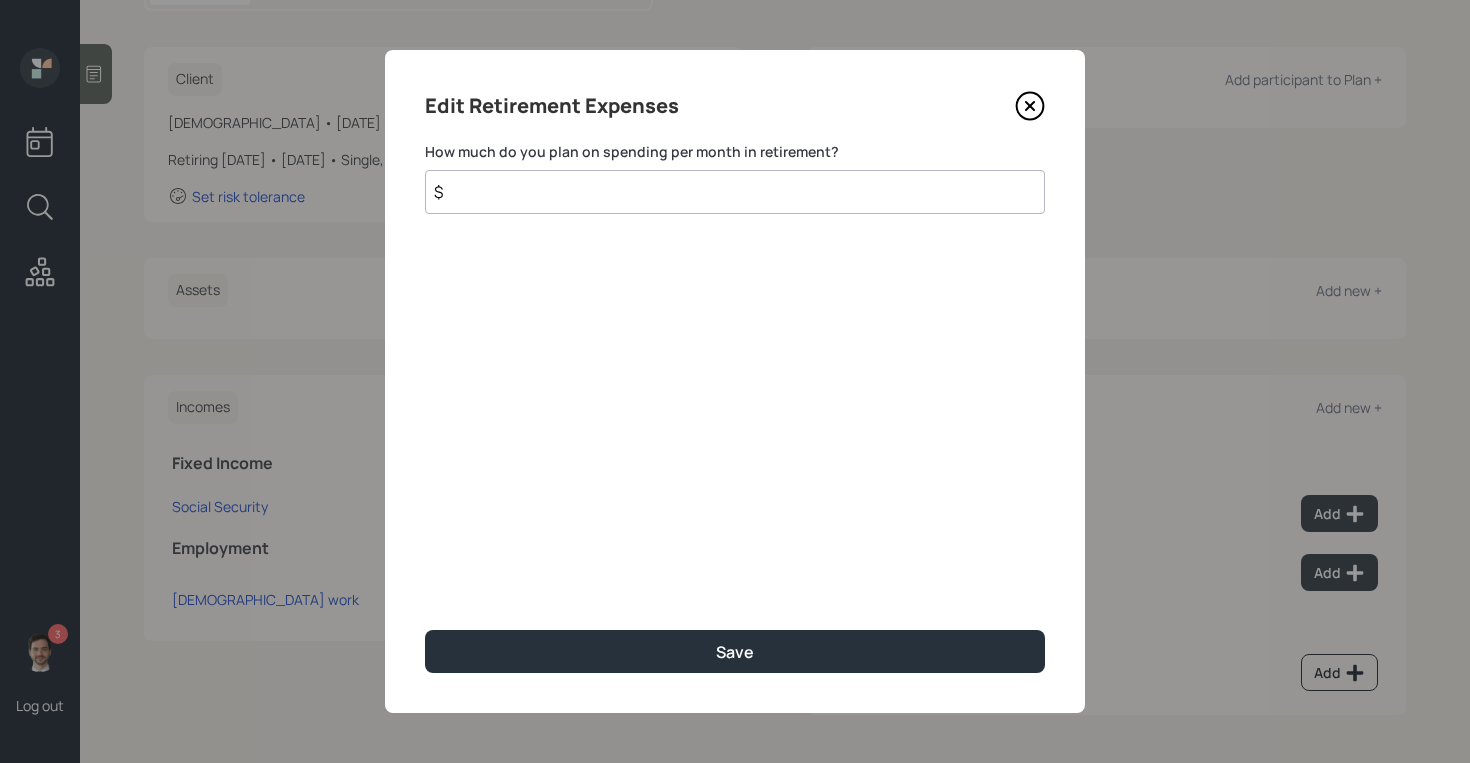 click on "$" at bounding box center (735, 192) 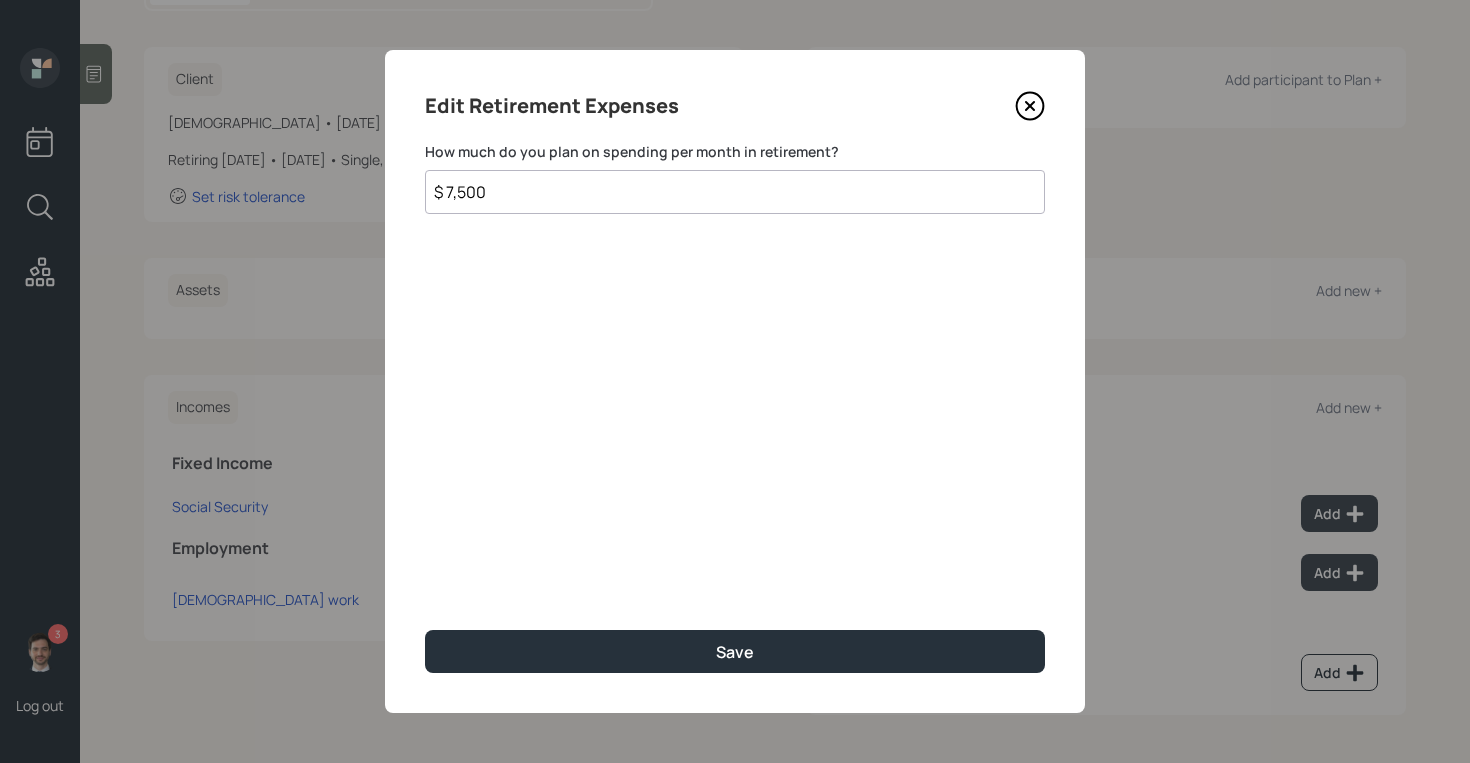 type on "$ 7,500" 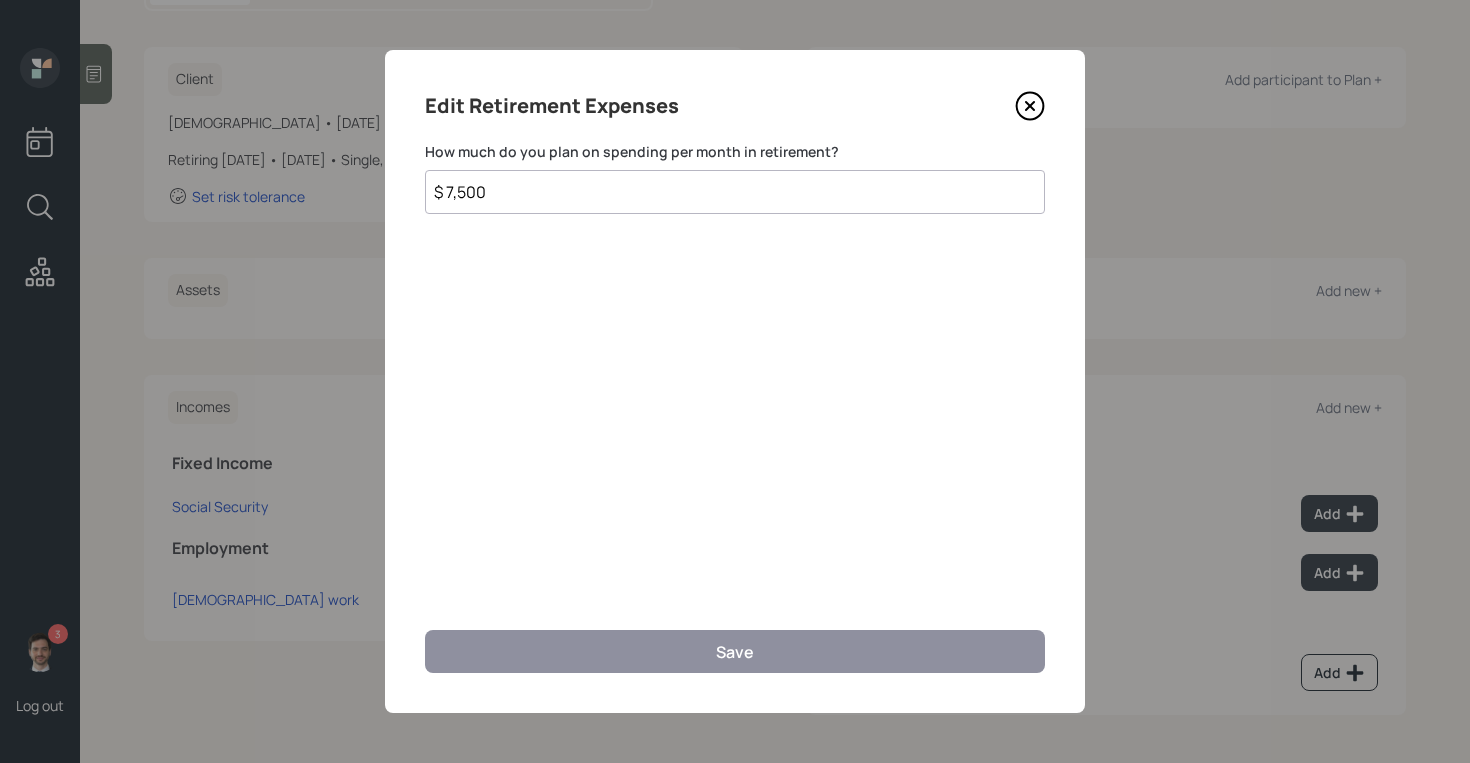 scroll, scrollTop: 240, scrollLeft: 0, axis: vertical 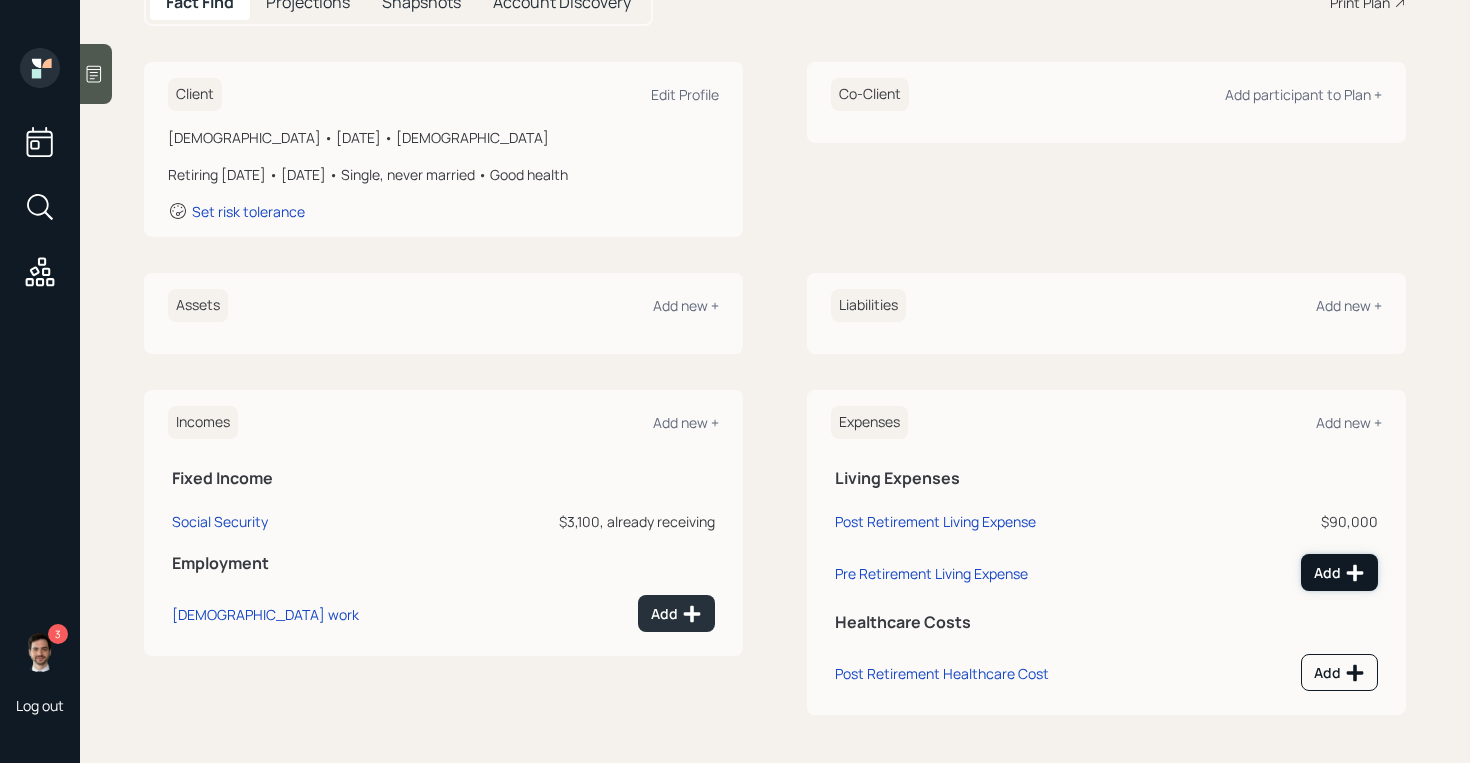 click on "Add" at bounding box center (1339, 572) 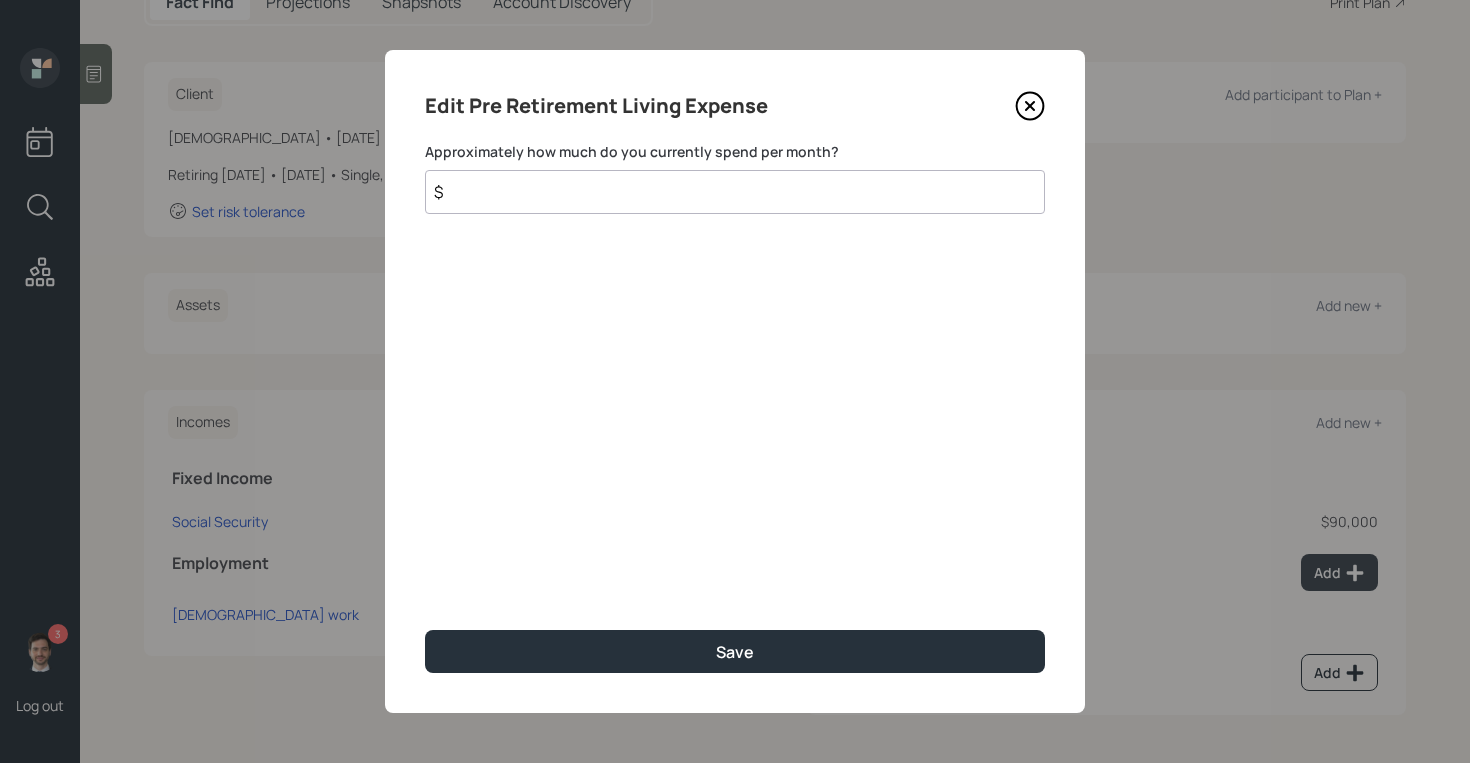 click on "$" at bounding box center [735, 192] 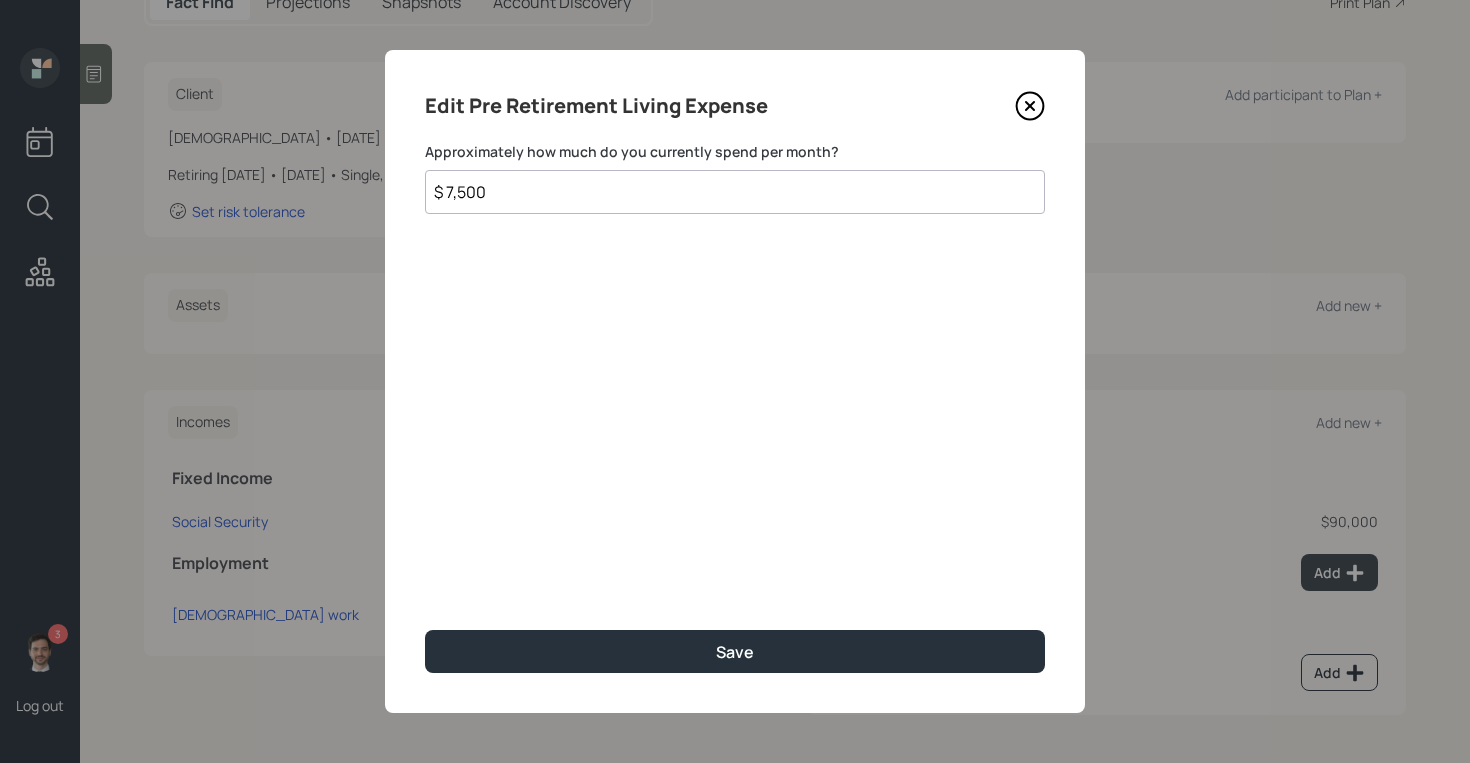 type on "$ 7,500" 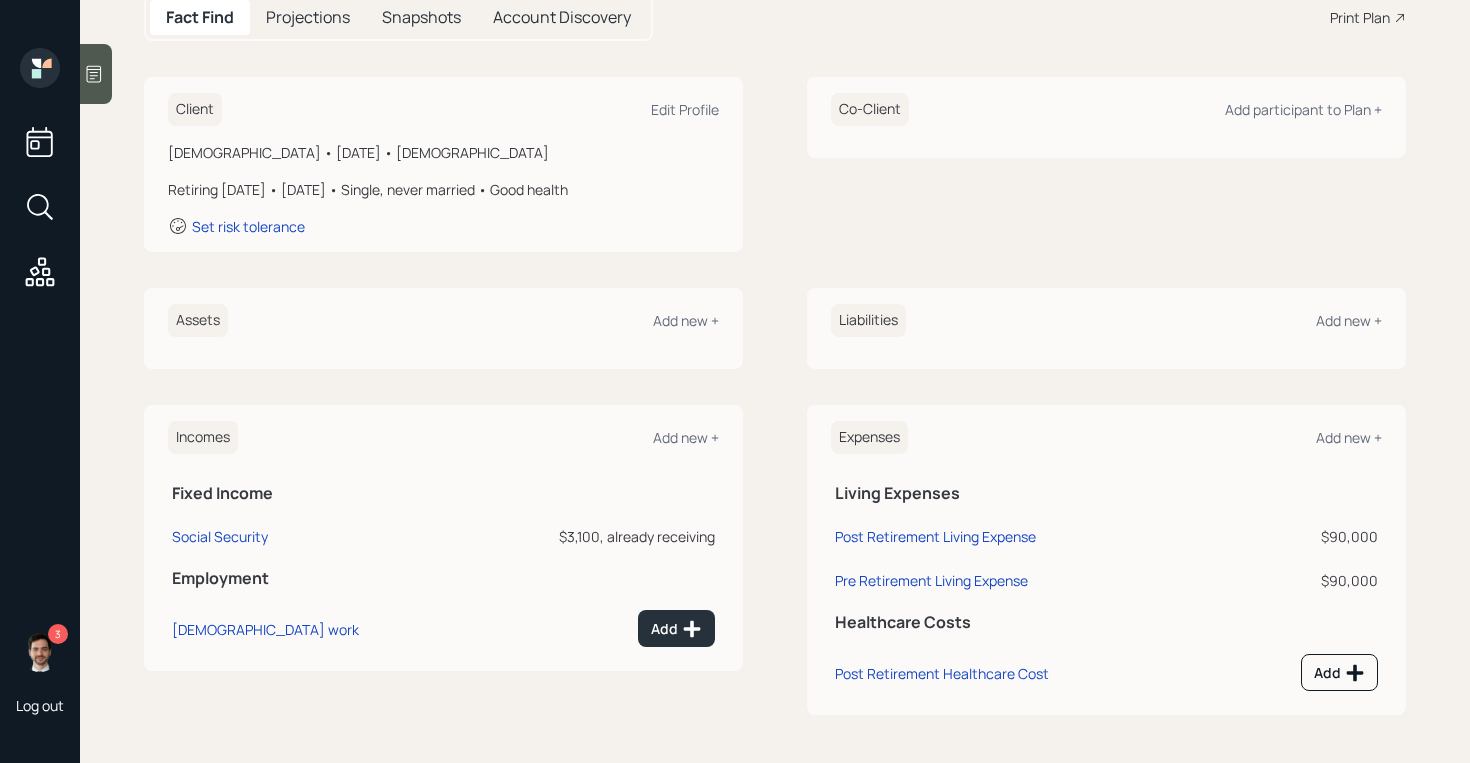 scroll, scrollTop: 0, scrollLeft: 0, axis: both 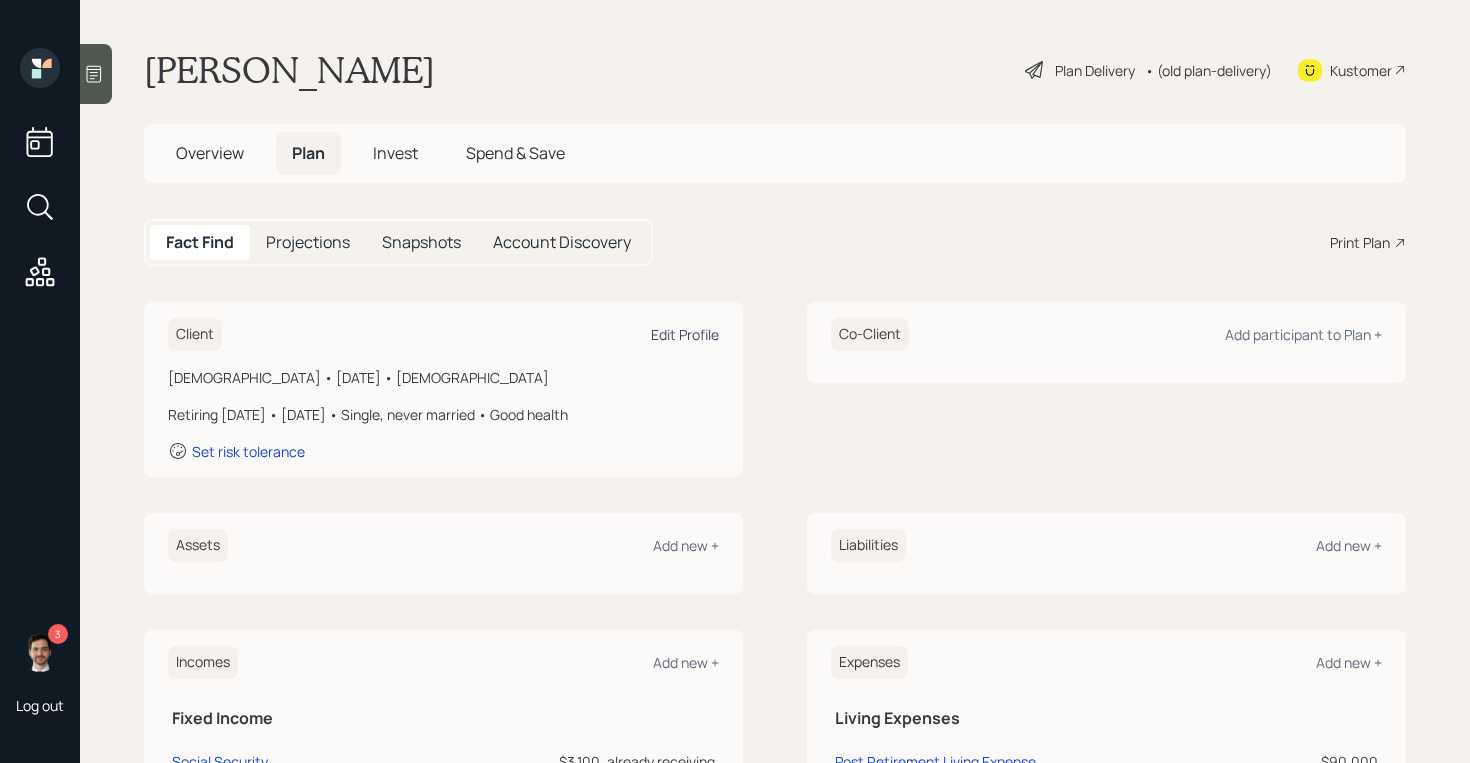 click on "Edit Profile" at bounding box center [685, 334] 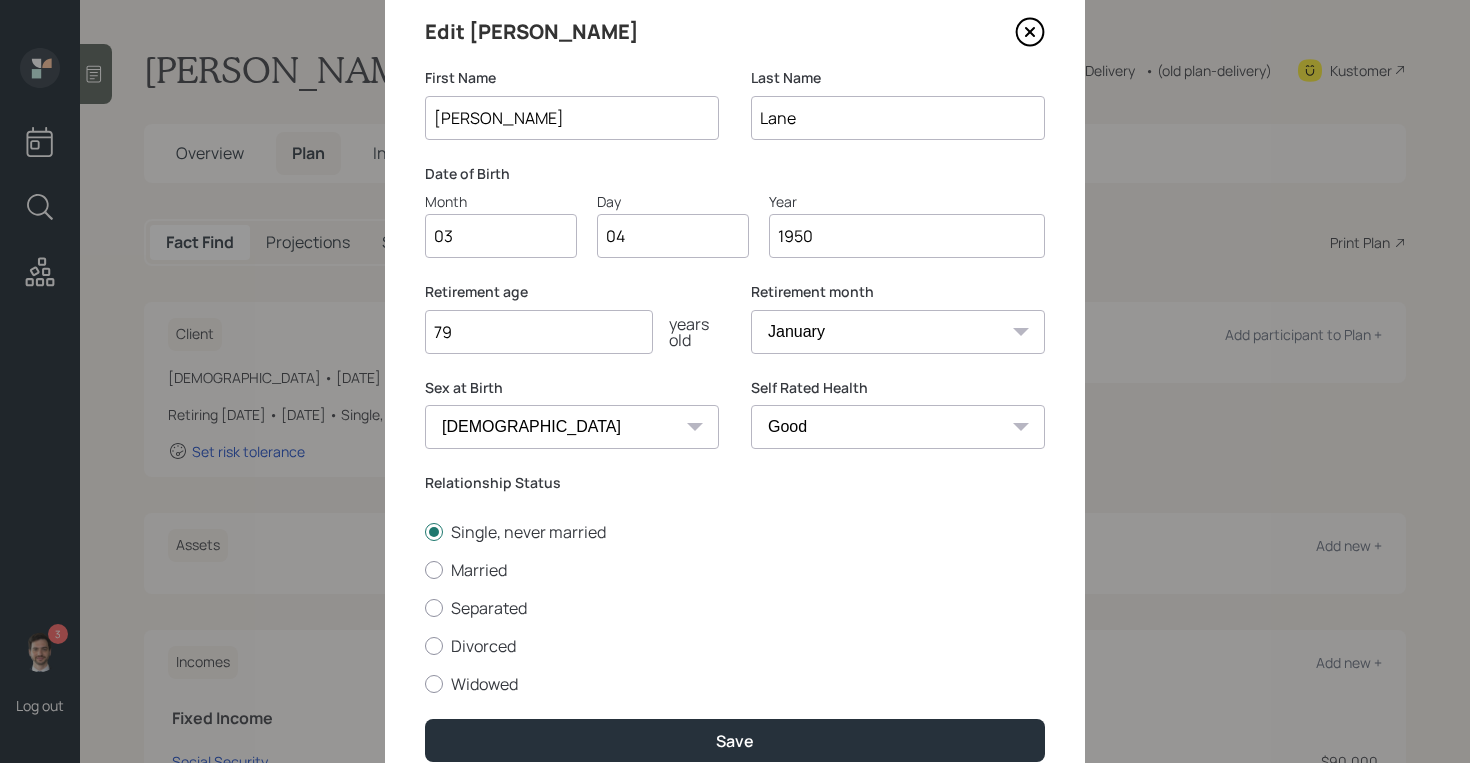 scroll, scrollTop: 0, scrollLeft: 0, axis: both 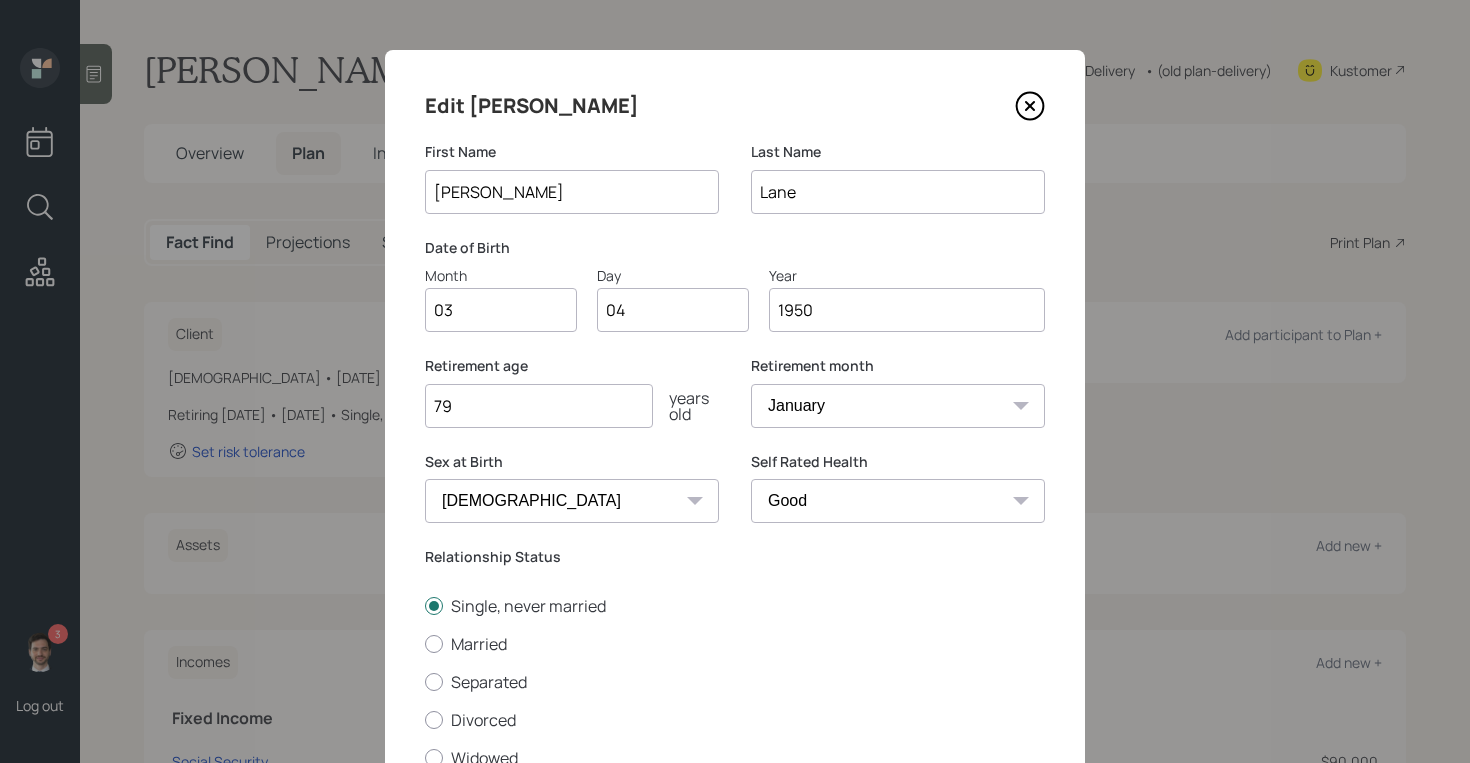 click 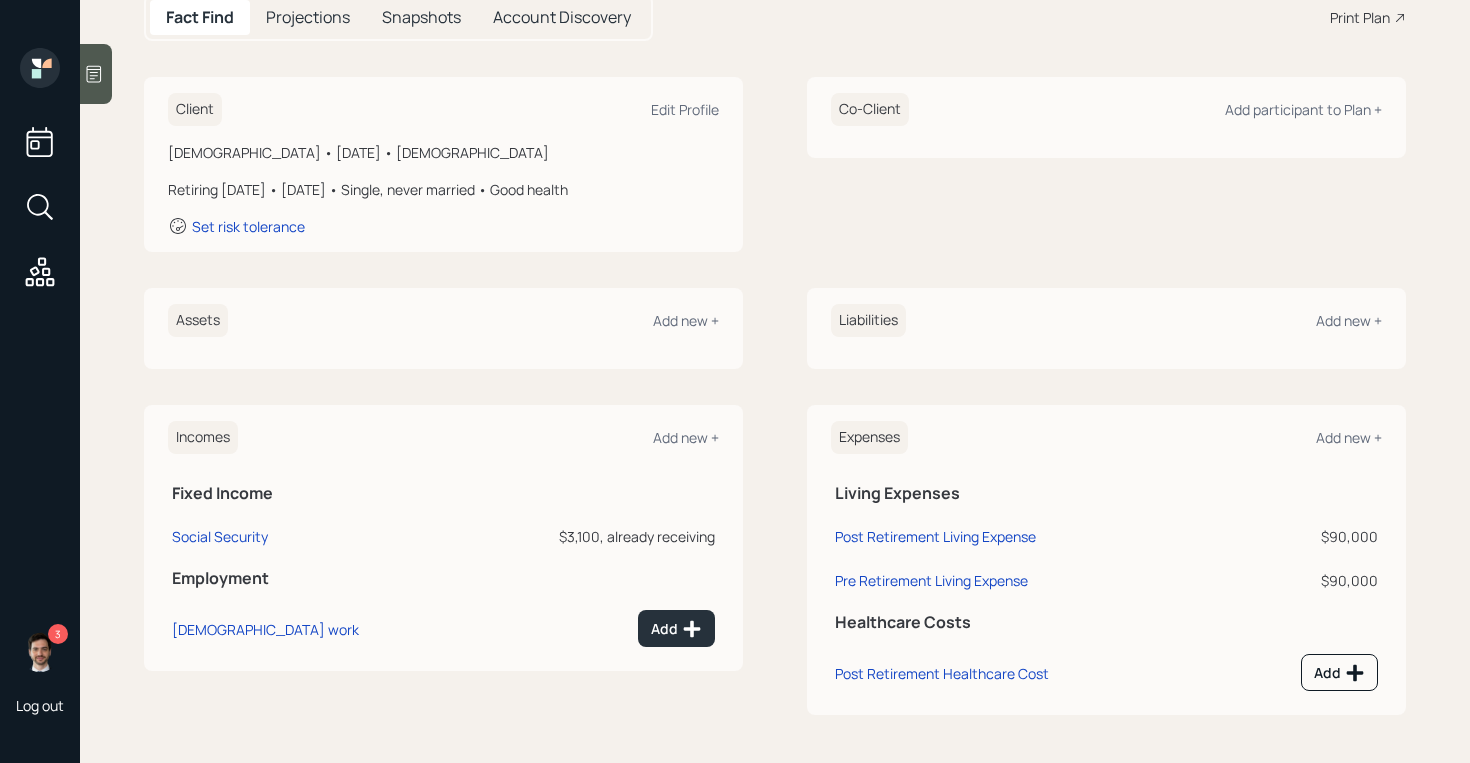 scroll, scrollTop: 219, scrollLeft: 0, axis: vertical 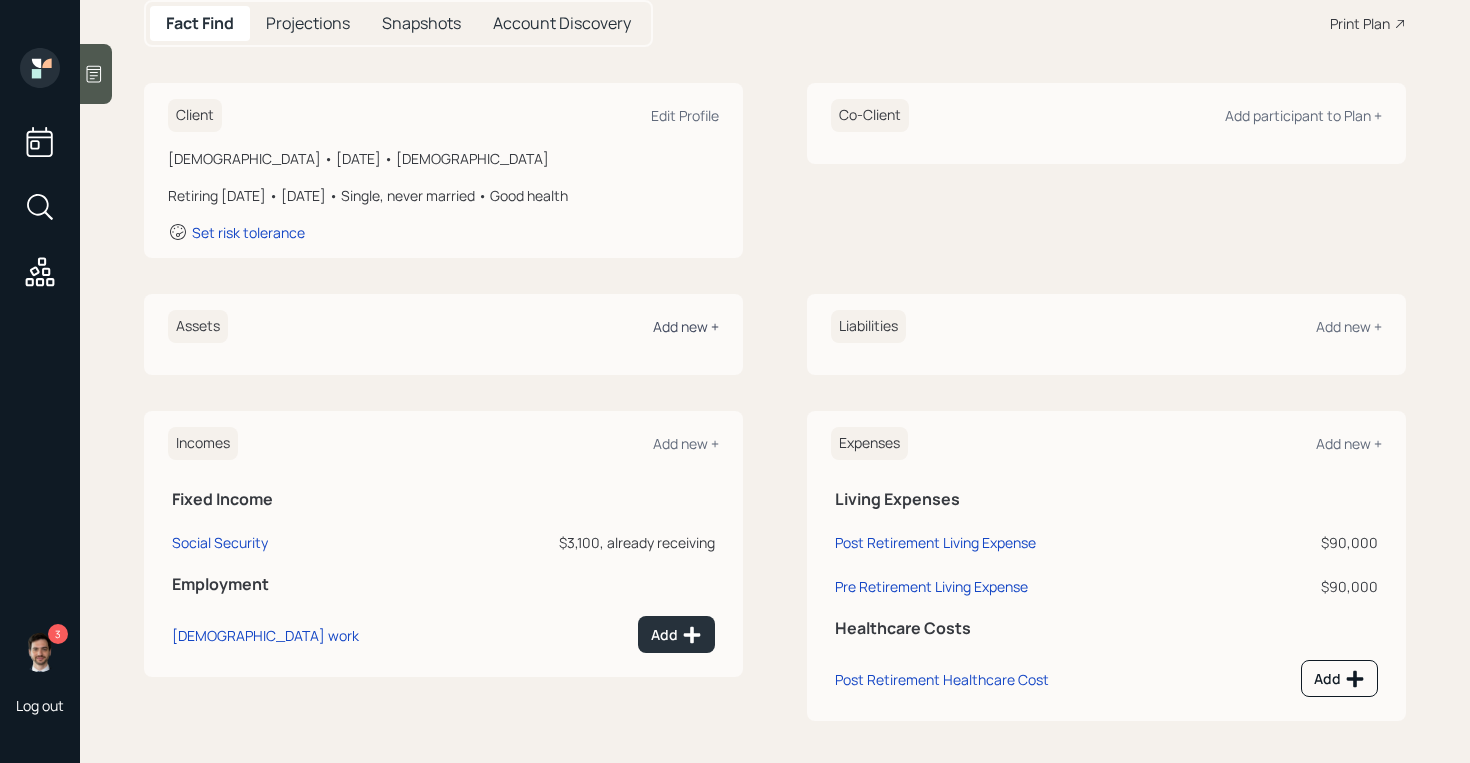 click on "Add new +" at bounding box center [686, 326] 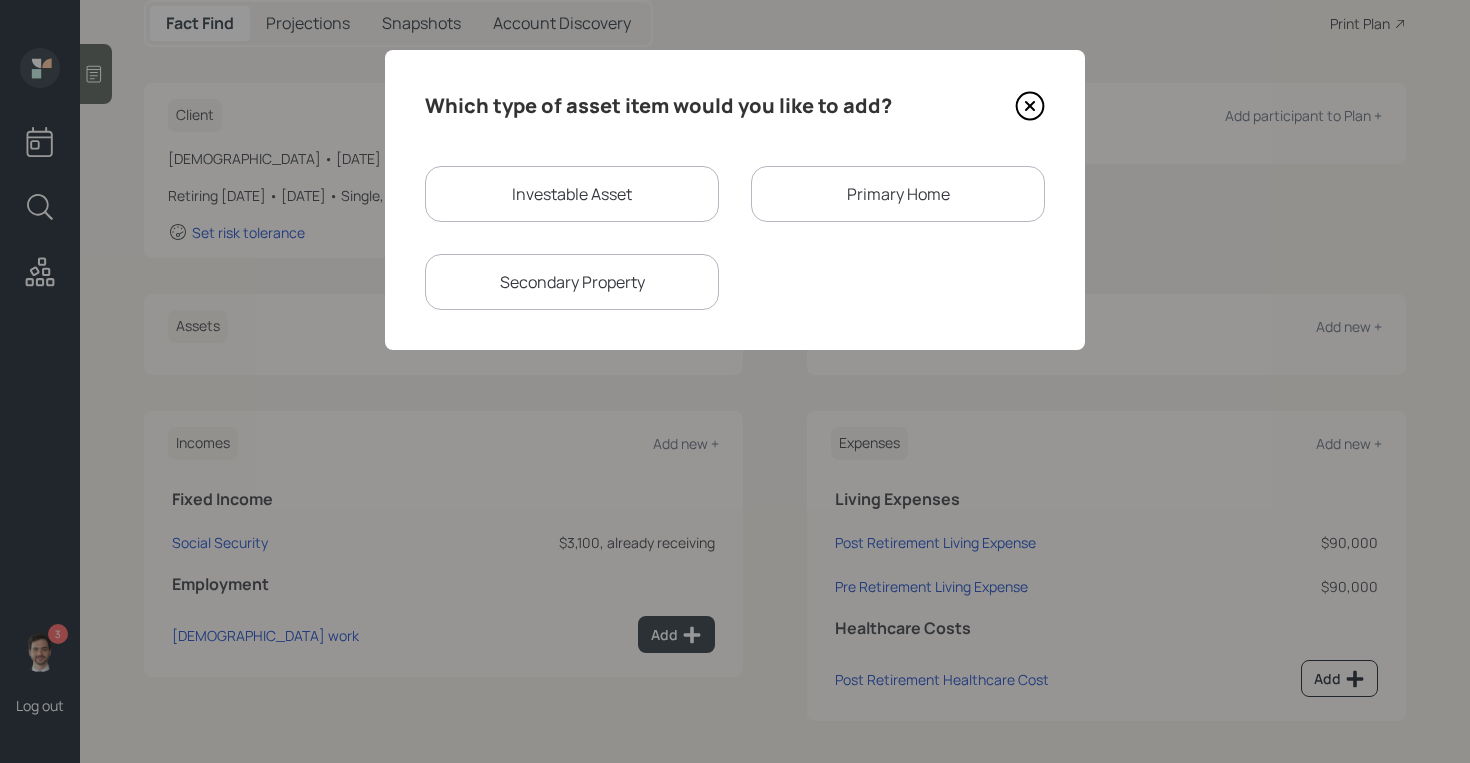 click on "Investable Asset" at bounding box center (572, 194) 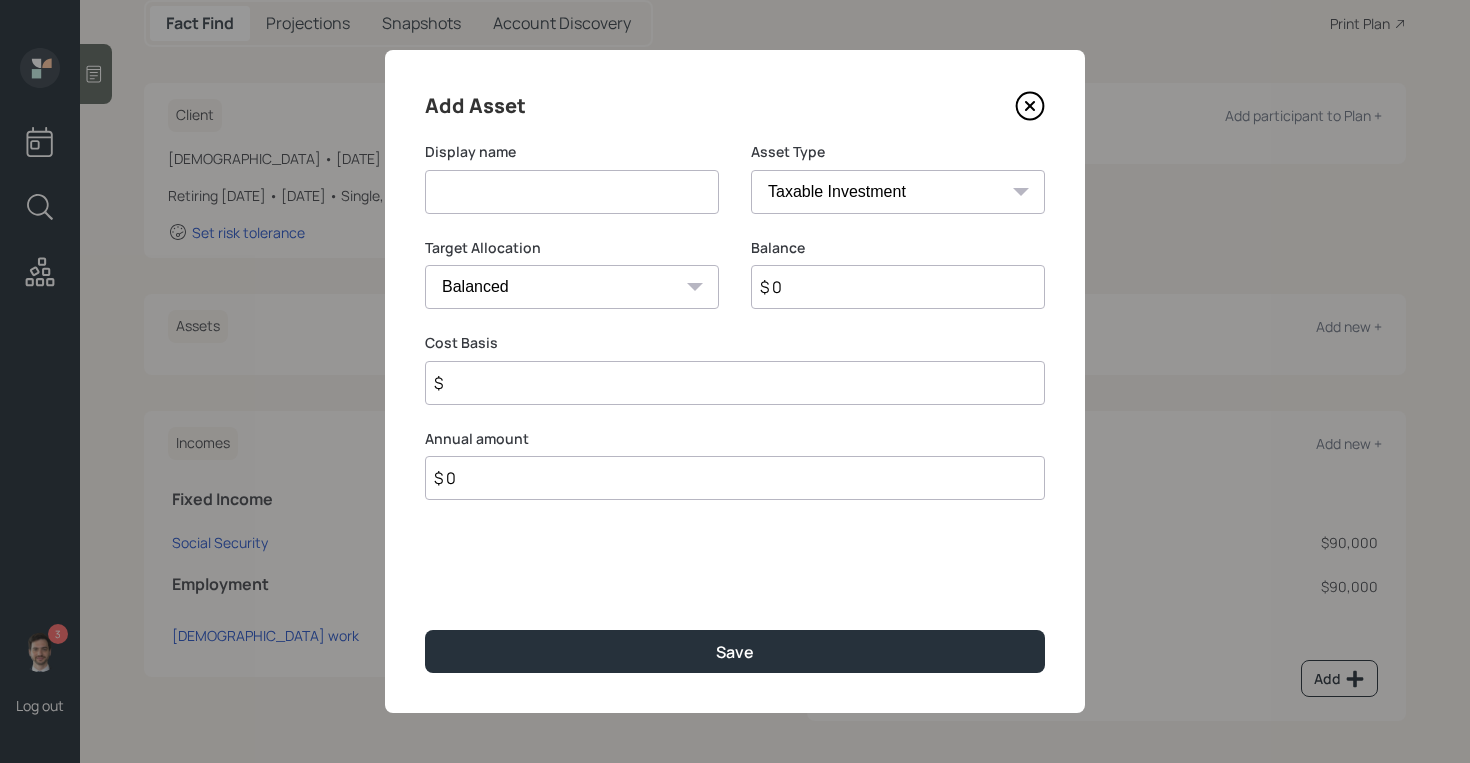 click at bounding box center [572, 192] 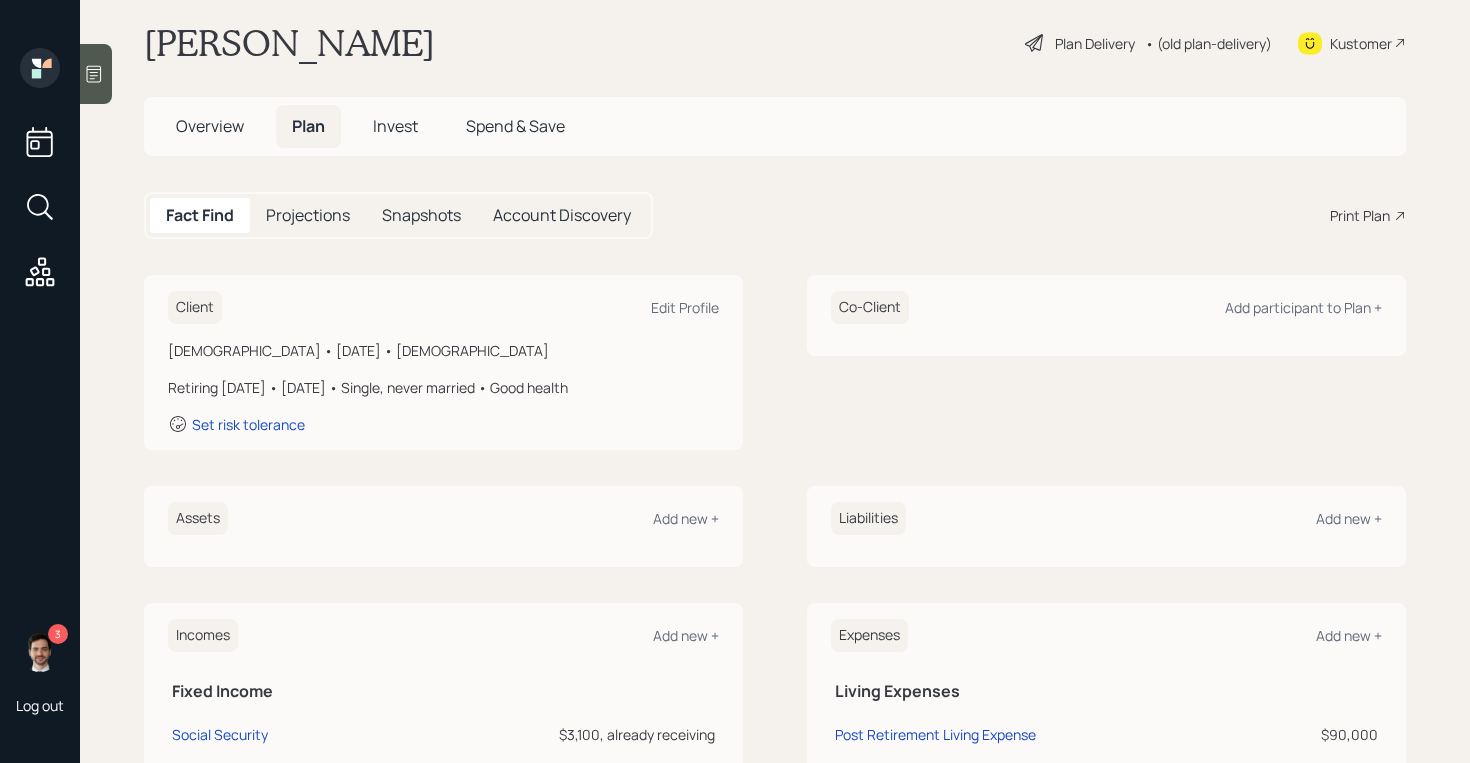 scroll, scrollTop: 0, scrollLeft: 0, axis: both 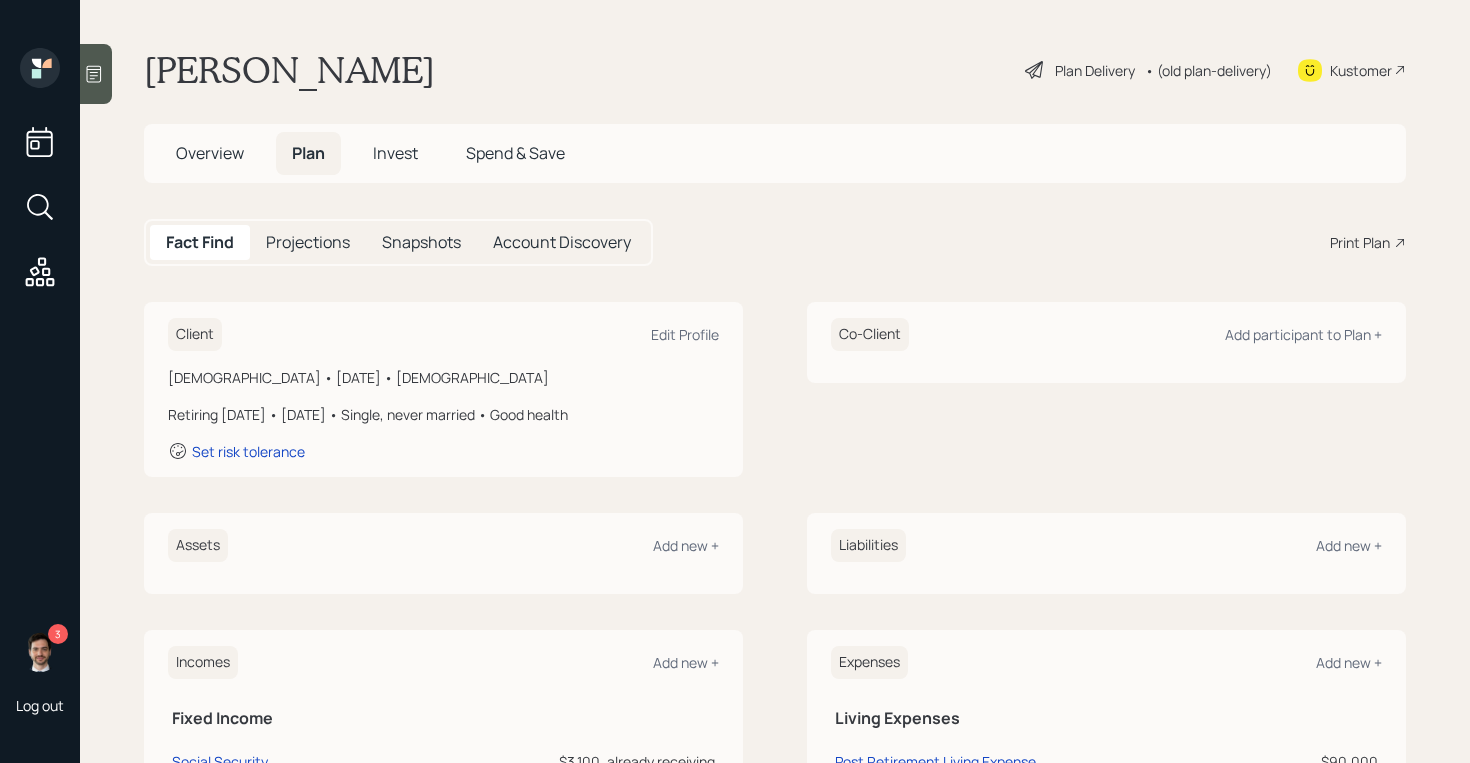 click on "Plan Delivery" at bounding box center [1095, 70] 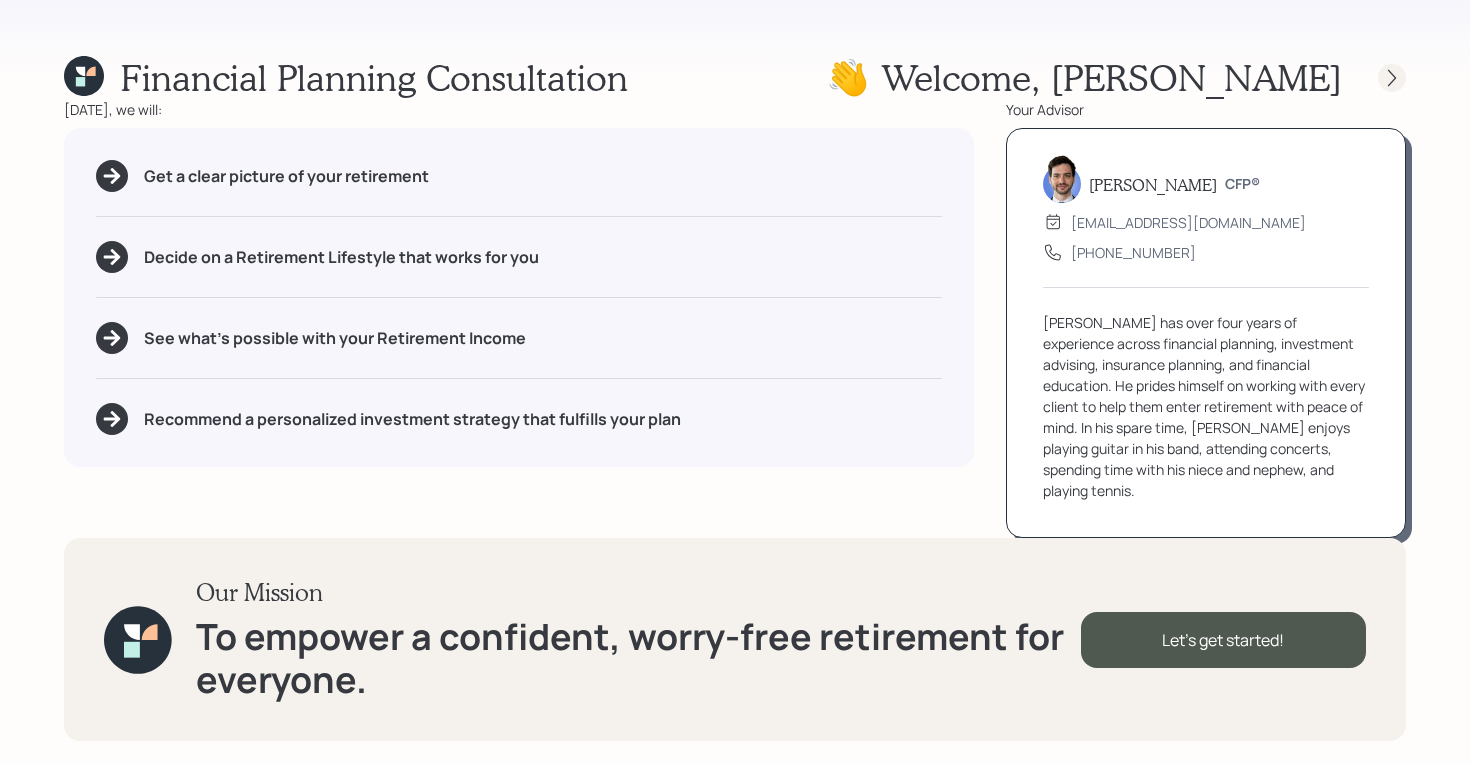 click at bounding box center [1392, 78] 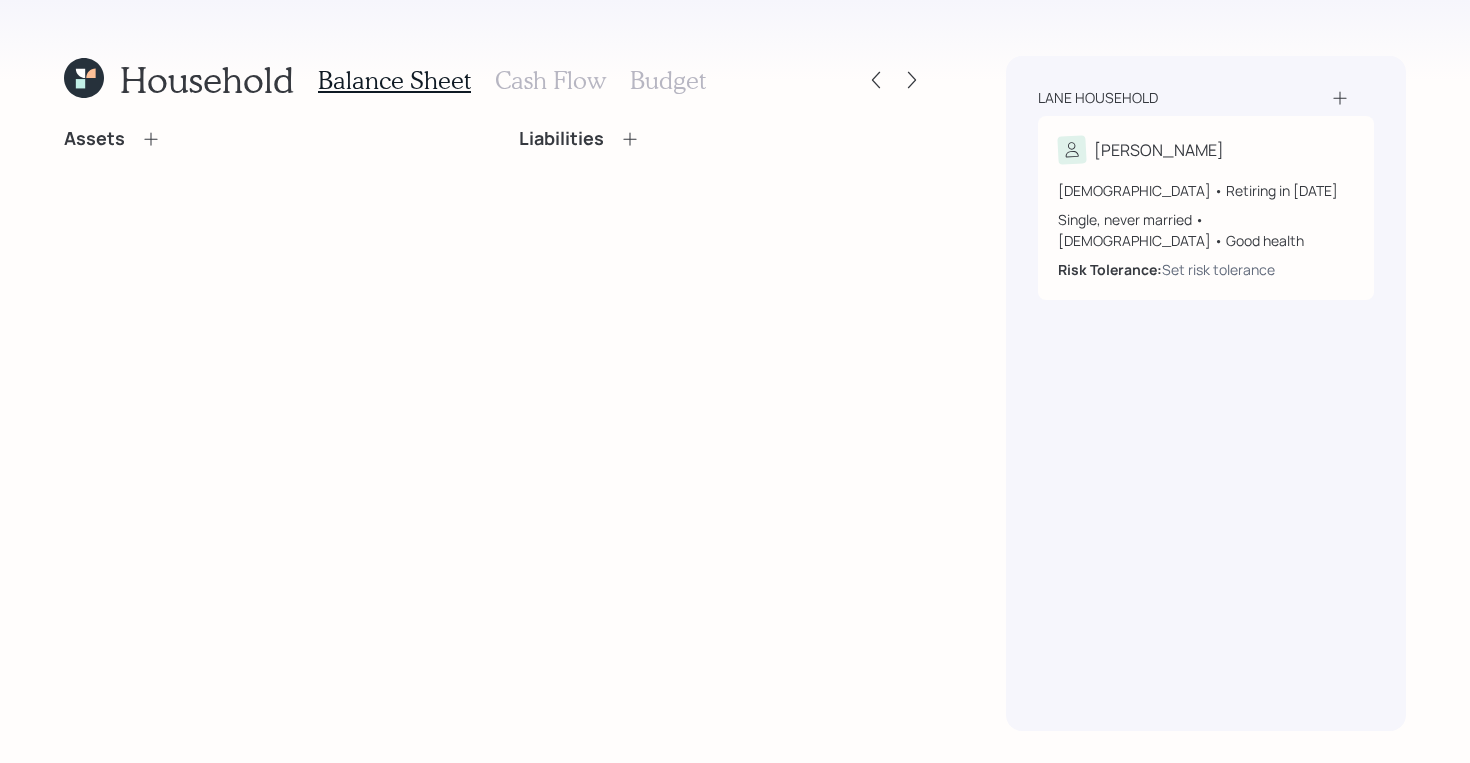 click 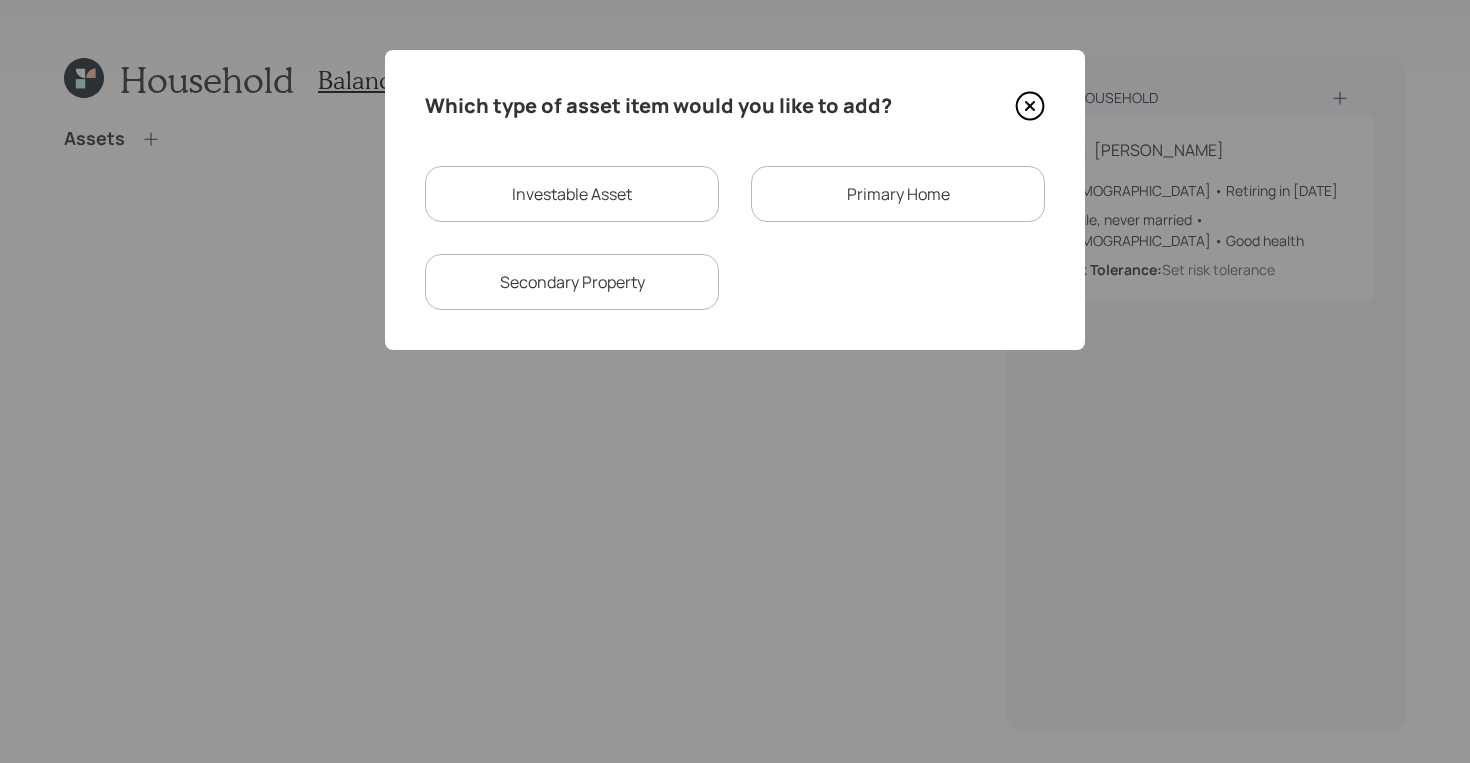click on "Investable Asset" at bounding box center [572, 194] 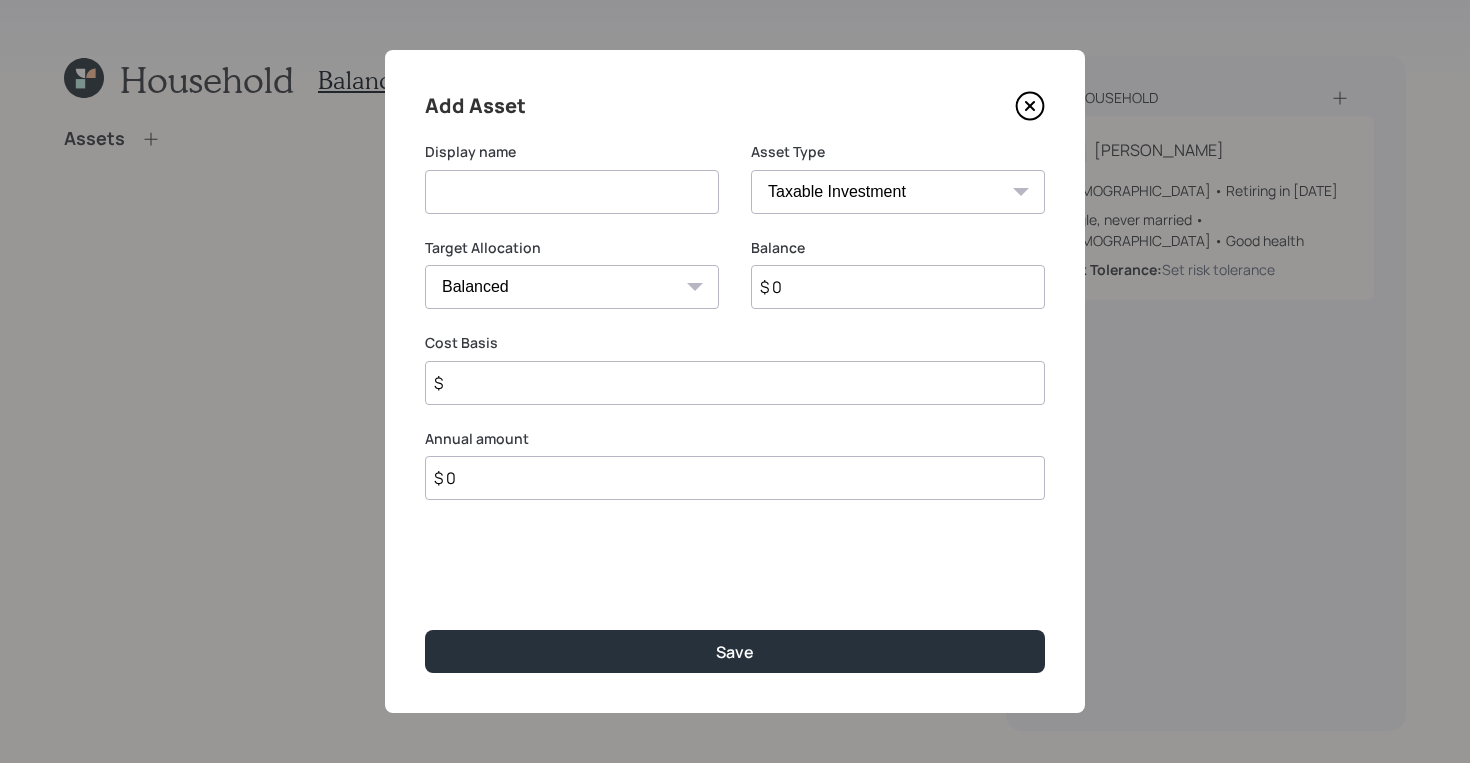 click at bounding box center (572, 192) 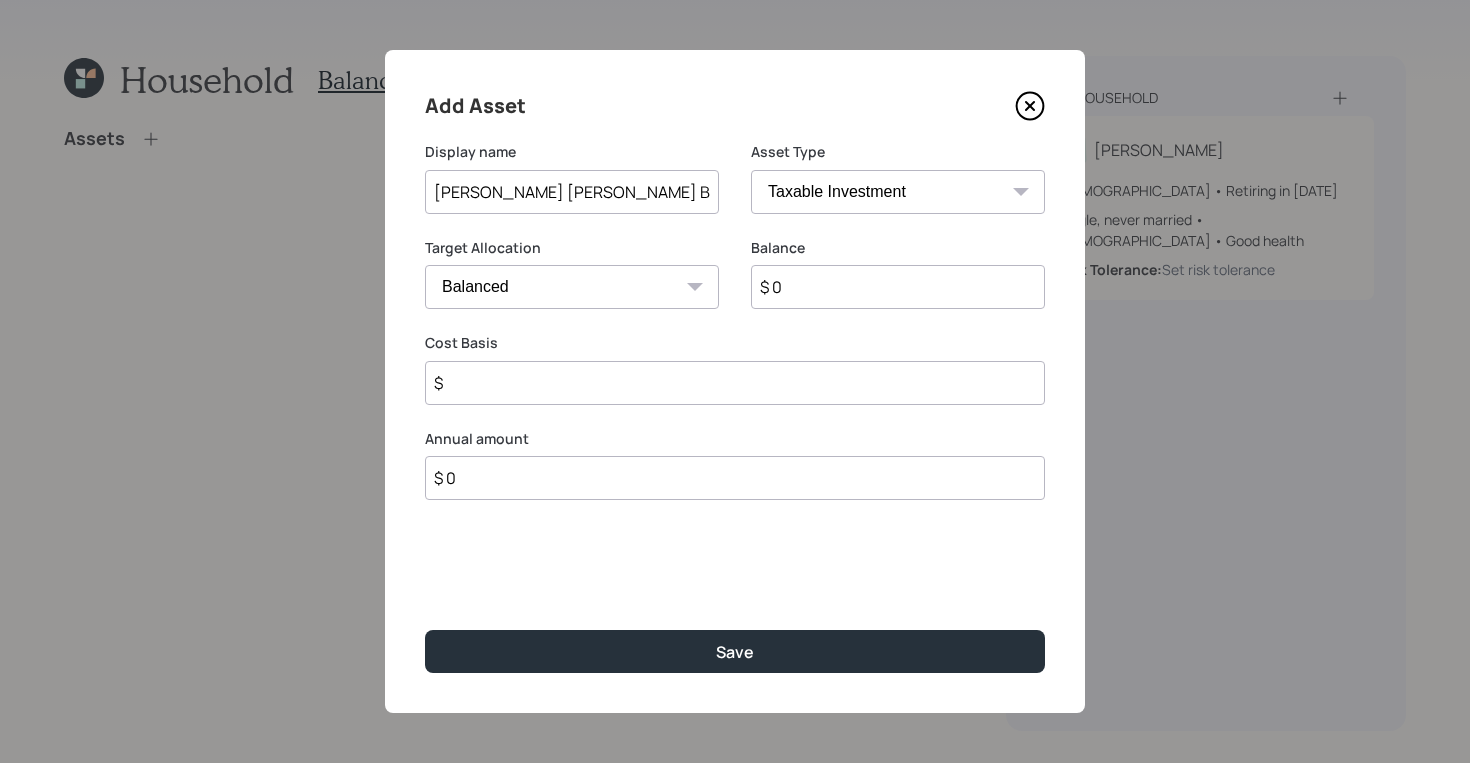 type on "[PERSON_NAME] [PERSON_NAME] Brokerage" 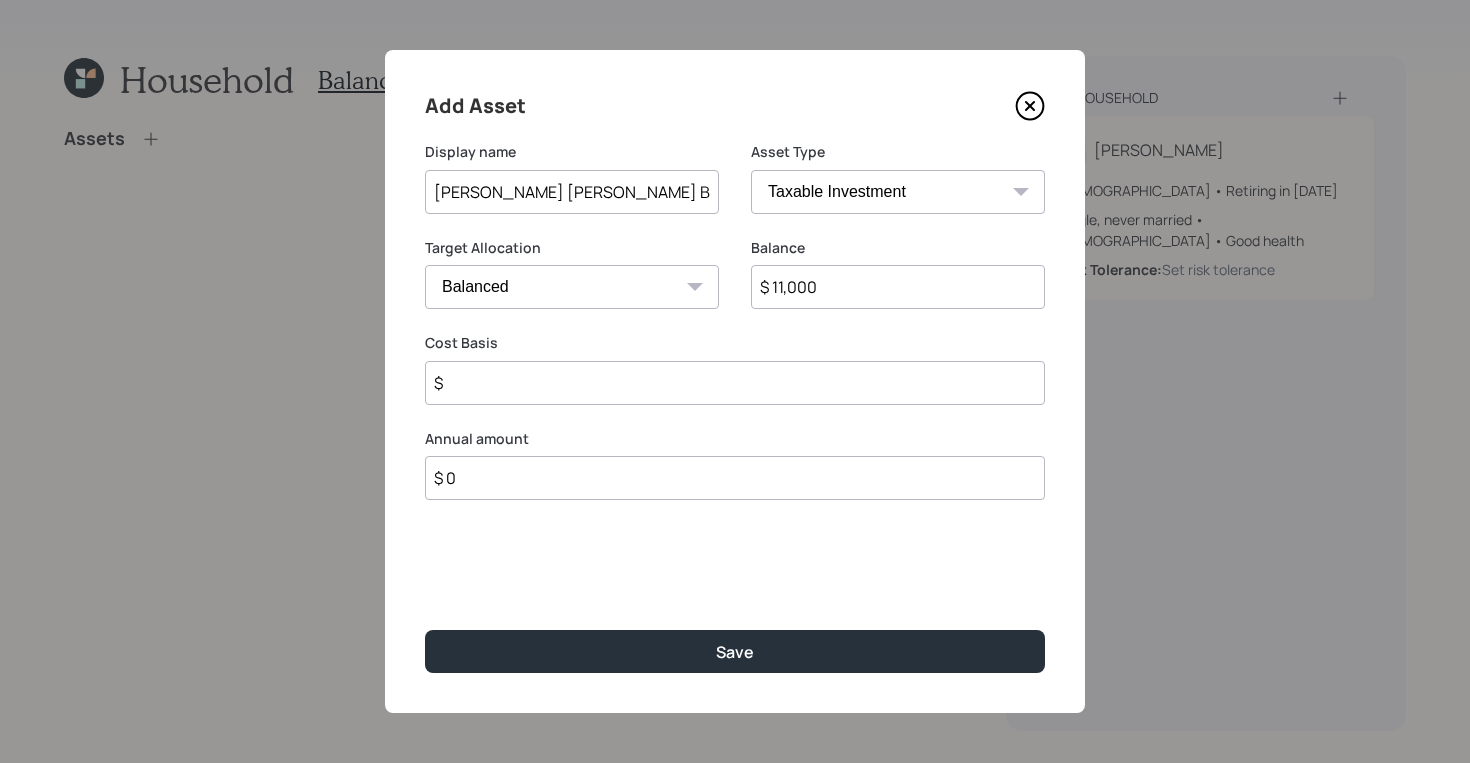 type on "$ 11,000" 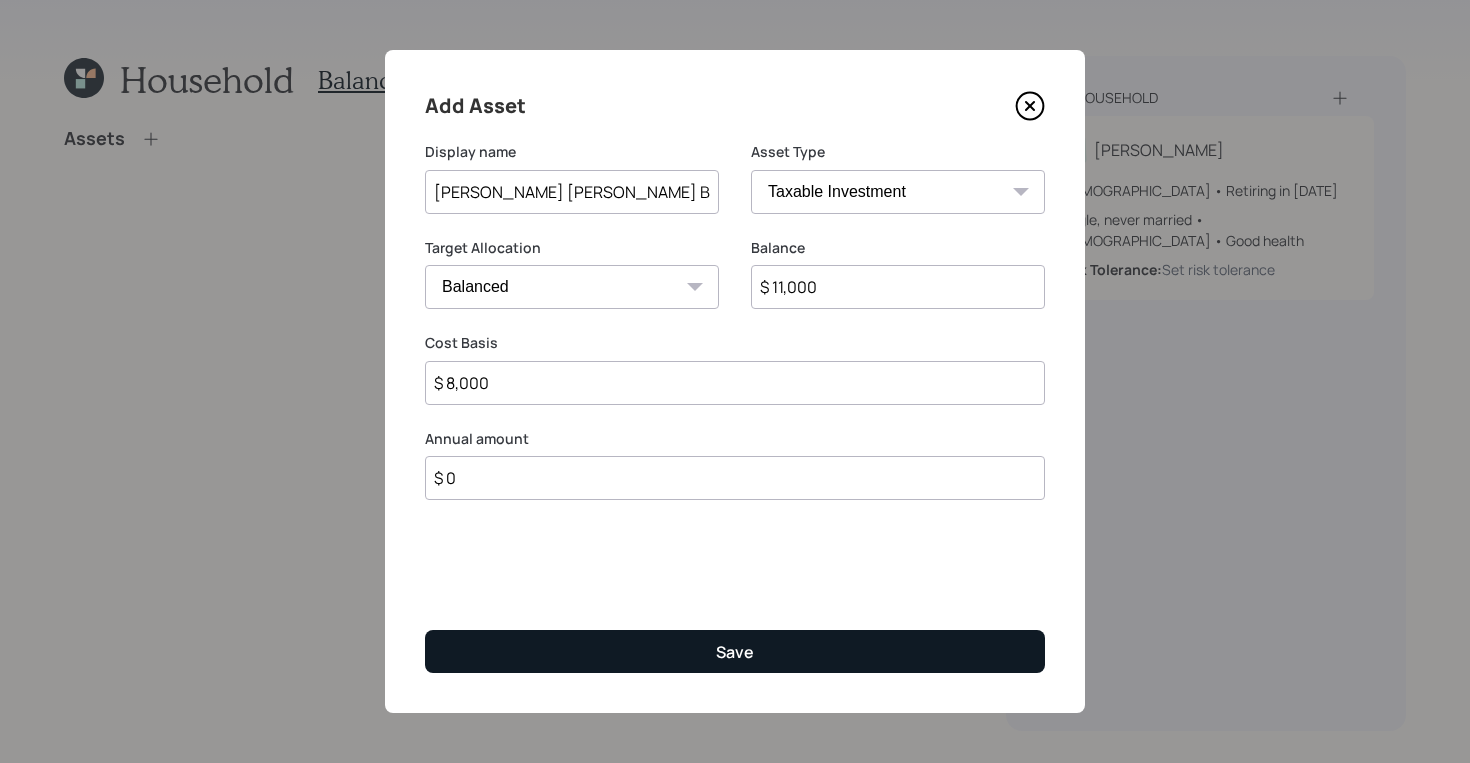 type on "$ 8,000" 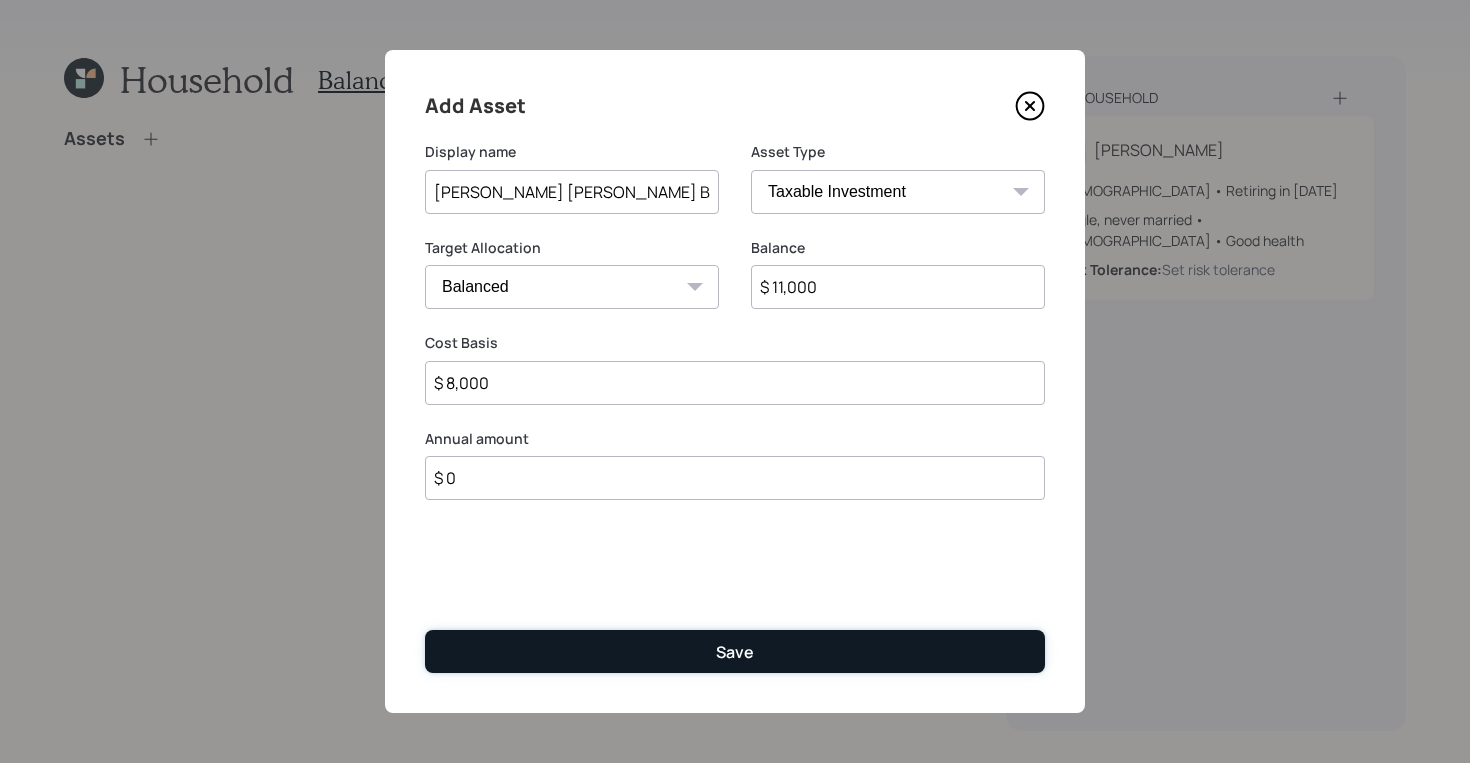 click on "Save" at bounding box center (735, 652) 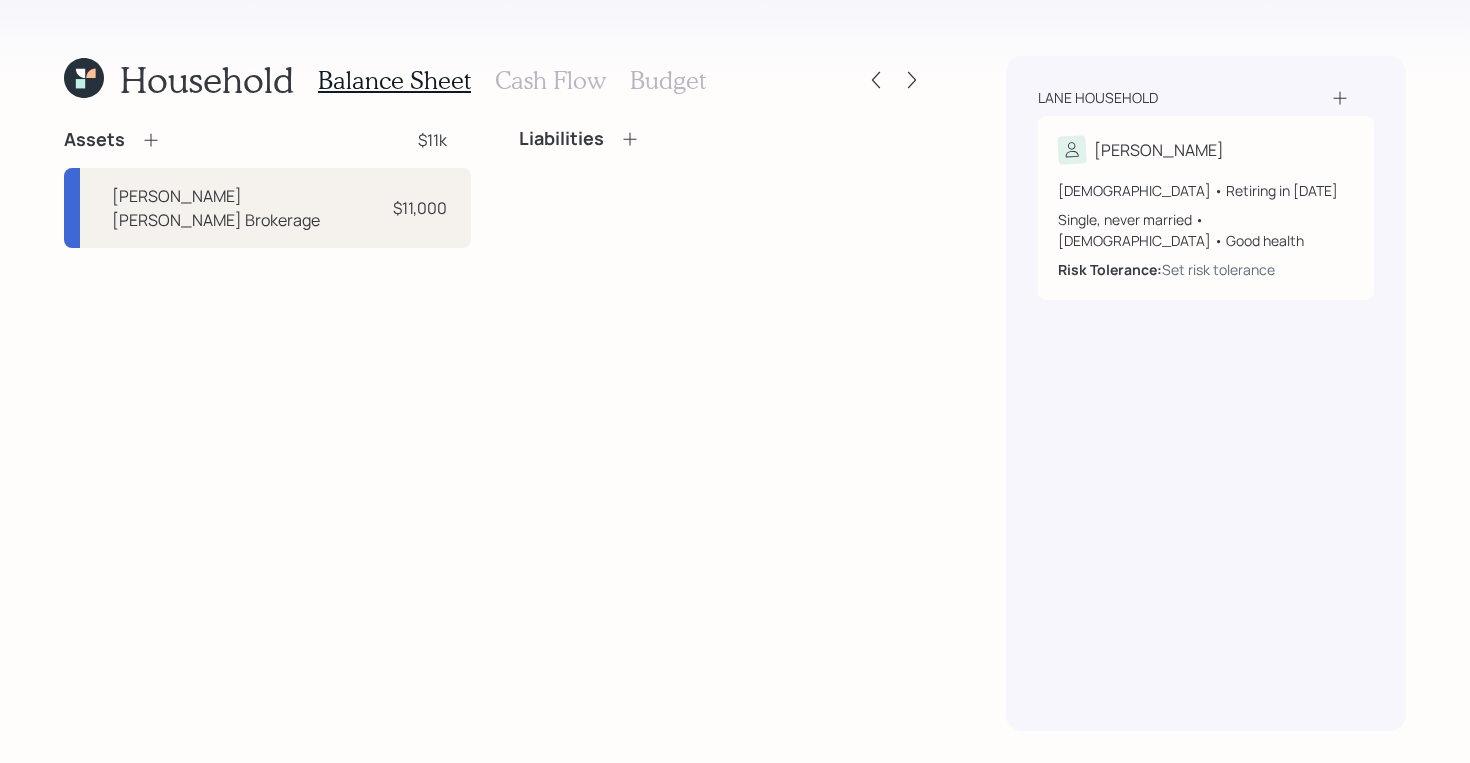 click 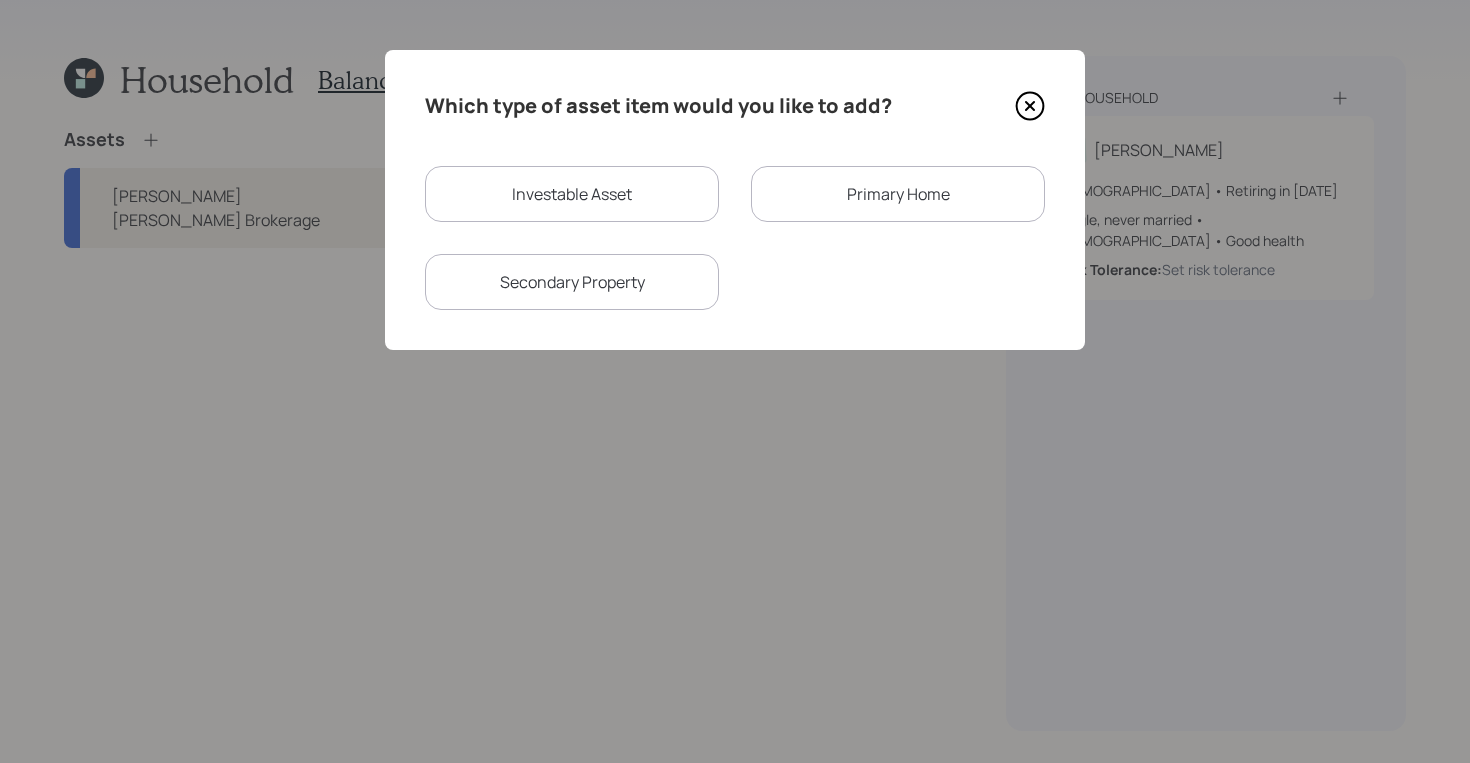 click on "Investable Asset" at bounding box center [572, 194] 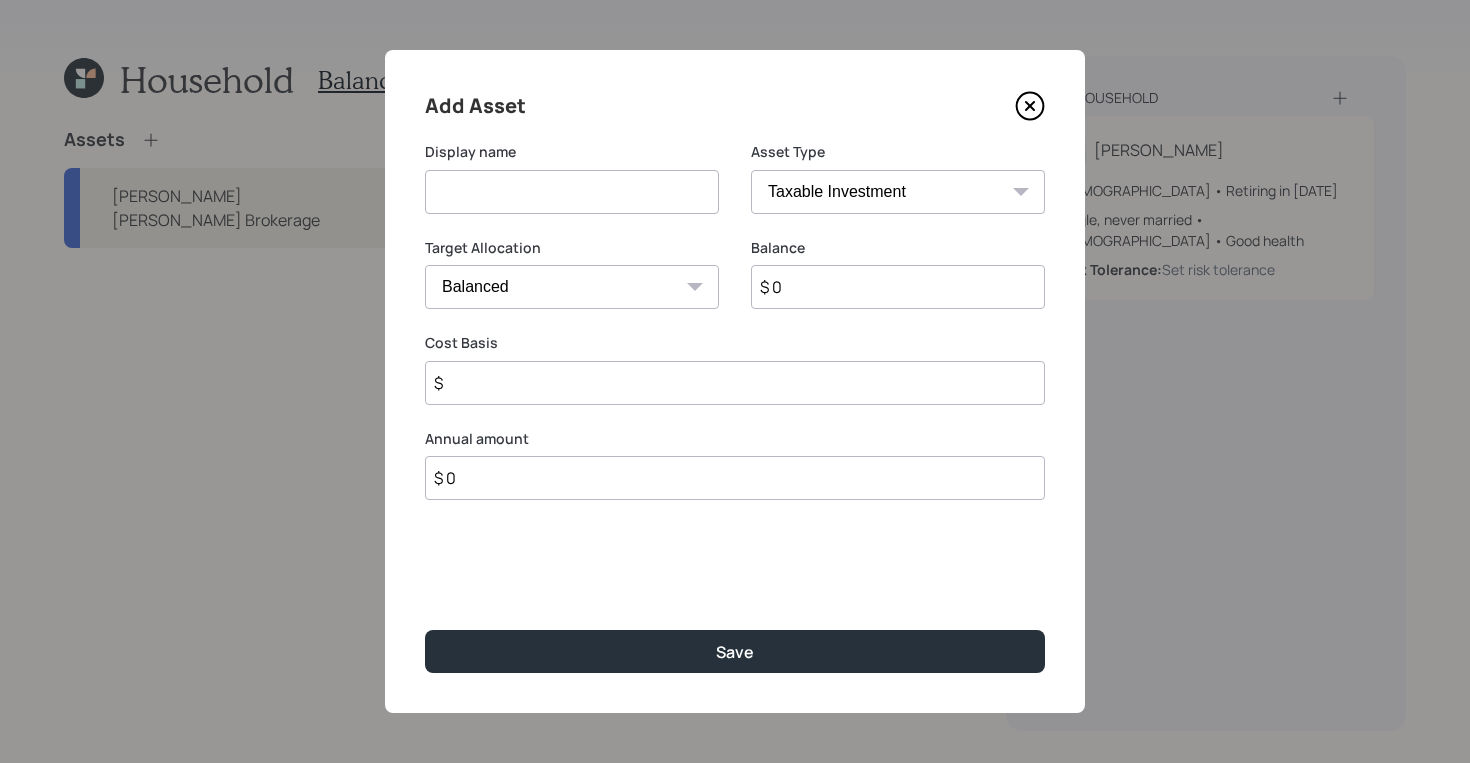 click at bounding box center (572, 192) 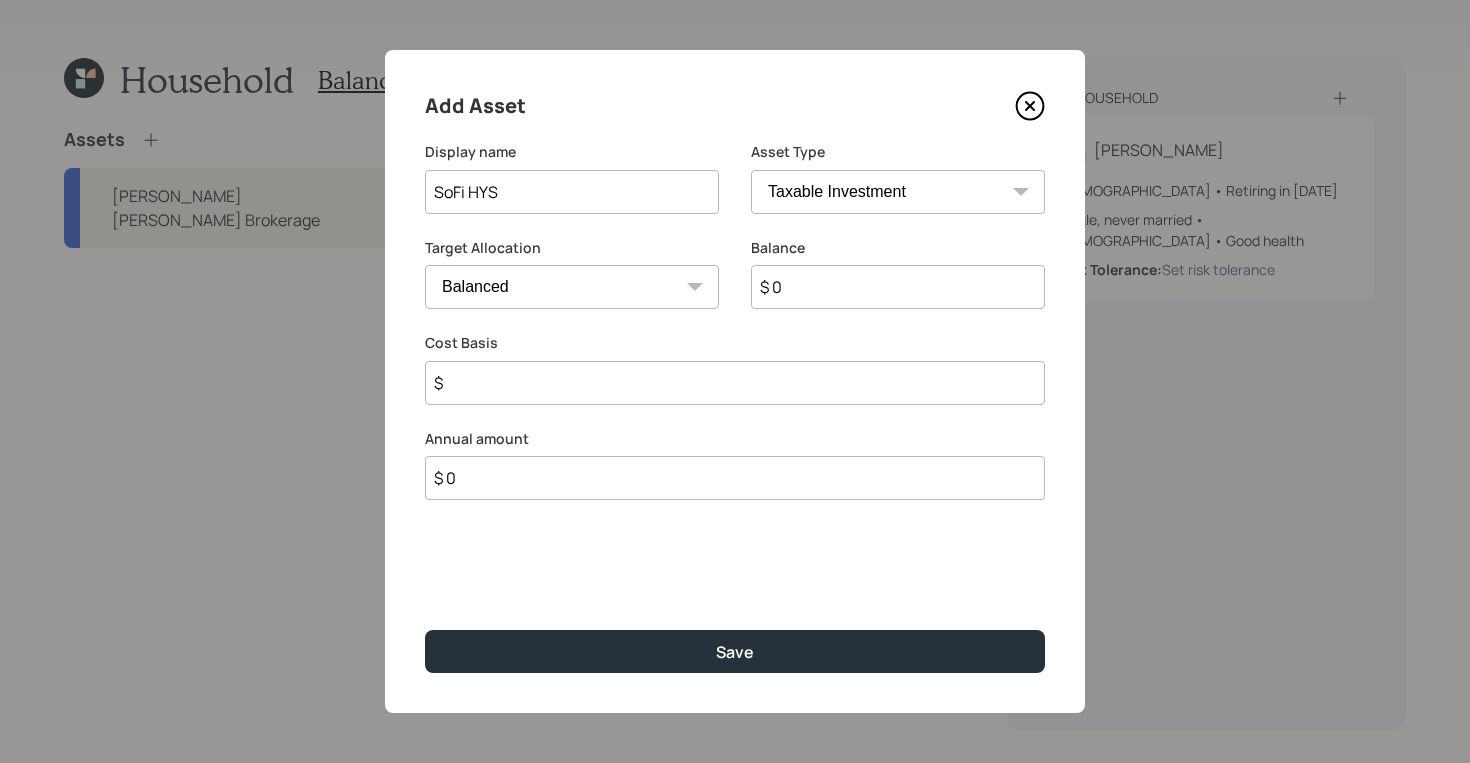 type on "SoFi HYS" 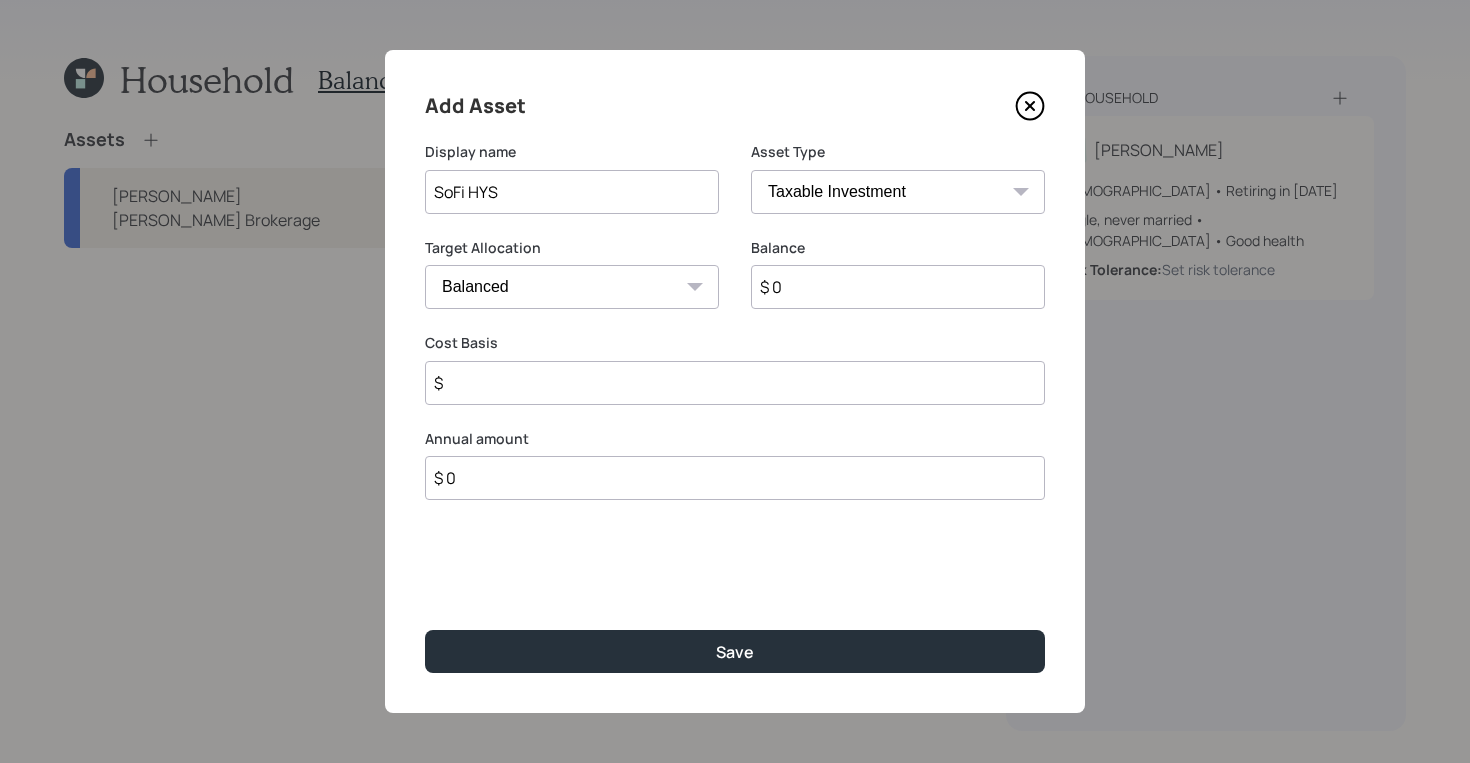 select on "uninvested" 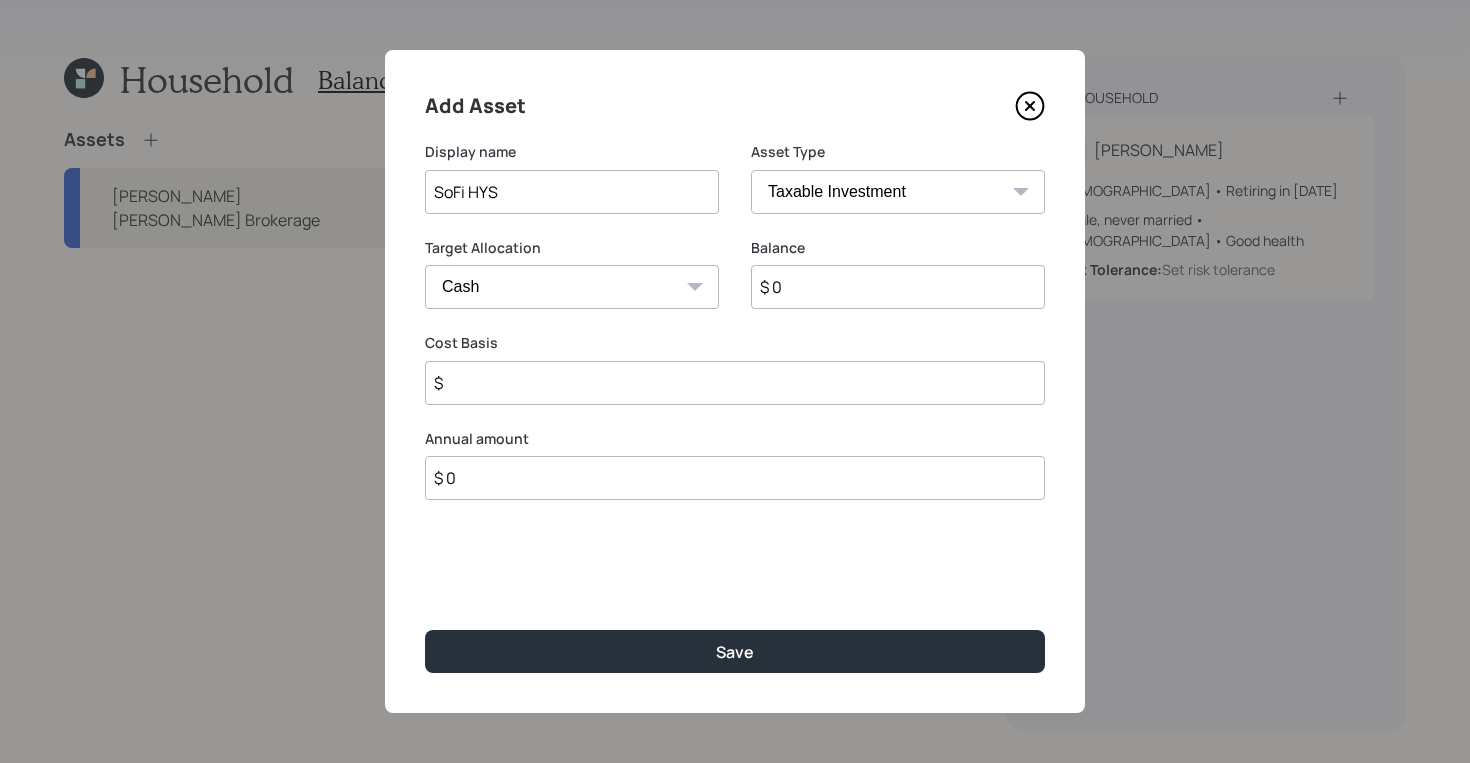 type on "$ 4" 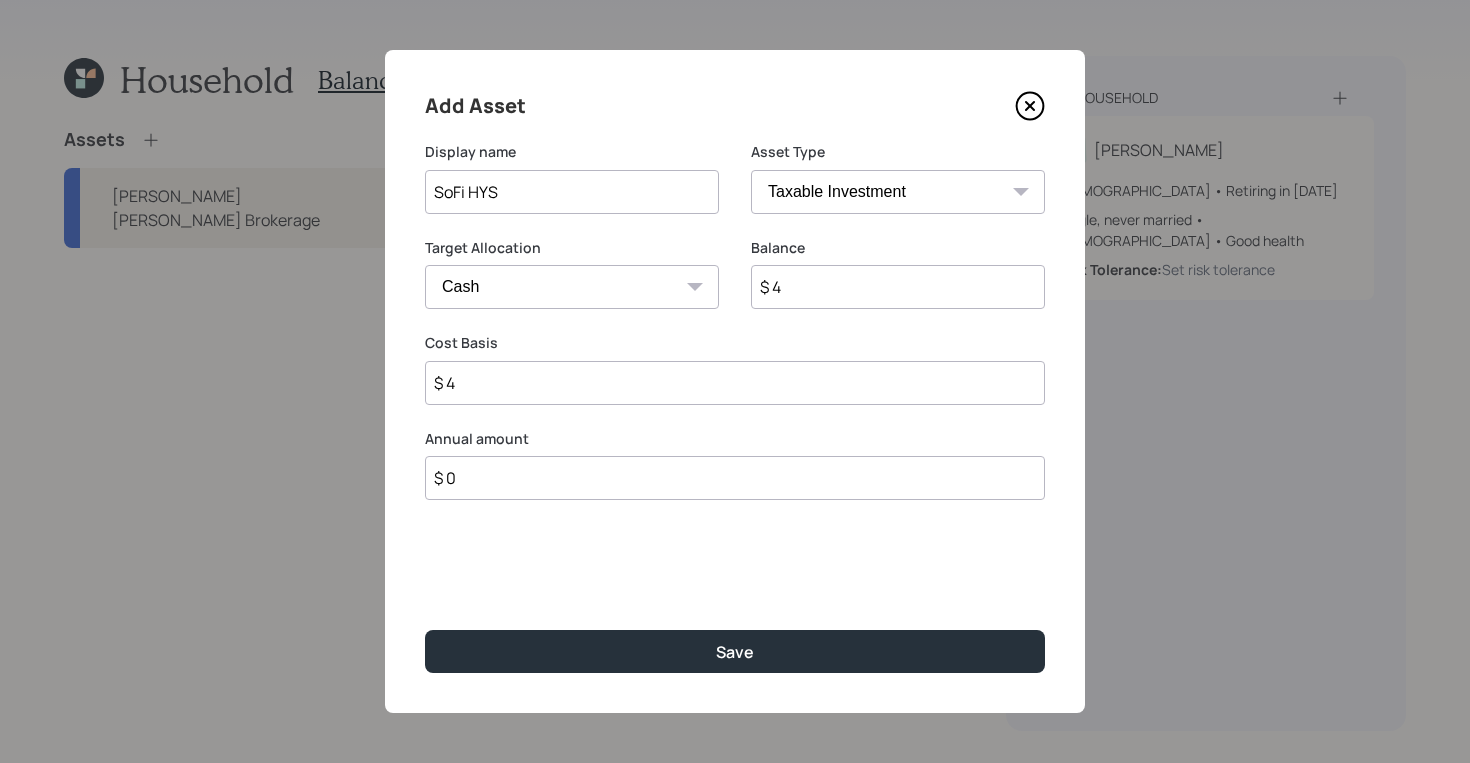 type on "$ 40" 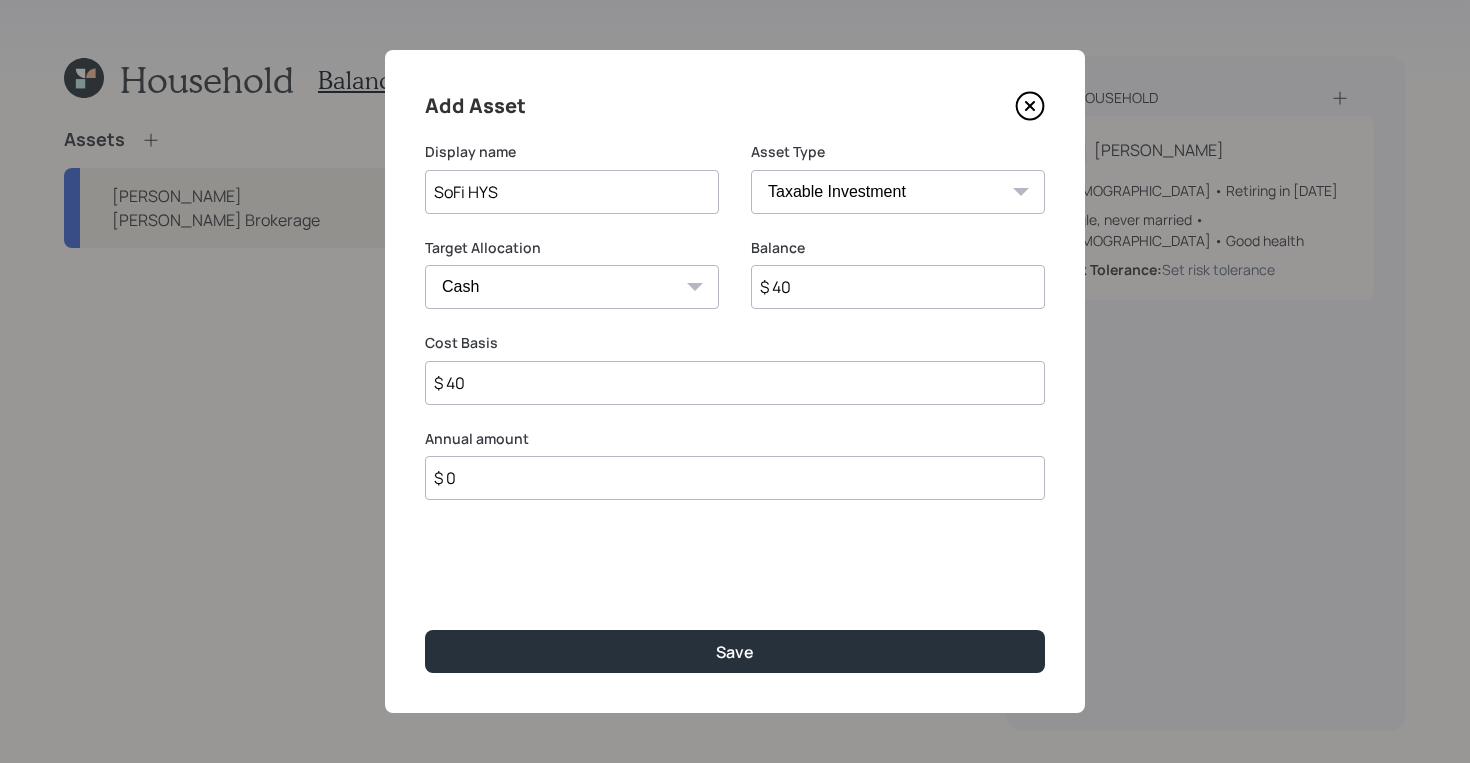 type on "$ 400" 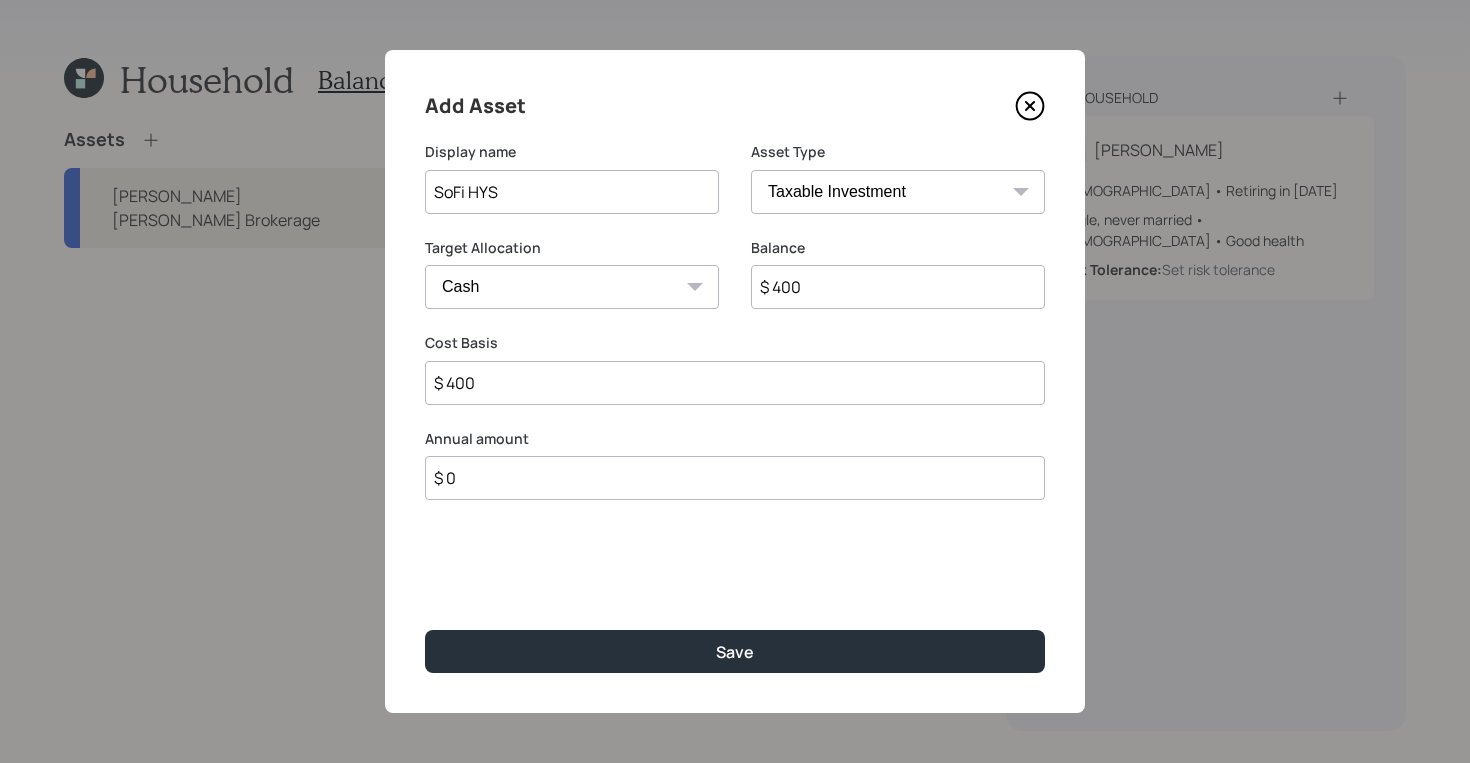 type on "$ 4,000" 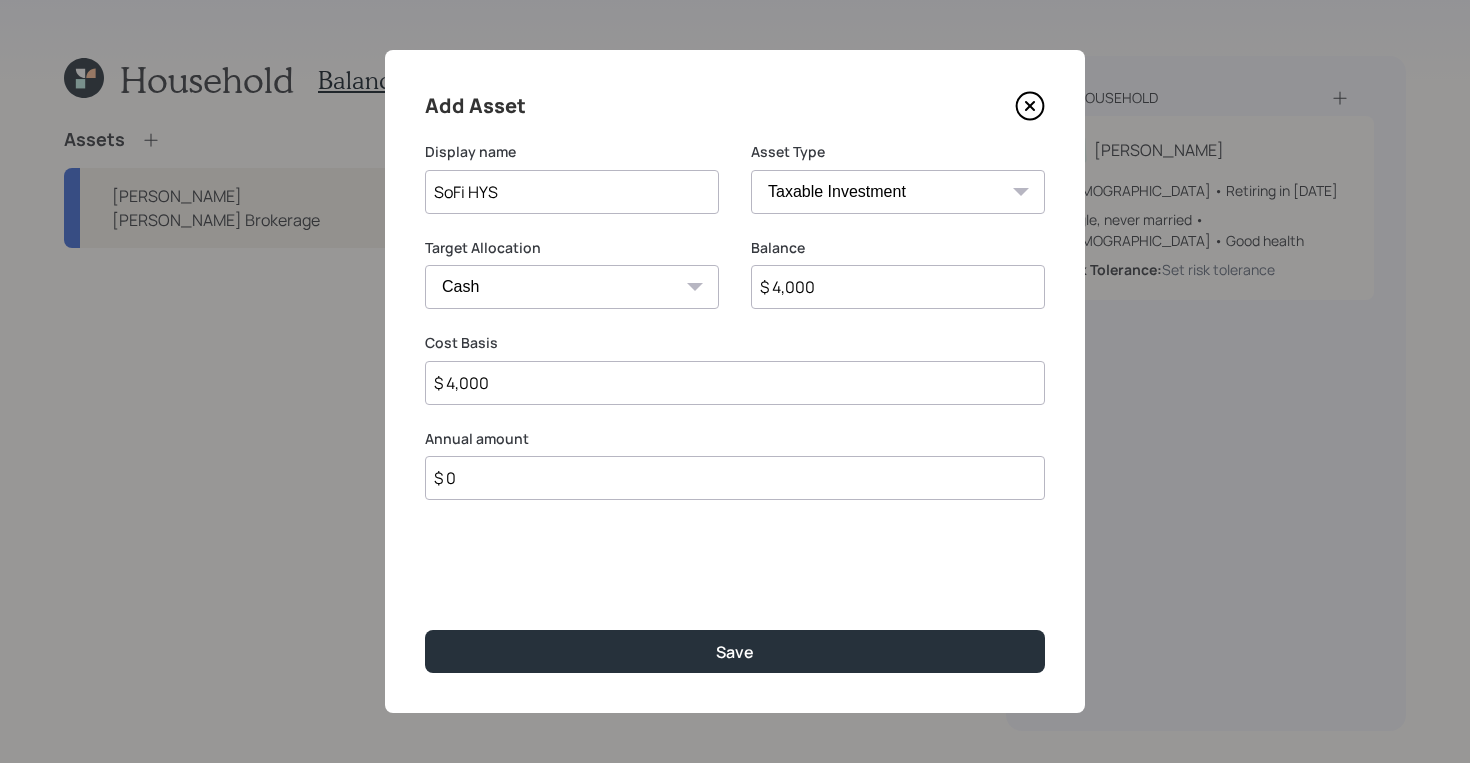 type on "$ 40,000" 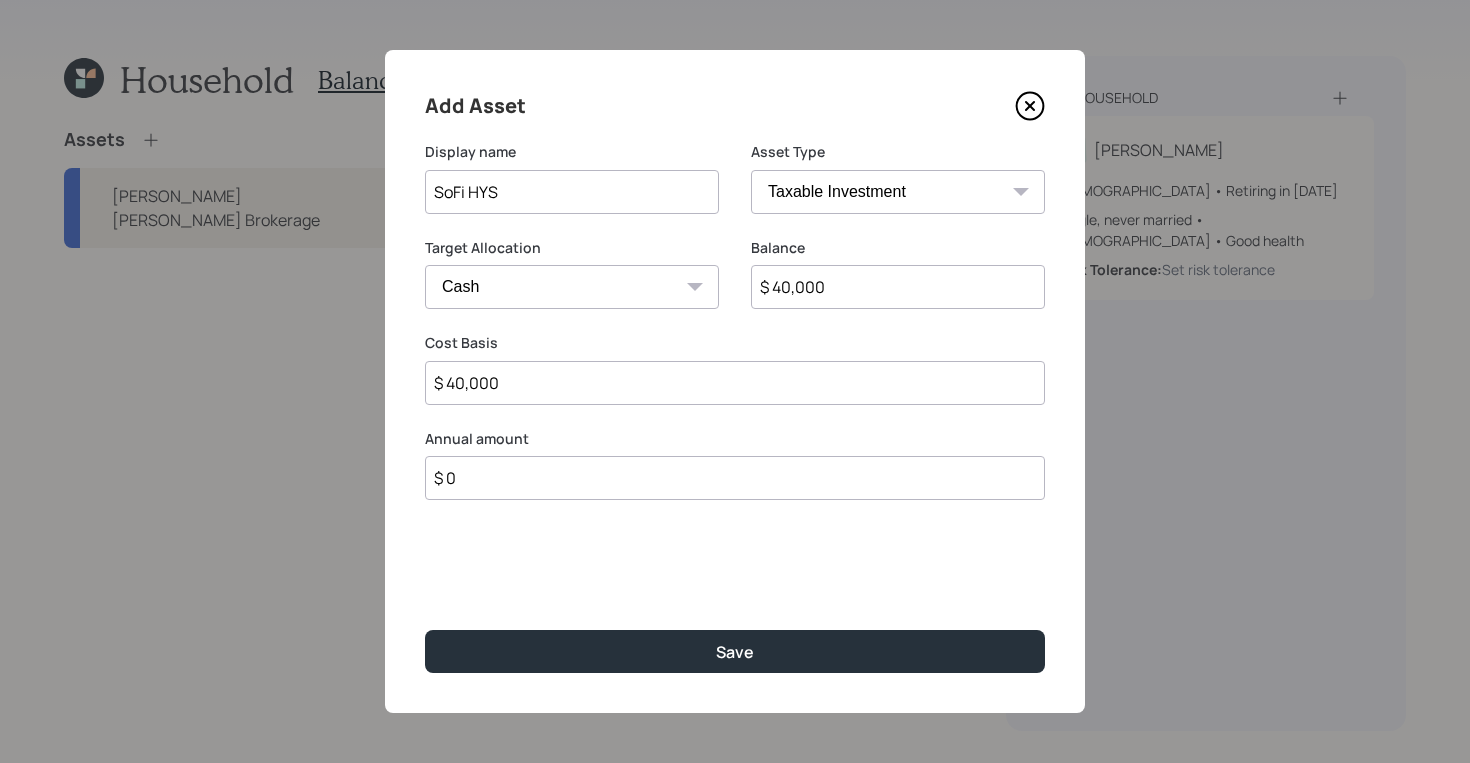 type on "$ 40,000" 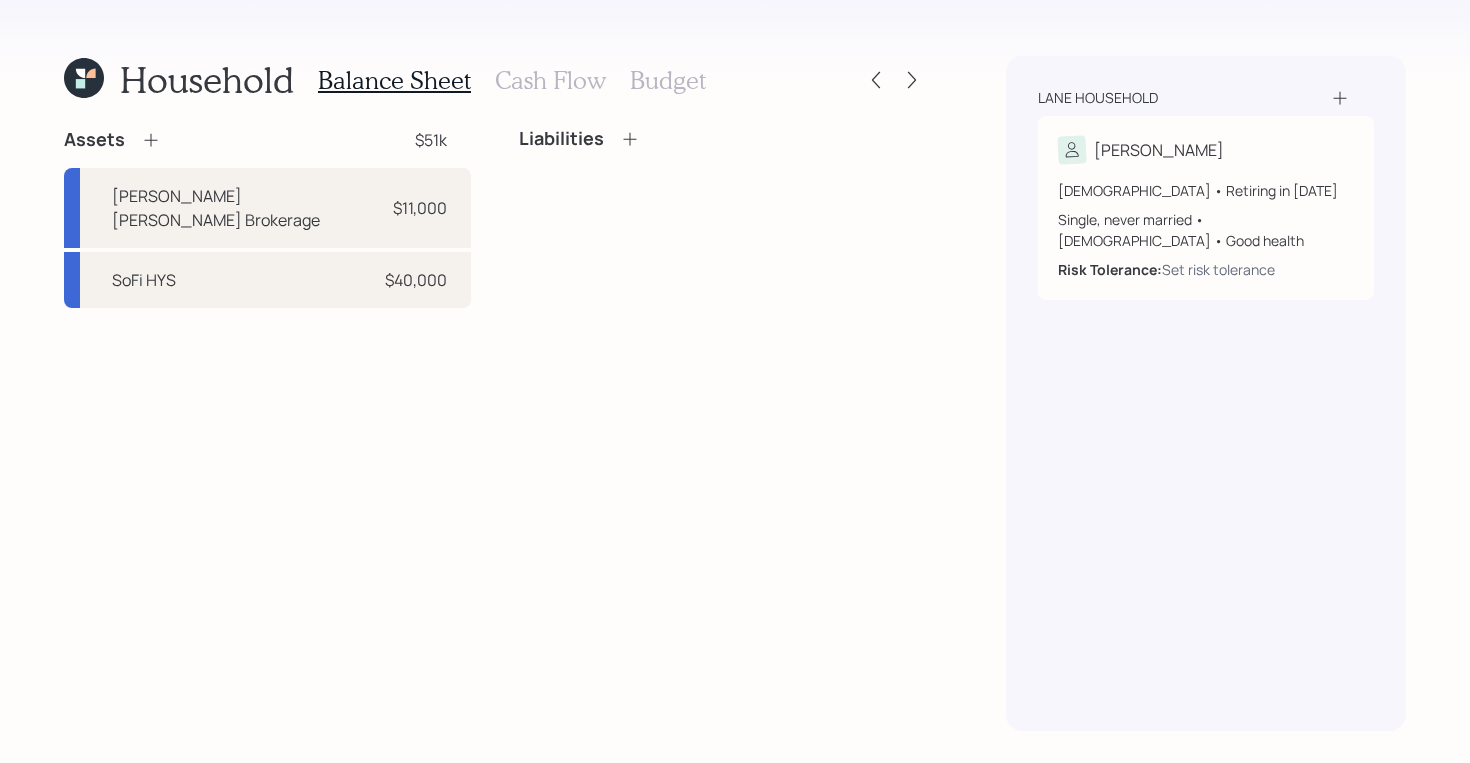 click on "Assets $51k [PERSON_NAME] [PERSON_NAME] Brokerage $11,000 SoFi HYS $40,000 Liabilities" at bounding box center [495, 429] 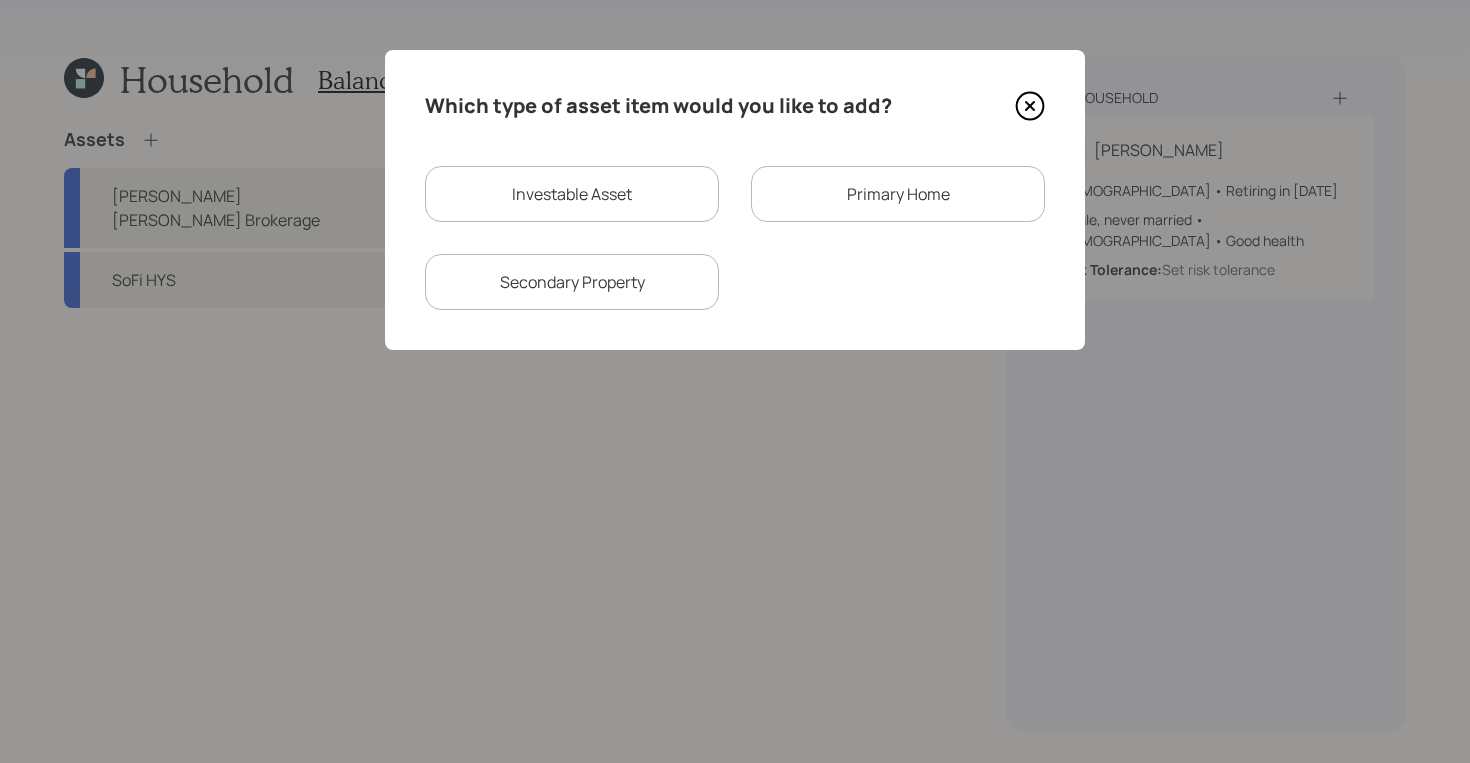 click on "Investable Asset" at bounding box center (572, 194) 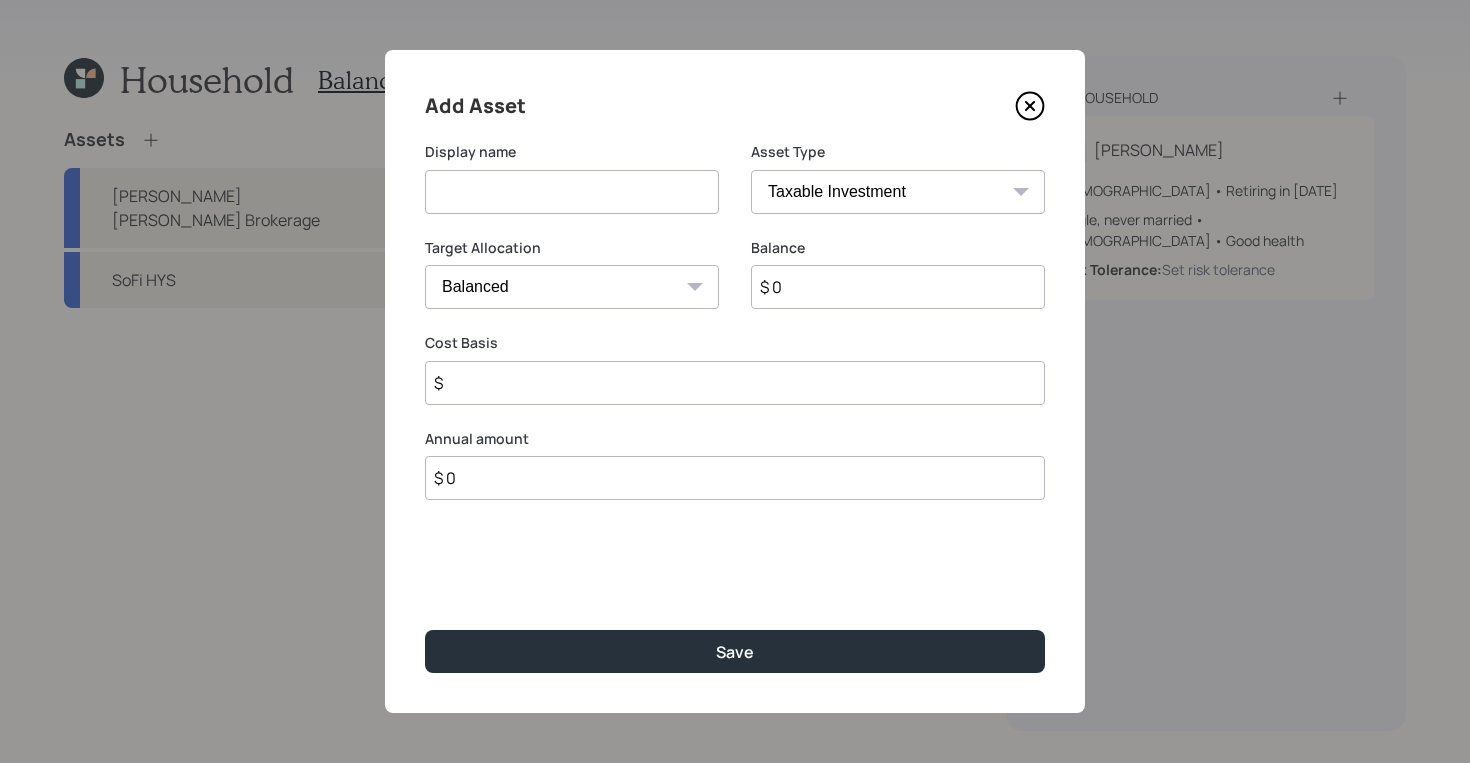 drag, startPoint x: 662, startPoint y: 201, endPoint x: 680, endPoint y: 165, distance: 40.24922 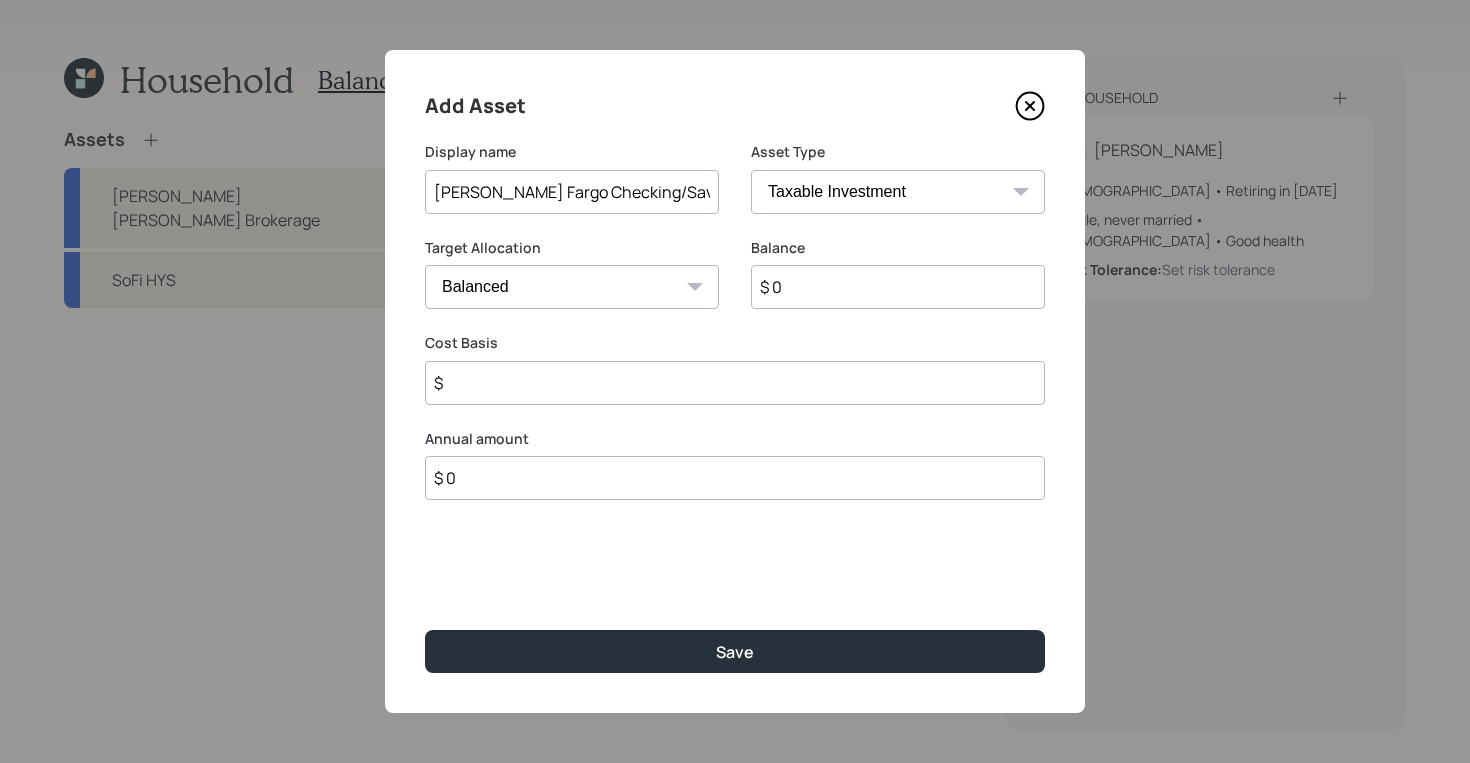 type on "[PERSON_NAME] Fargo Checking/Savings" 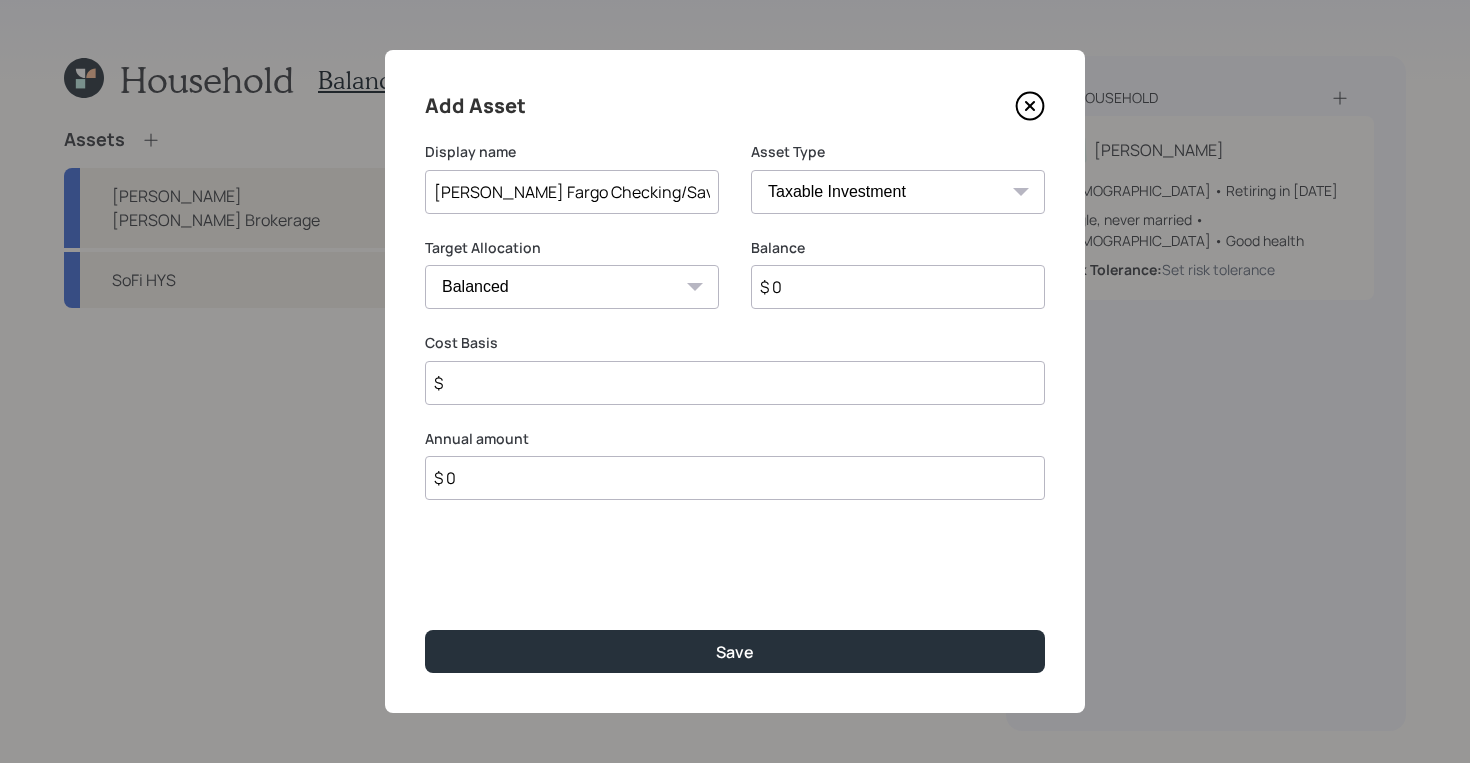 click on "Cash Conservative Balanced Aggressive" at bounding box center (572, 287) 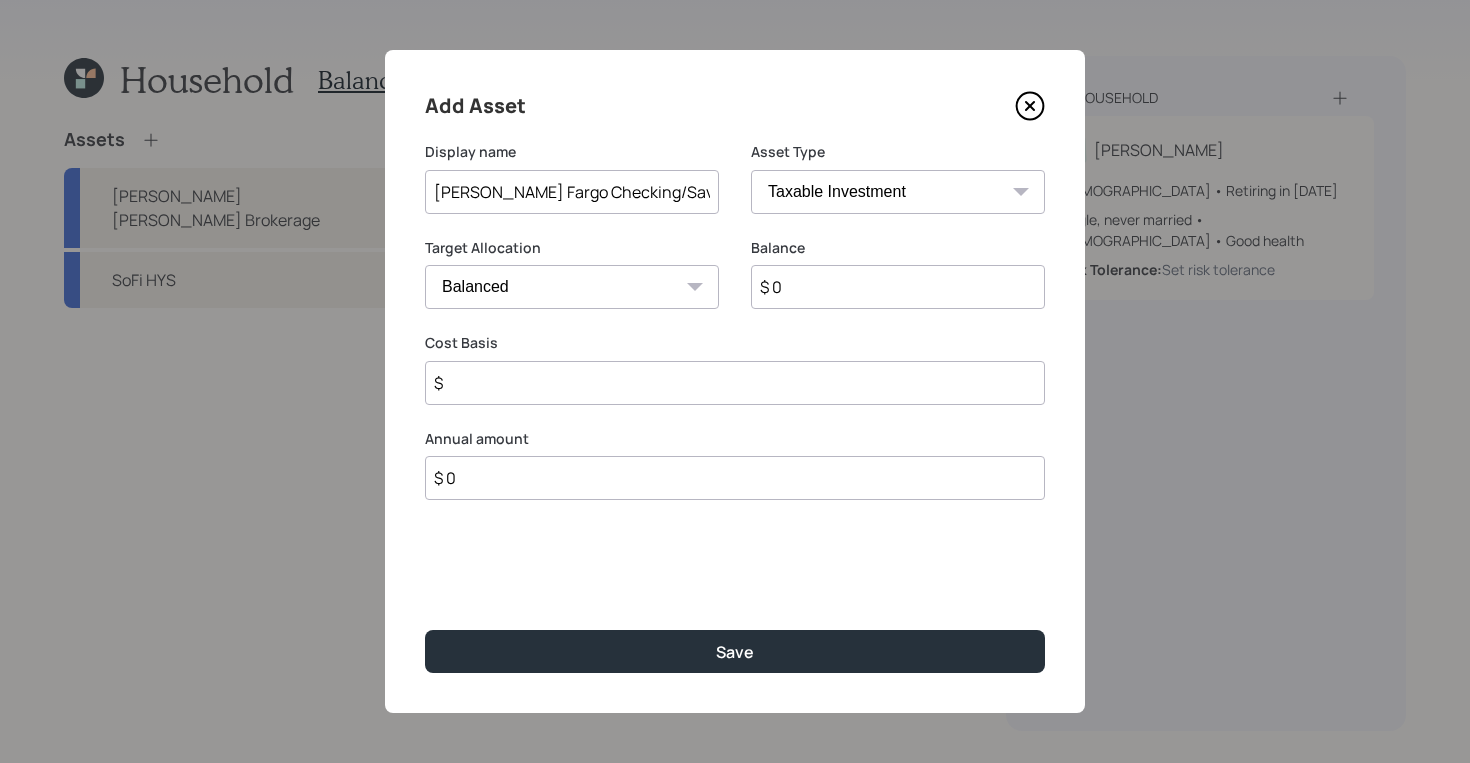 select on "uninvested" 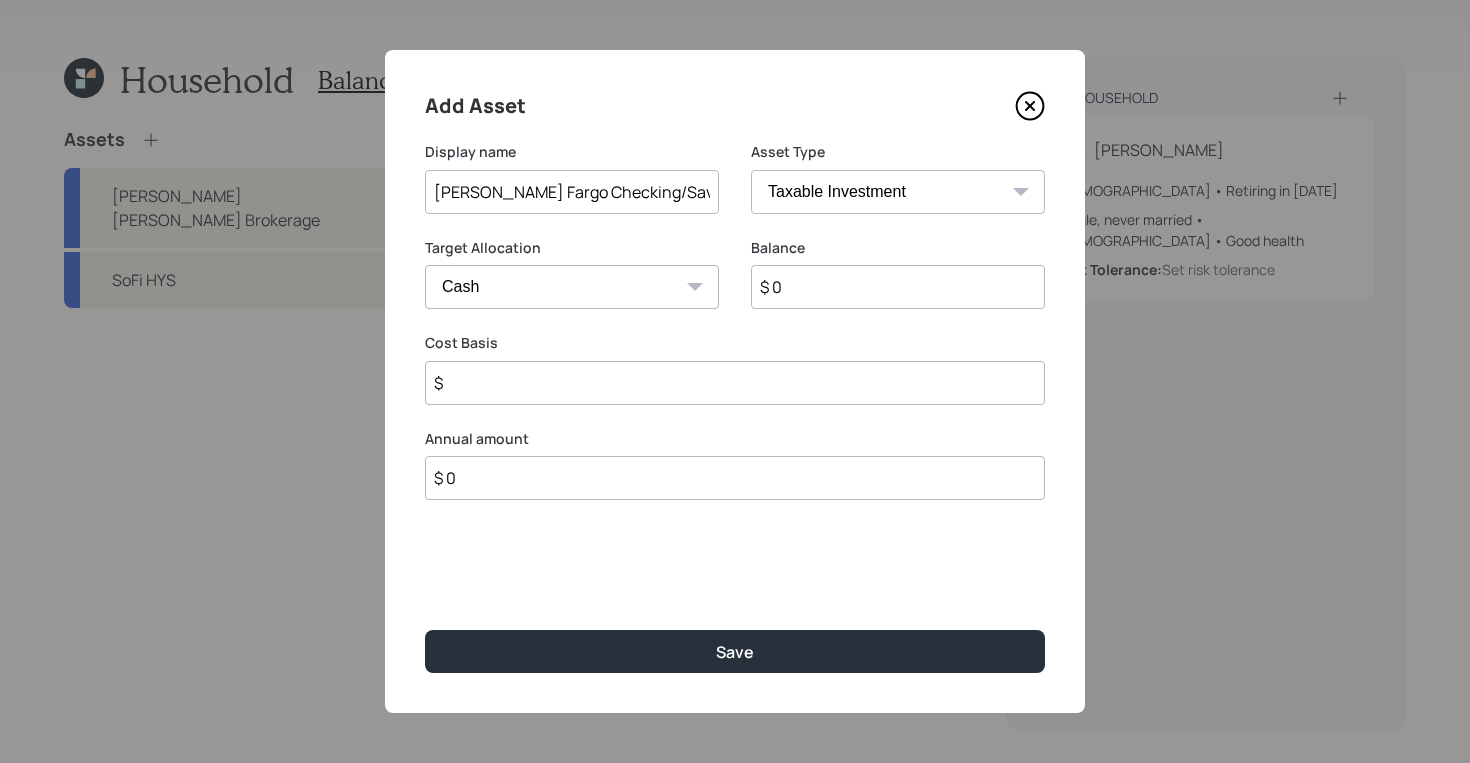 click on "$ 0" at bounding box center (898, 287) 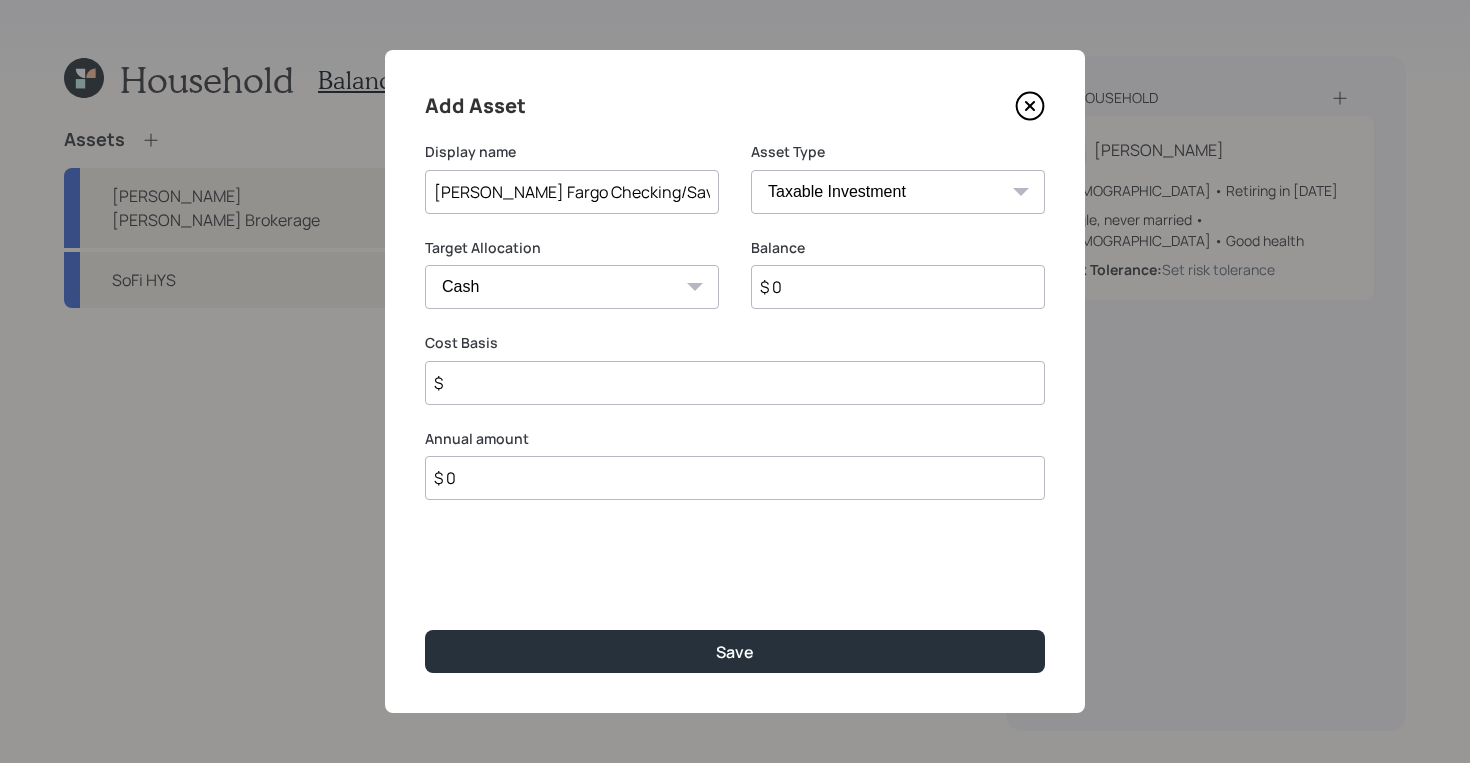 type on "$ 10" 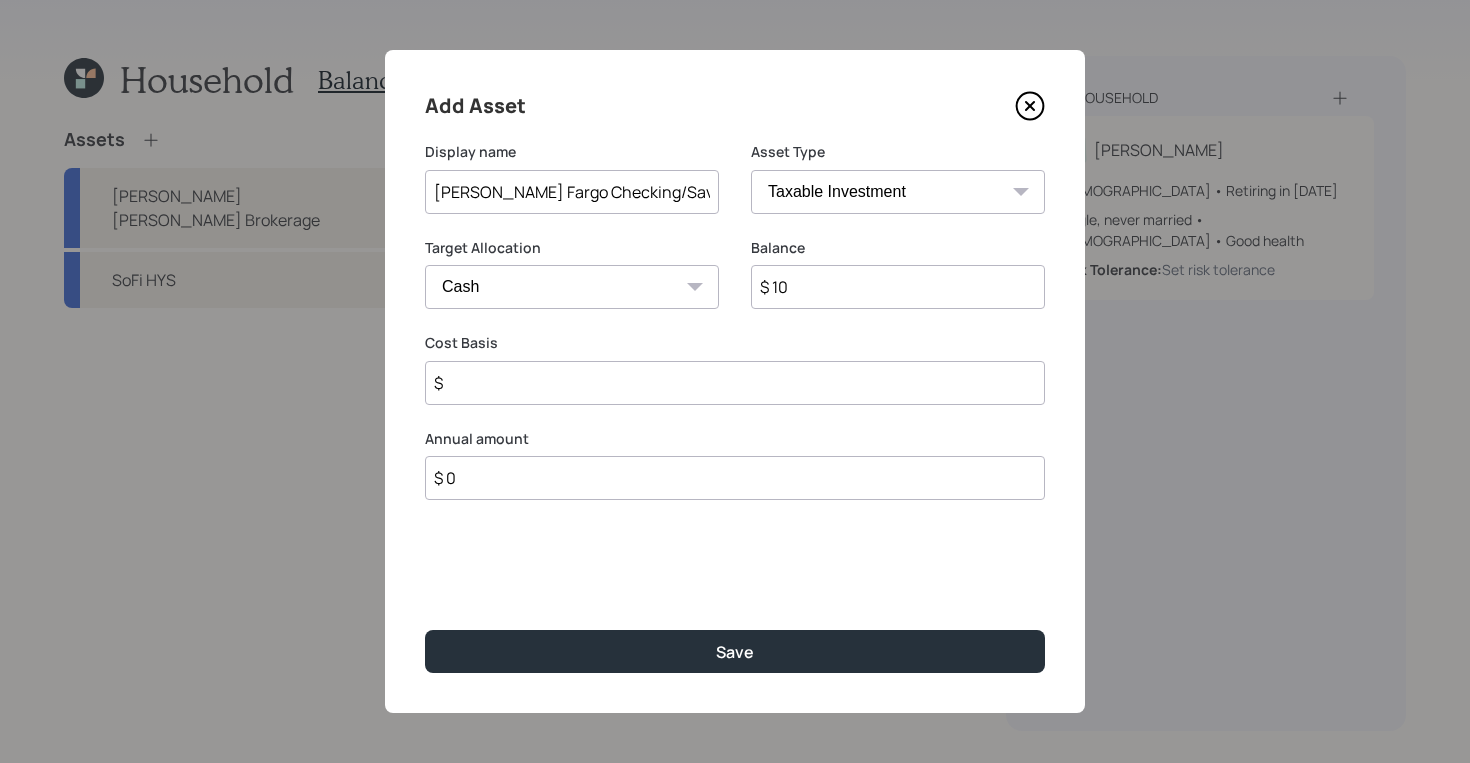 type on "$ 10" 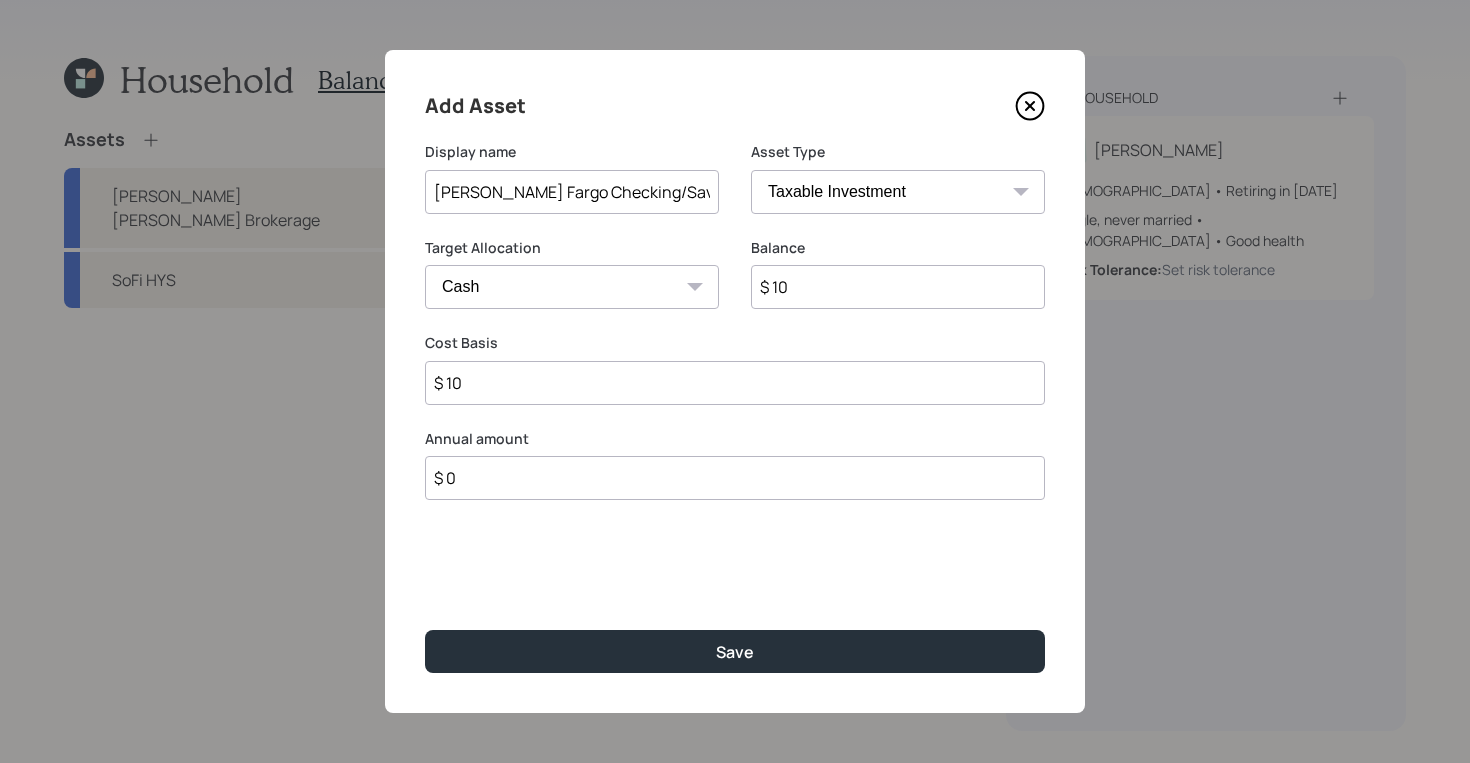 type on "$ 101" 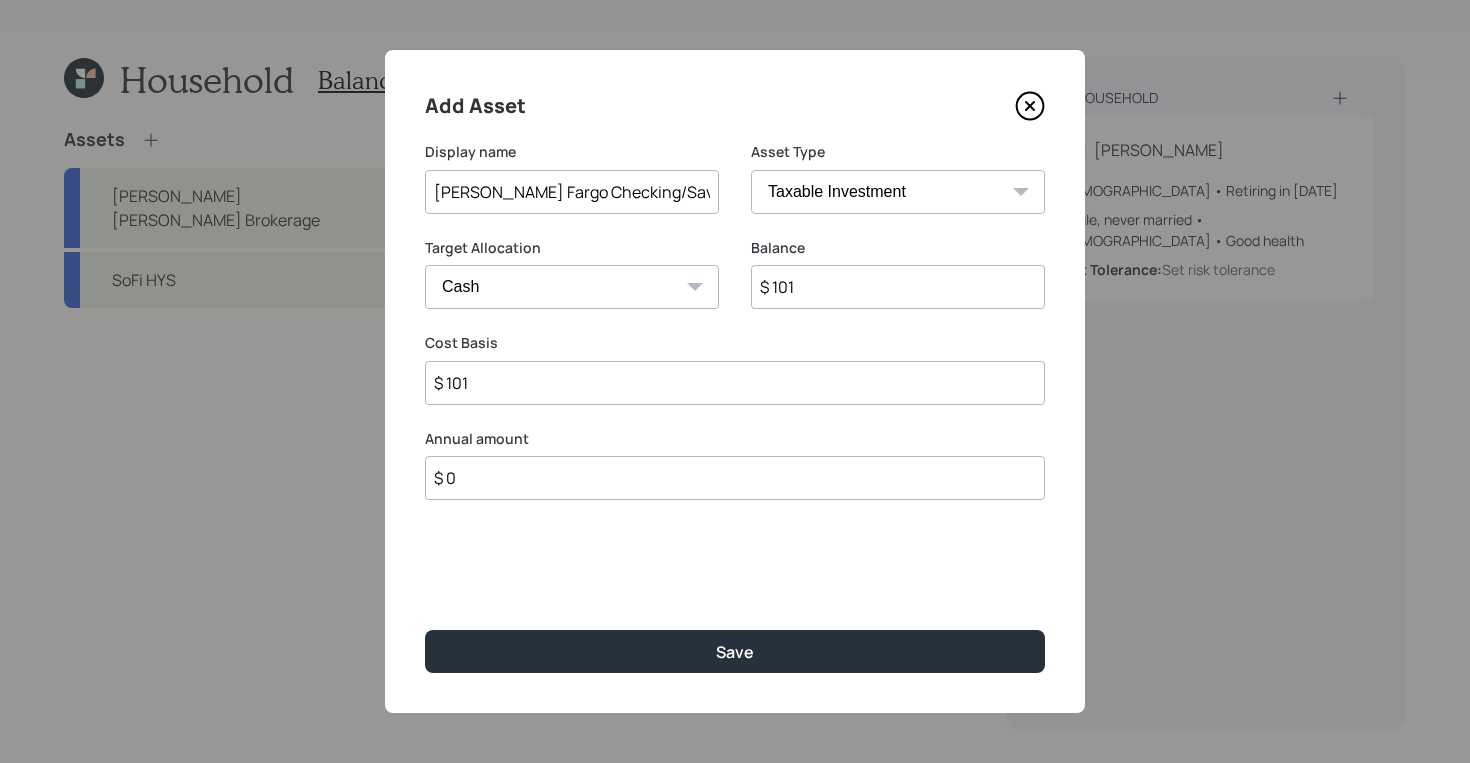 type on "$ 1,010" 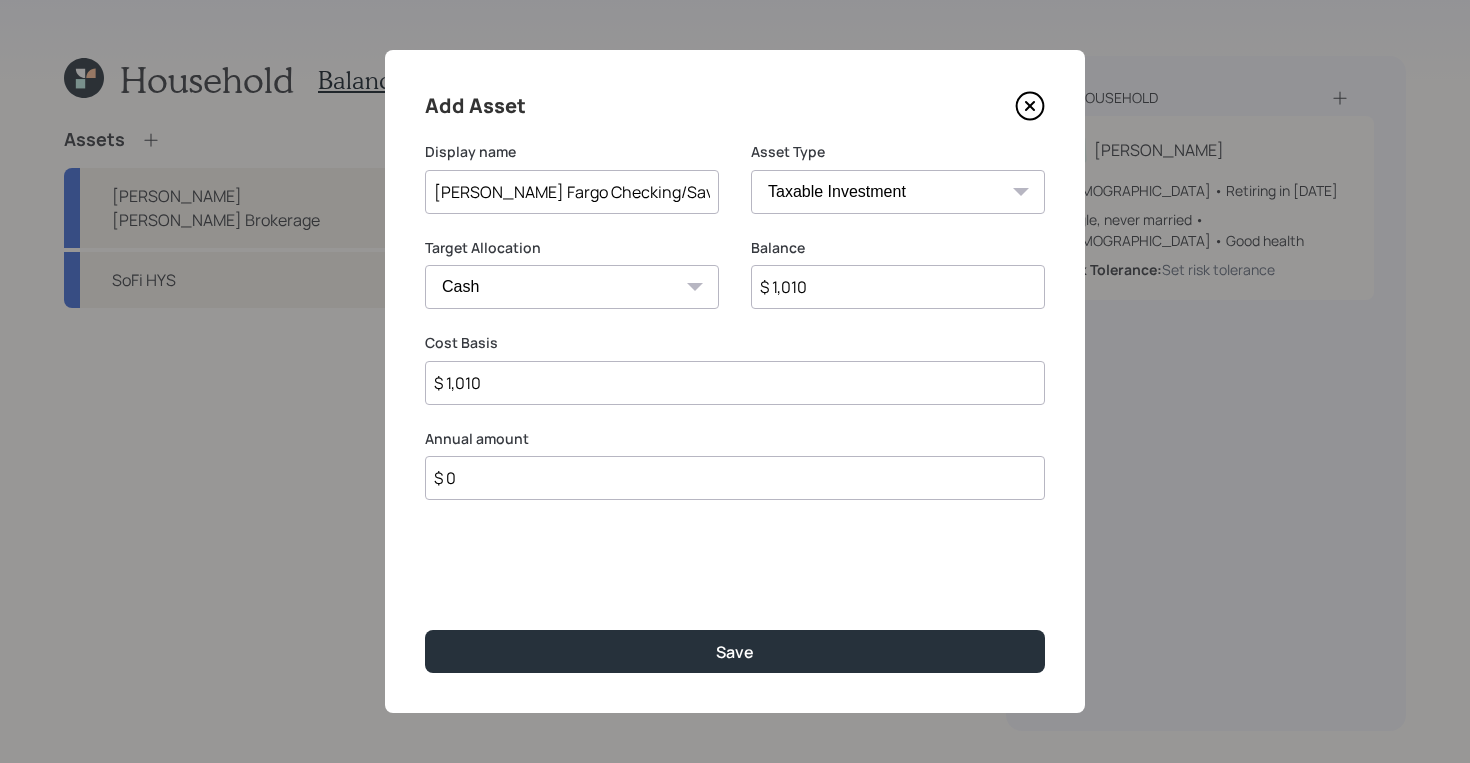 type on "$ 10,100" 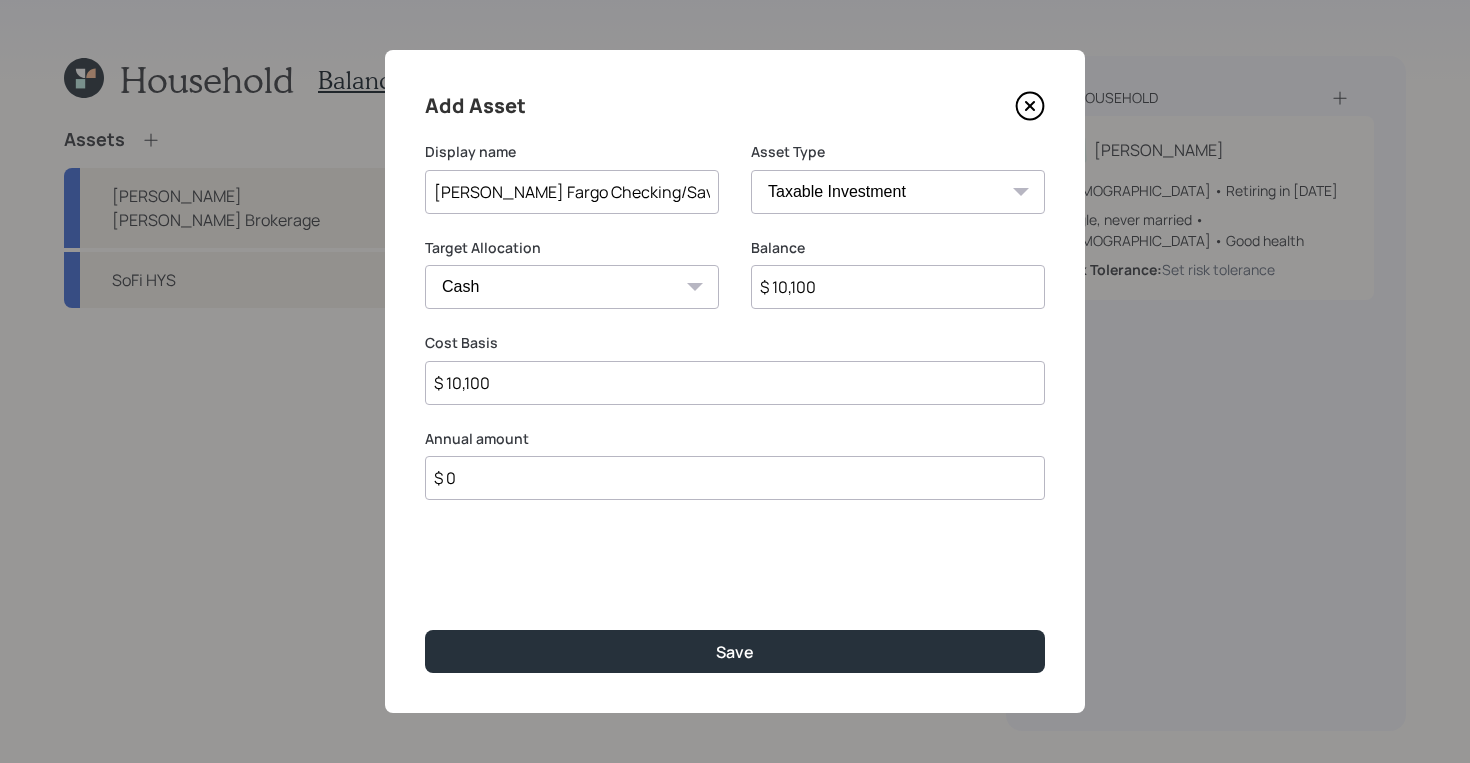 type on "$ 1,010" 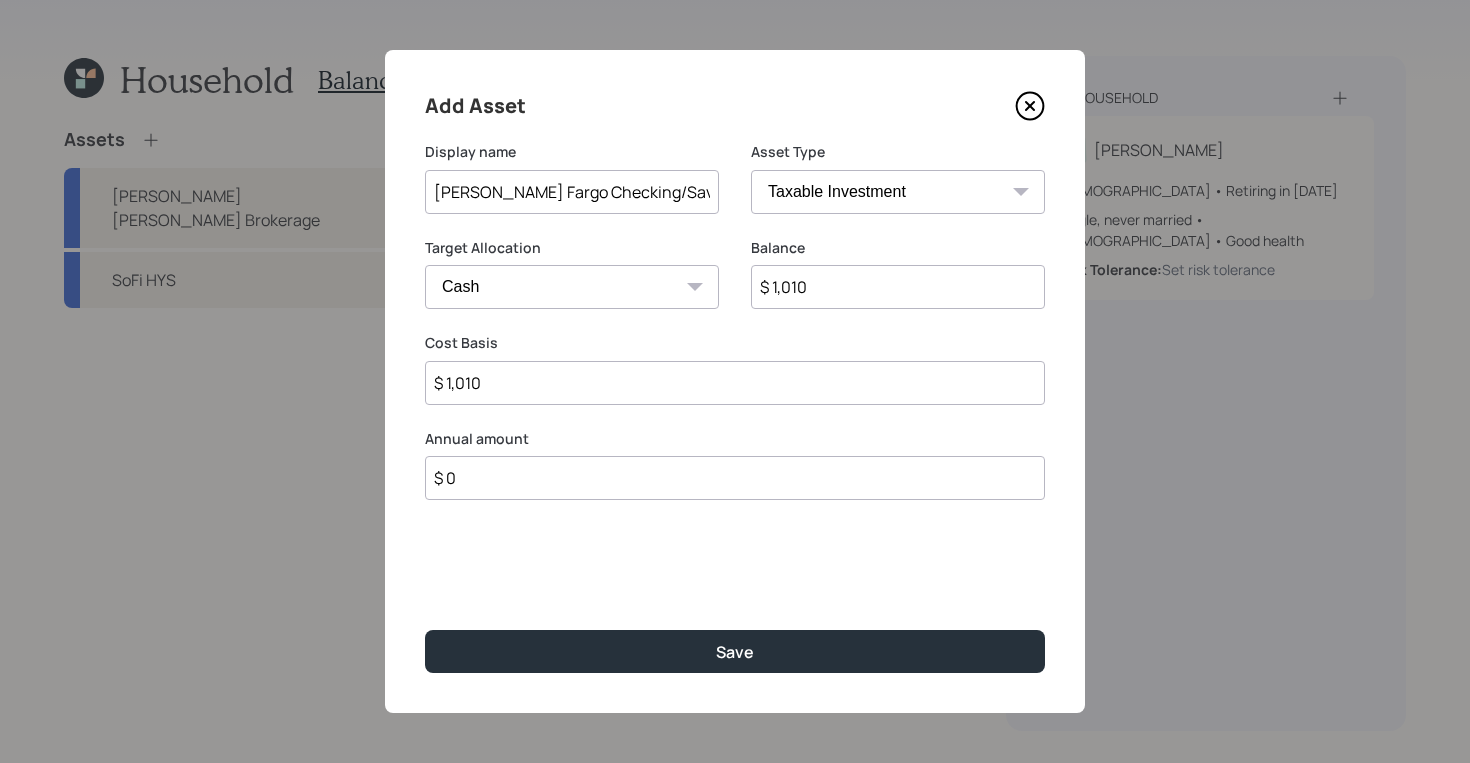 type on "$ 101" 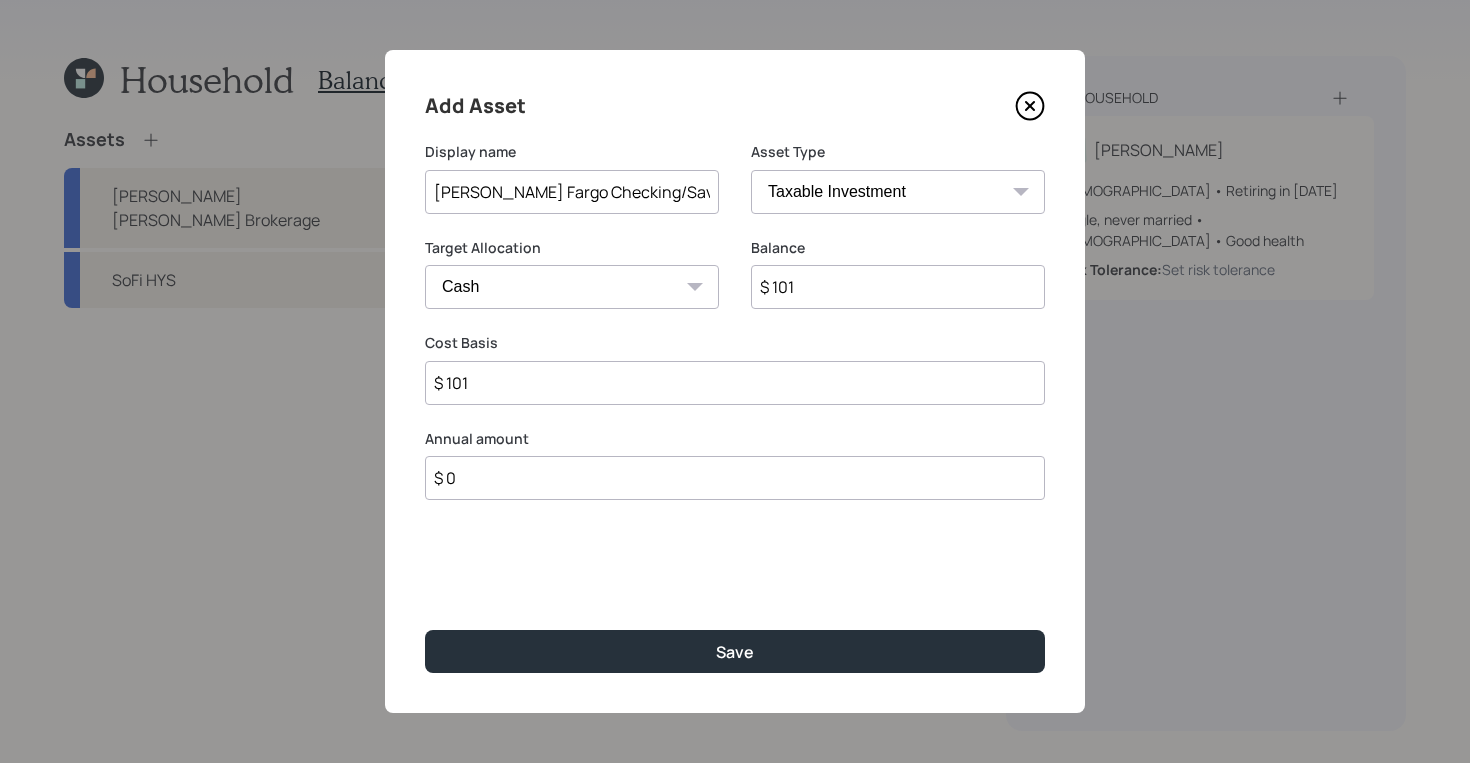 type on "$ 10" 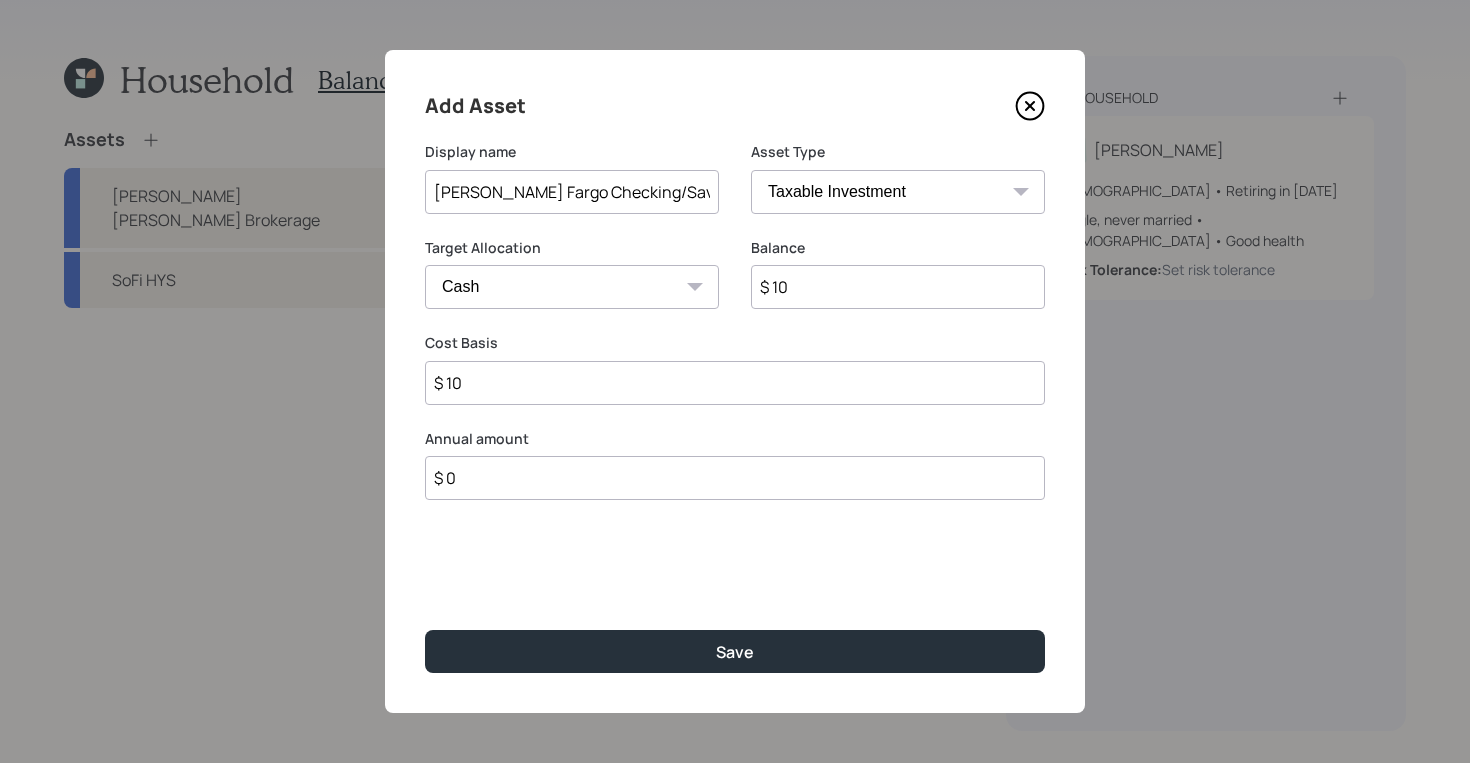type on "$ 1" 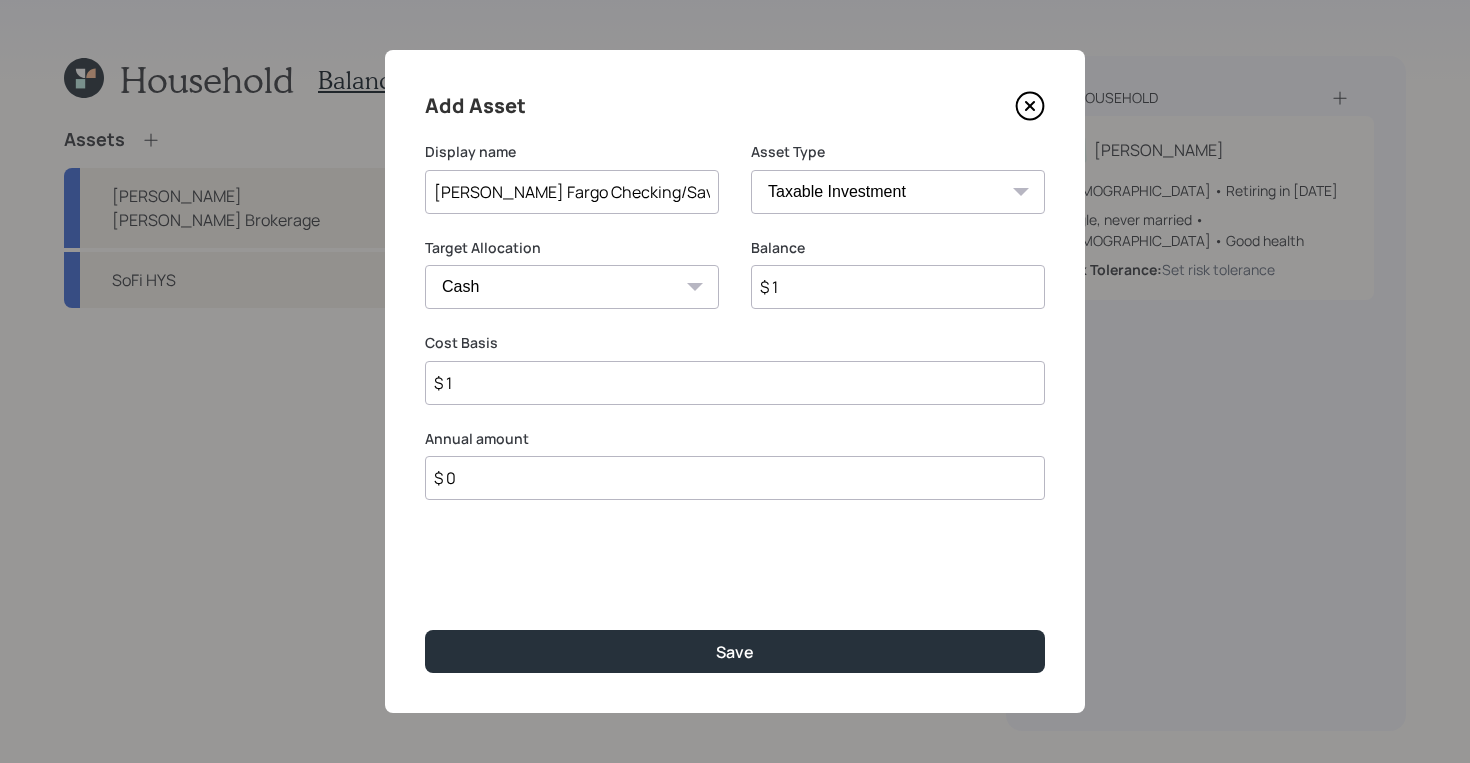 type on "$ 11" 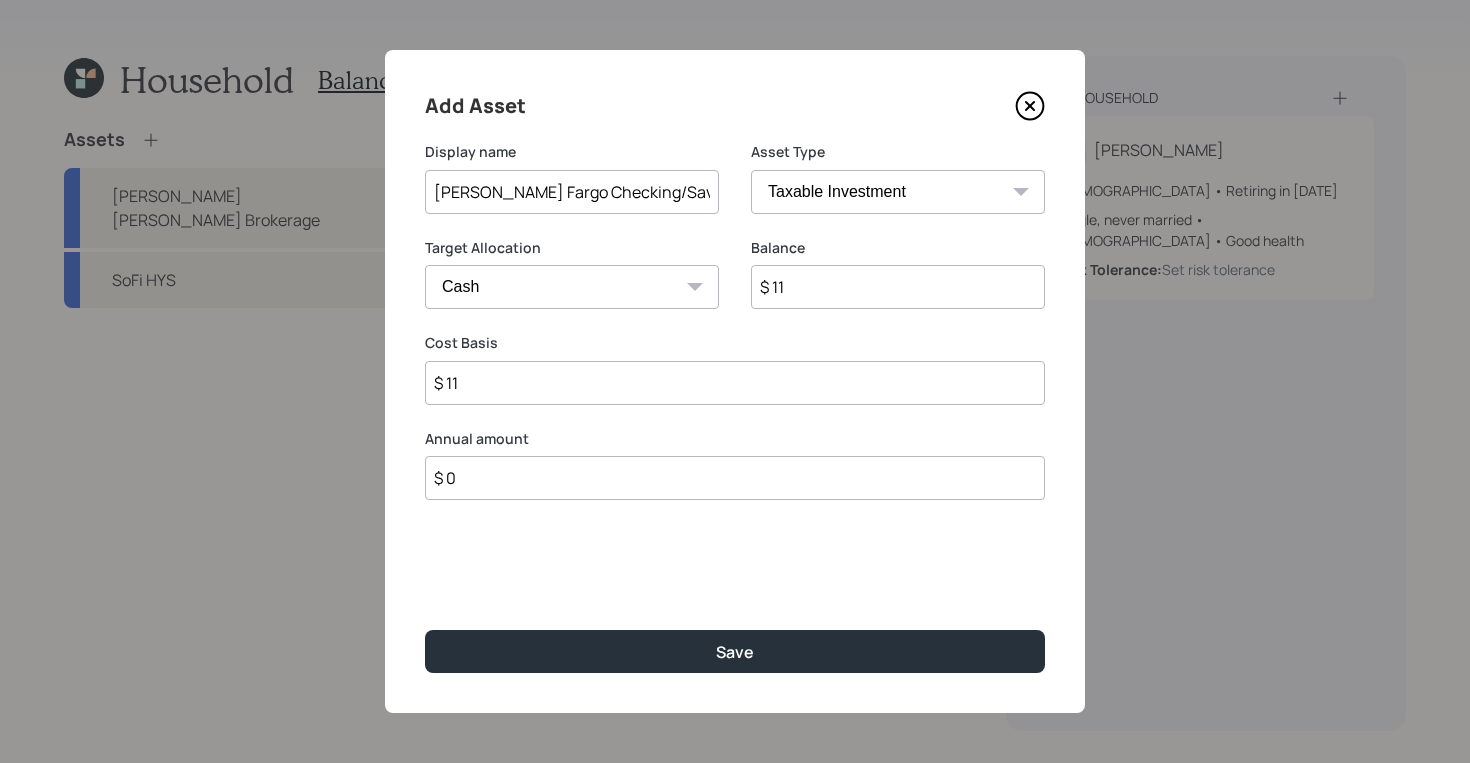 type on "$ 110" 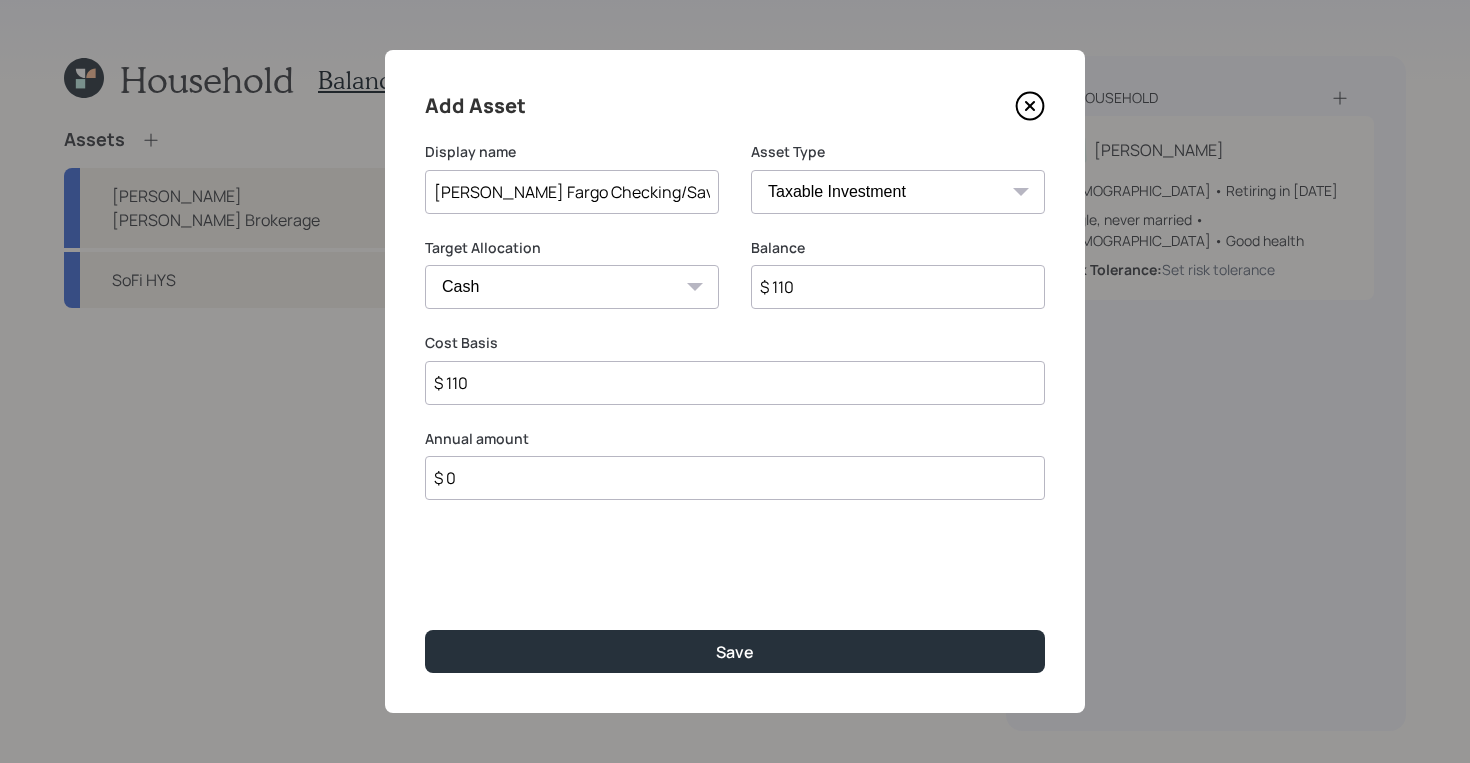 type on "$ 1,100" 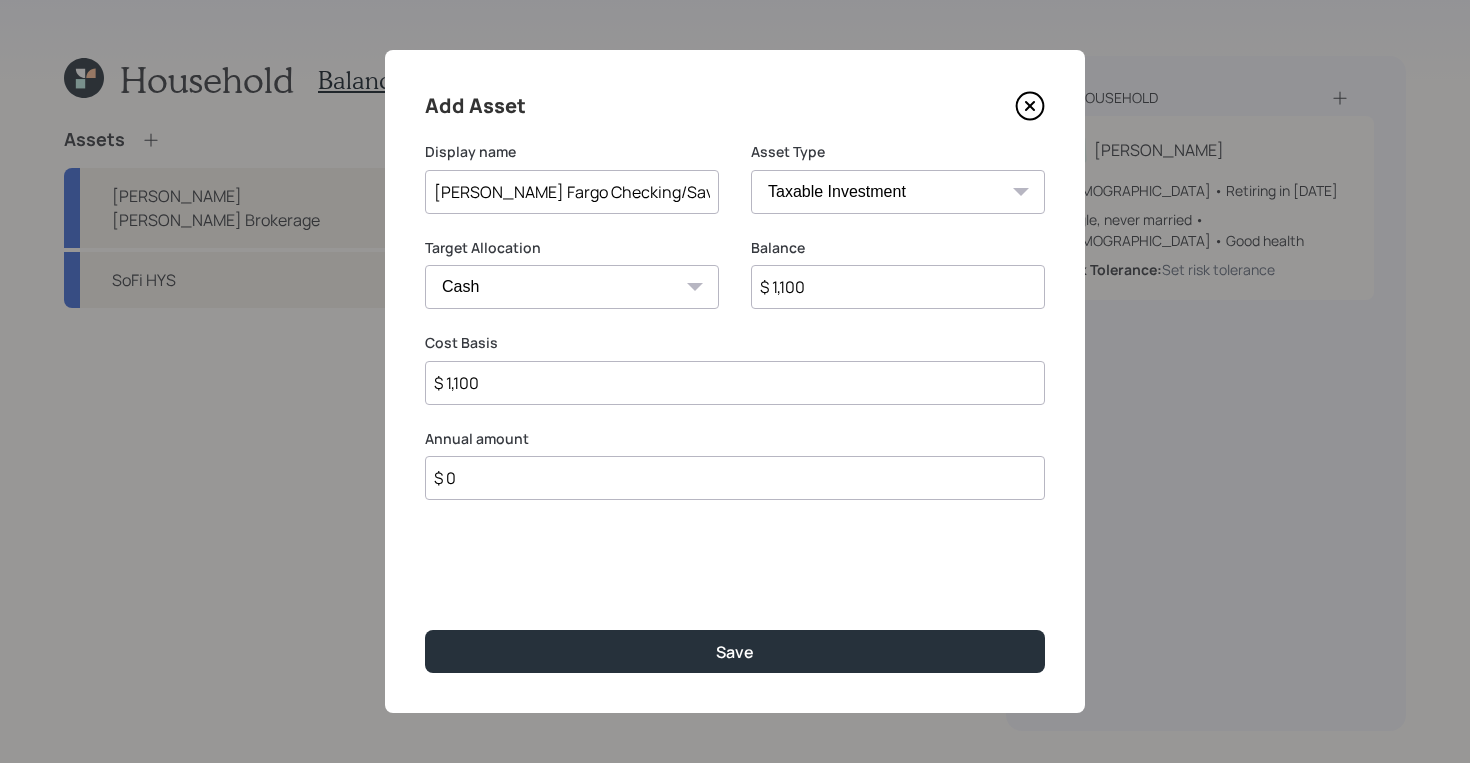 type on "$ 1,100" 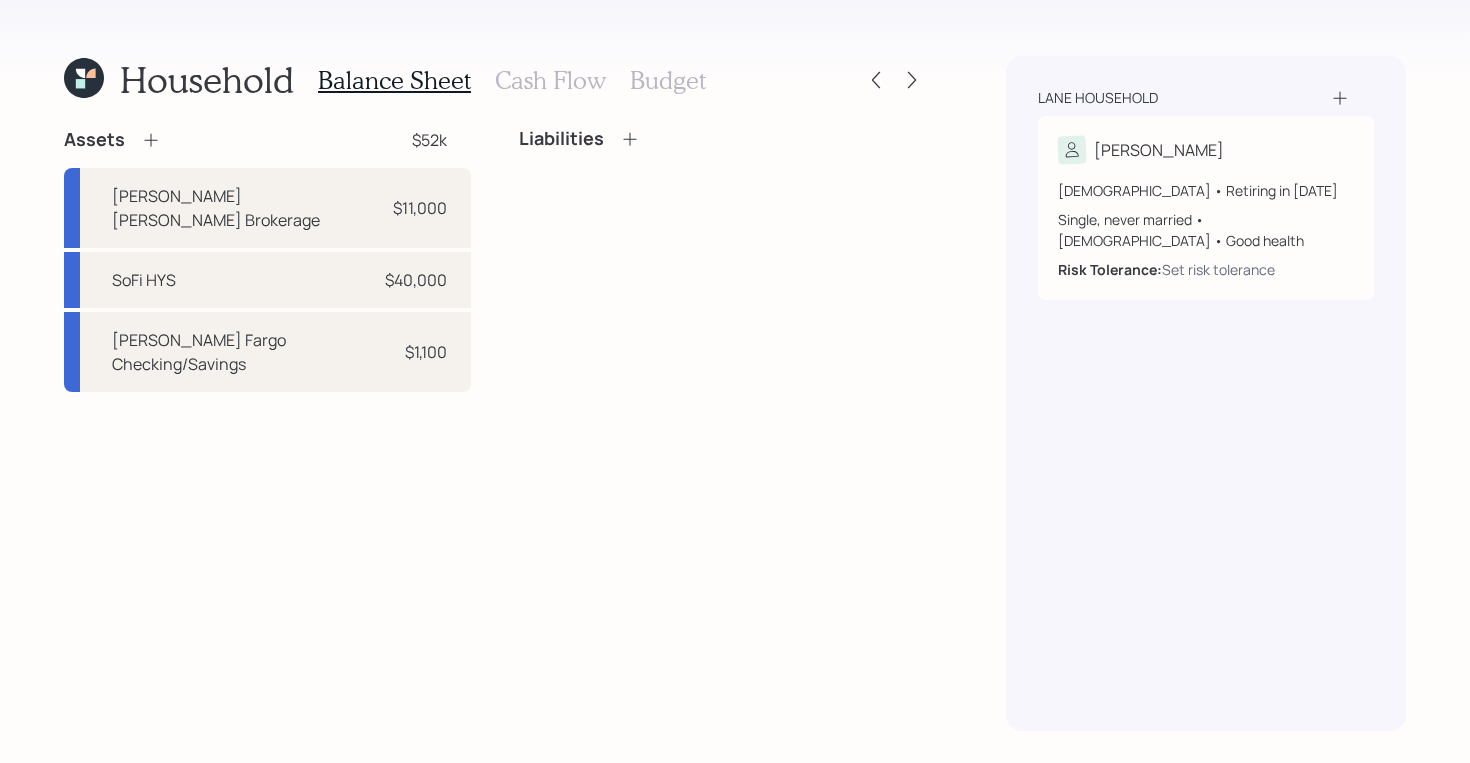 click 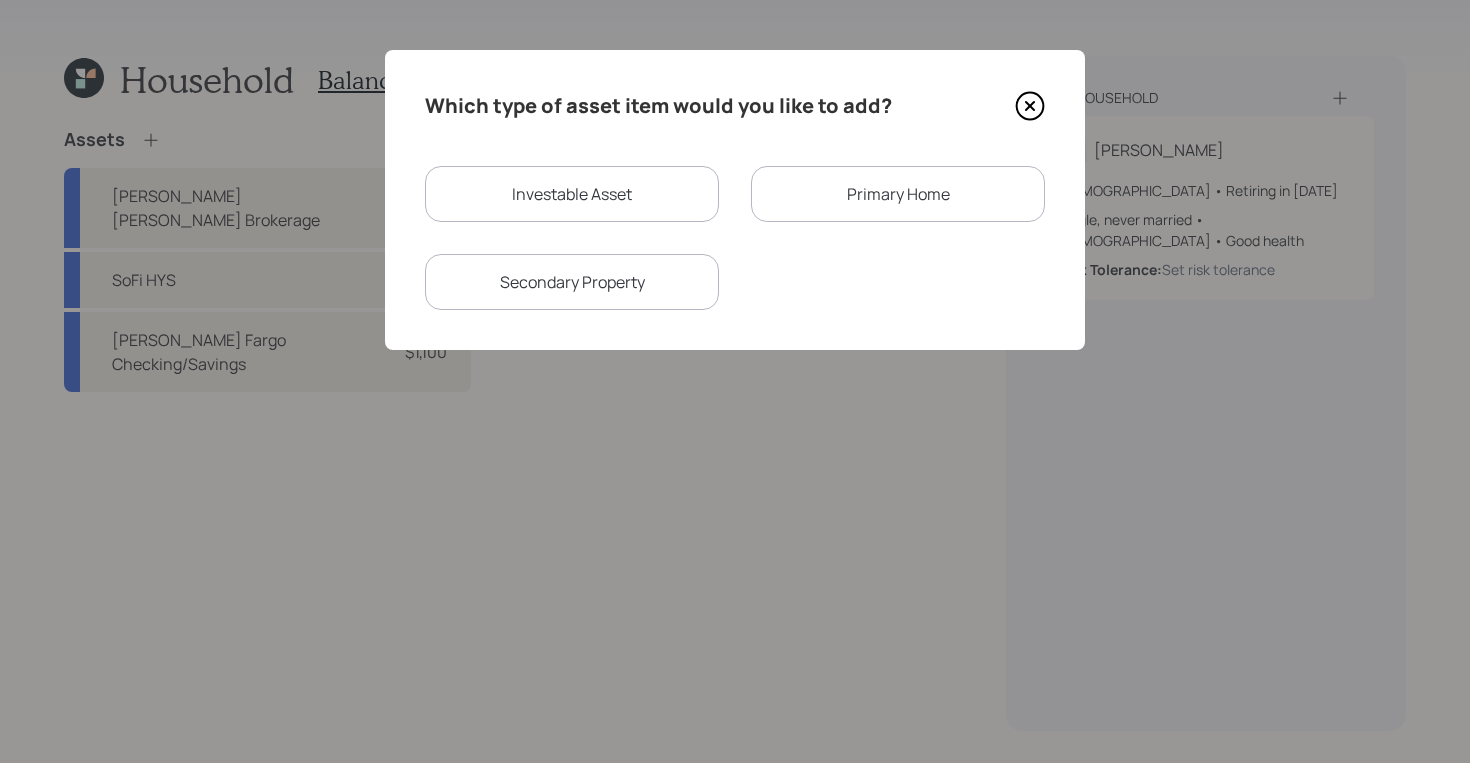 click 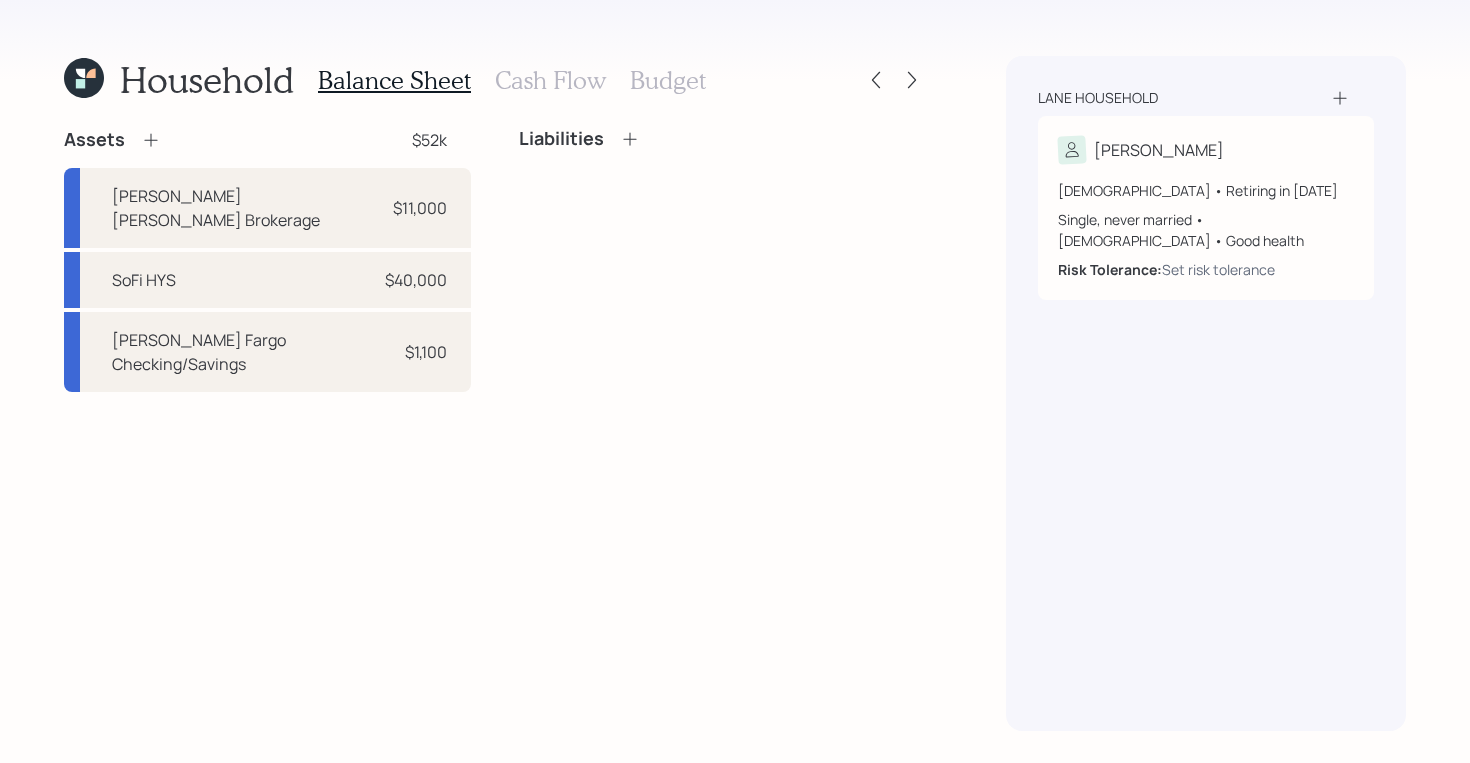 click on "Liabilities" at bounding box center (722, 260) 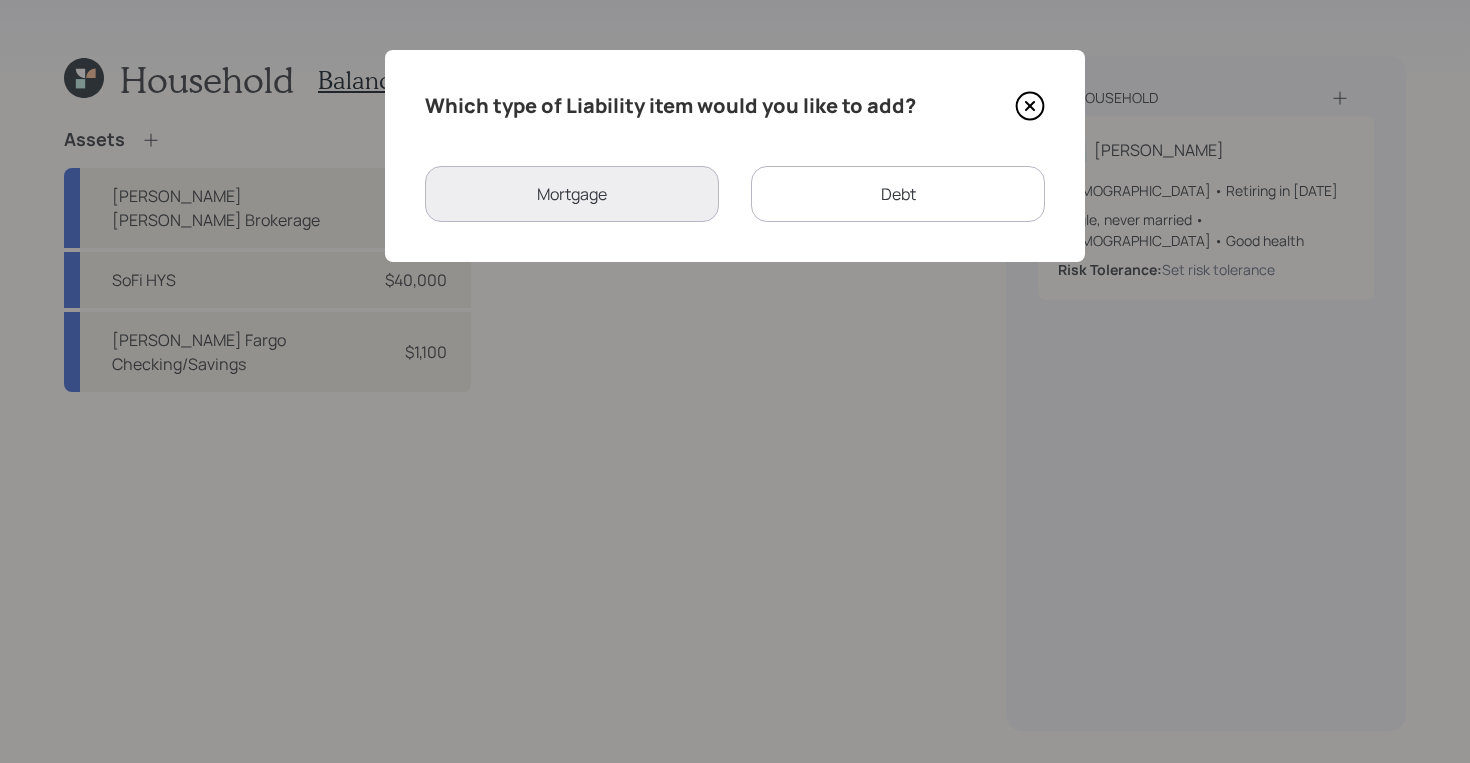 click on "Debt" at bounding box center [898, 194] 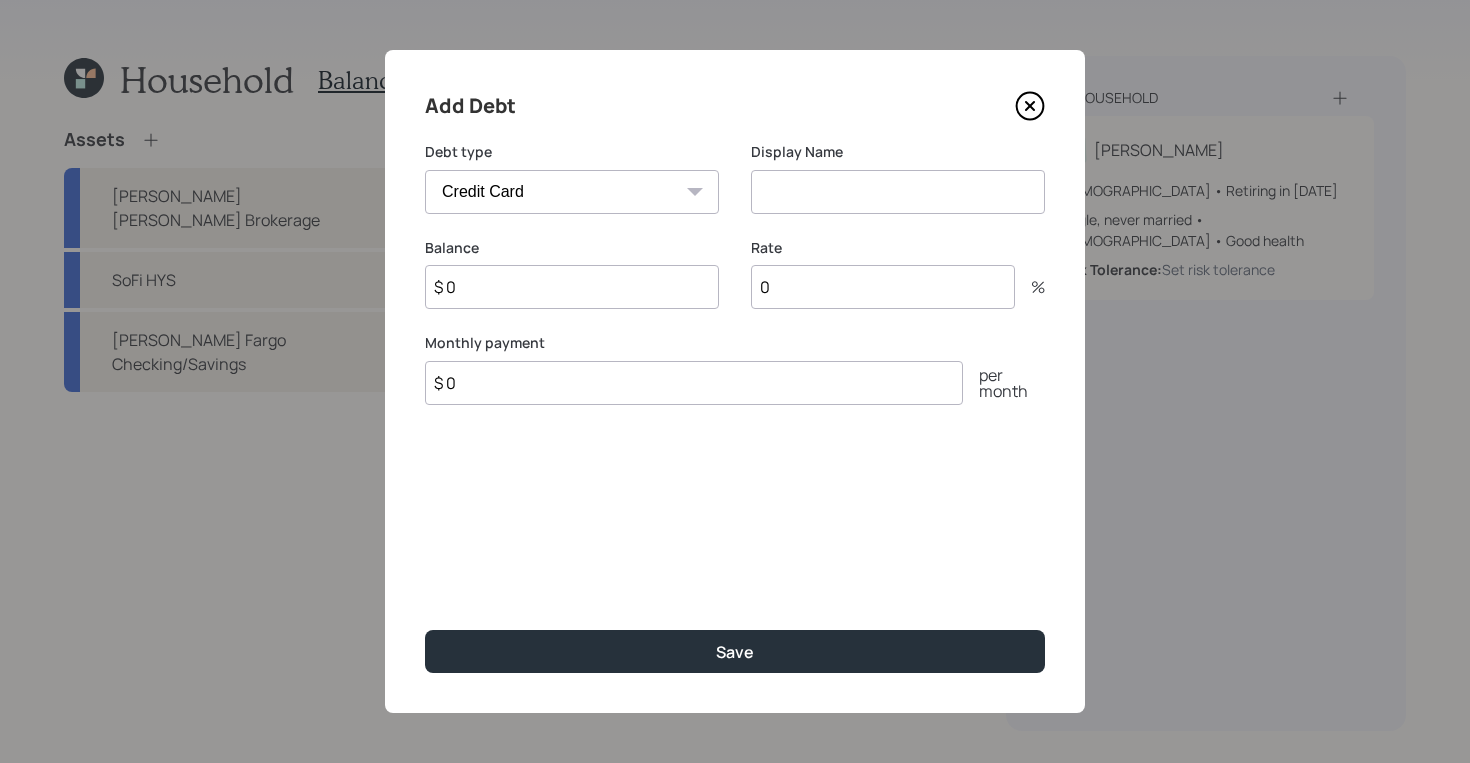 click on "Car Credit Card Medical Student Other" at bounding box center (572, 192) 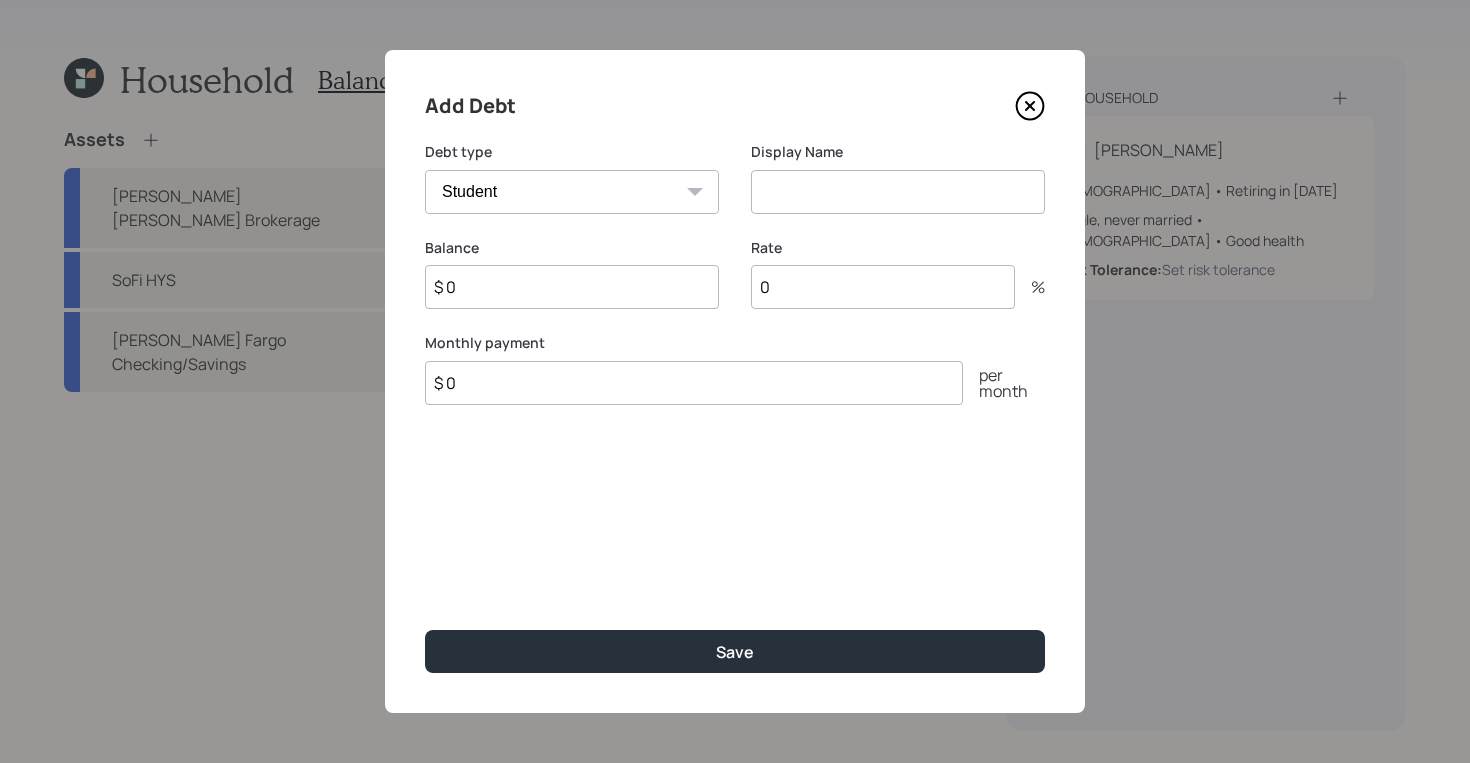 click at bounding box center [898, 192] 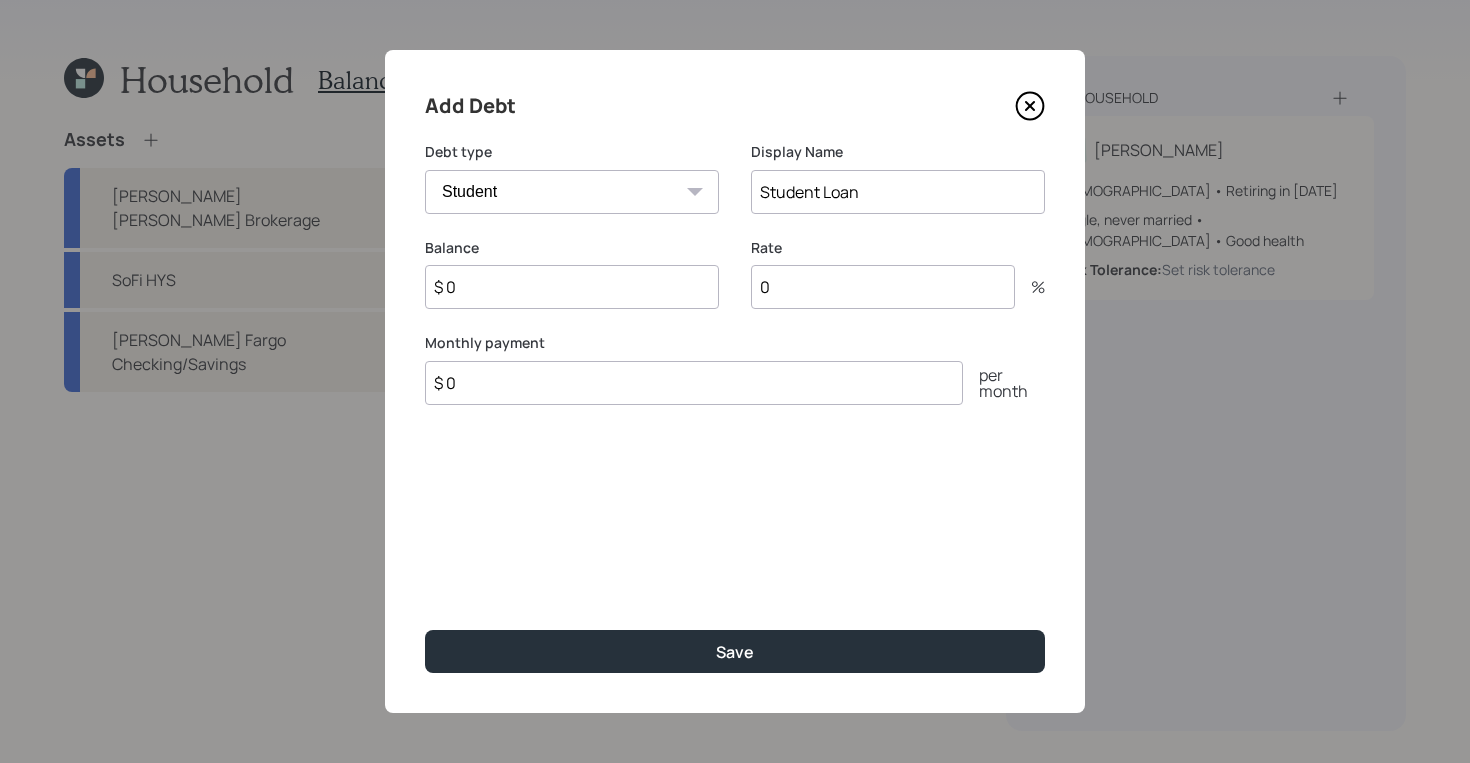 click on "Student Loan" at bounding box center (898, 192) 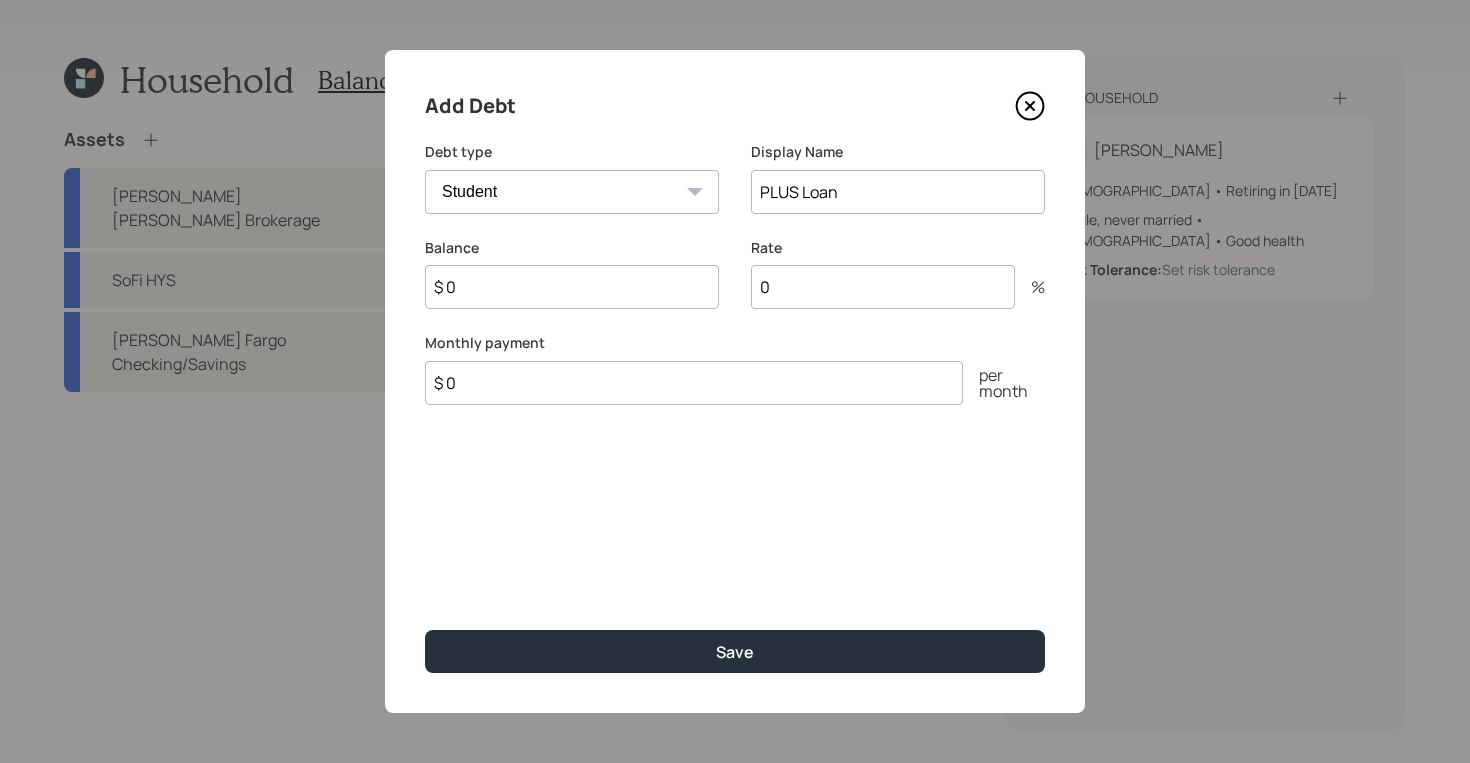type on "PLUS Loan" 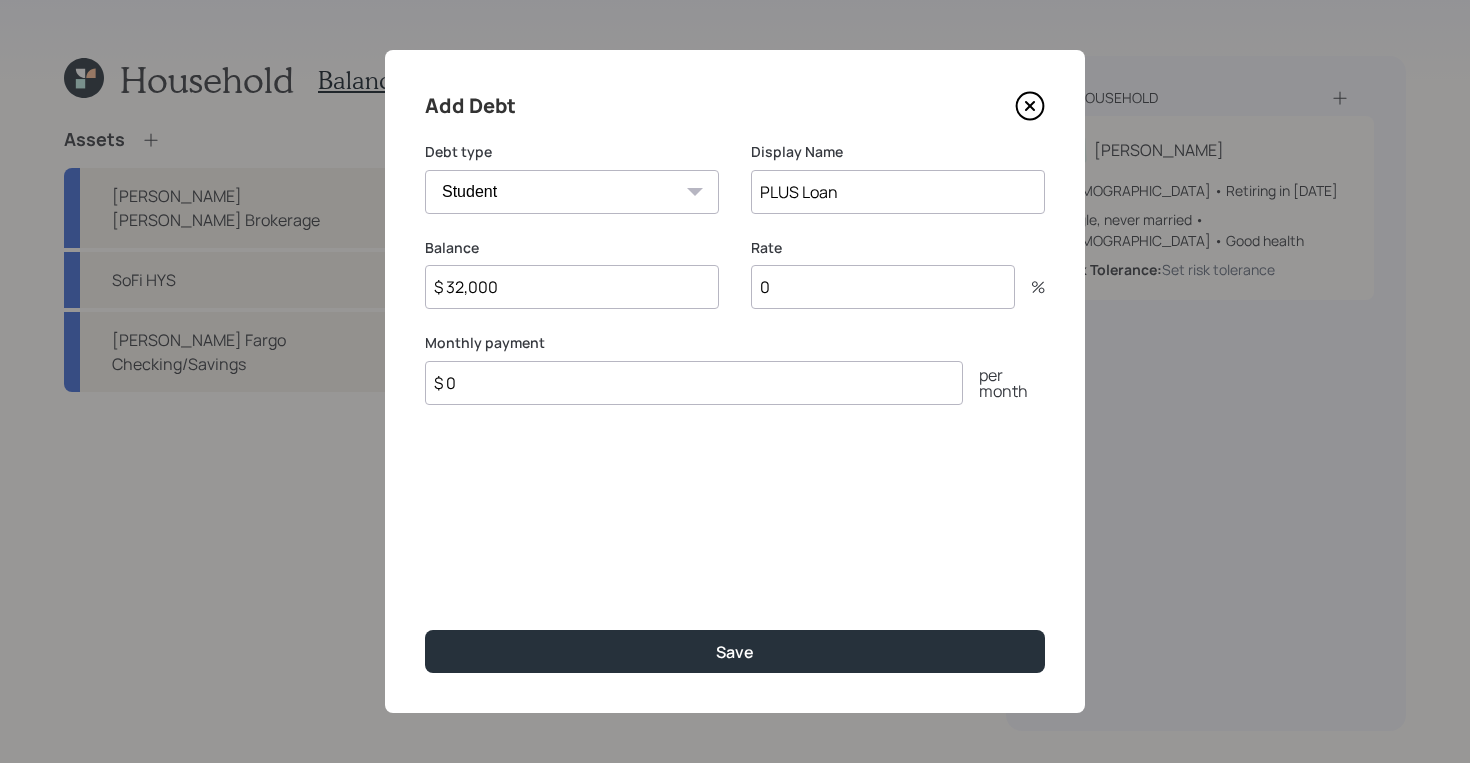 type on "$ 32,000" 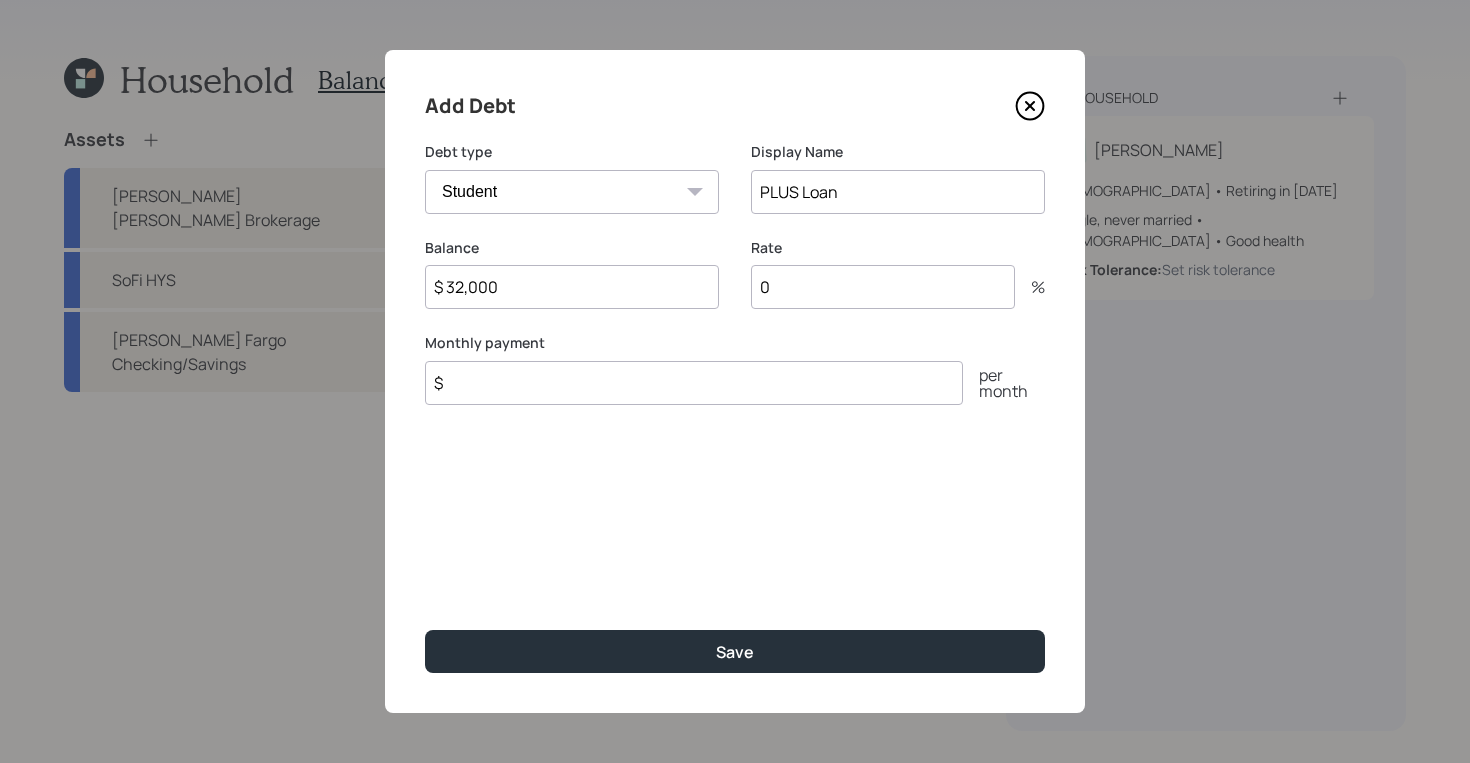 type on "$" 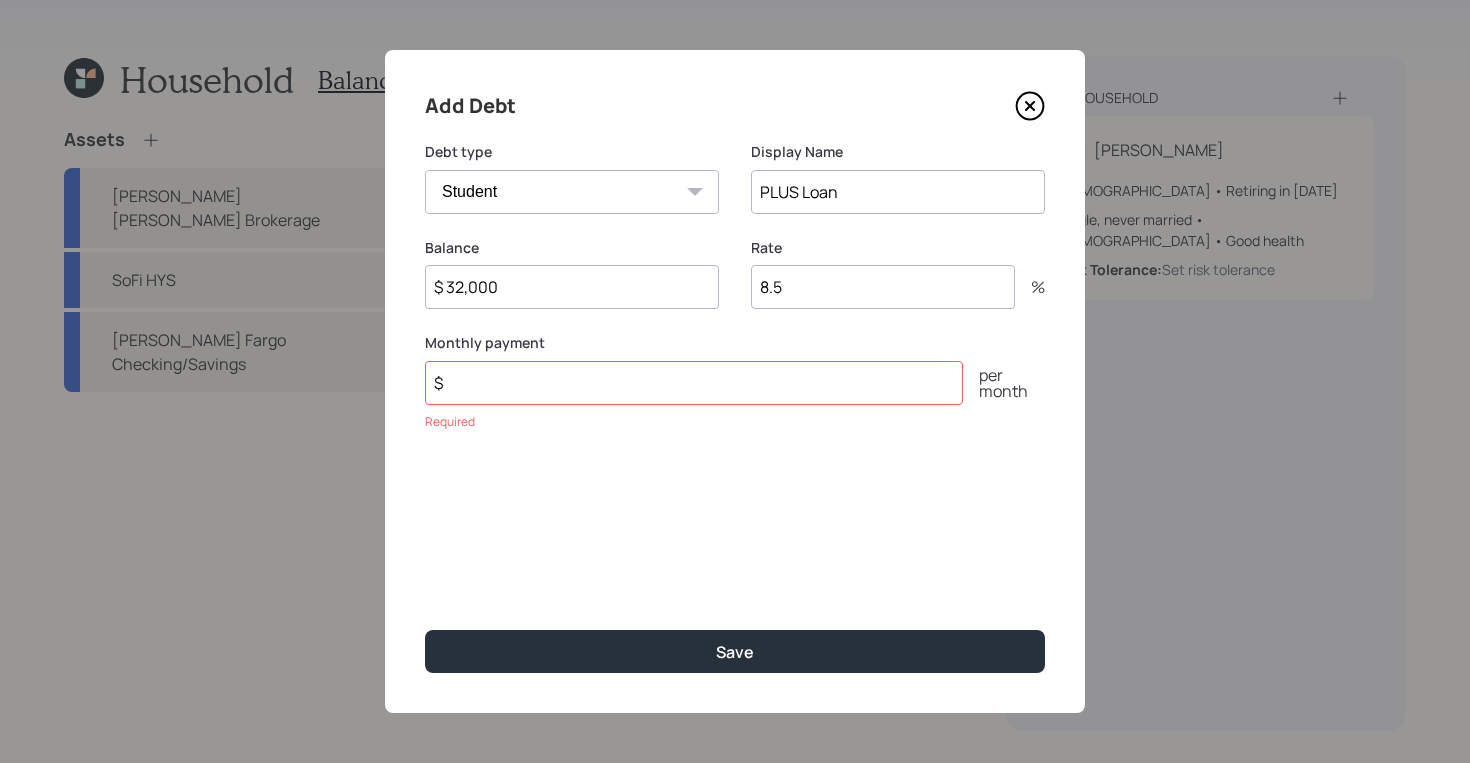 type on "8.5" 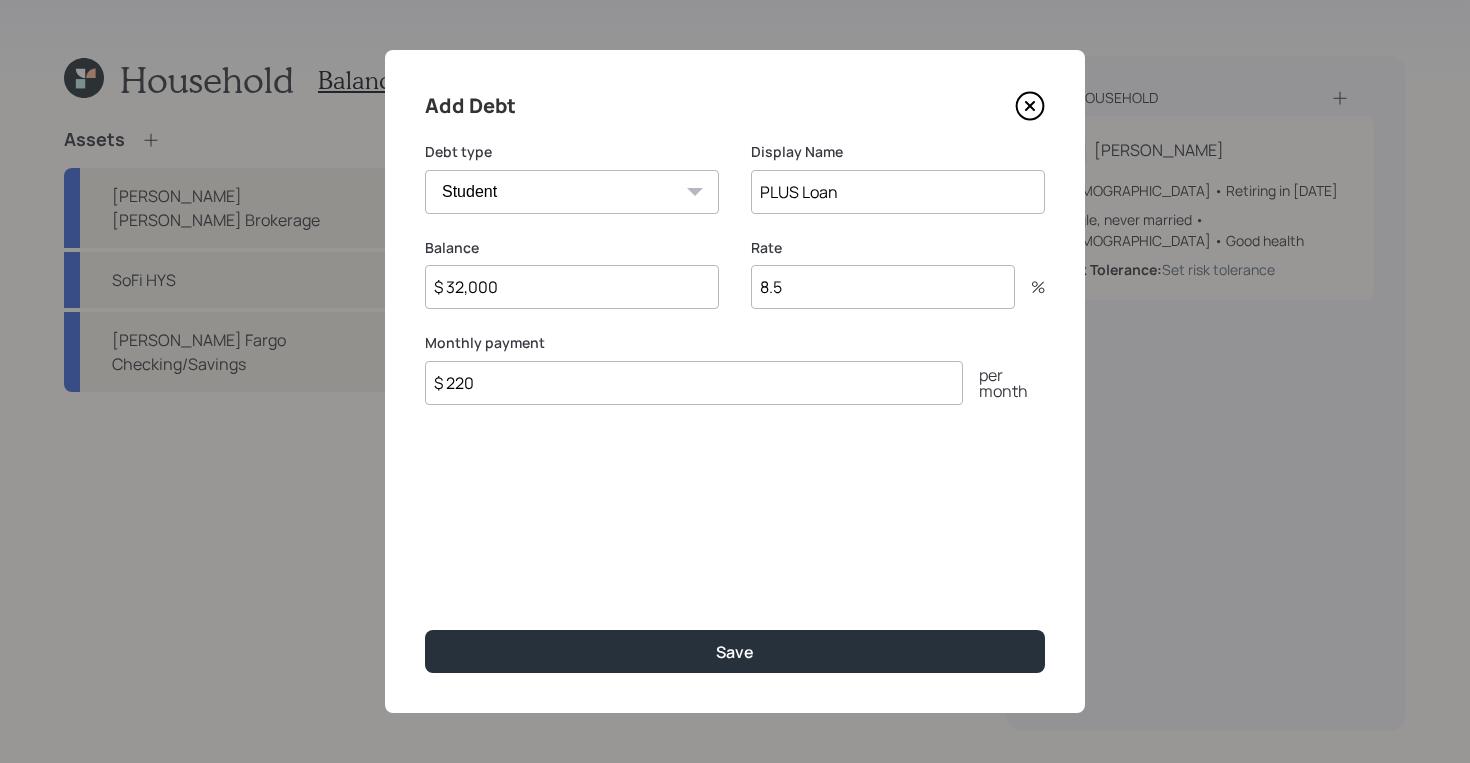 type on "$ 220" 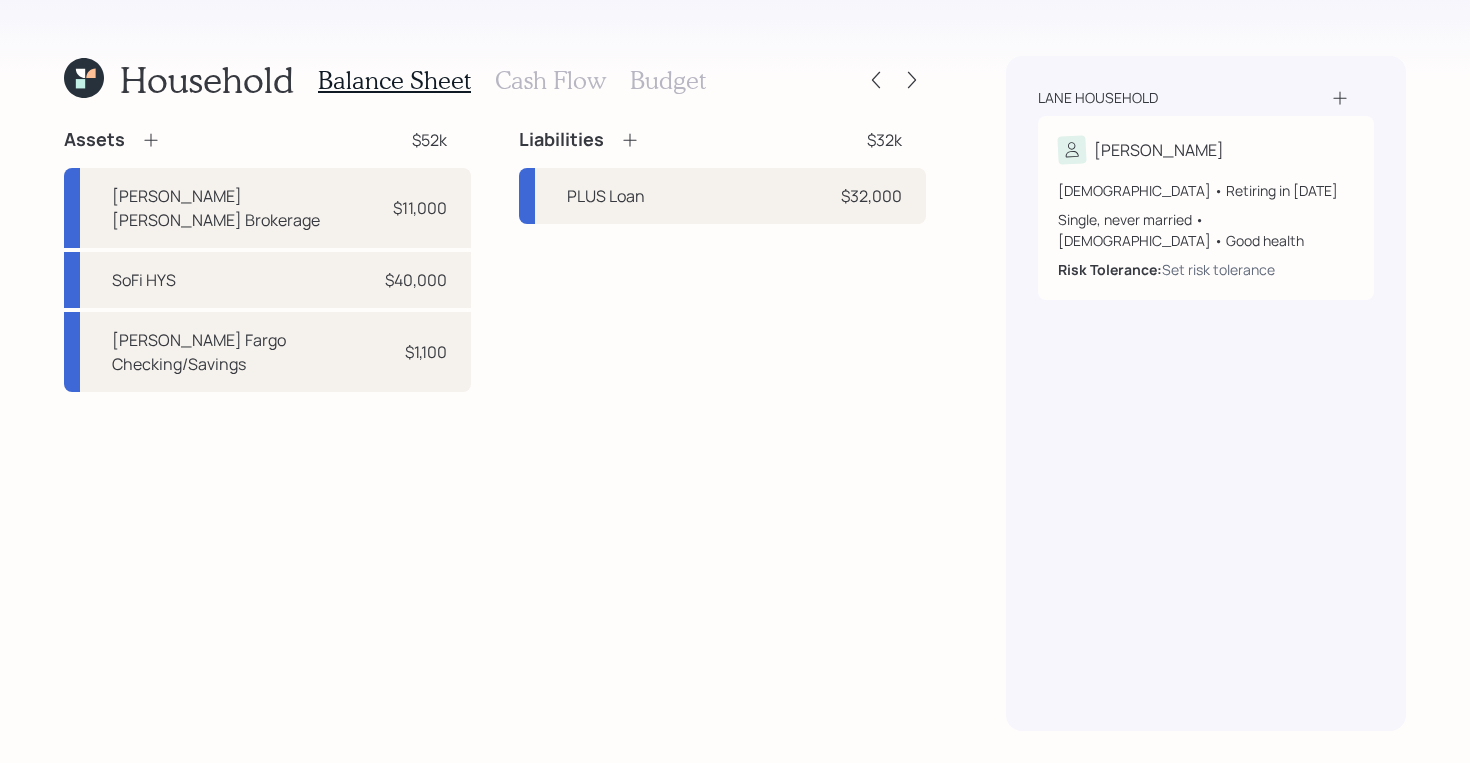 click on "Assets $52k [PERSON_NAME] [PERSON_NAME] Brokerage $11,000 SoFi HYS $40,000 [PERSON_NAME] Fargo Checking/Savings $1,100 Liabilities $32k PLUS Loan $32,000" at bounding box center (495, 429) 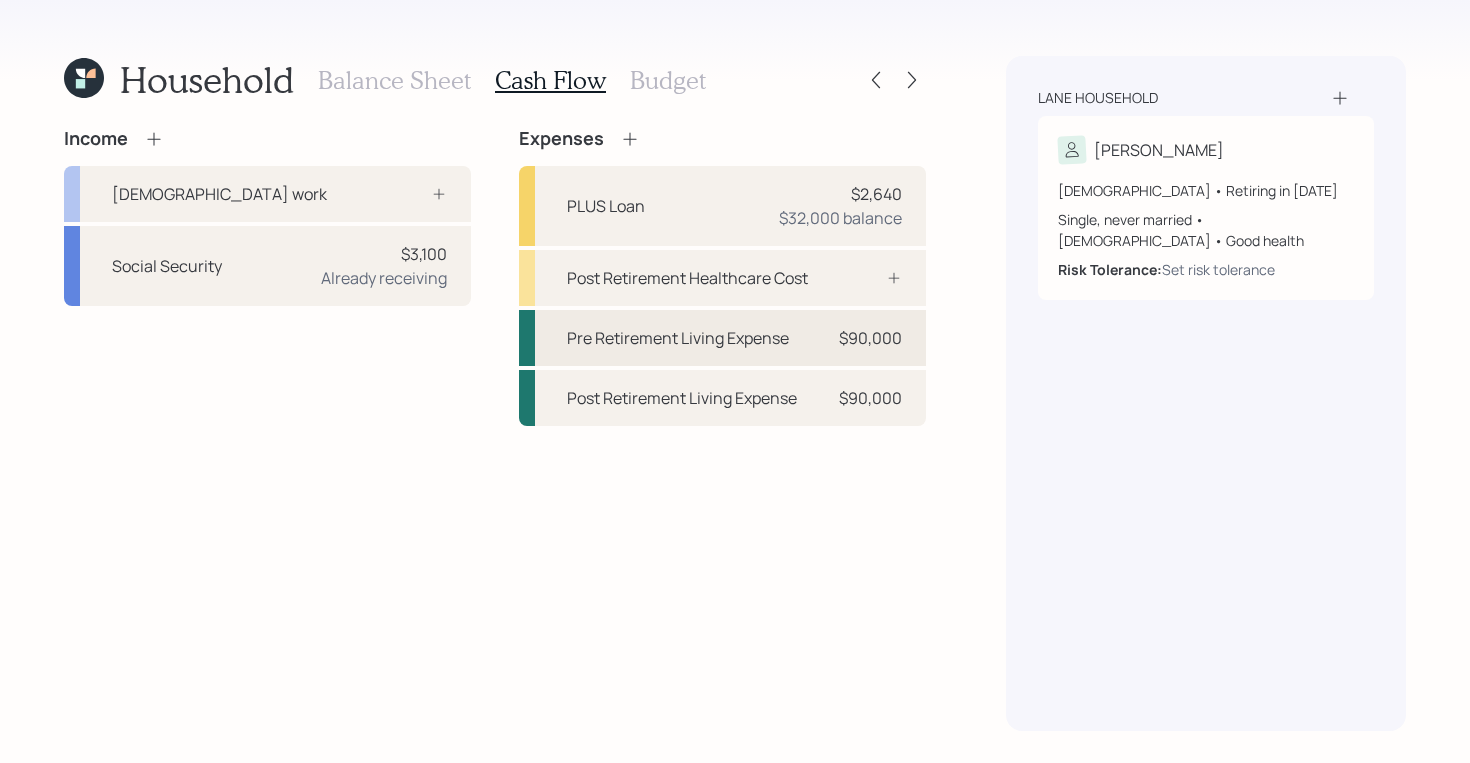 click on "Pre Retirement Living Expense" at bounding box center (678, 338) 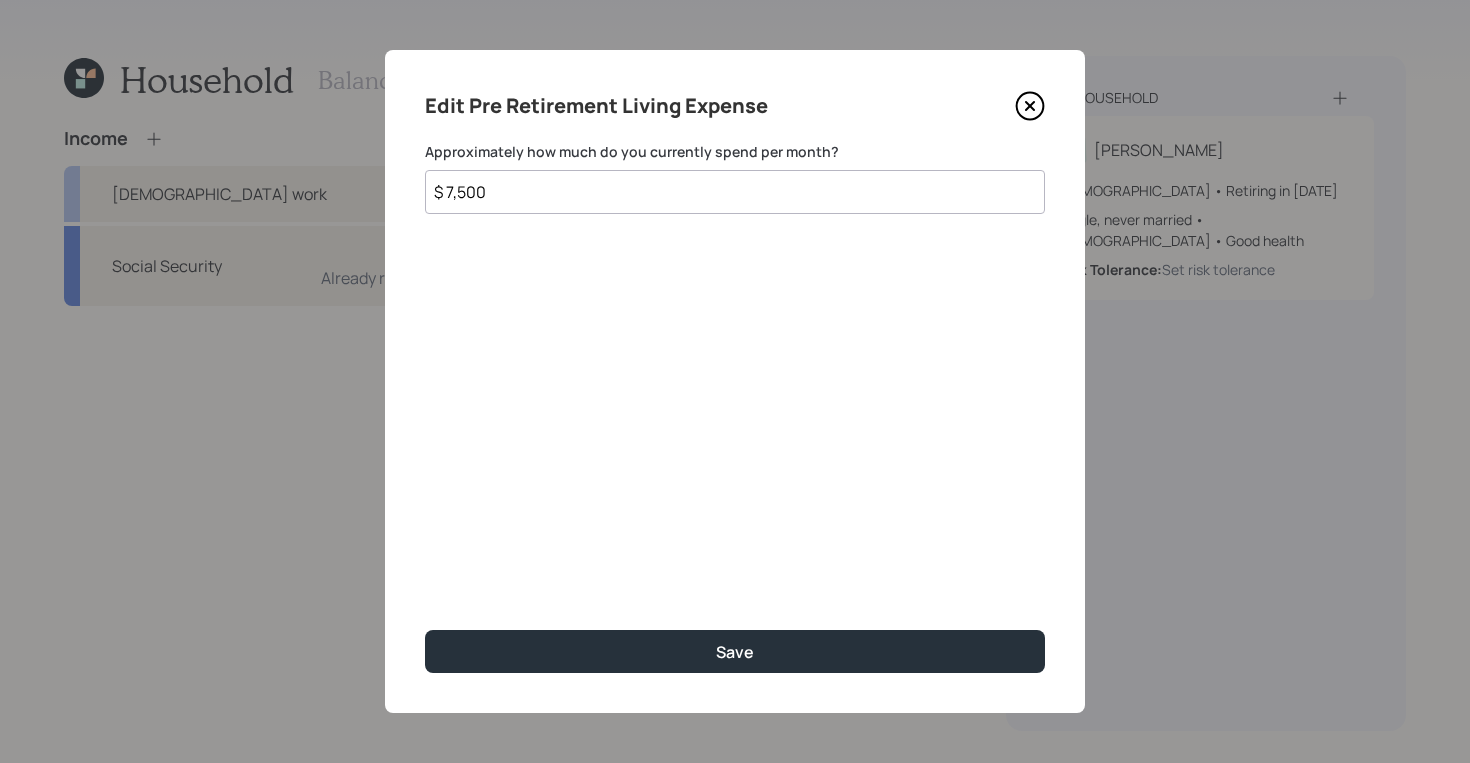 click 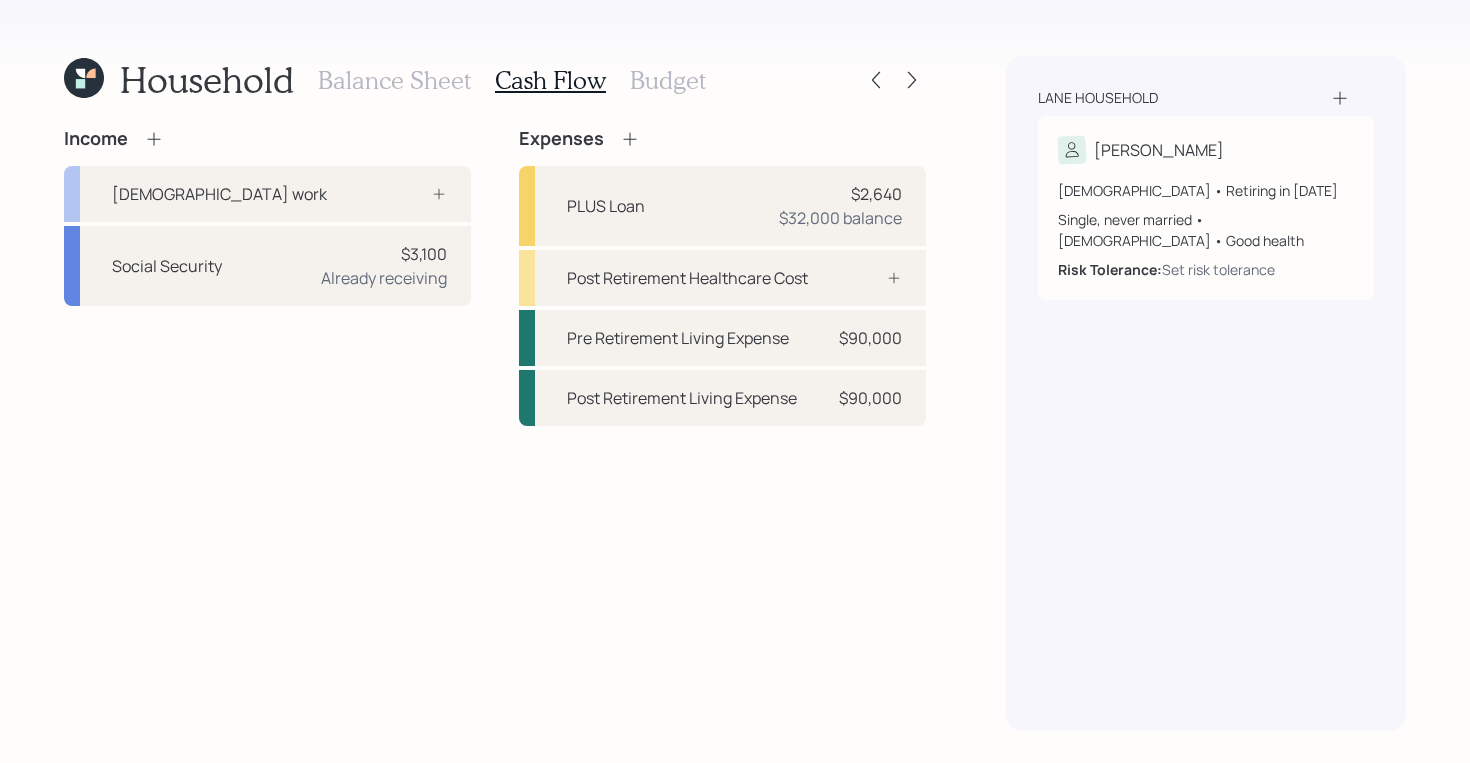 click on "Income [DEMOGRAPHIC_DATA] work Social Security $3,100 Already receiving Expenses PLUS Loan $2,640 $32,000 balance Post Retirement Healthcare Cost Pre Retirement Living Expense $90,000 Post Retirement Living Expense $90,000" at bounding box center (495, 429) 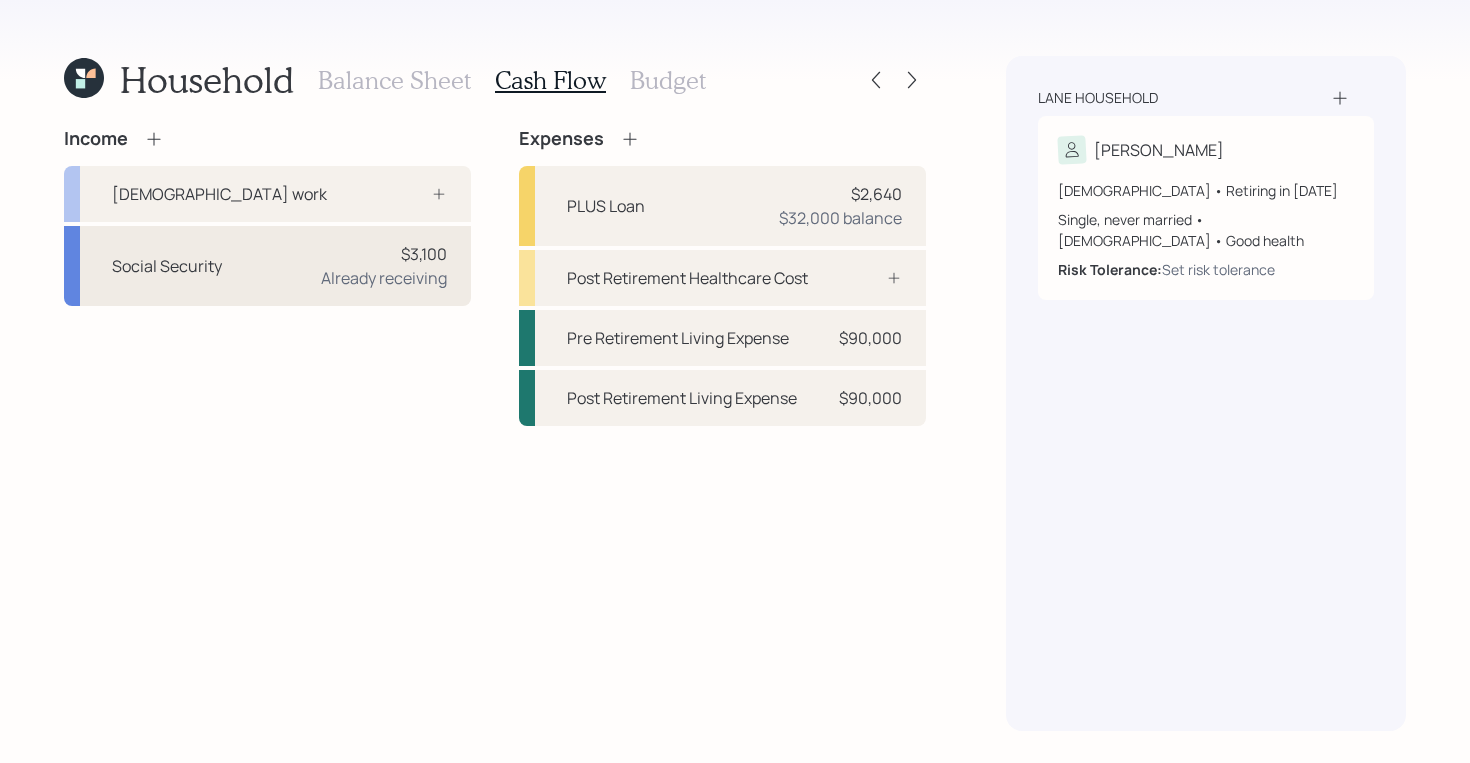 click on "Social Security $3,100 Already receiving" at bounding box center (267, 266) 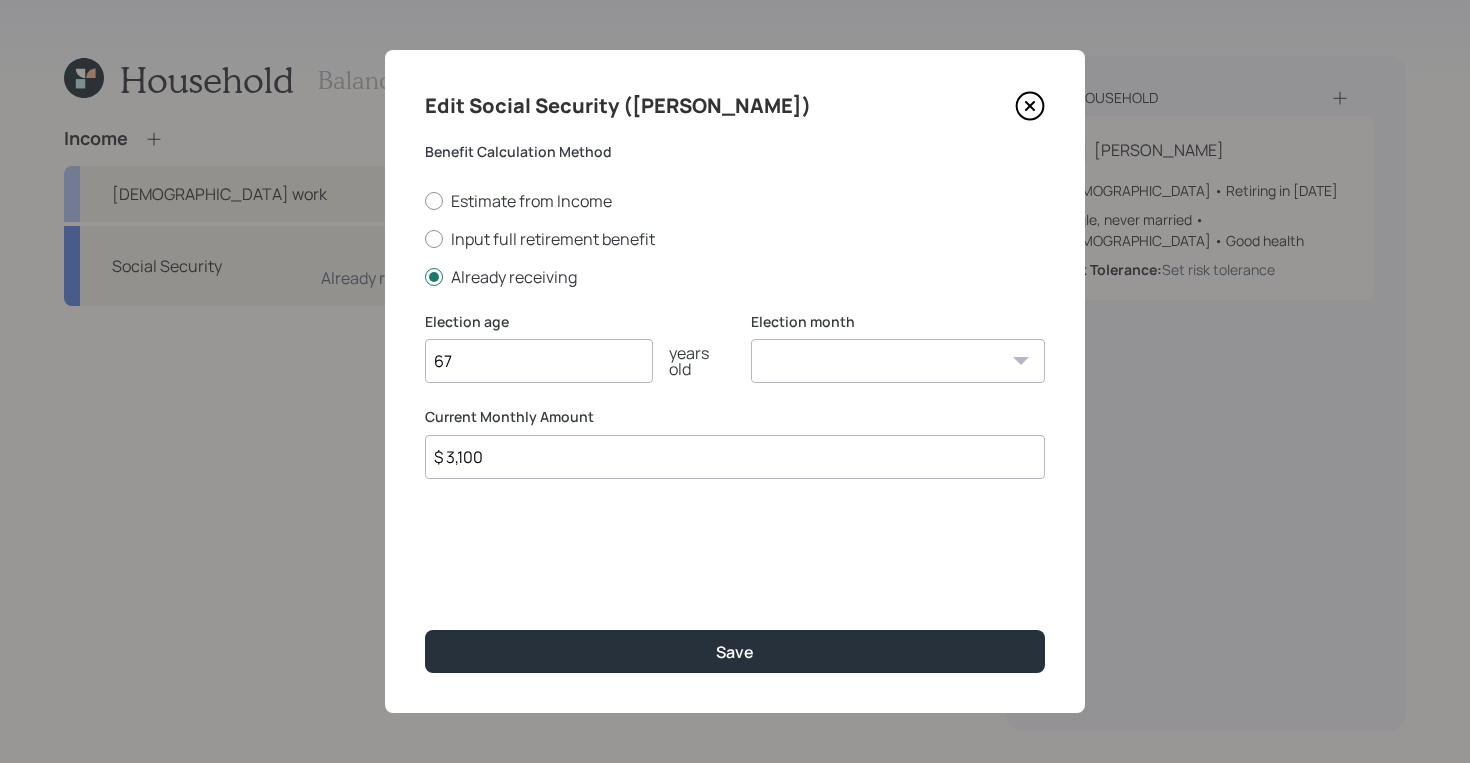 click on "$ 3,100" at bounding box center (735, 457) 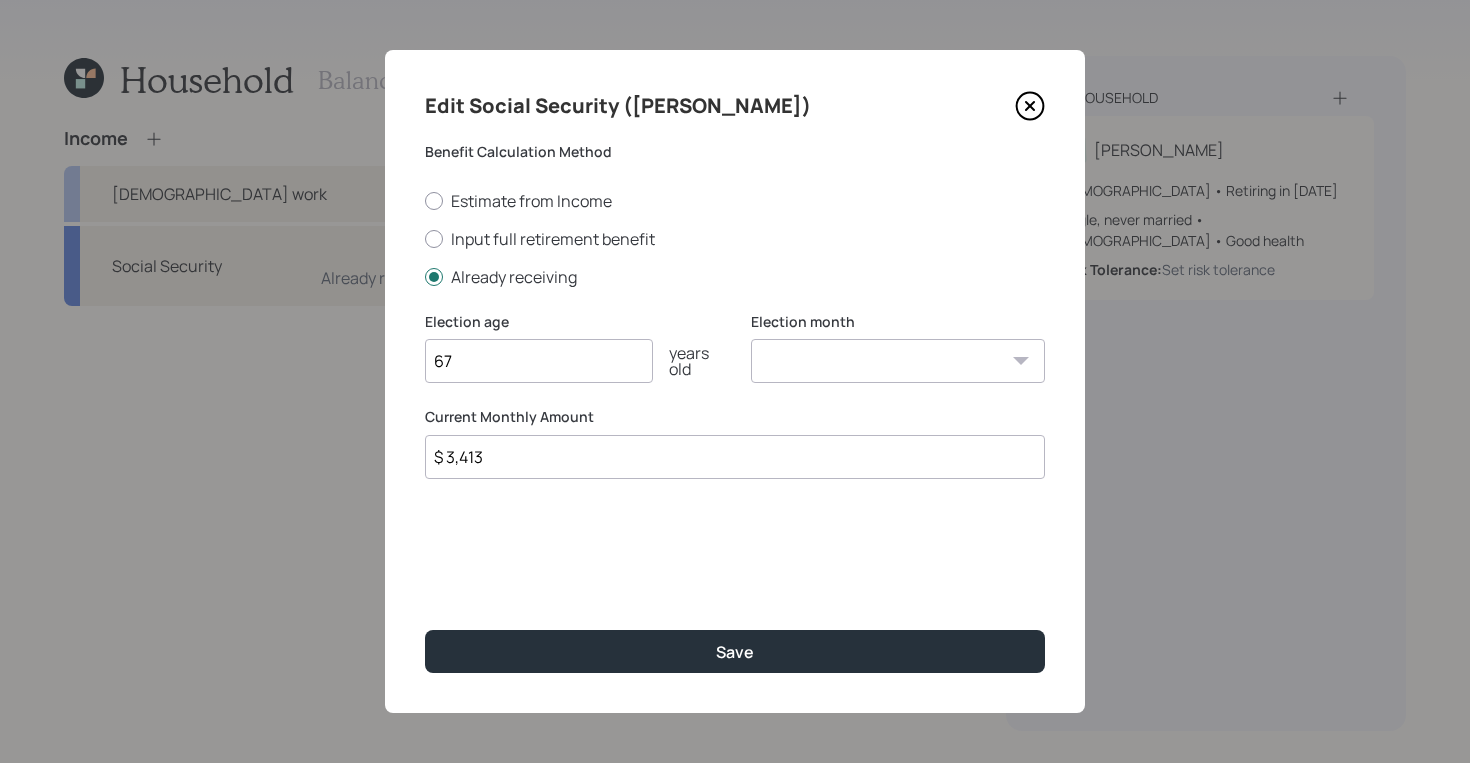 type on "$ 3,413" 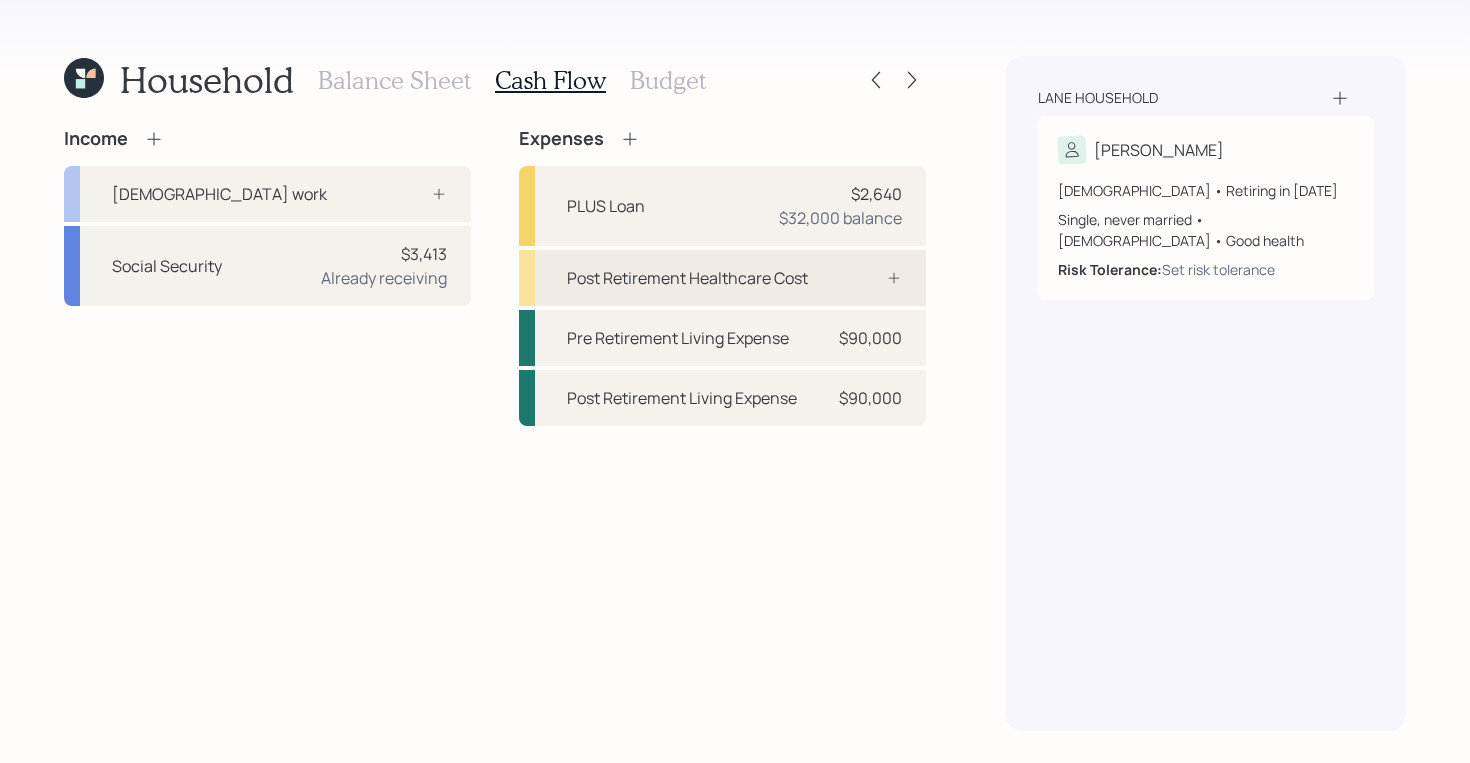 click at bounding box center [872, 278] 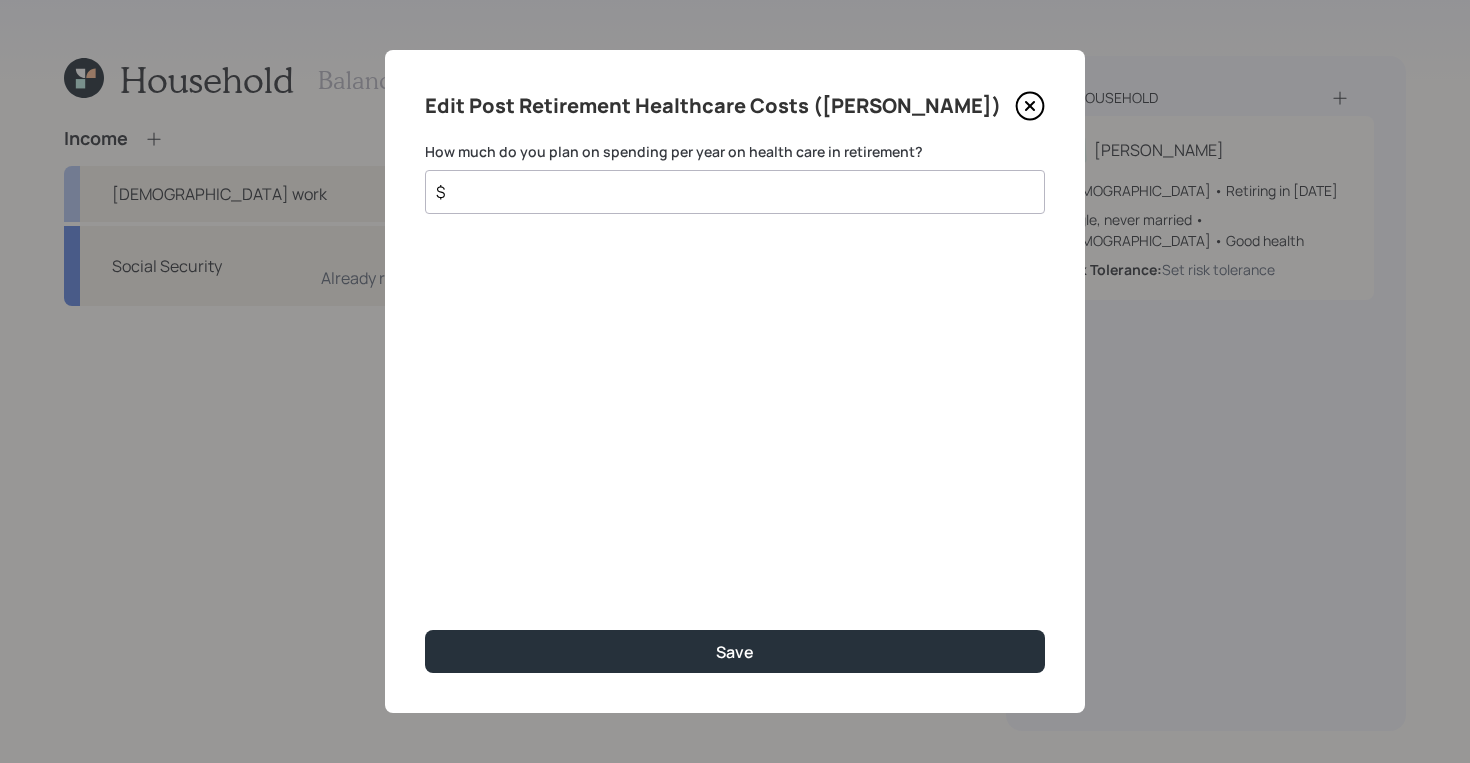 click on "$" at bounding box center [727, 192] 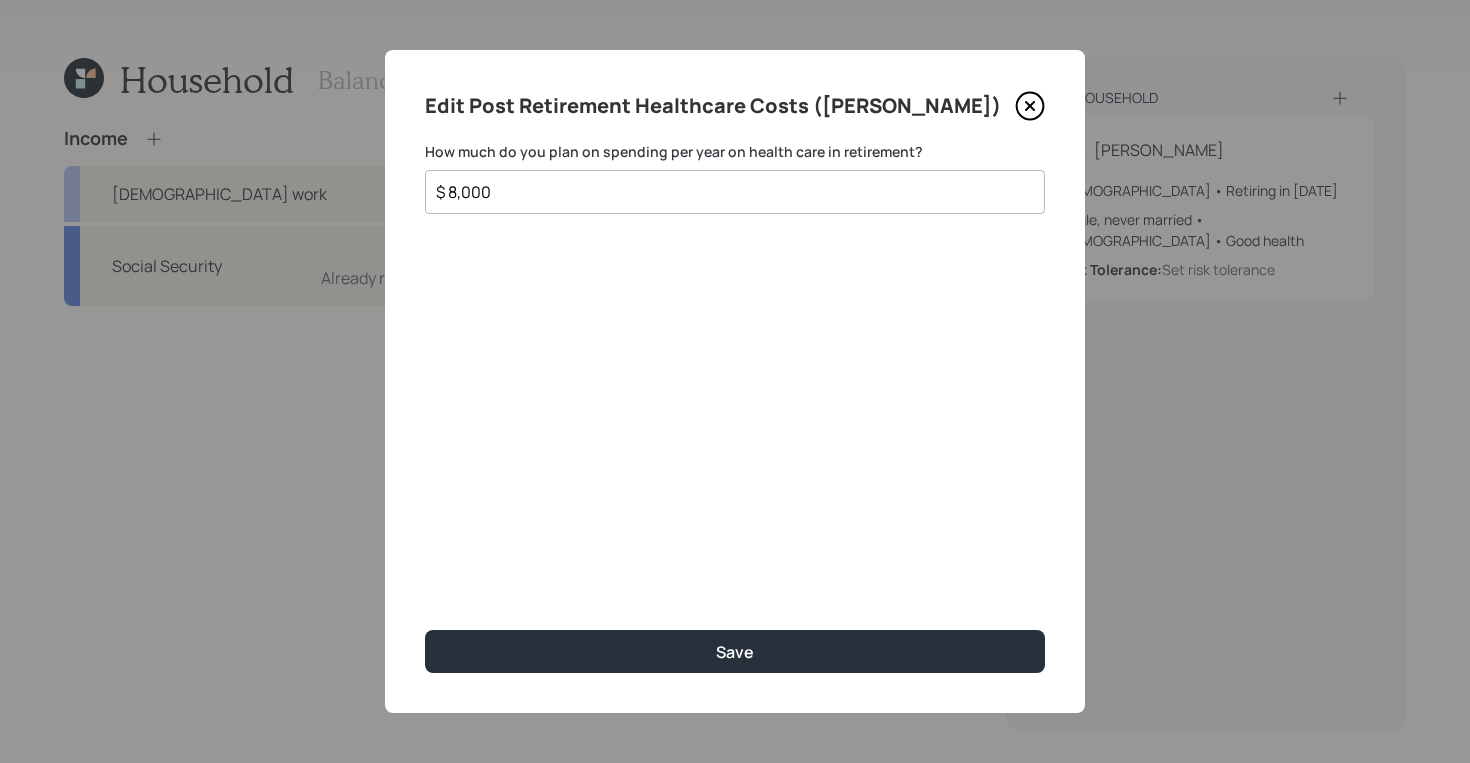 type on "$ 8,000" 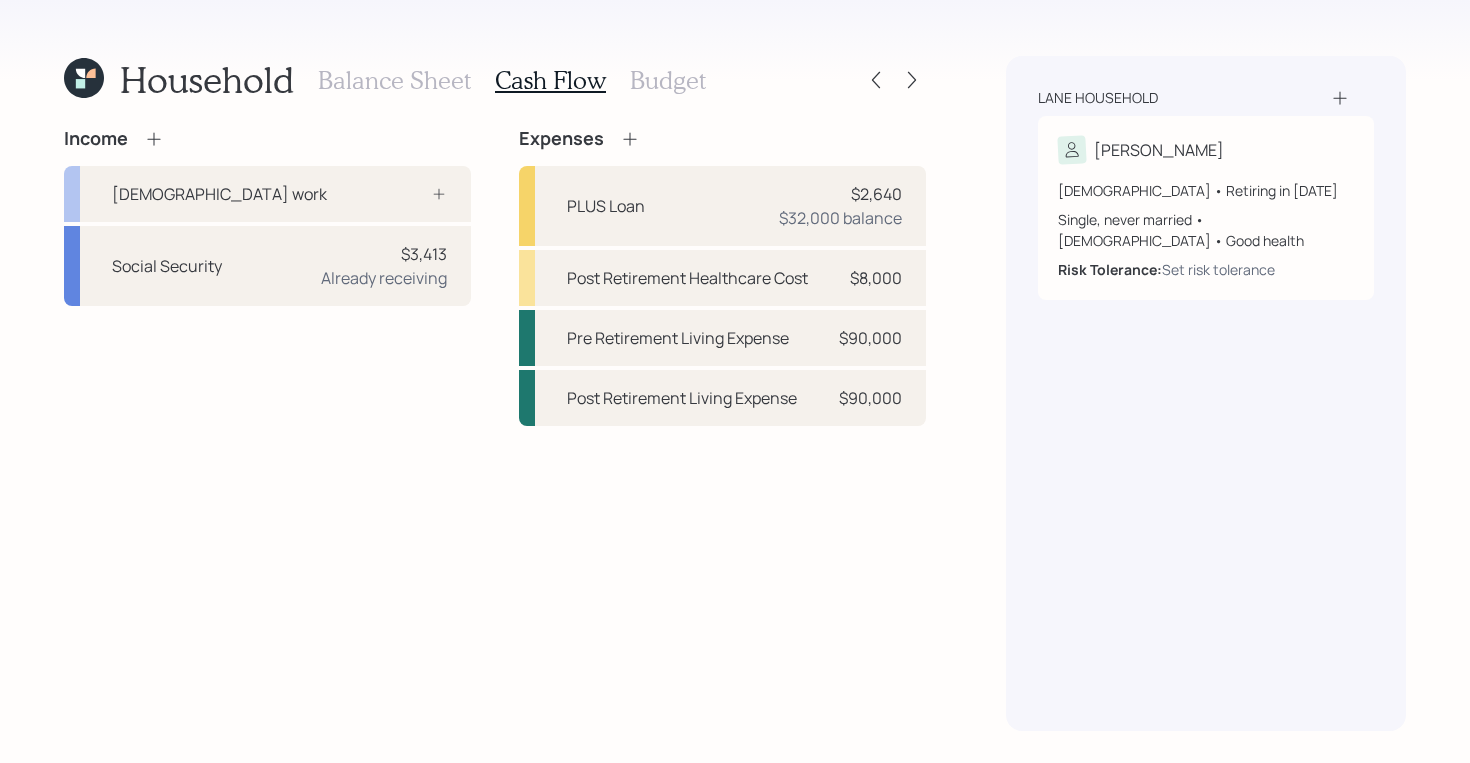 click on "Income [DEMOGRAPHIC_DATA] work Social Security $3,413 Already receiving Expenses PLUS Loan $2,640 $32,000 balance Post Retirement Healthcare Cost $8,000 Pre Retirement Living Expense $90,000 Post Retirement Living Expense $90,000" at bounding box center [495, 429] 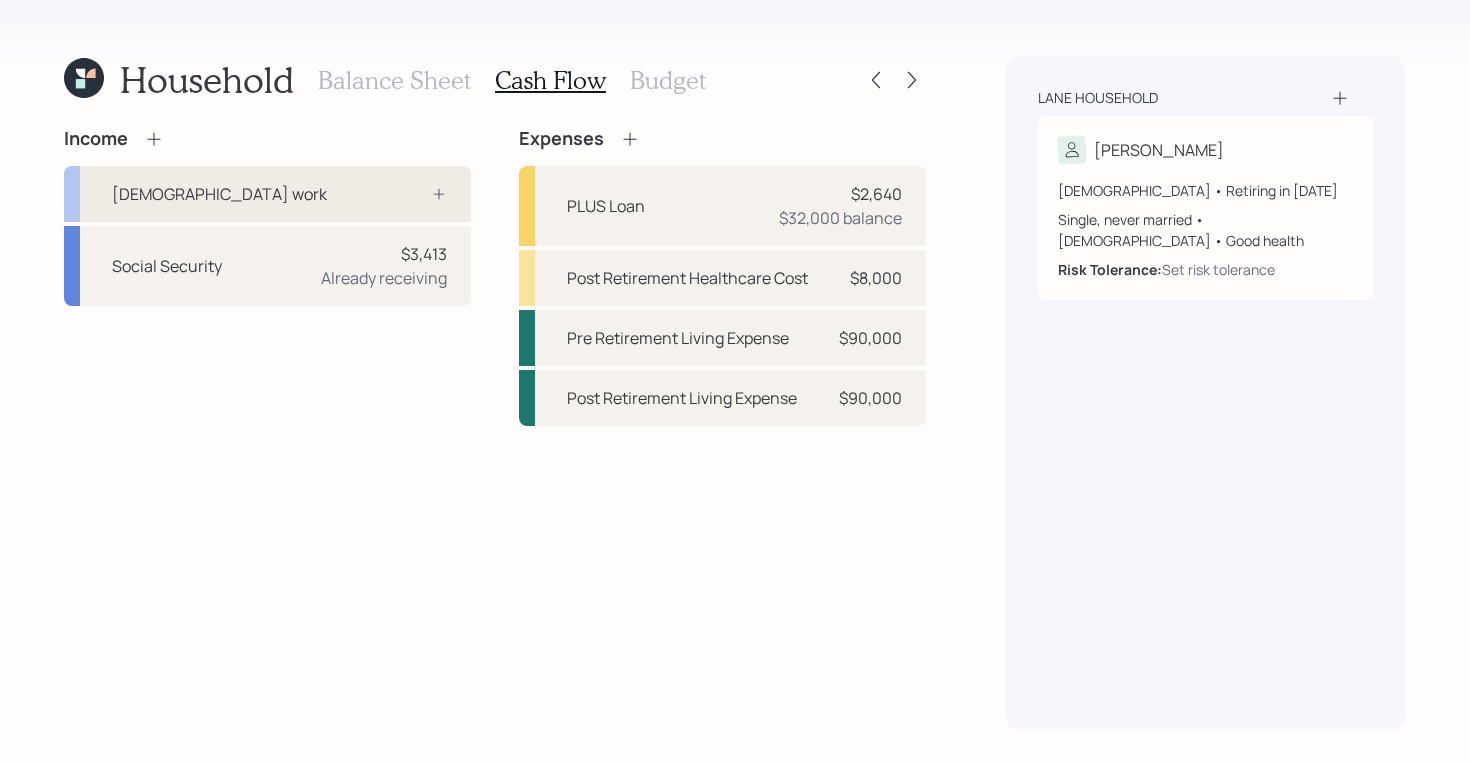 click on "[DEMOGRAPHIC_DATA] work" at bounding box center [267, 194] 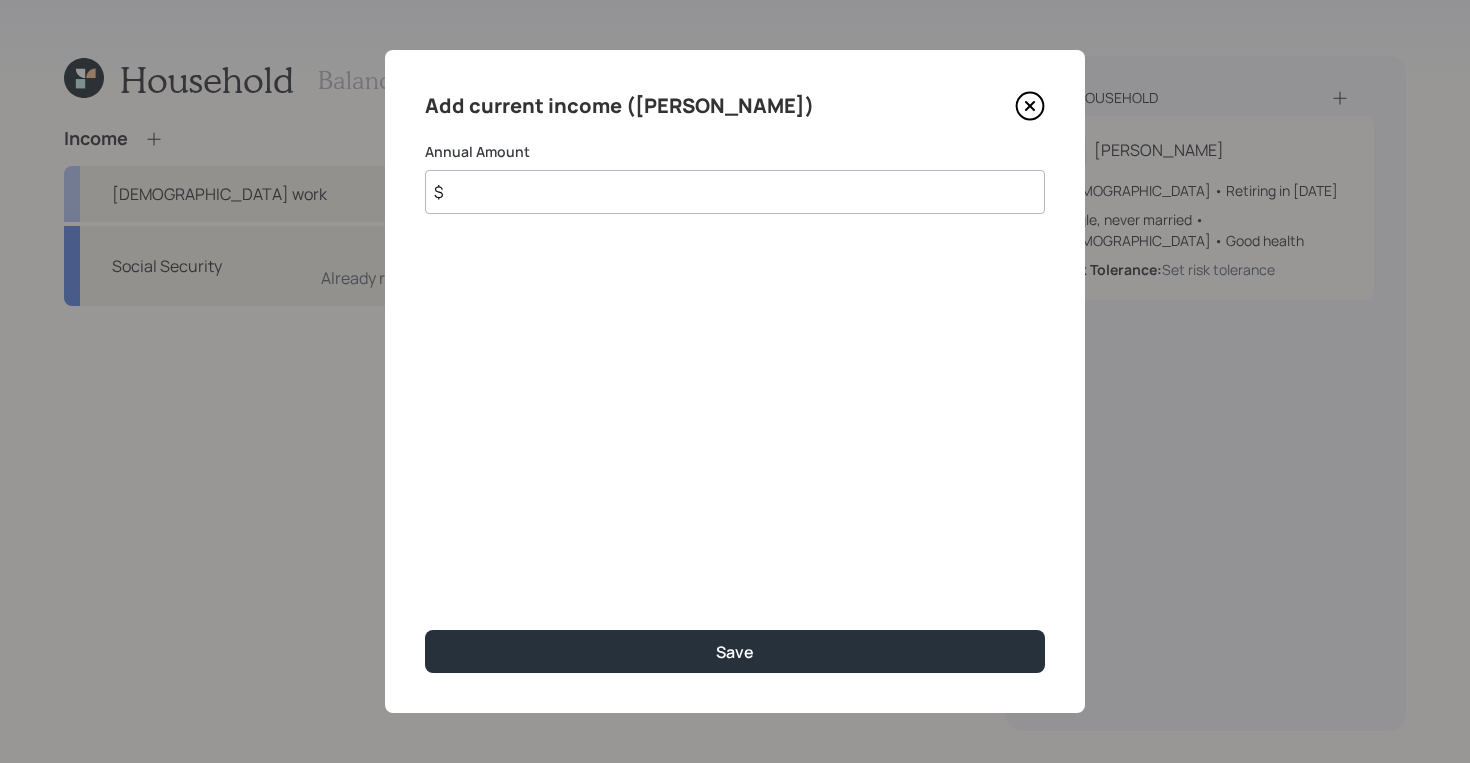 click on "$" at bounding box center [735, 192] 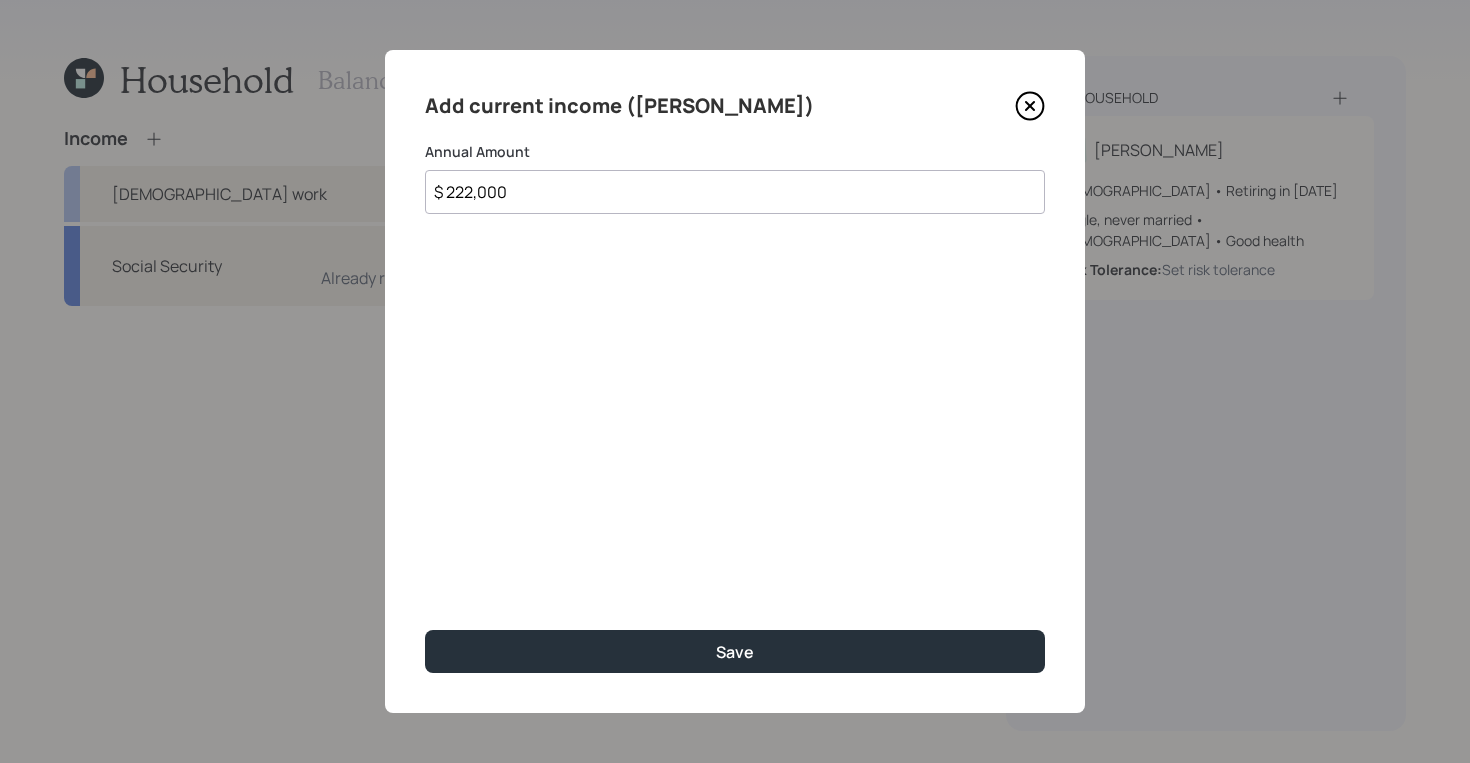 type on "$ 222,000" 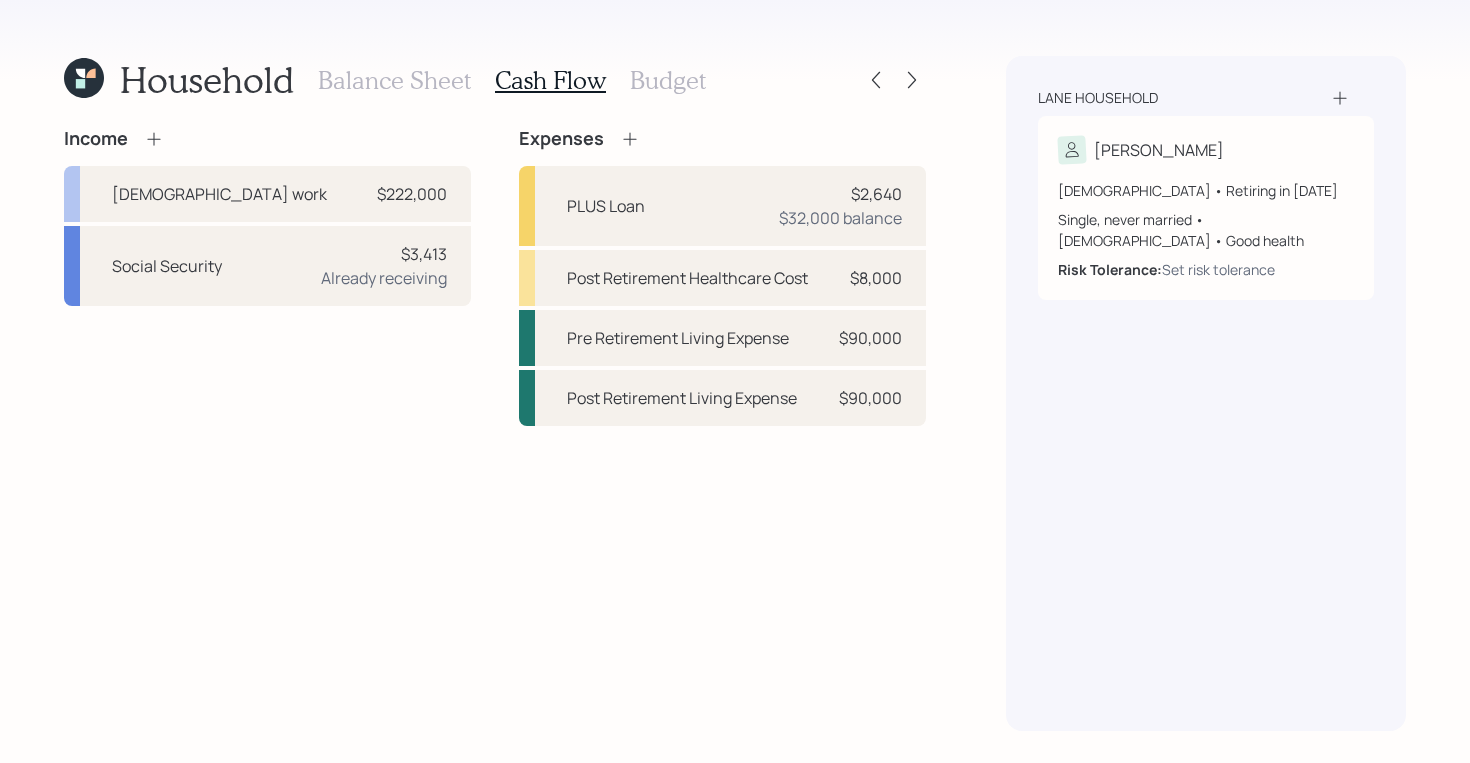 click on "Income [DEMOGRAPHIC_DATA] work $222,000 Social Security $3,413 Already receiving Expenses PLUS Loan $2,640 $32,000 balance Post Retirement Healthcare Cost $8,000 Pre Retirement Living Expense $90,000 Post Retirement Living Expense $90,000" at bounding box center [495, 429] 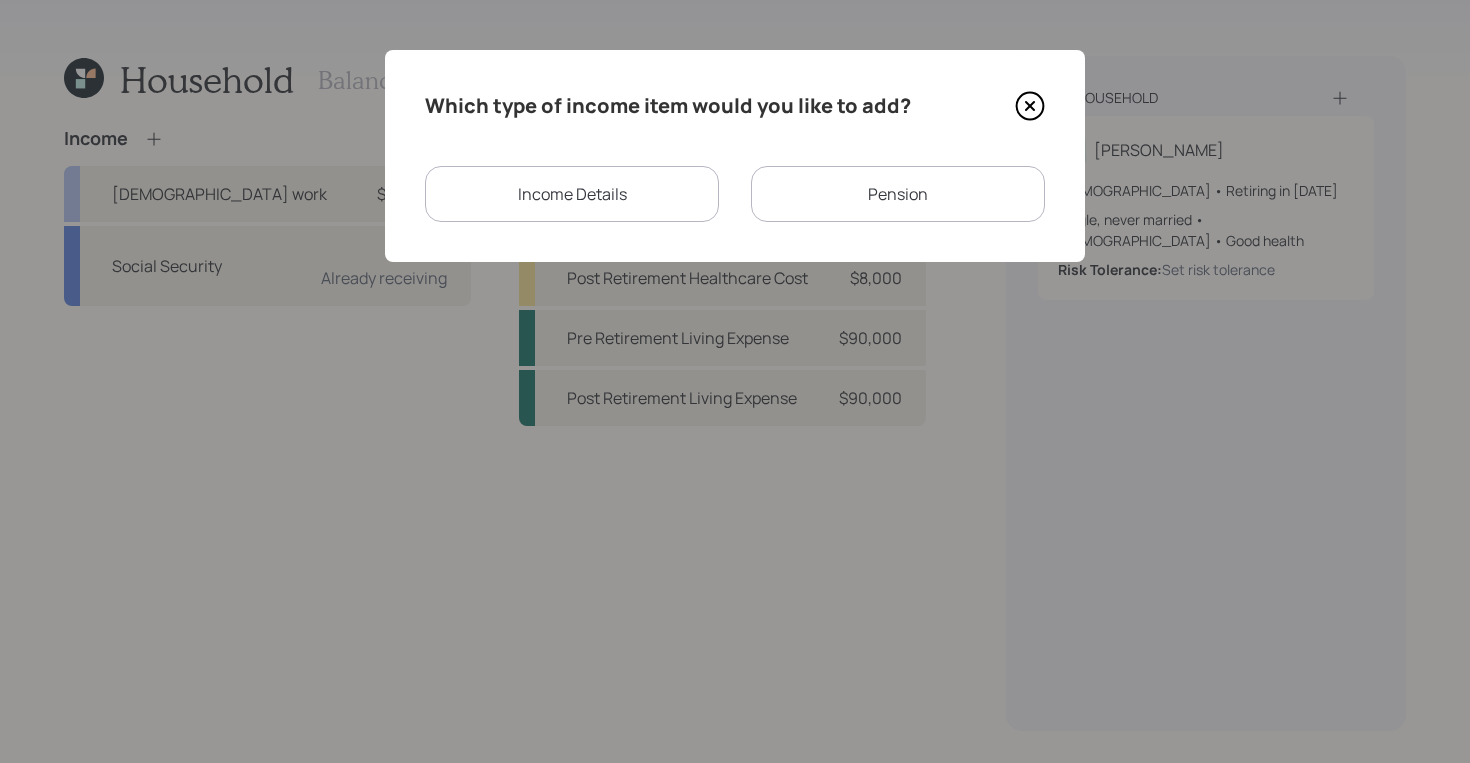 click on "Pension" at bounding box center (898, 194) 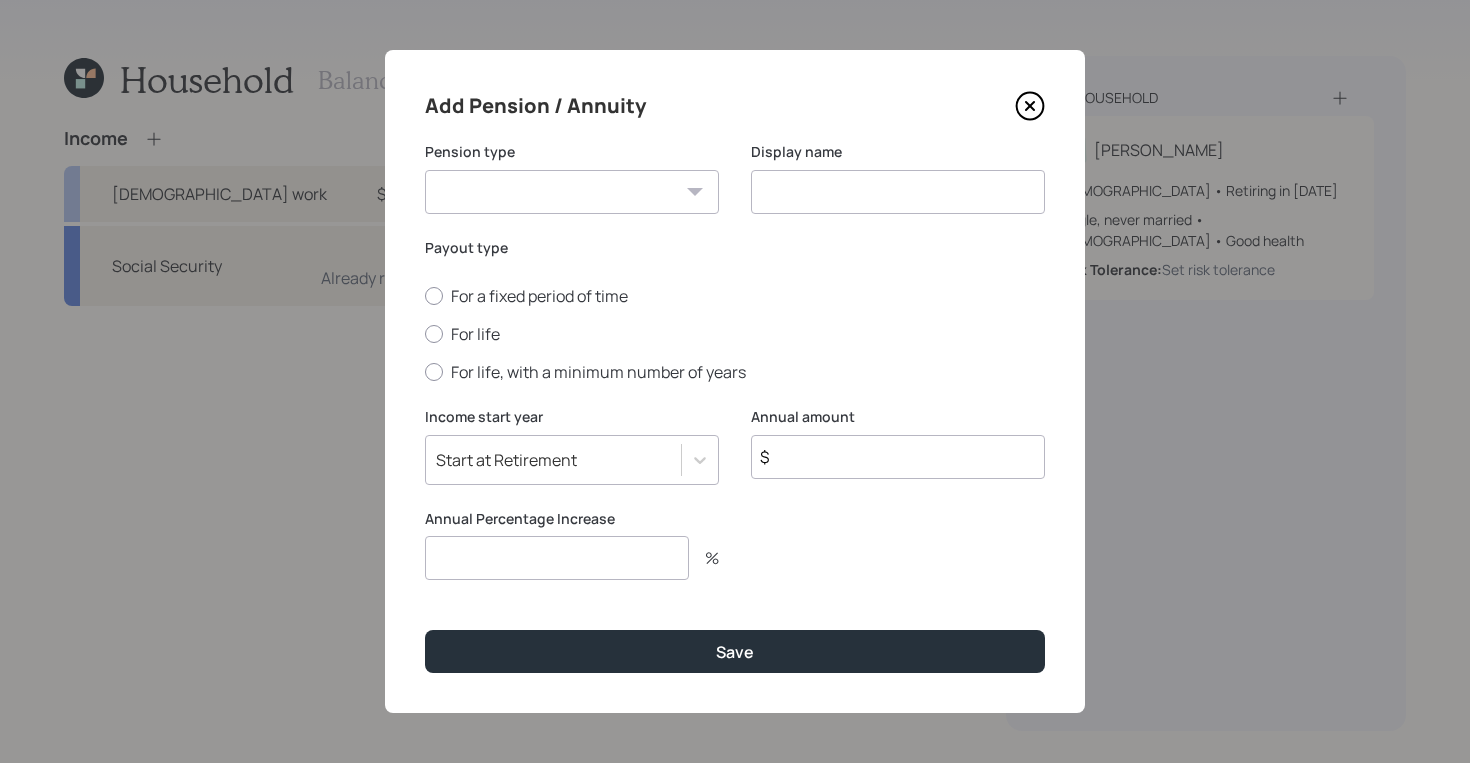 click on "Pension Annuity" at bounding box center [572, 192] 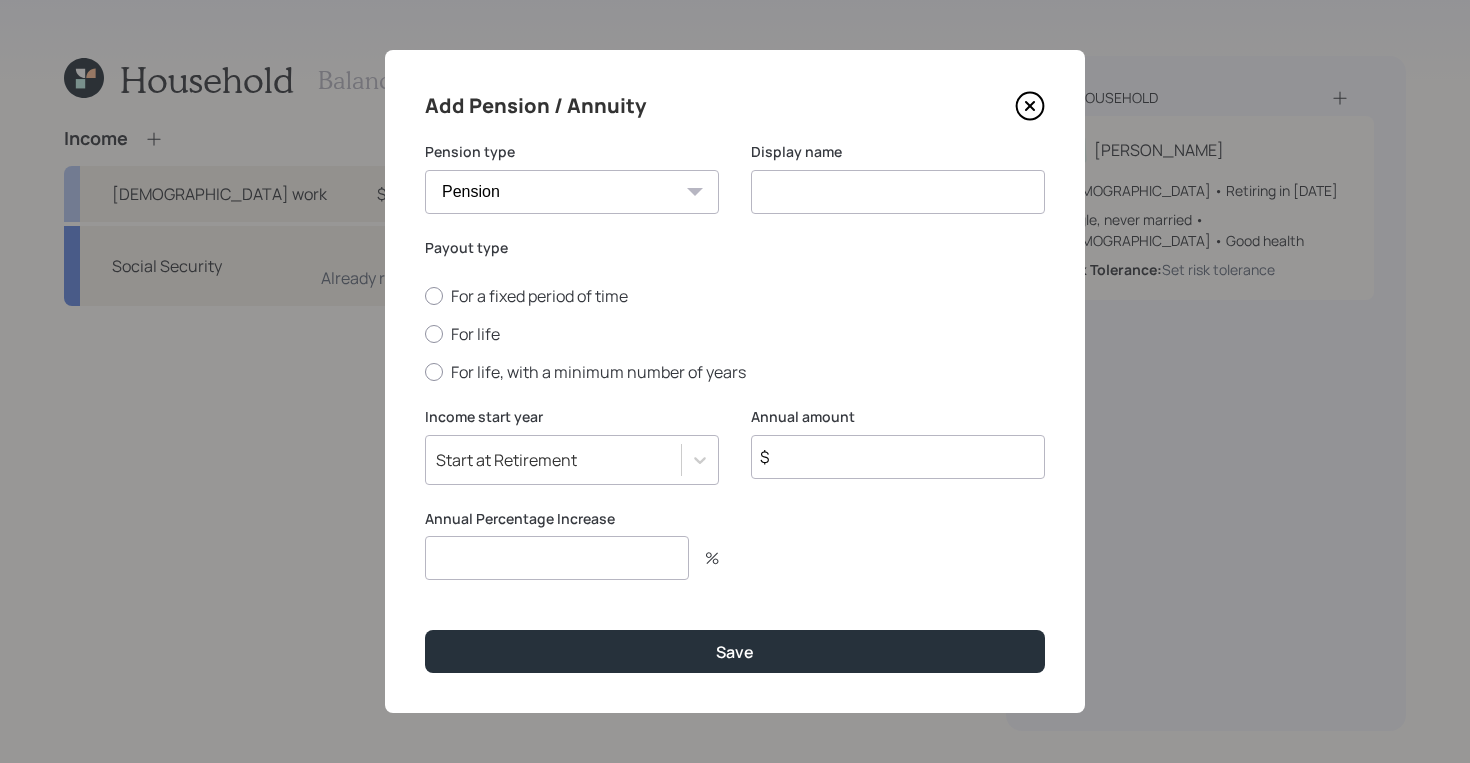 click at bounding box center (898, 192) 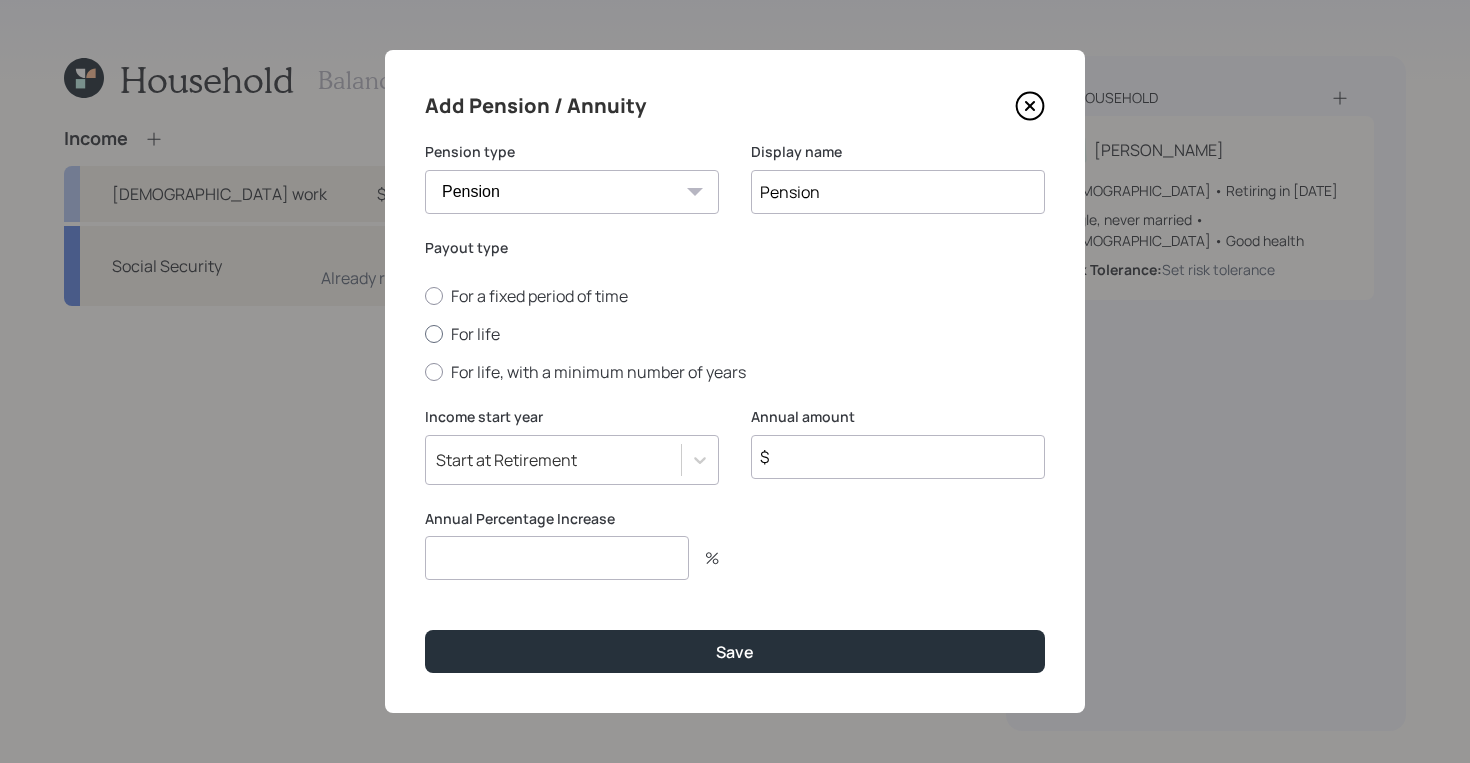 type on "Pension" 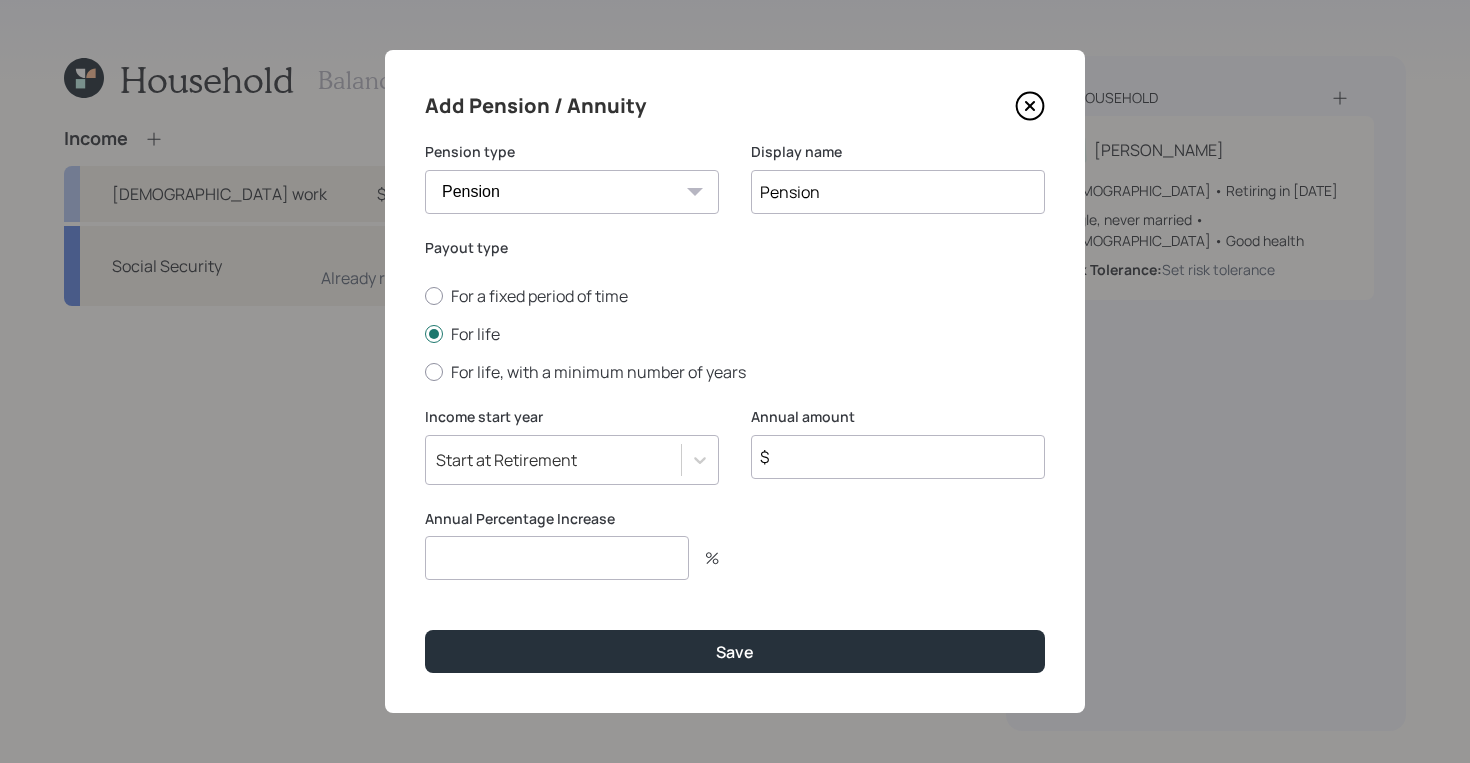 click at bounding box center [557, 558] 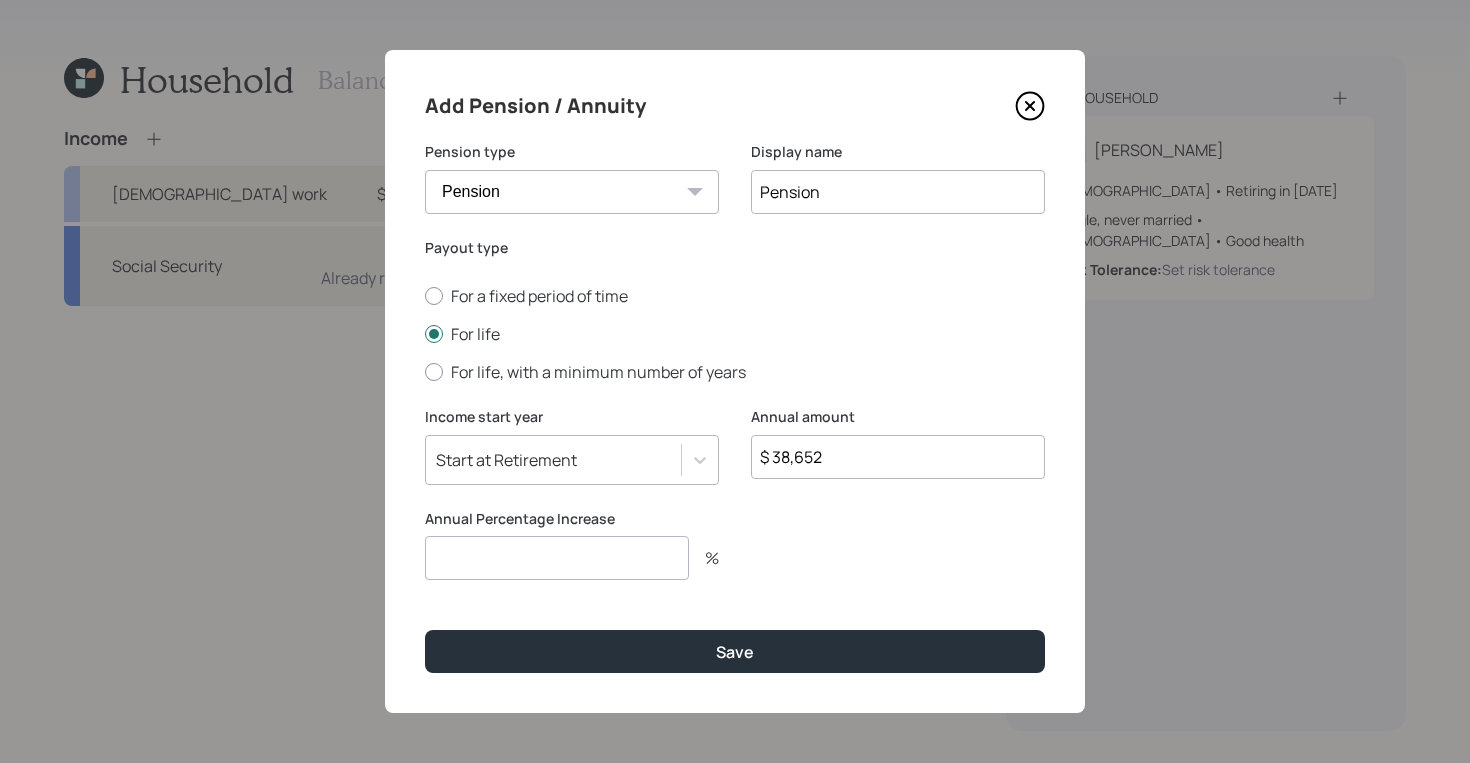 type on "$ 38,652" 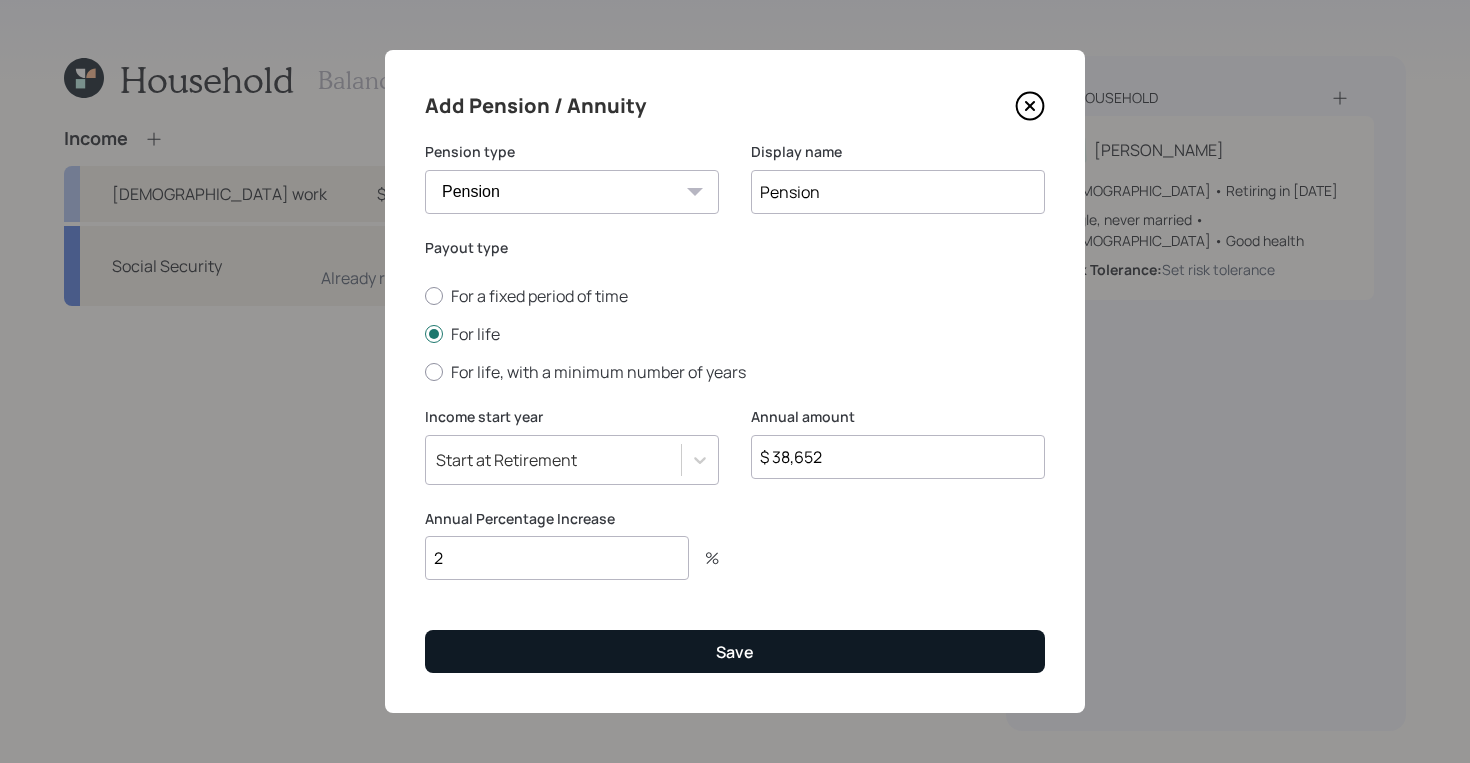 type on "2" 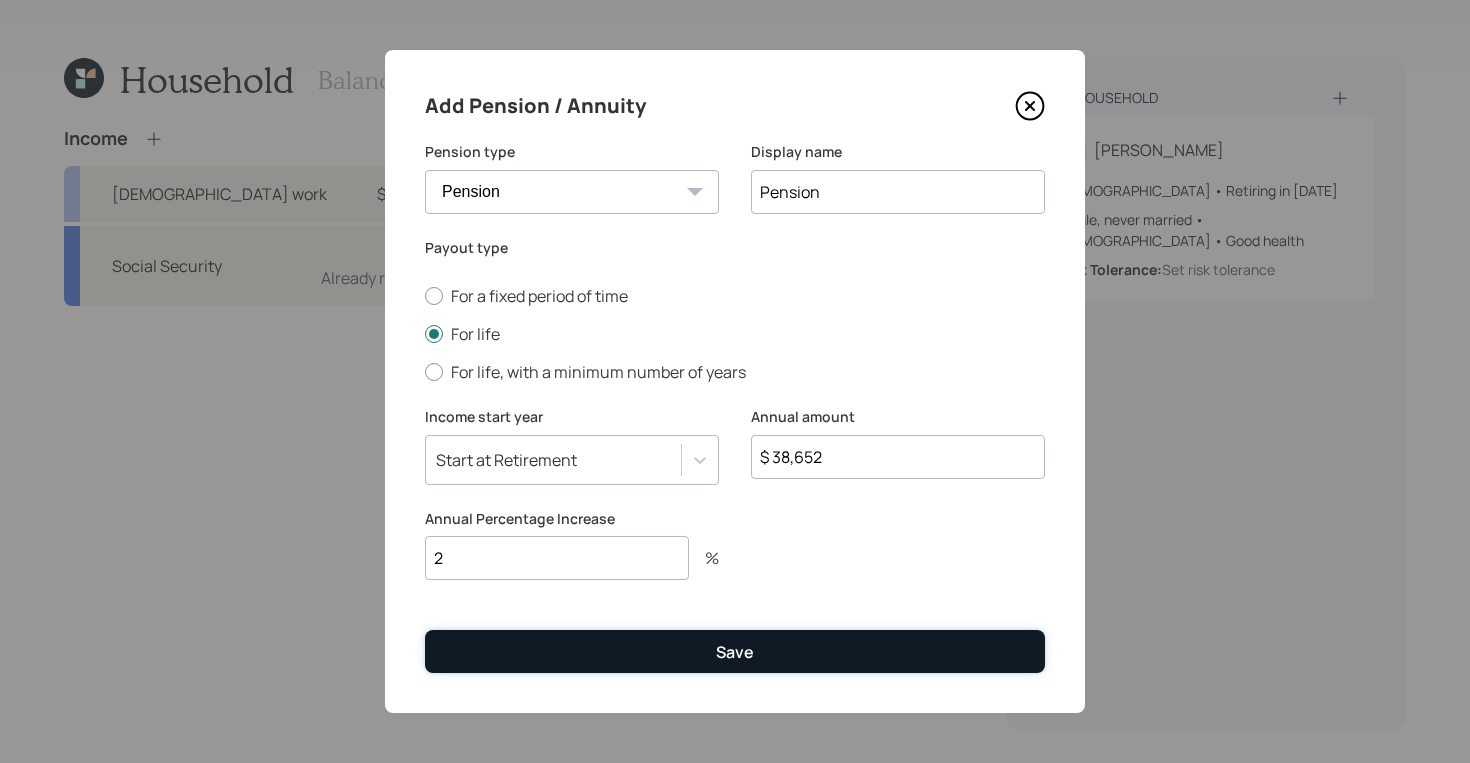 click on "Save" at bounding box center [735, 651] 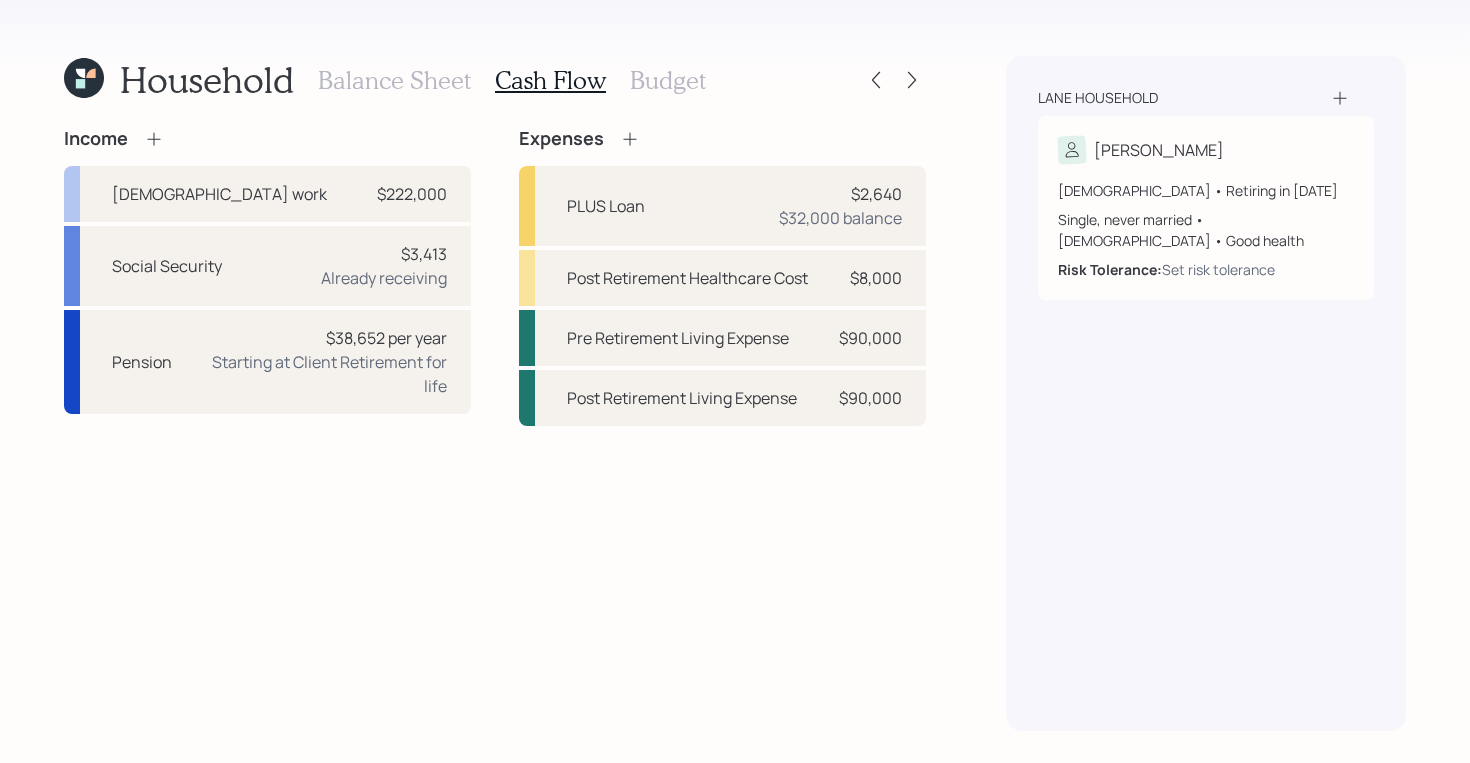 click on "Income [DEMOGRAPHIC_DATA] work $222,000 Social Security $3,413 Already receiving Pension $38,652 per year Starting at Client Retirement for life Expenses PLUS Loan $2,640 $32,000 balance Post Retirement Healthcare Cost $8,000 Pre Retirement Living Expense $90,000 Post Retirement Living Expense $90,000" at bounding box center (495, 429) 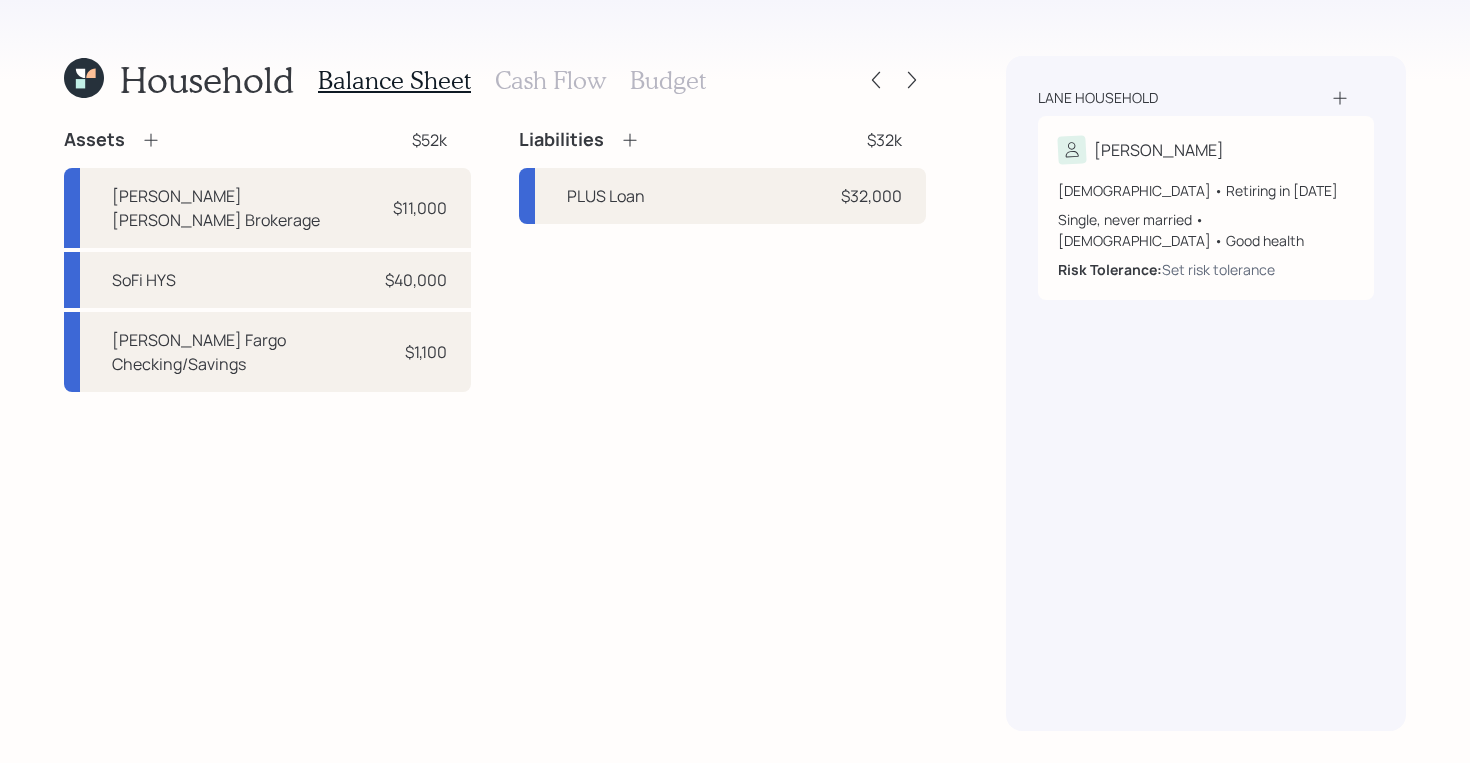 click 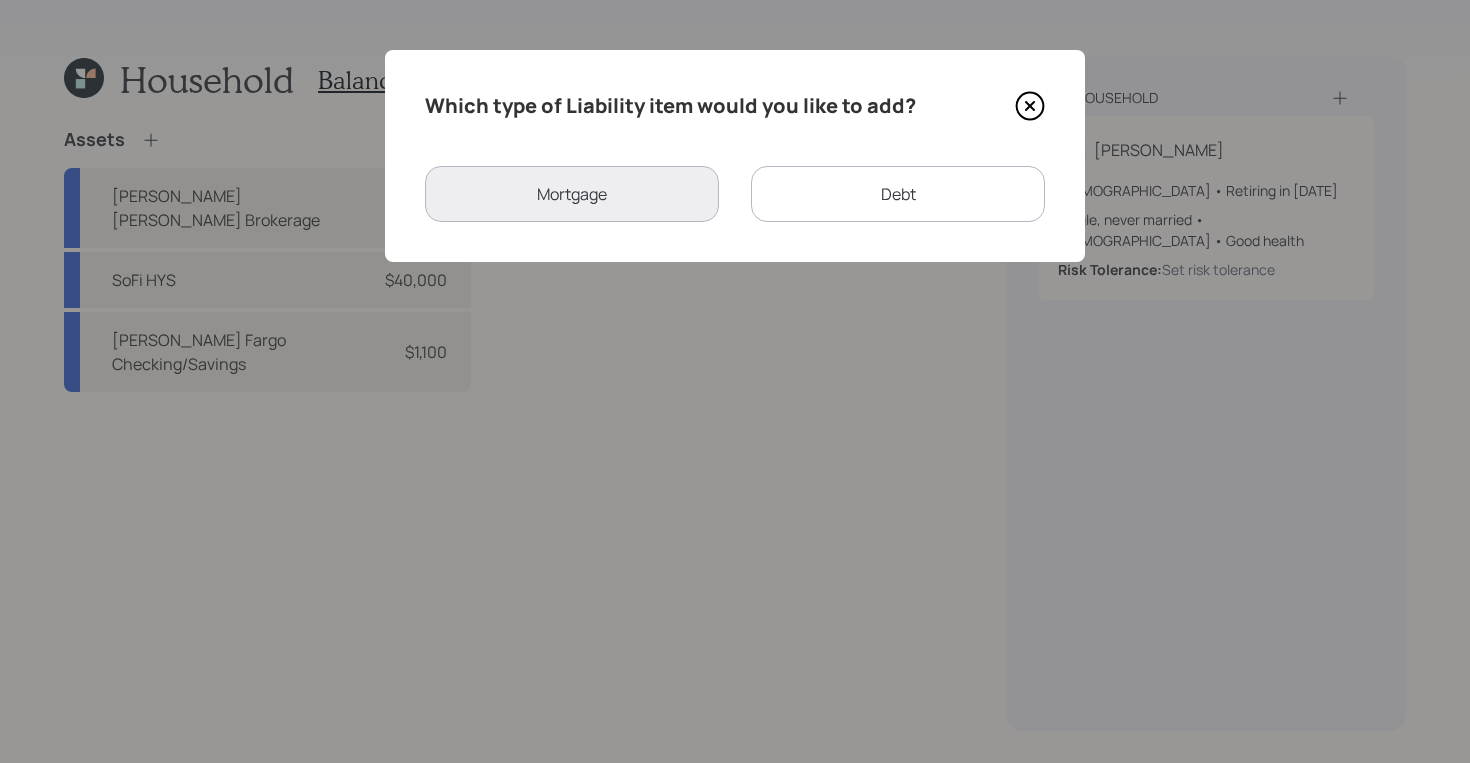 click on "Debt" at bounding box center (898, 194) 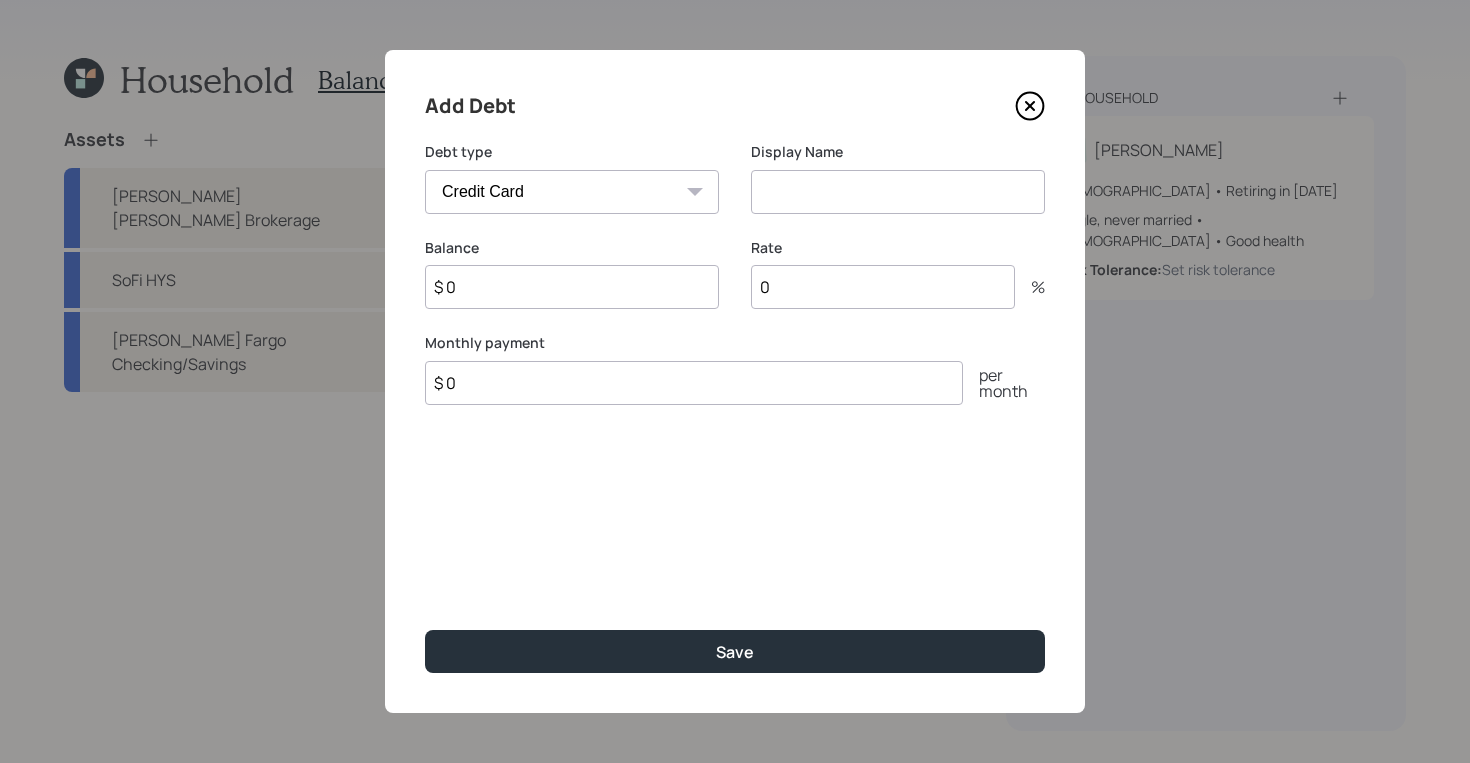 click on "Car Credit Card Medical Student Other" at bounding box center [572, 192] 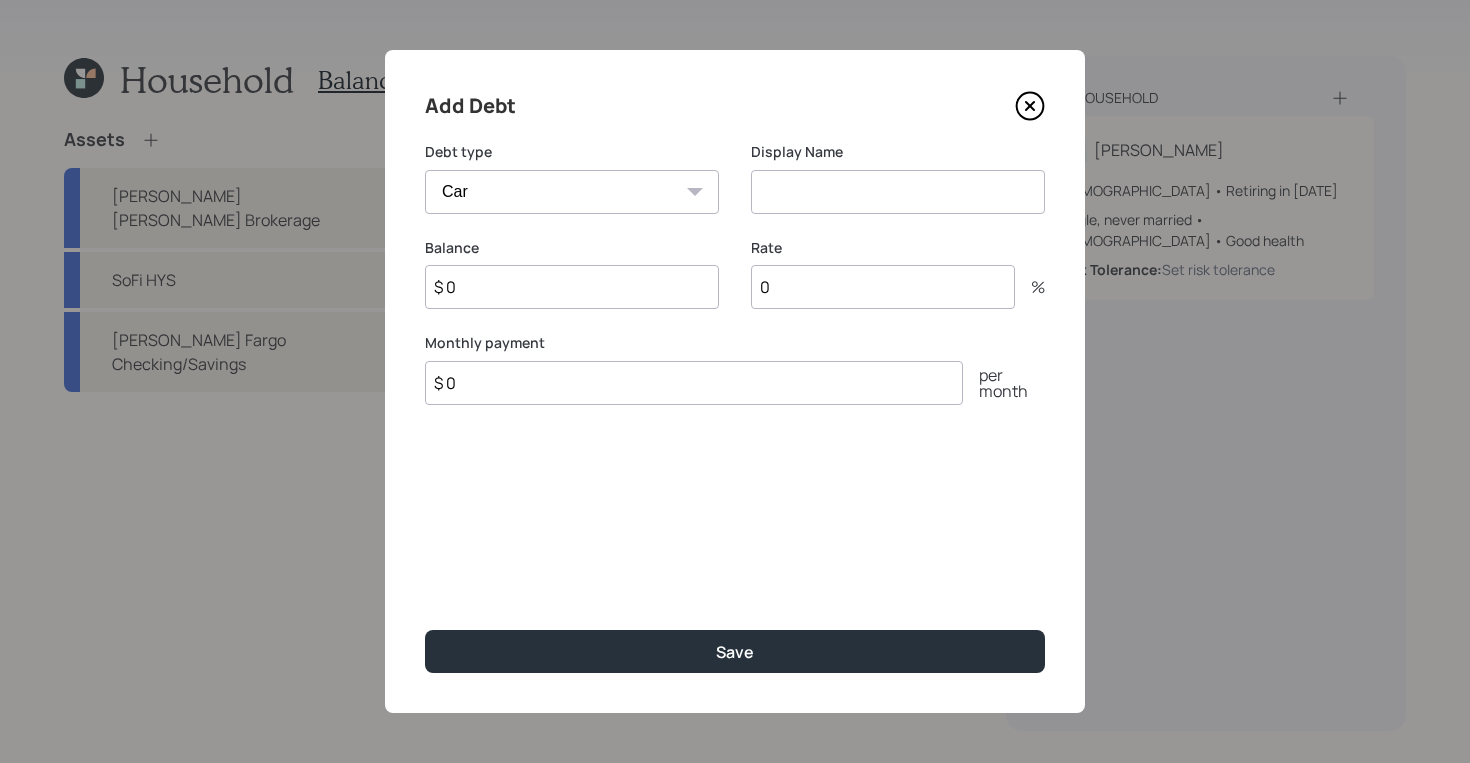 click at bounding box center (898, 192) 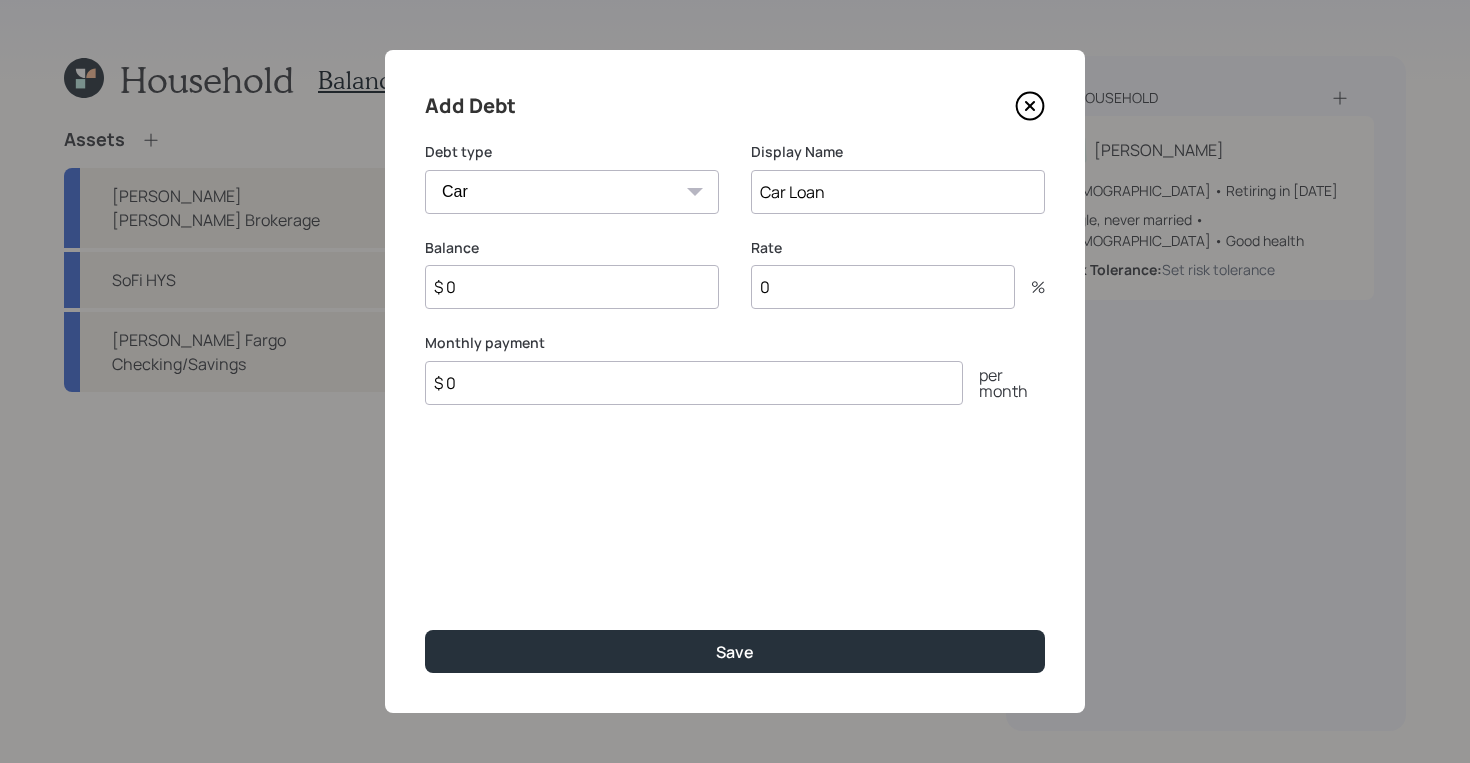 type on "Car Loan" 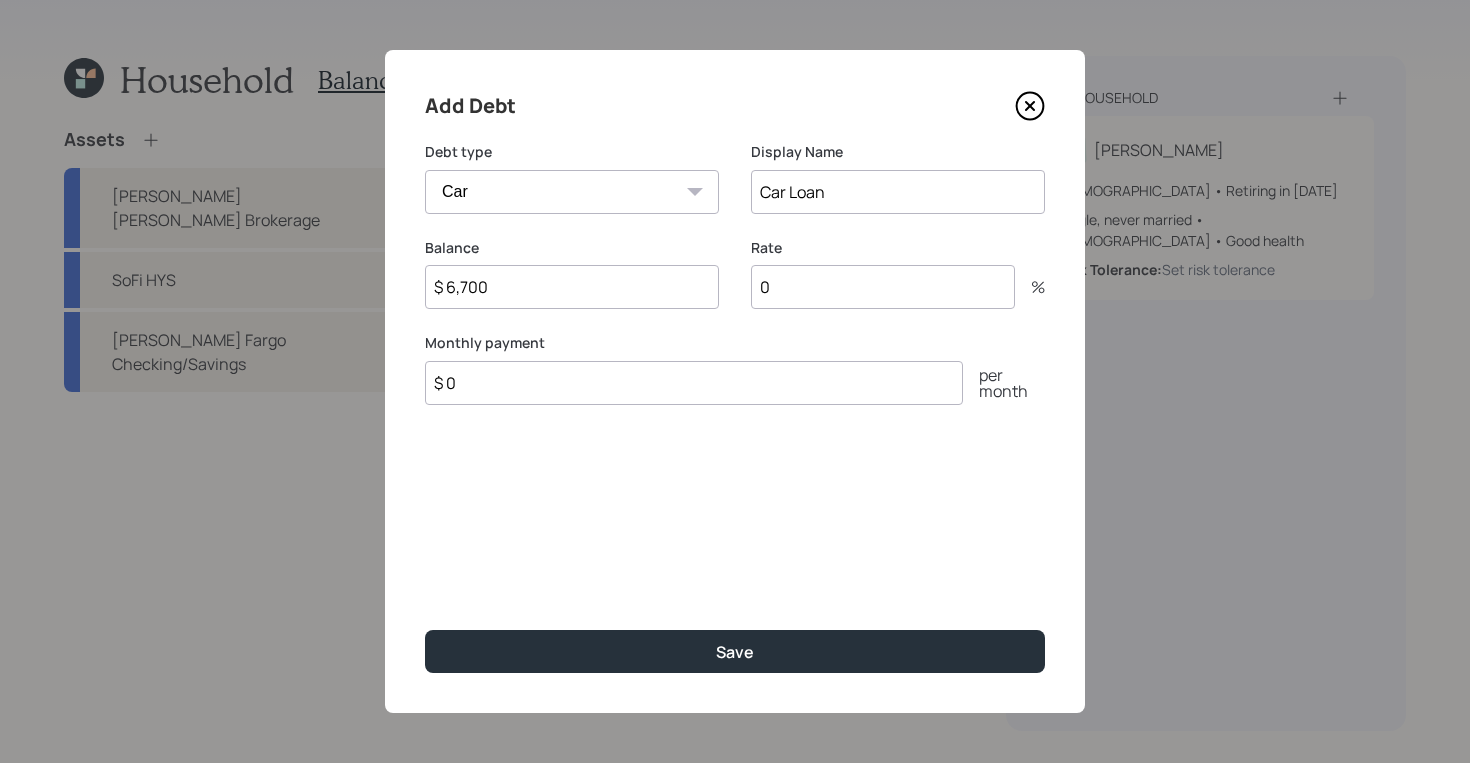 type on "$ 6,700" 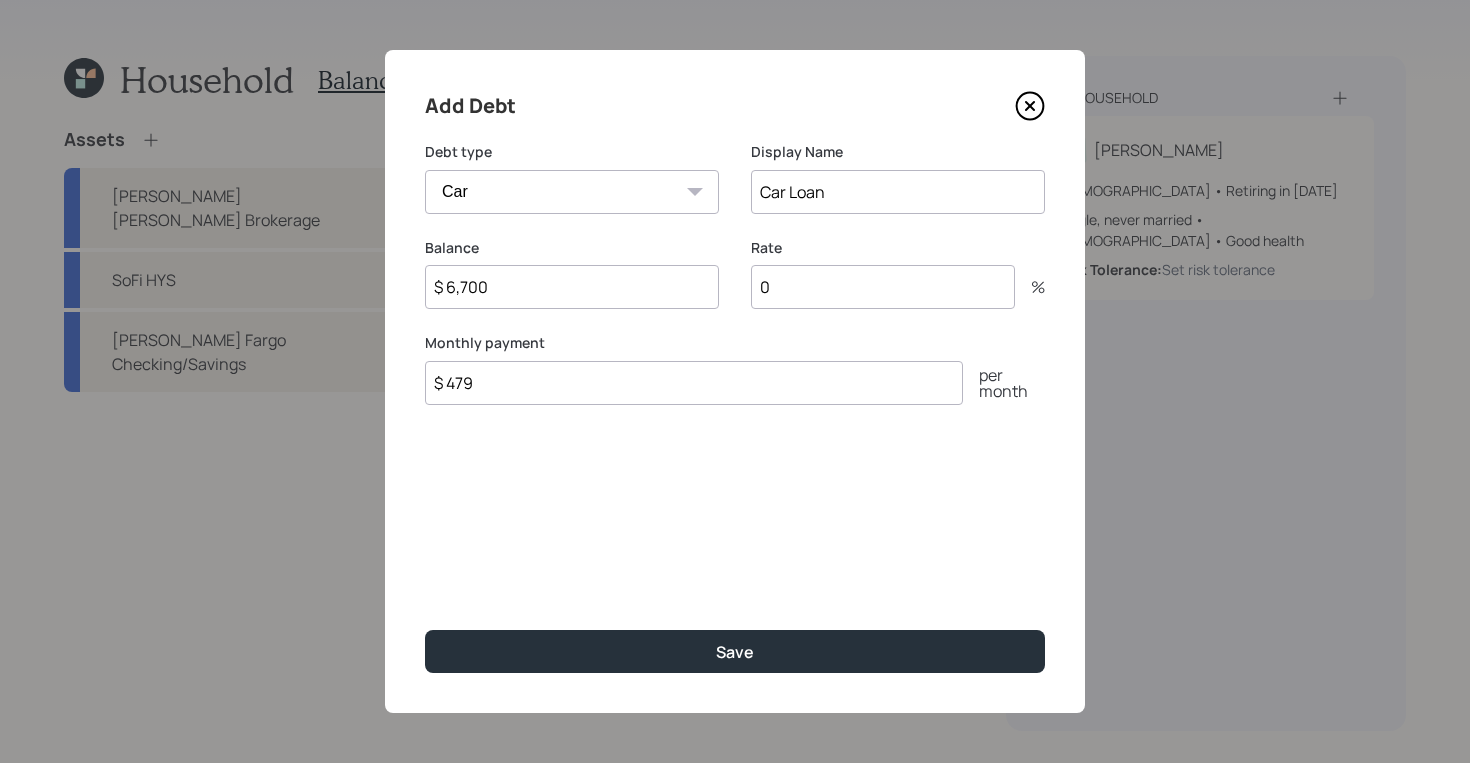 type on "$ 479" 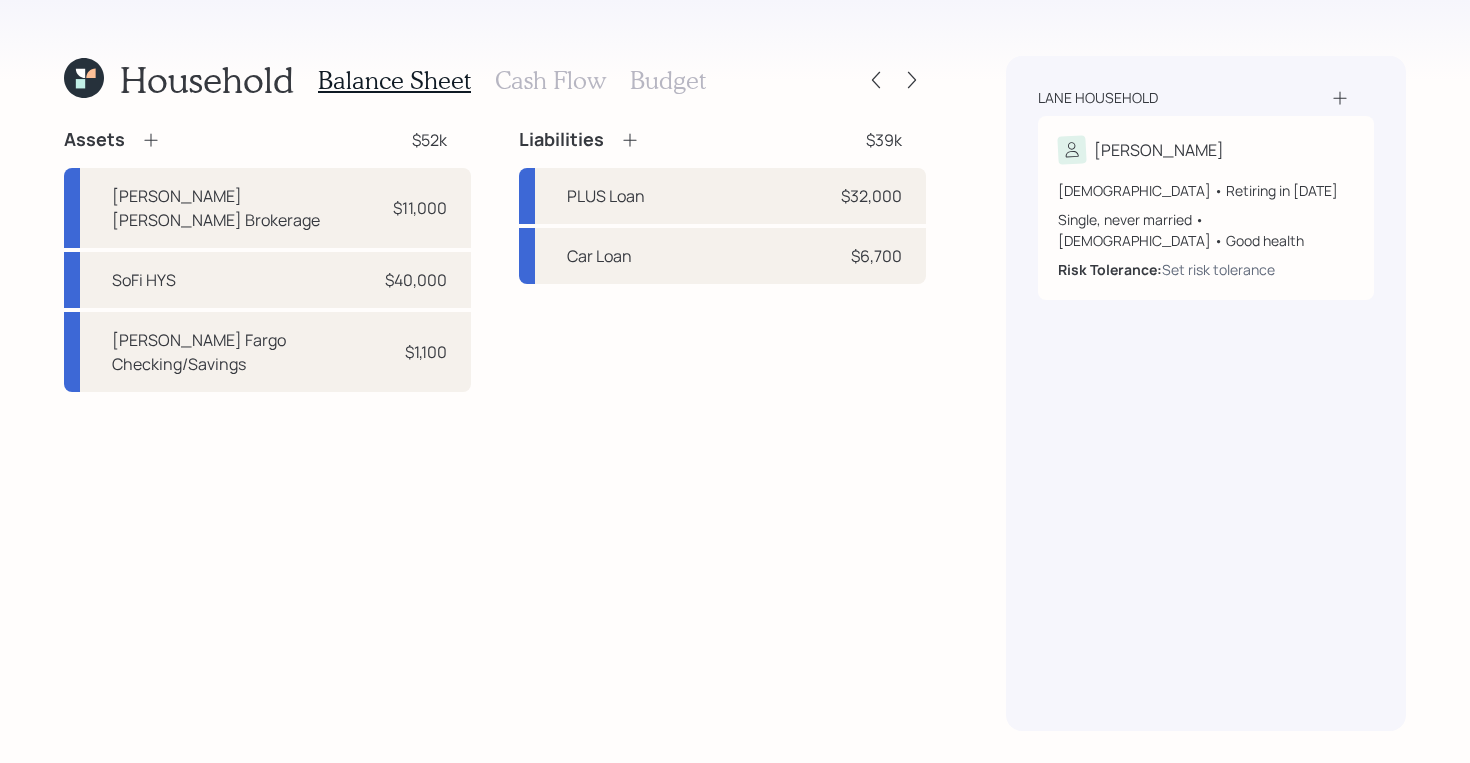 click on "Cash Flow" at bounding box center [550, 80] 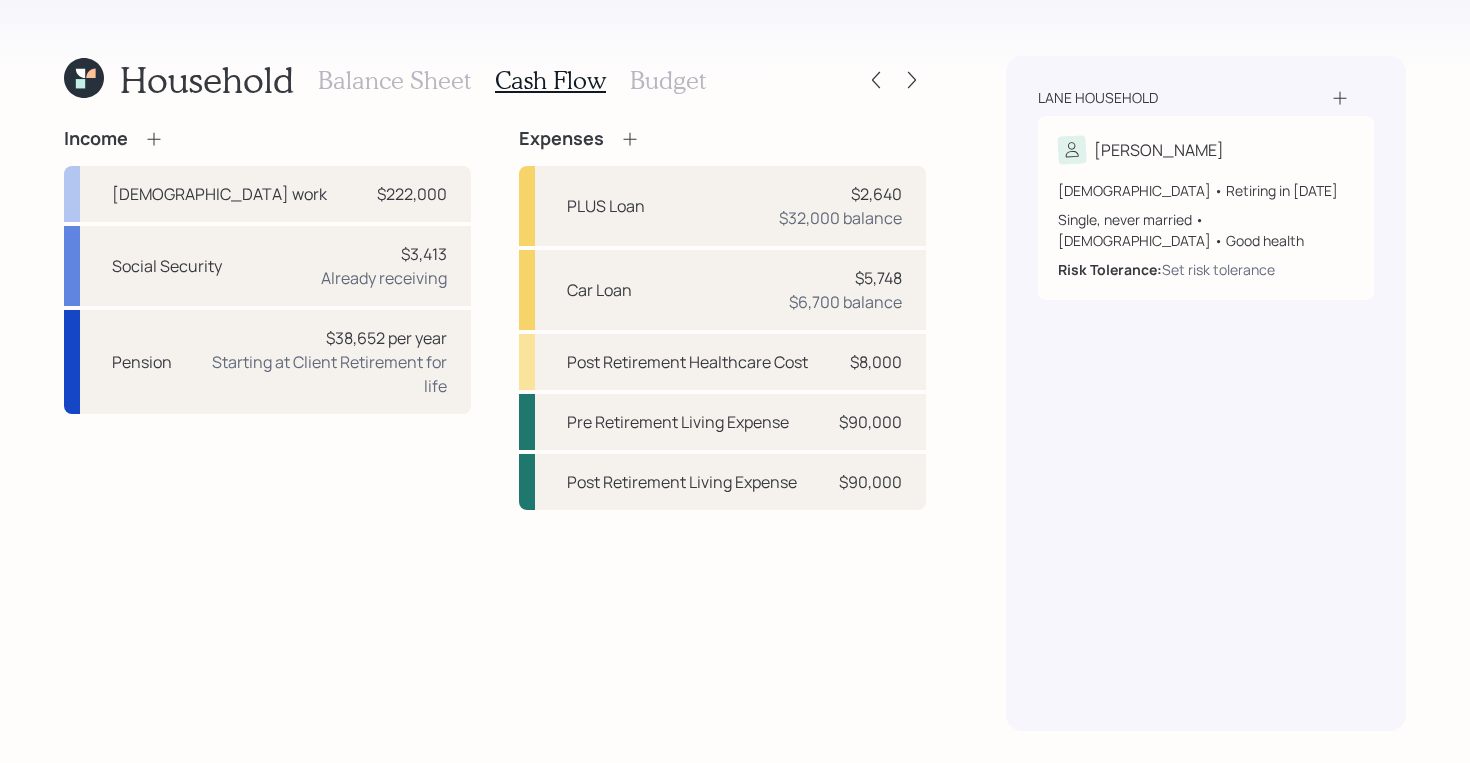 click on "Income [DEMOGRAPHIC_DATA] work $222,000 Social Security $3,413 Already receiving Pension $38,652 per year Starting at Client Retirement for life Expenses PLUS Loan $2,640 $32,000 balance Car Loan $5,748 $6,700 balance Post Retirement Healthcare Cost $8,000 Pre Retirement Living Expense $90,000 Post Retirement Living Expense $90,000" at bounding box center (495, 429) 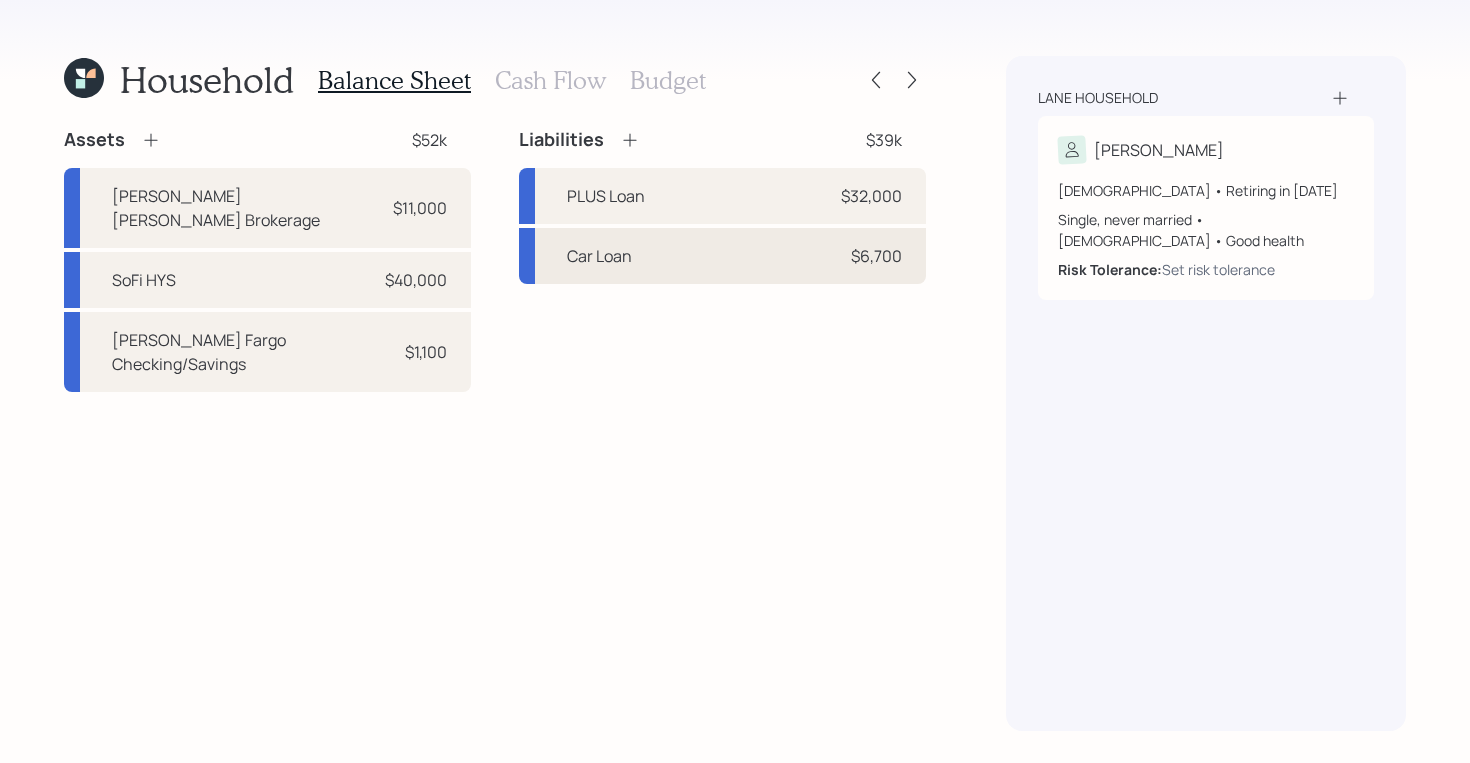 click on "Car Loan $6,700" at bounding box center (722, 256) 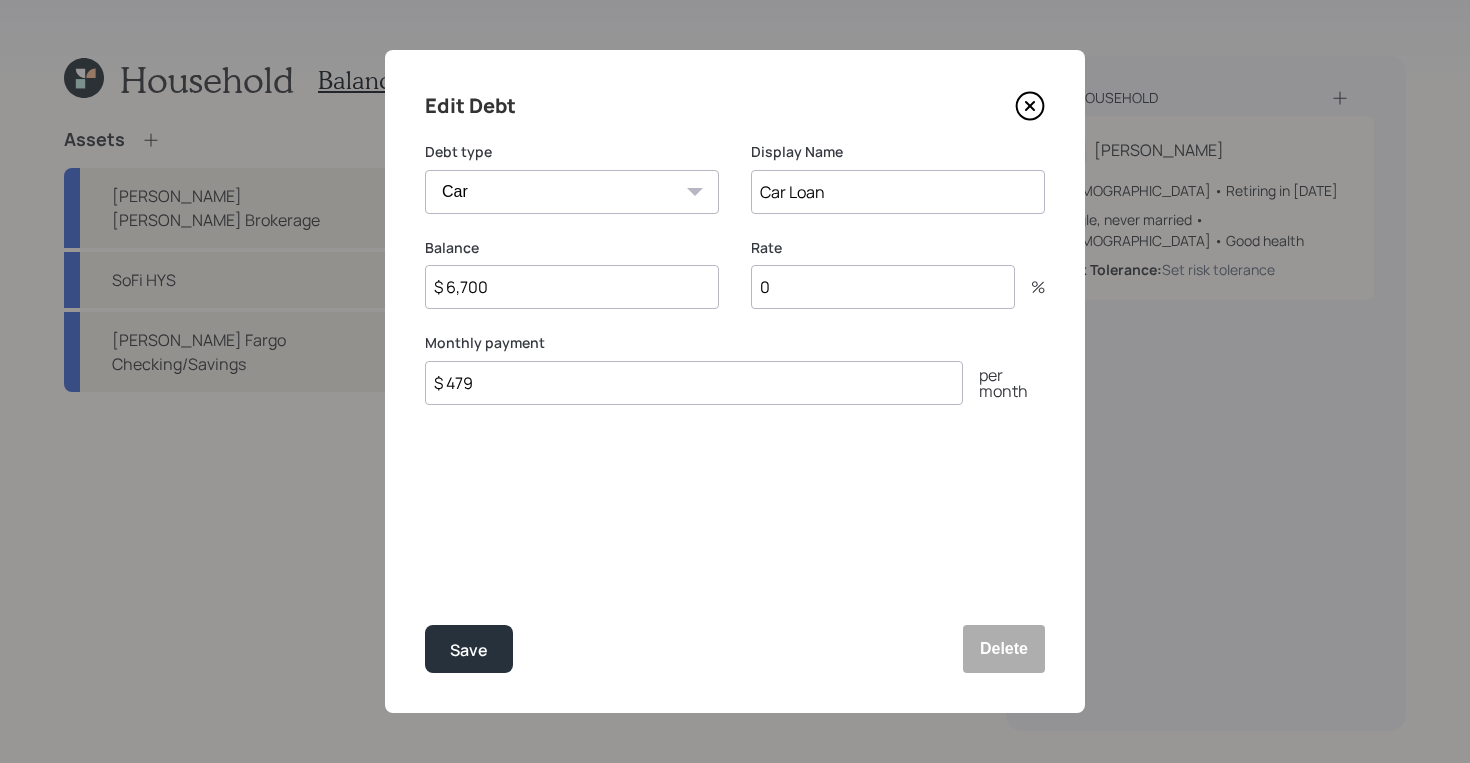 click 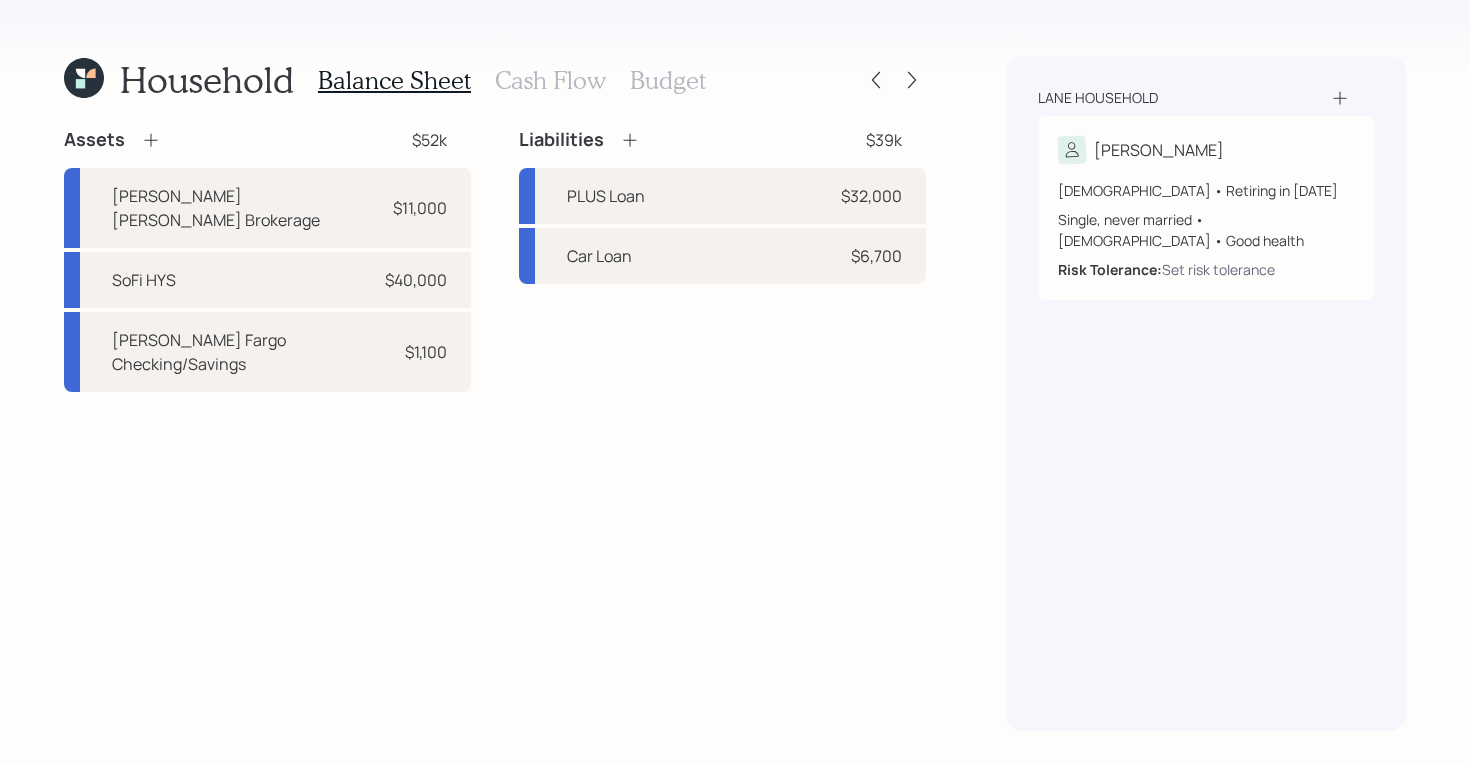 click on "Cash Flow" at bounding box center (550, 80) 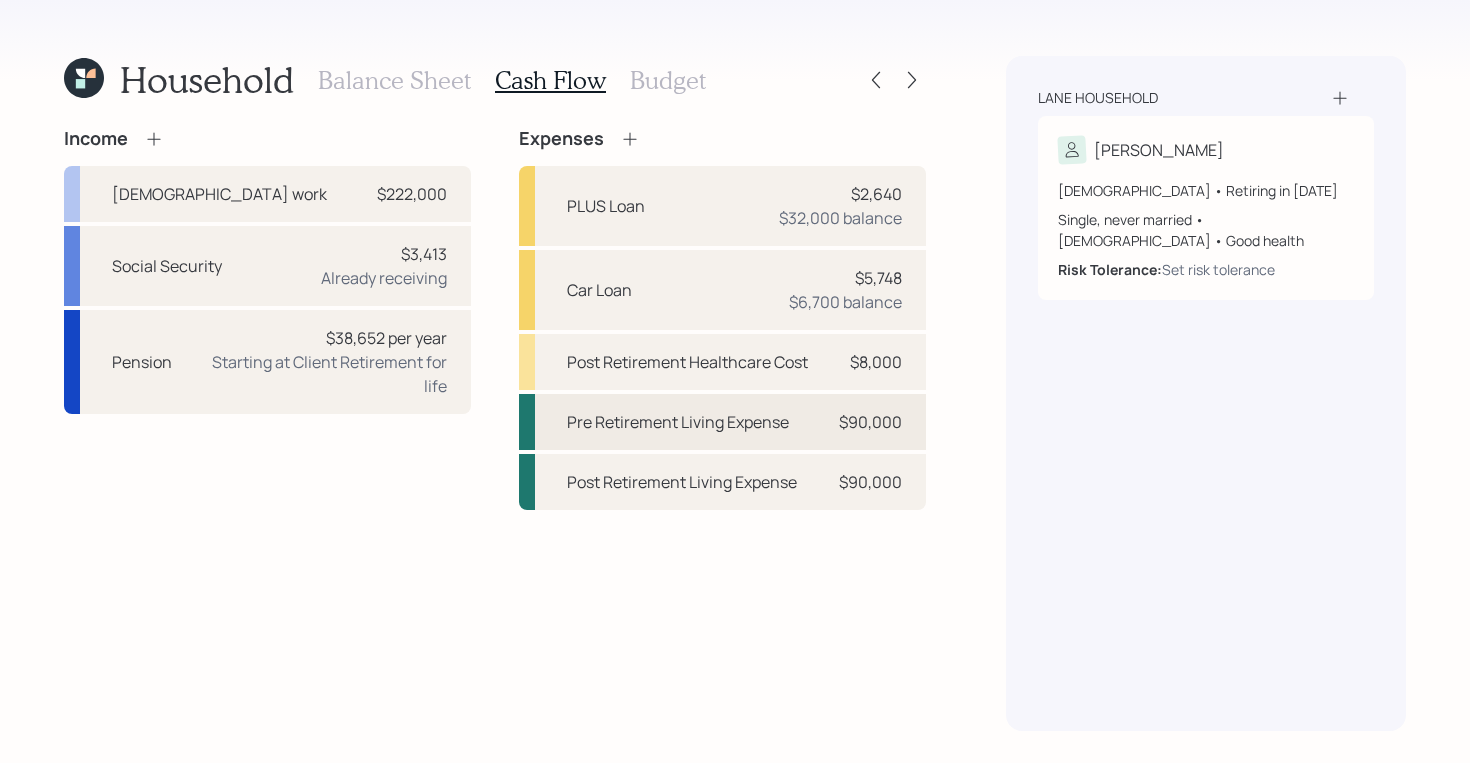 click on "Pre Retirement Living Expense" at bounding box center (678, 422) 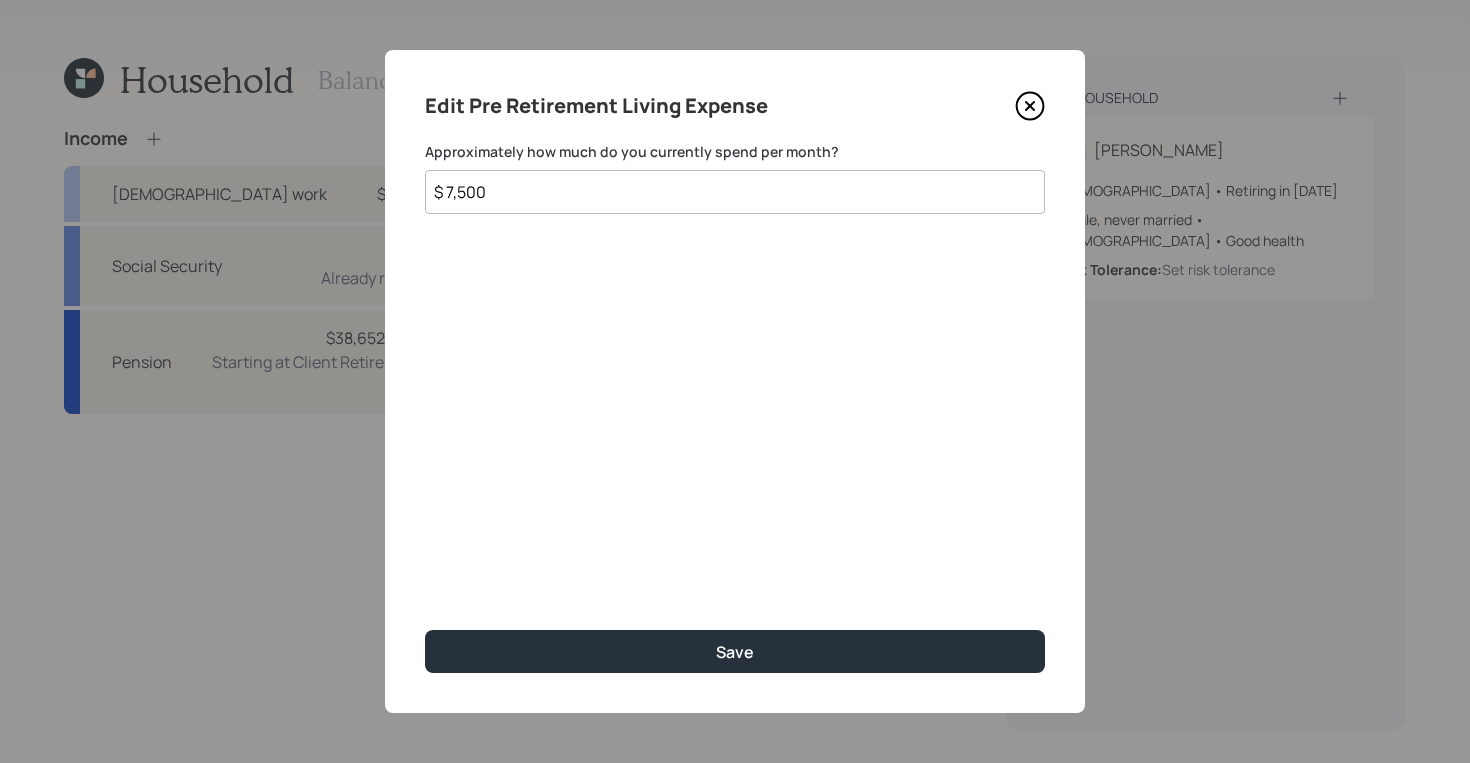 click on "$ 7,500" at bounding box center [735, 192] 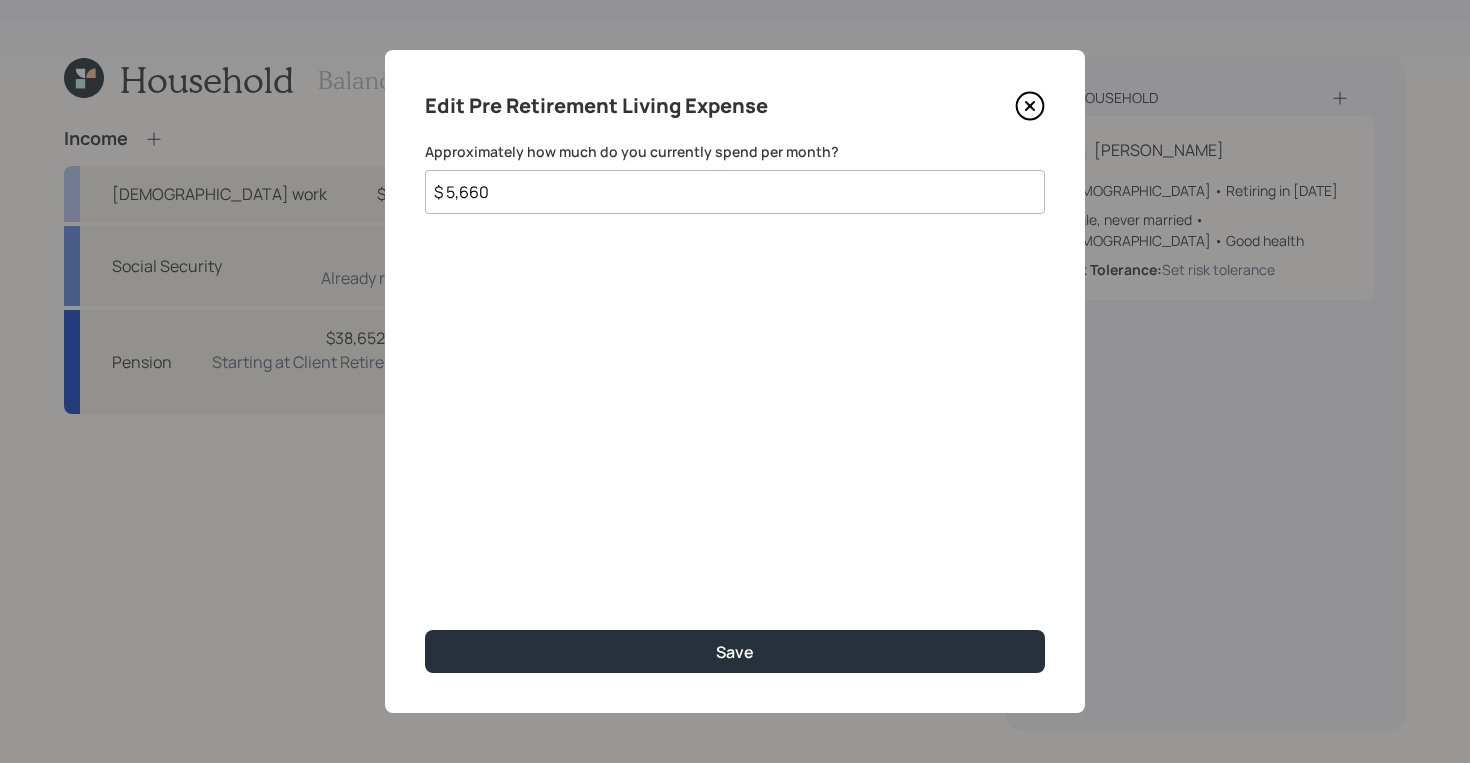 type on "$ 5,660" 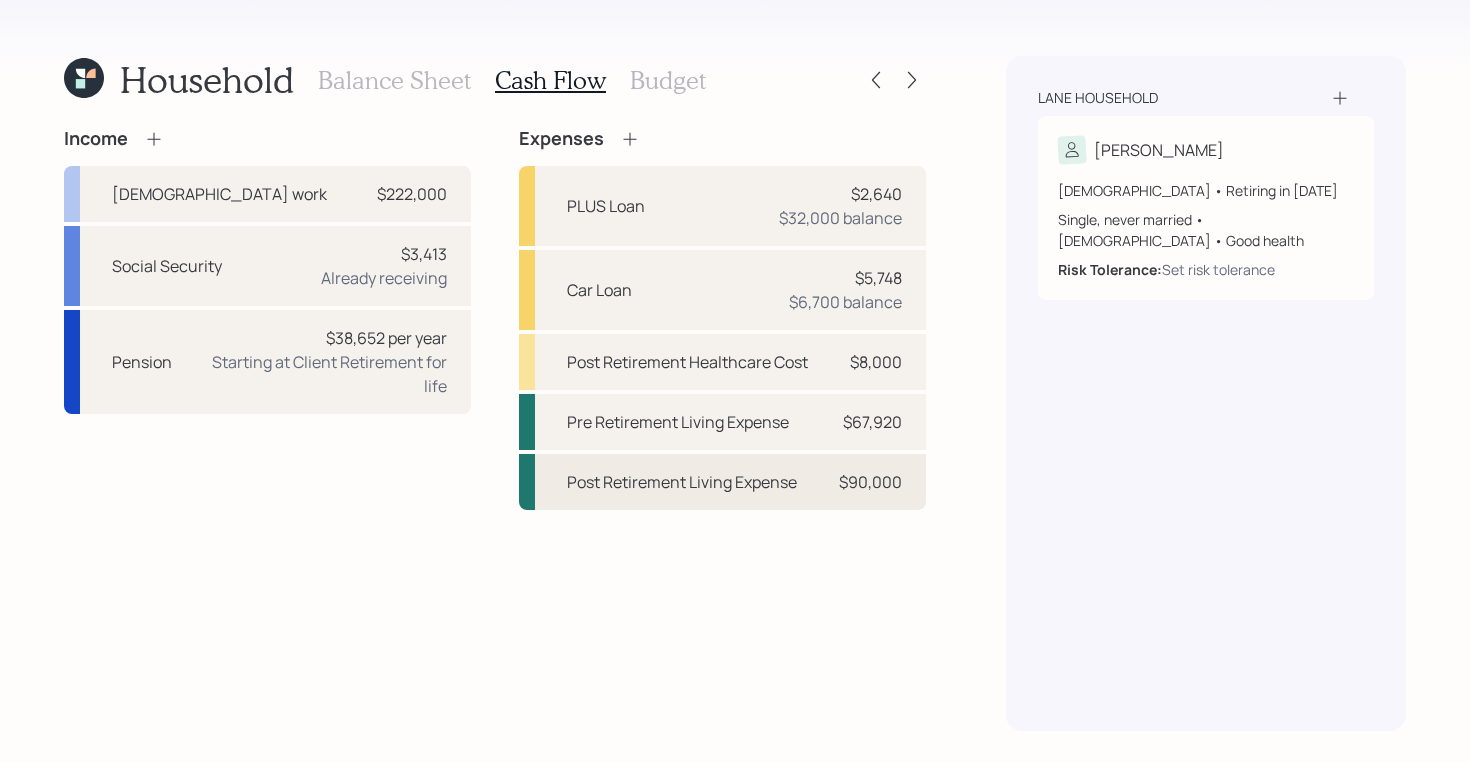 click on "Post Retirement Living Expense" at bounding box center [682, 482] 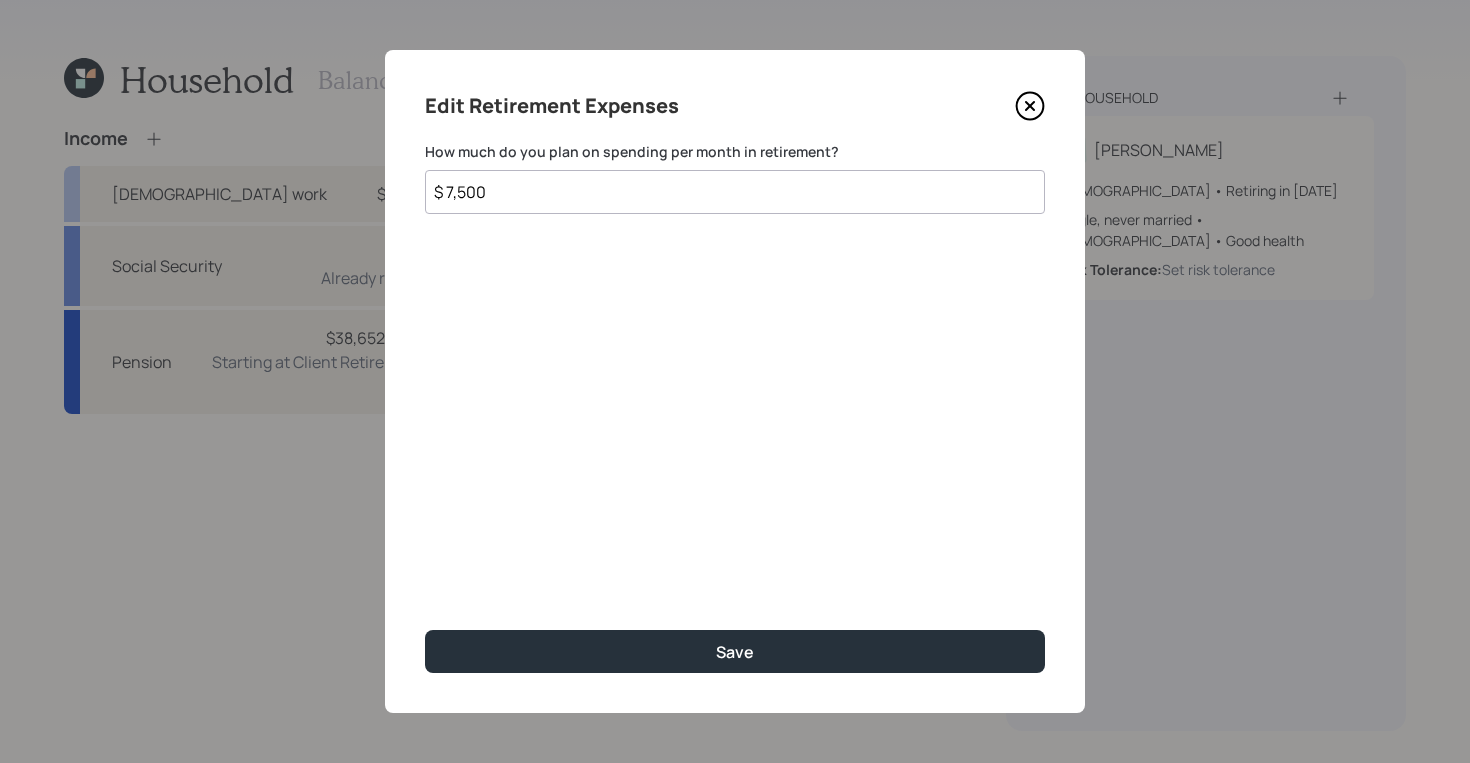 click on "$ 7,500" at bounding box center (735, 192) 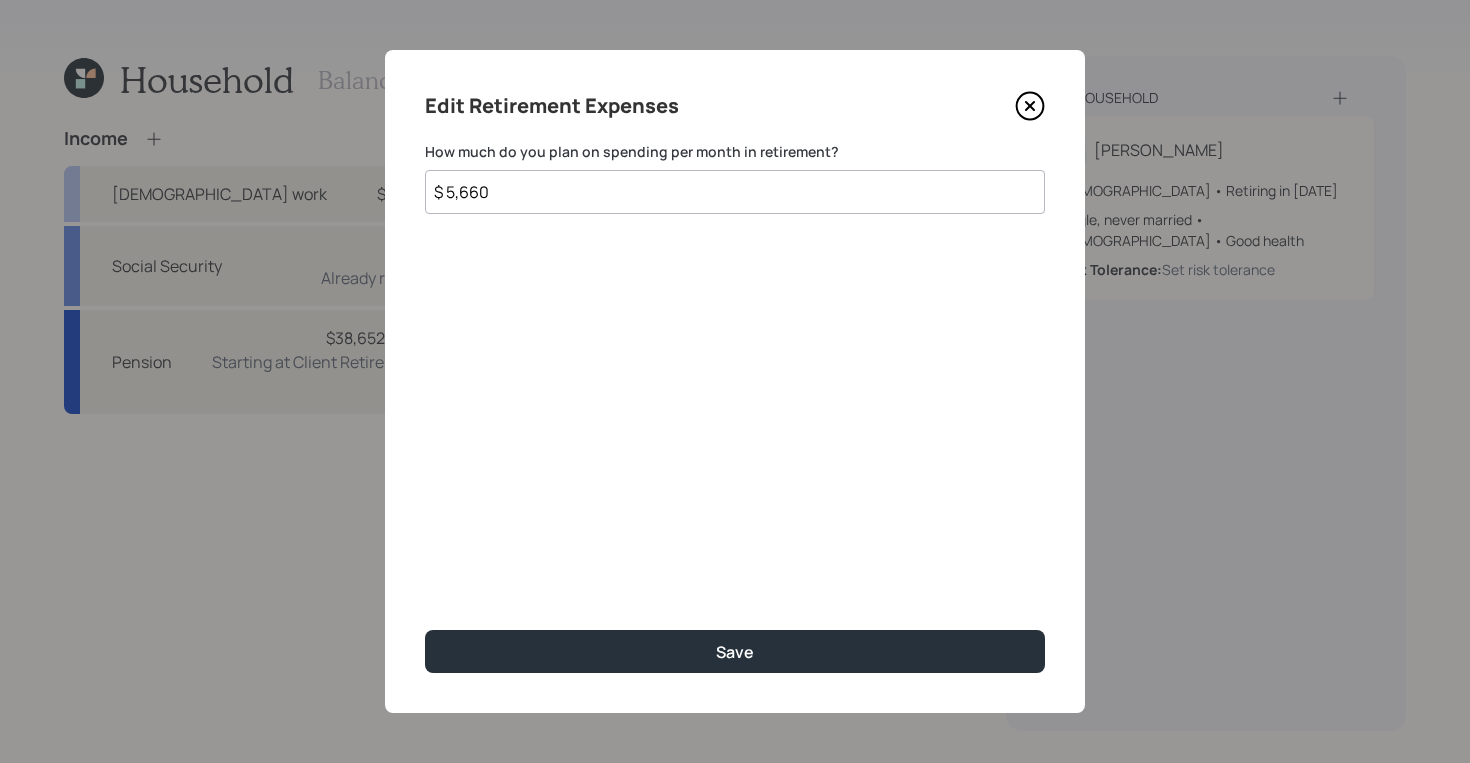 type on "$ 5,660" 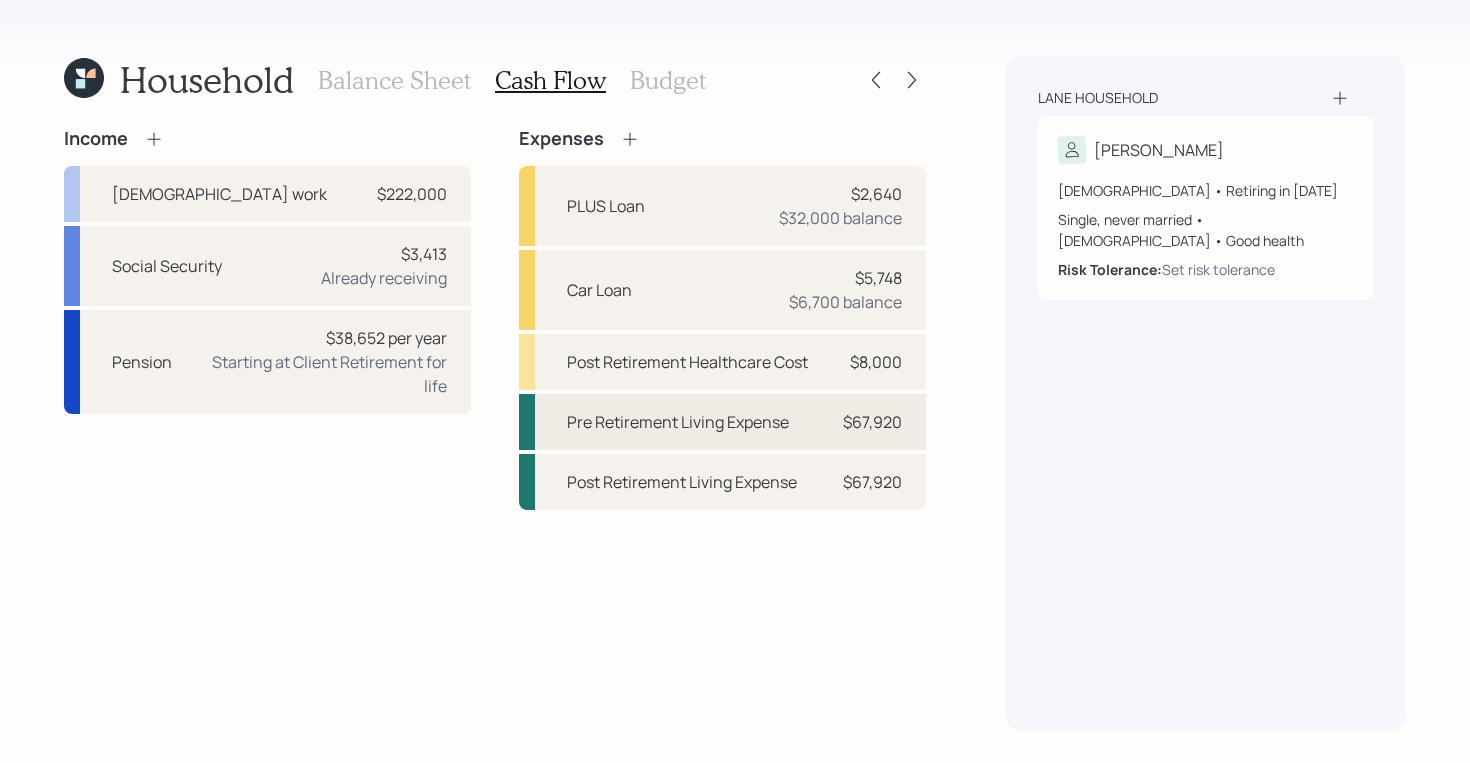 click on "Pre Retirement Living Expense" at bounding box center (678, 422) 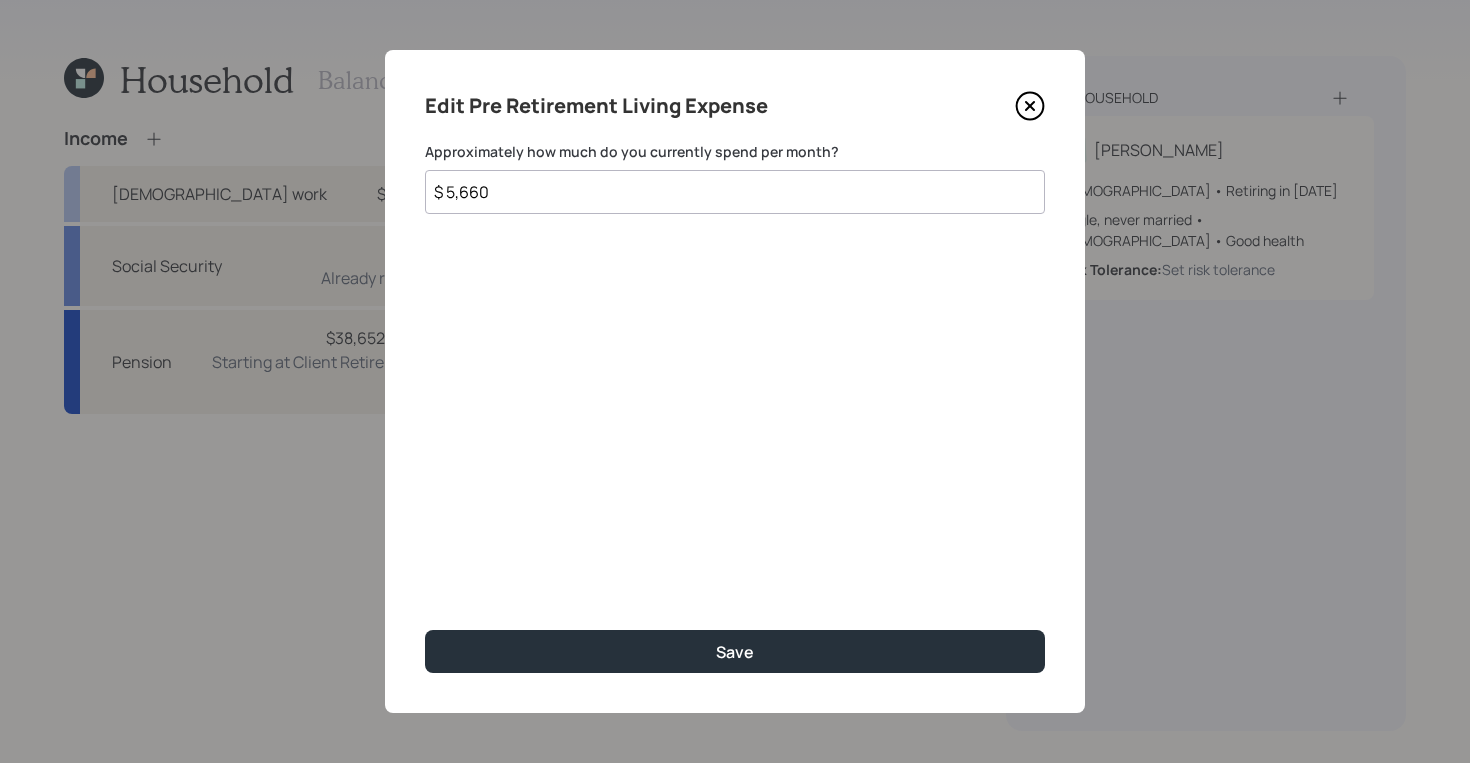 click on "$ 5,660" at bounding box center (735, 192) 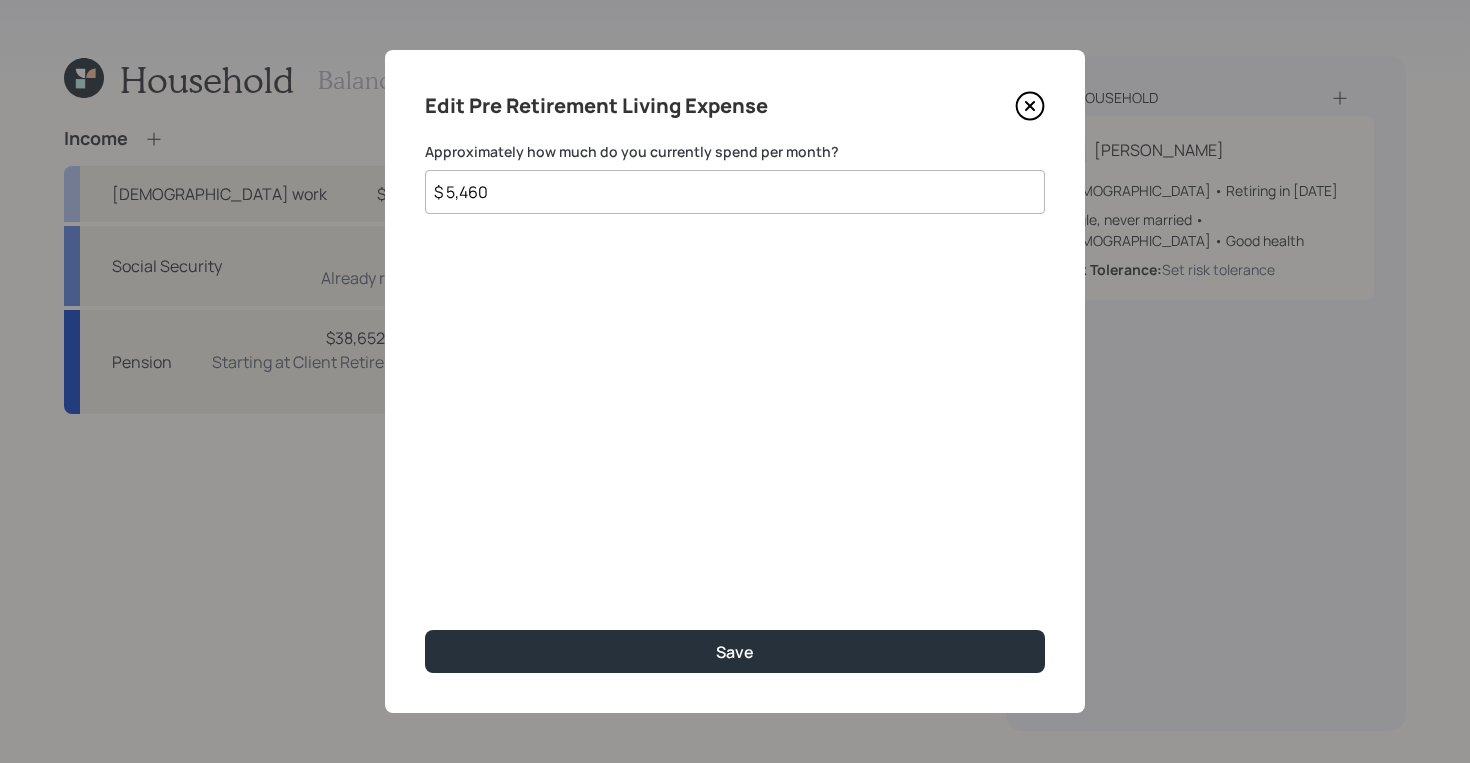type on "$ 5,460" 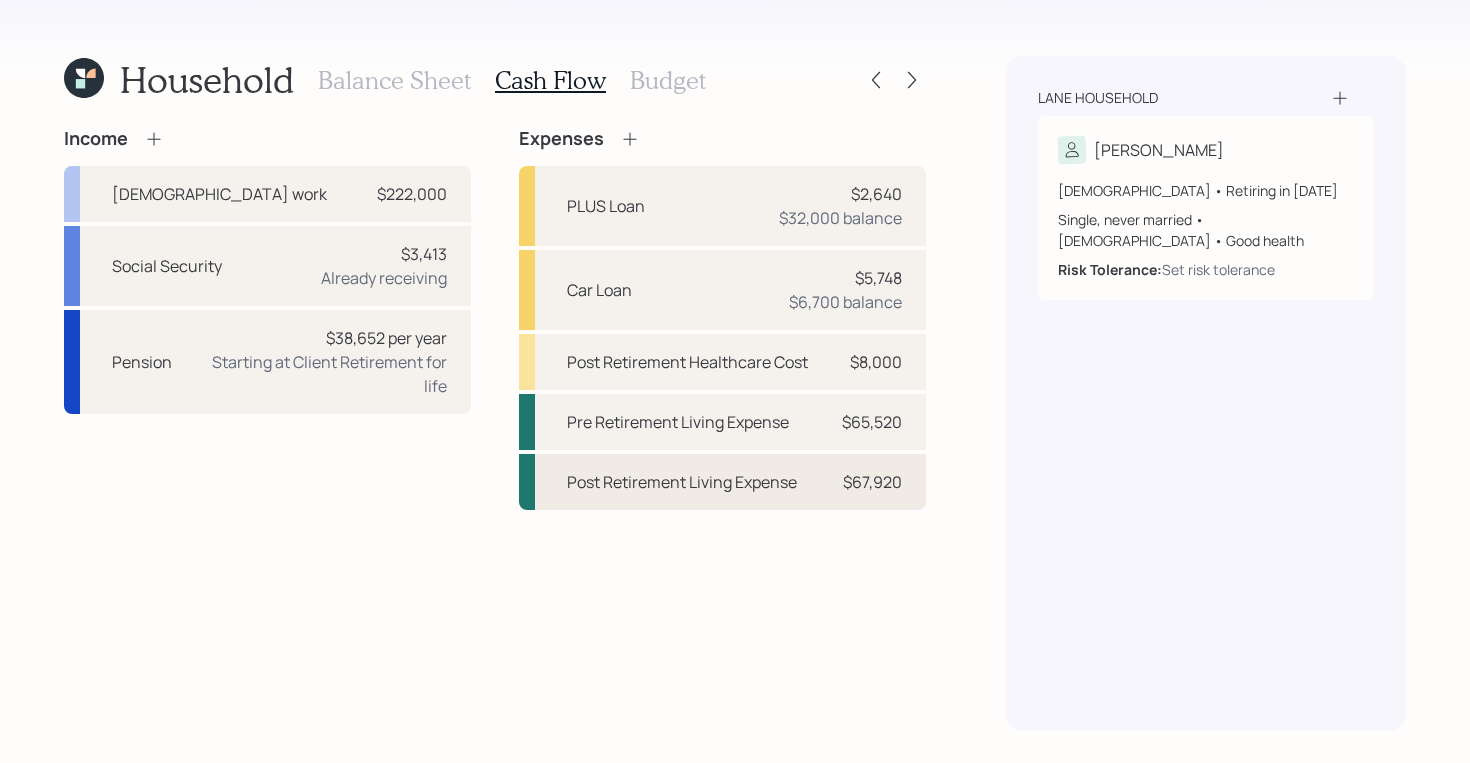 click on "Post Retirement Living Expense $67,920" at bounding box center [722, 482] 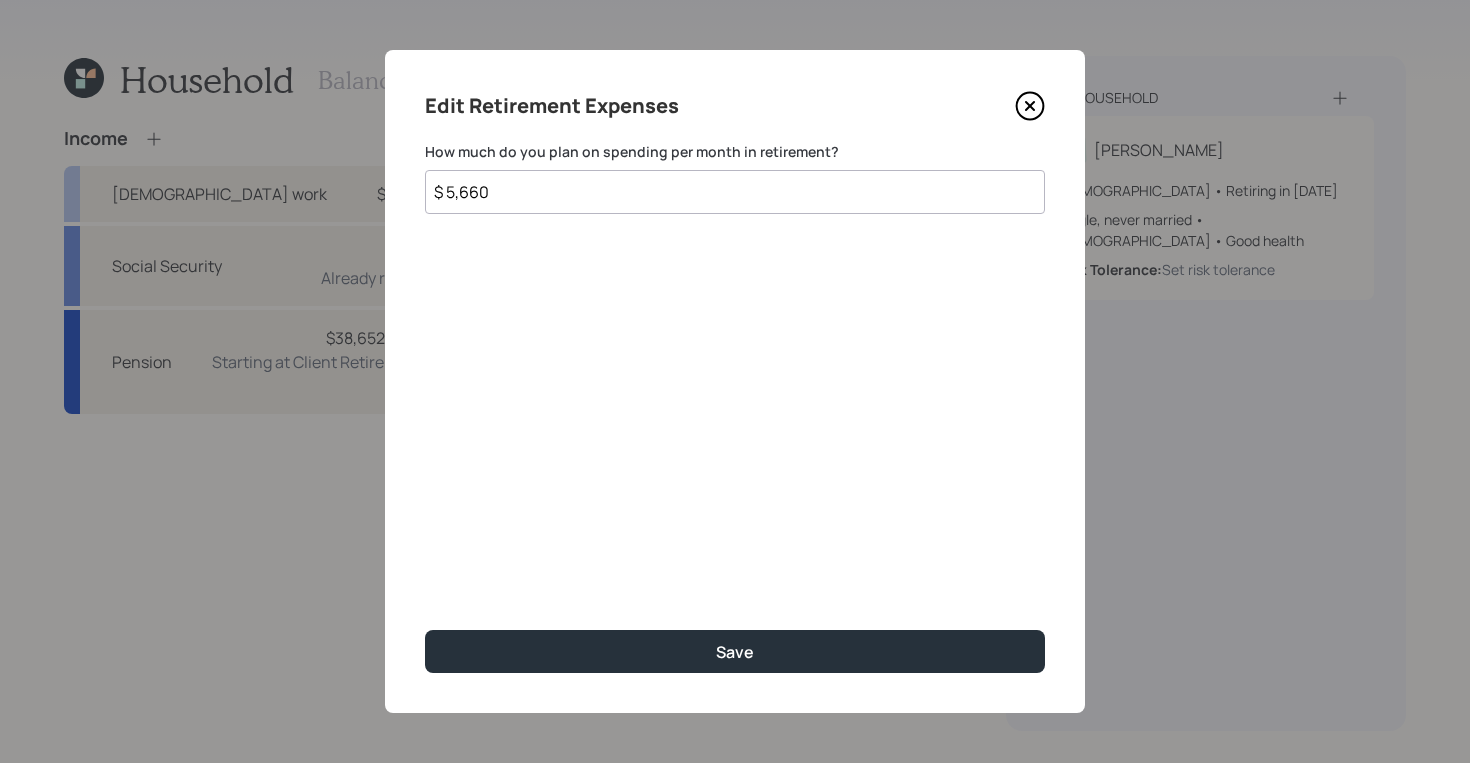 click on "$ 5,660" at bounding box center [735, 192] 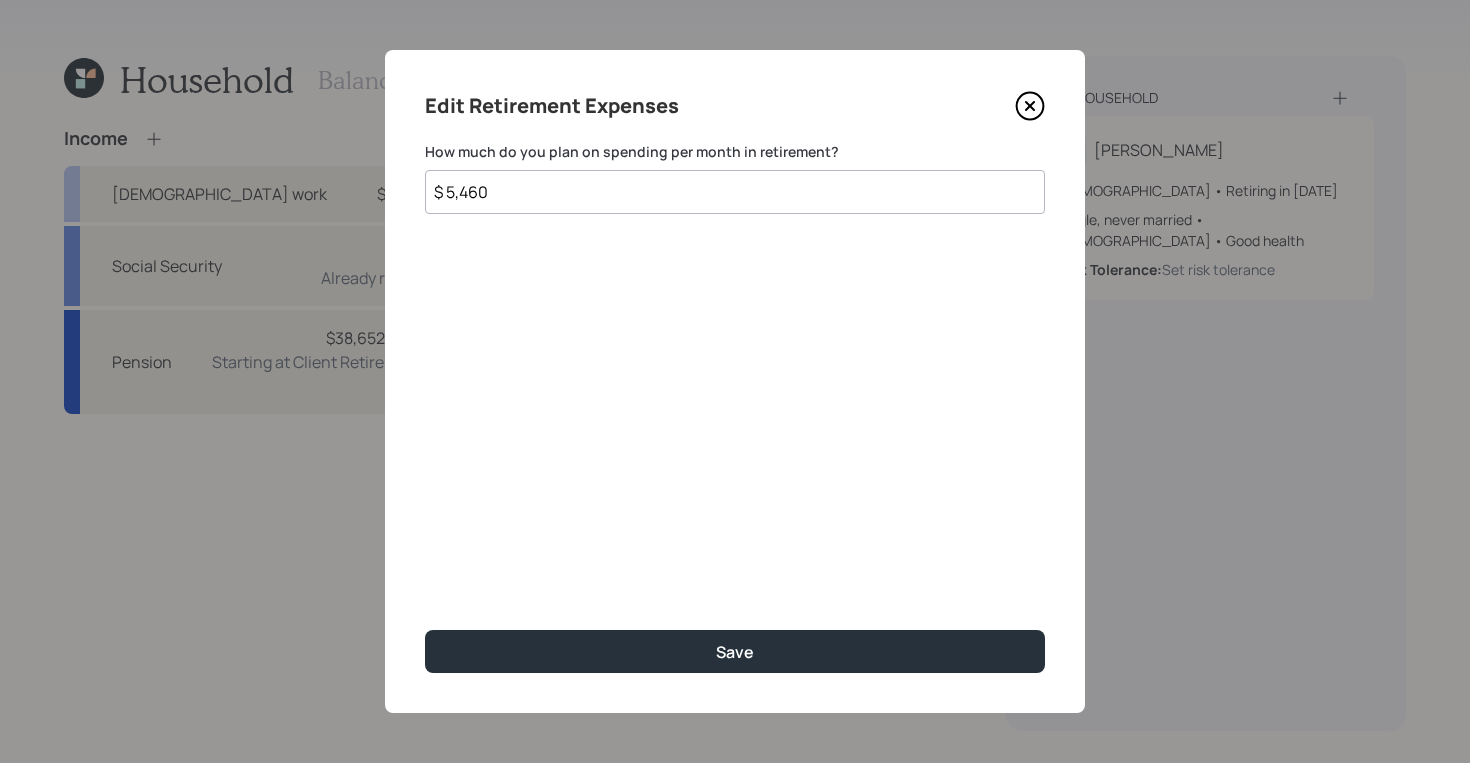 type on "$ 5,460" 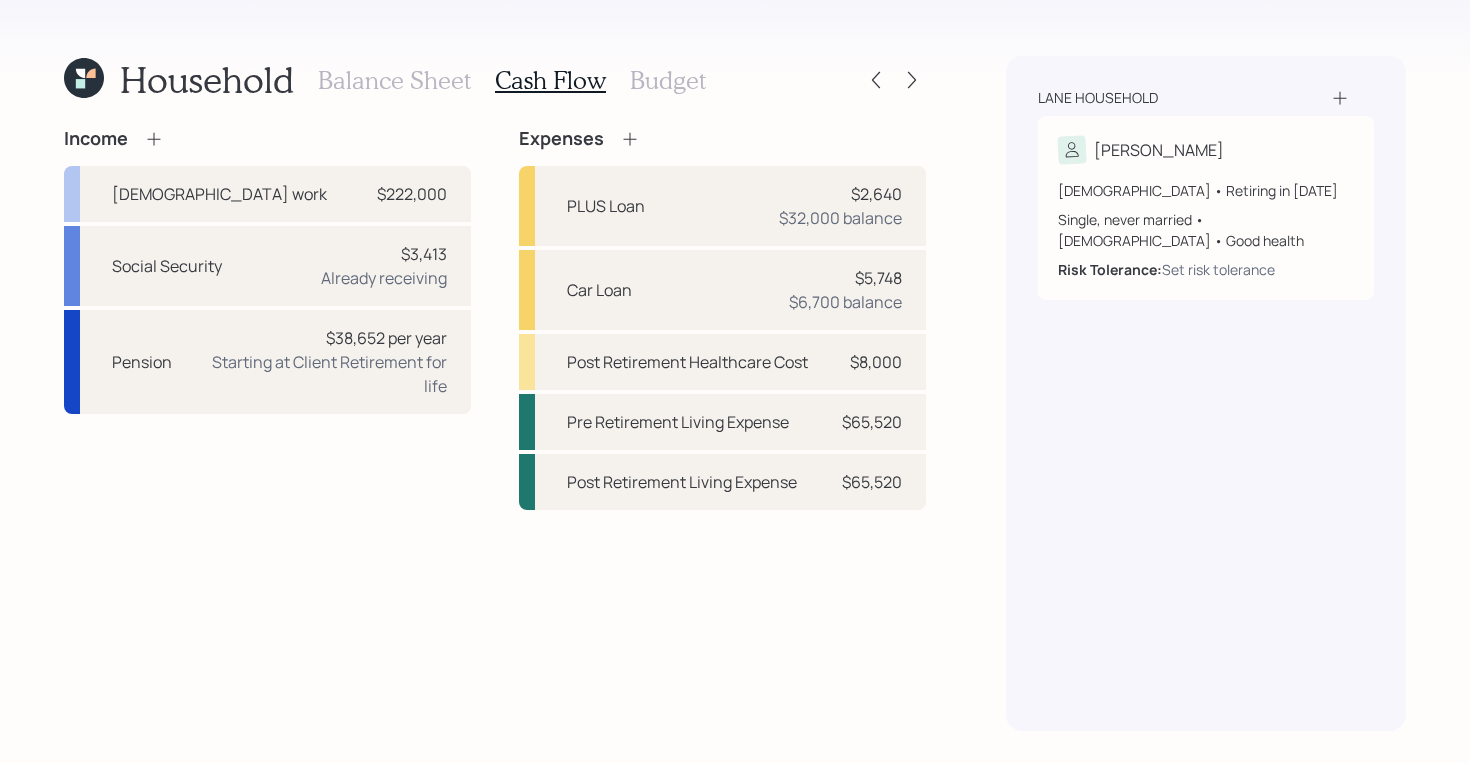 click on "Income [DEMOGRAPHIC_DATA] work $222,000 Social Security $3,413 Already receiving Pension $38,652 per year Starting at Client Retirement for life Expenses PLUS Loan $2,640 $32,000 balance Car Loan $5,748 $6,700 balance Post Retirement Healthcare Cost $8,000 Pre Retirement Living Expense $65,520 Post Retirement Living Expense $65,520" at bounding box center (495, 429) 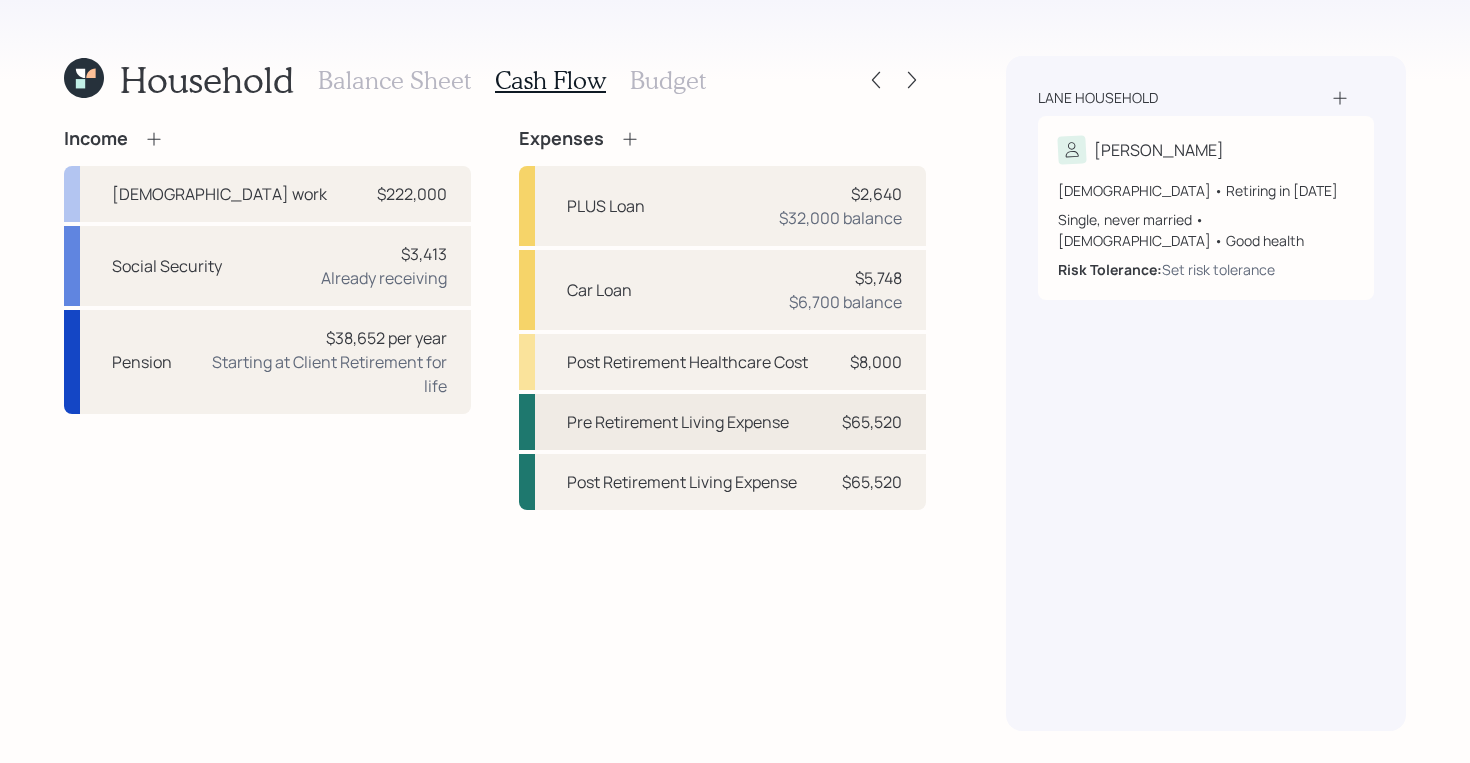 click on "Pre Retirement Living Expense $65,520" at bounding box center (722, 422) 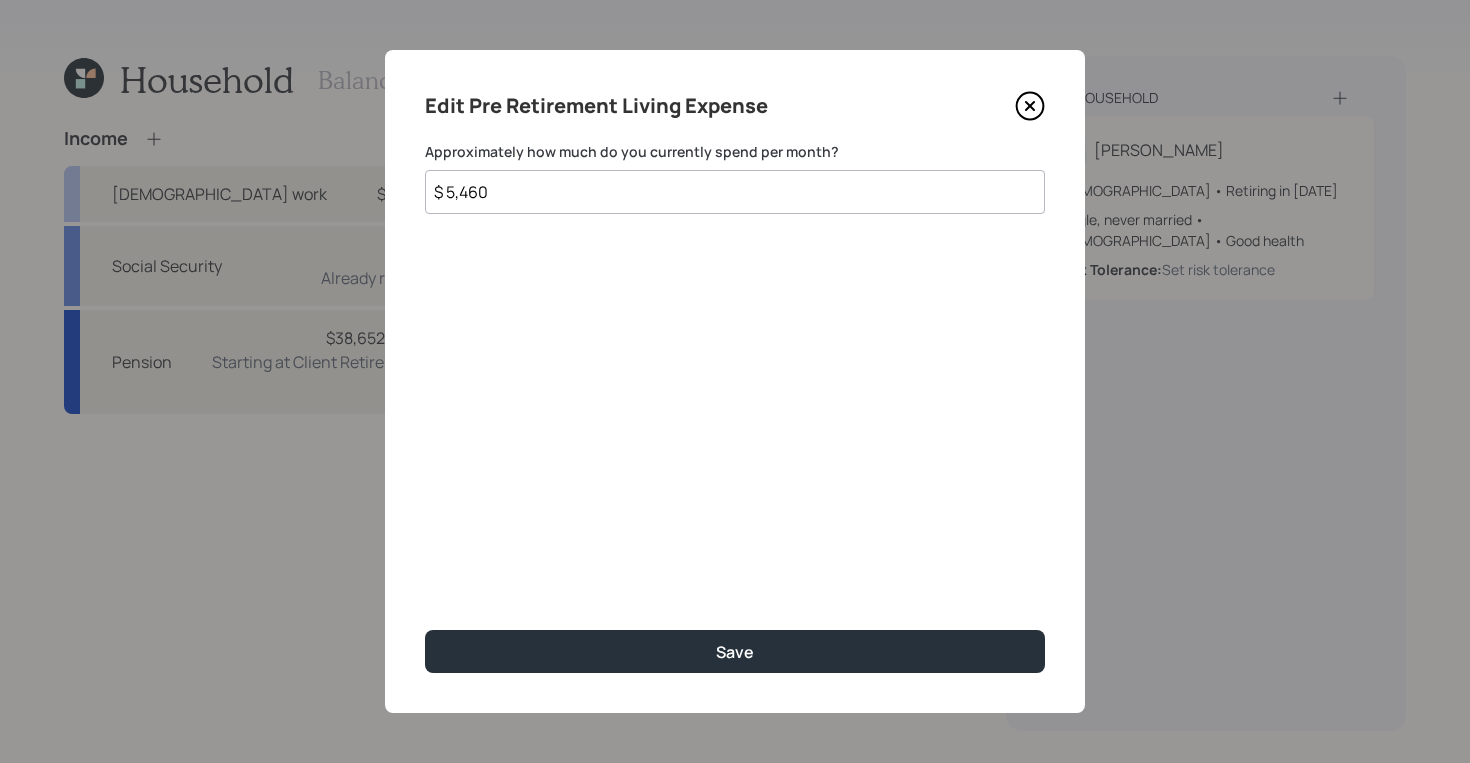 click 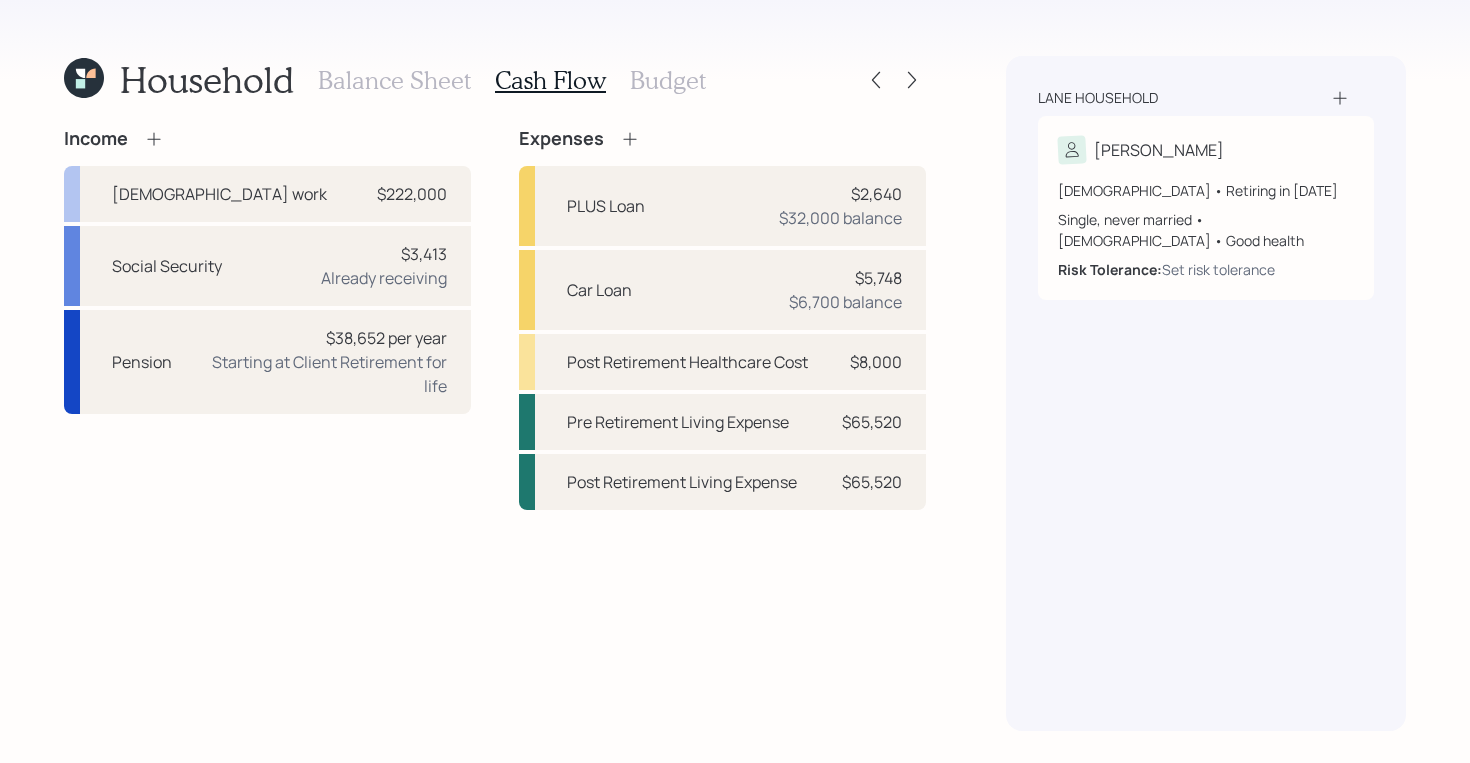 click 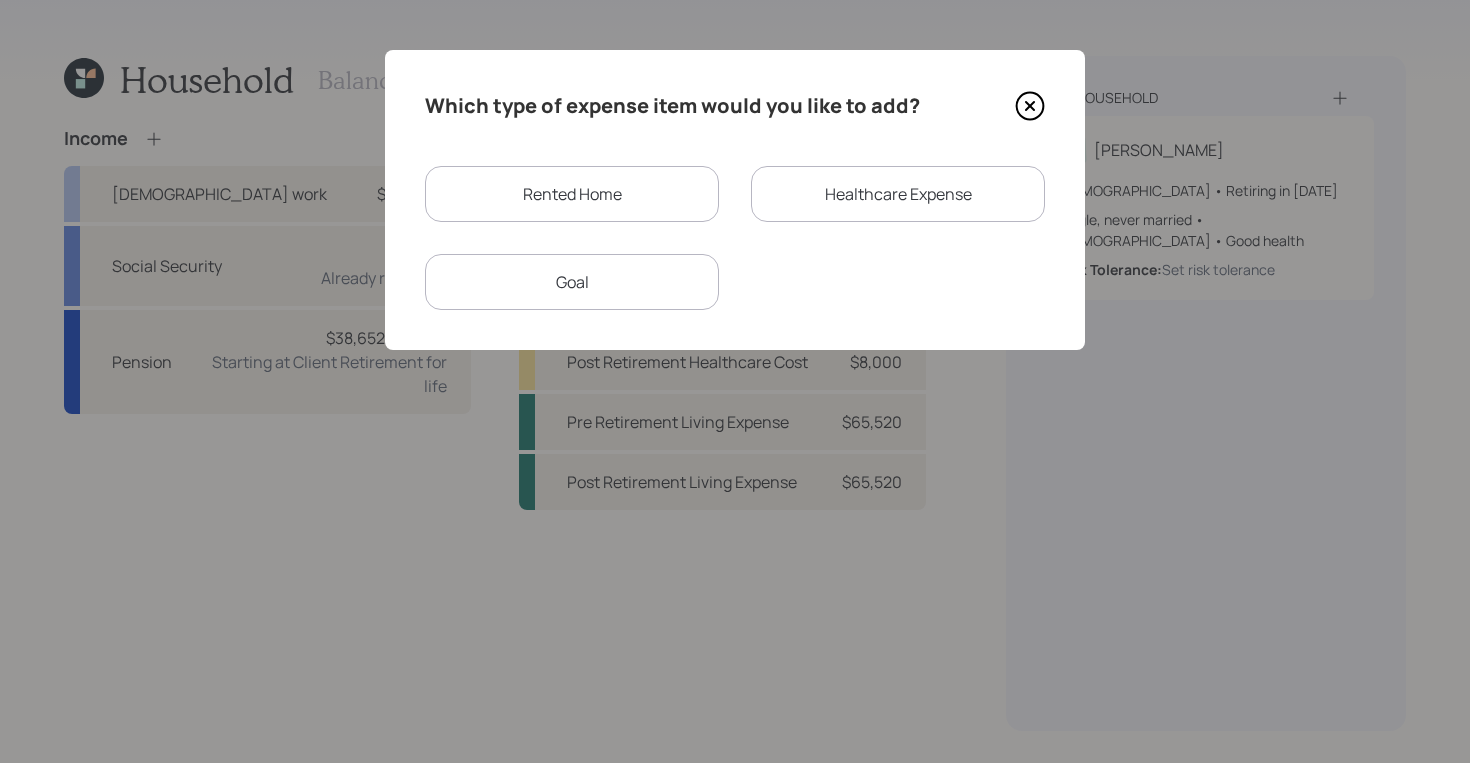 click on "Goal" at bounding box center [572, 282] 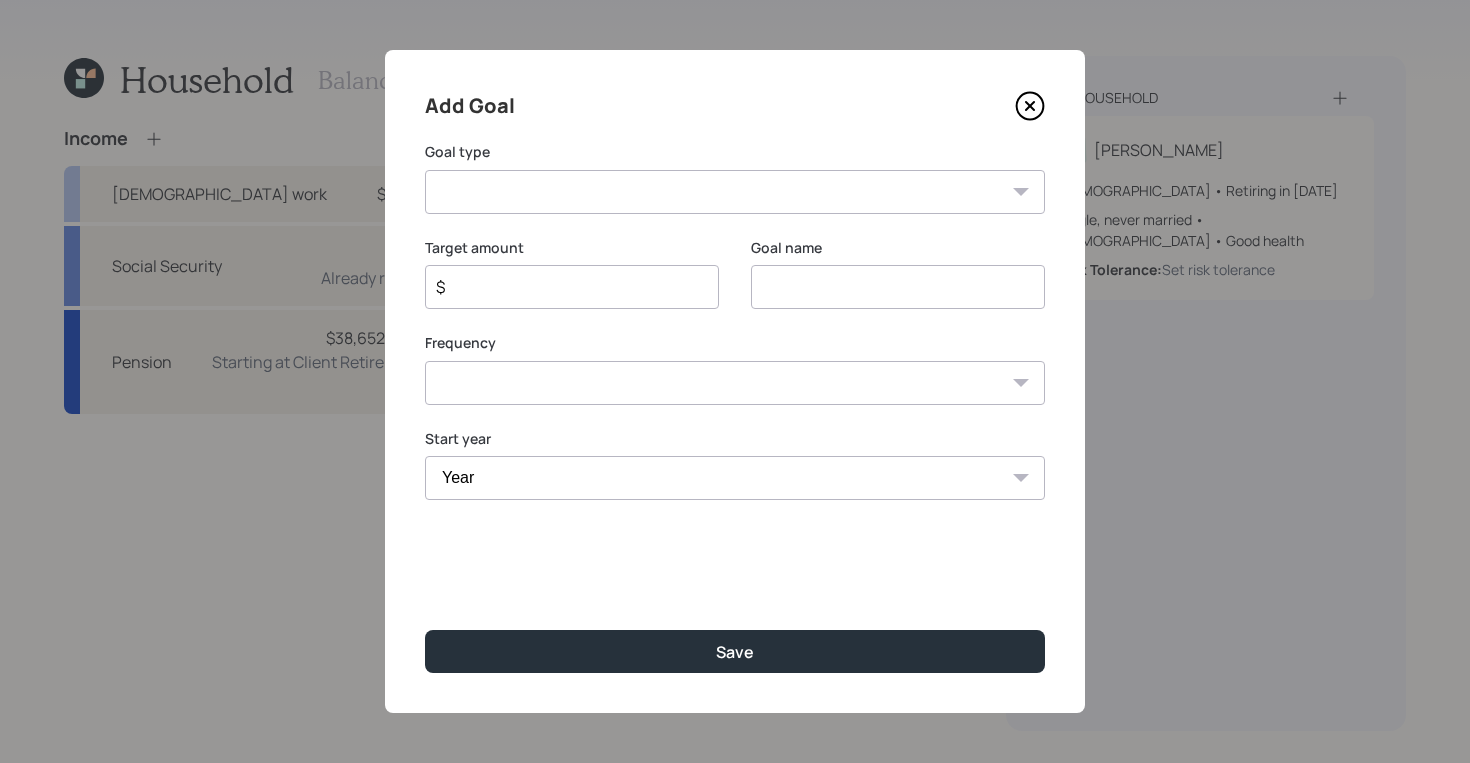 click on "$" at bounding box center [564, 287] 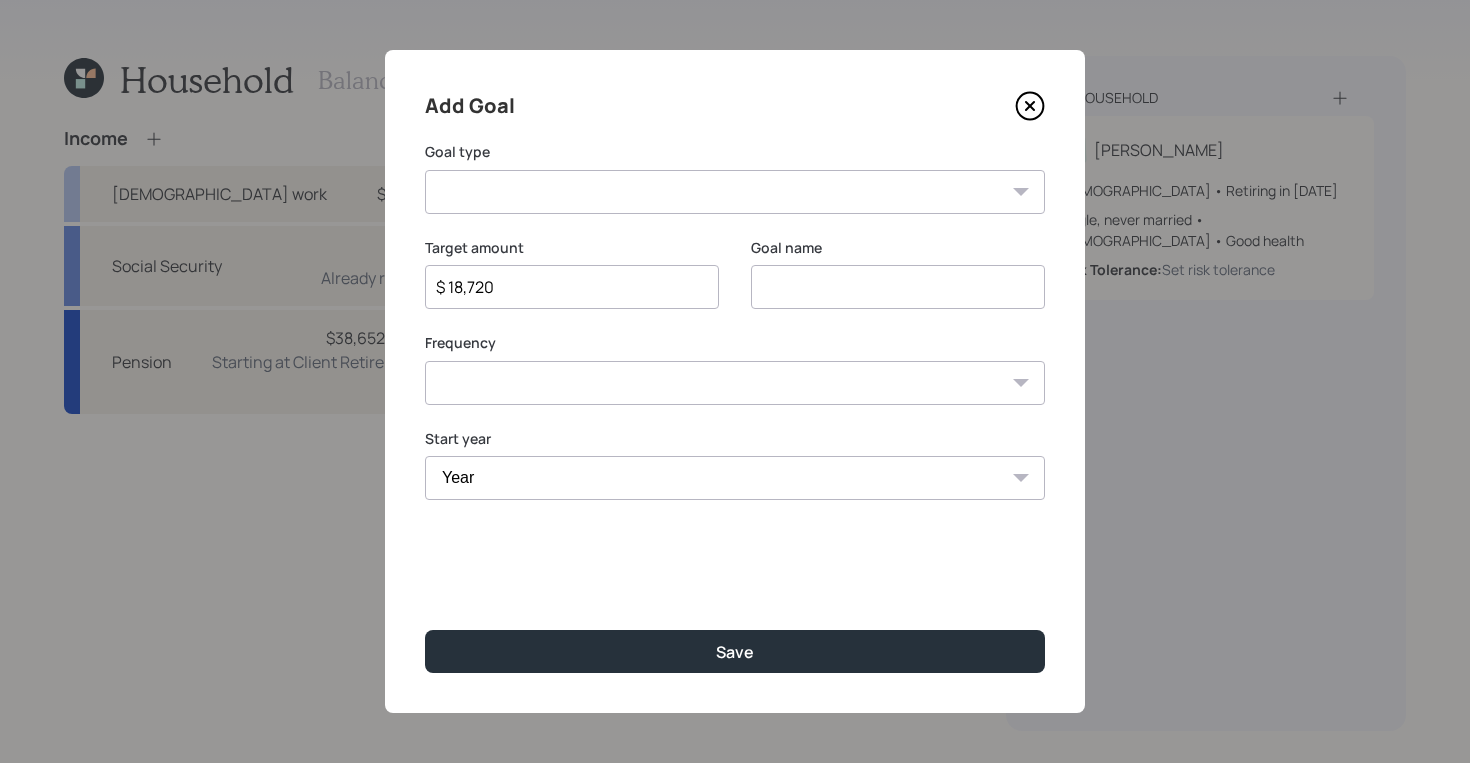 type on "$ 18,720" 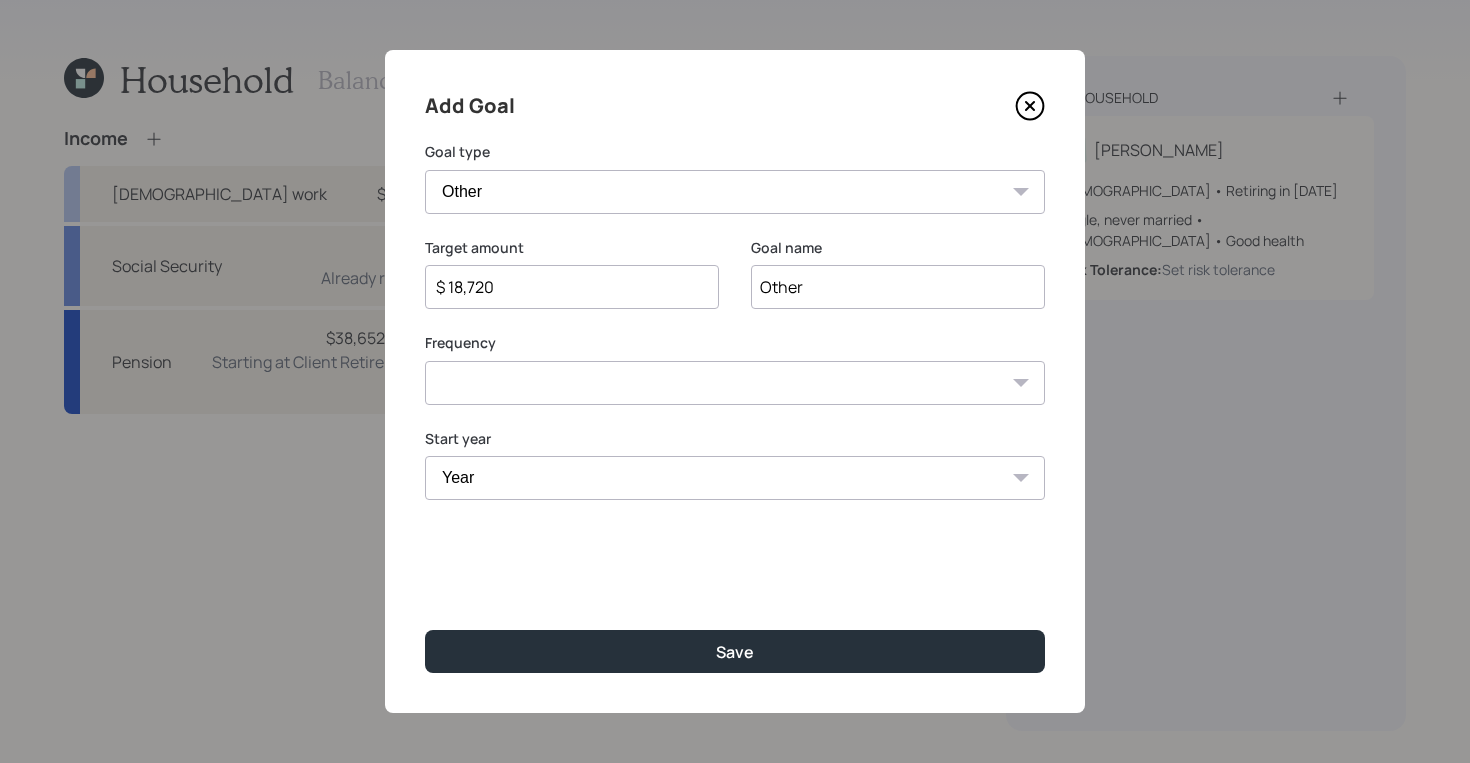click on "Other" at bounding box center (898, 287) 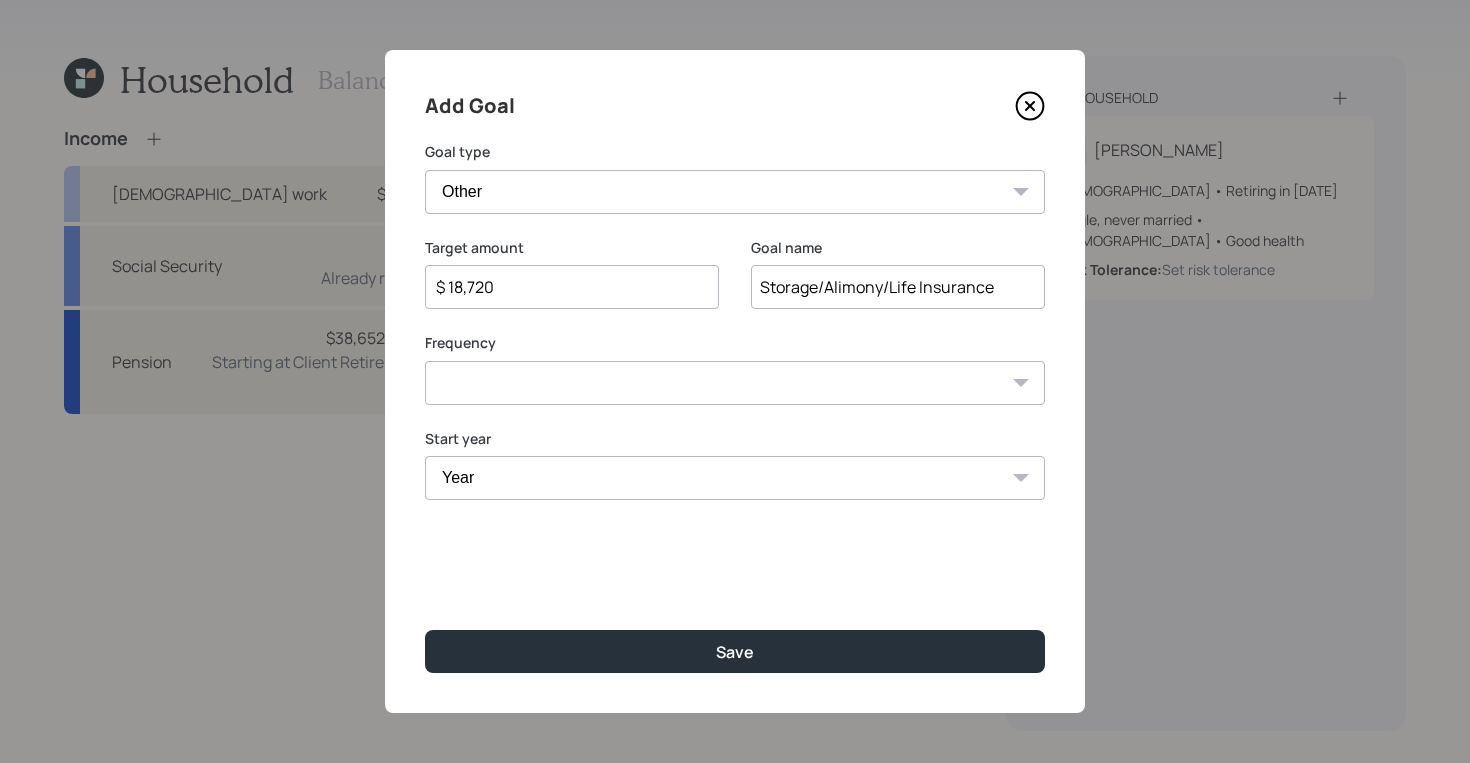 type on "Storage/Alimony/Life Insurance" 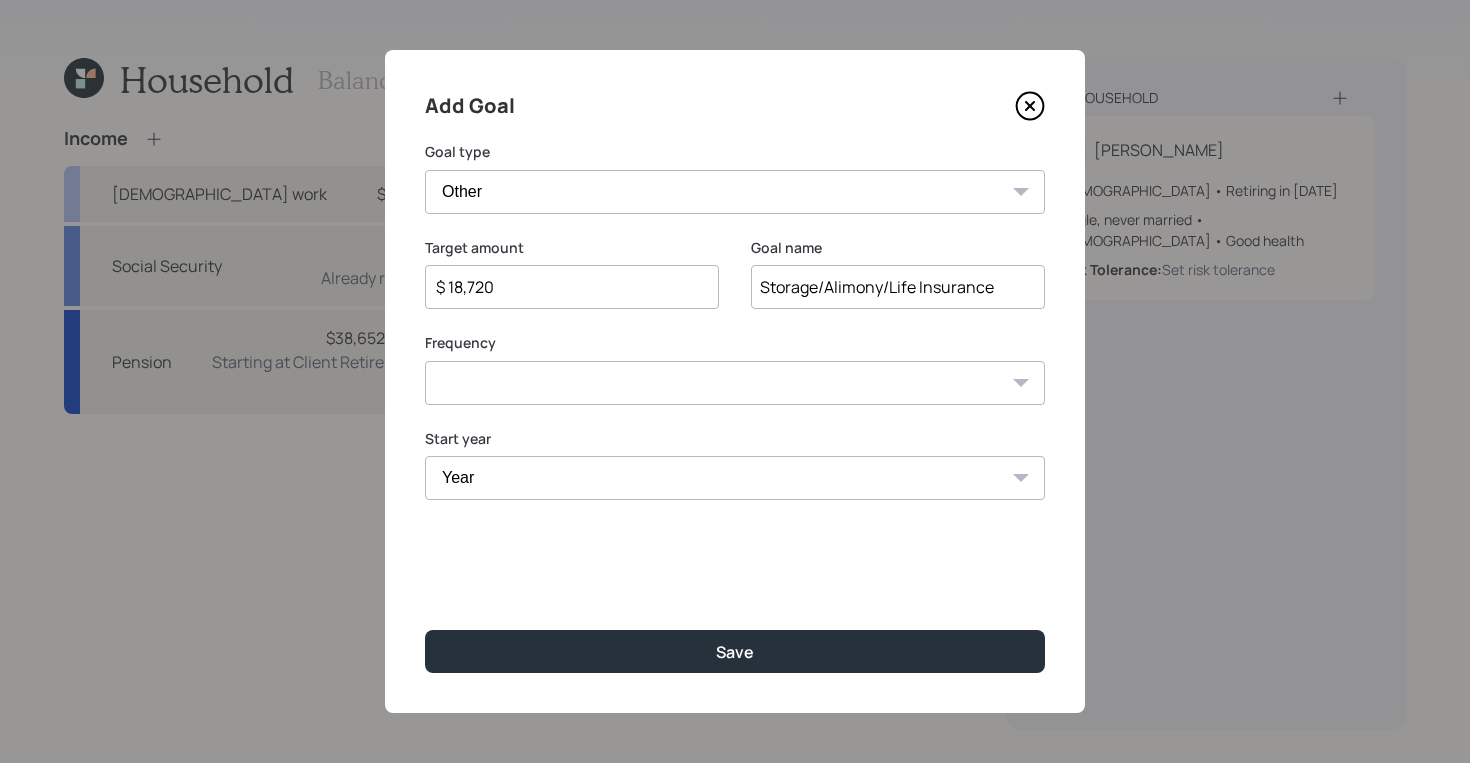 click on "One time Every 1 year Every 2 years Every 3 years Every 4 years Every 5 years Every 6 years Every 7 years Every 8 years Every 9 years" at bounding box center (735, 383) 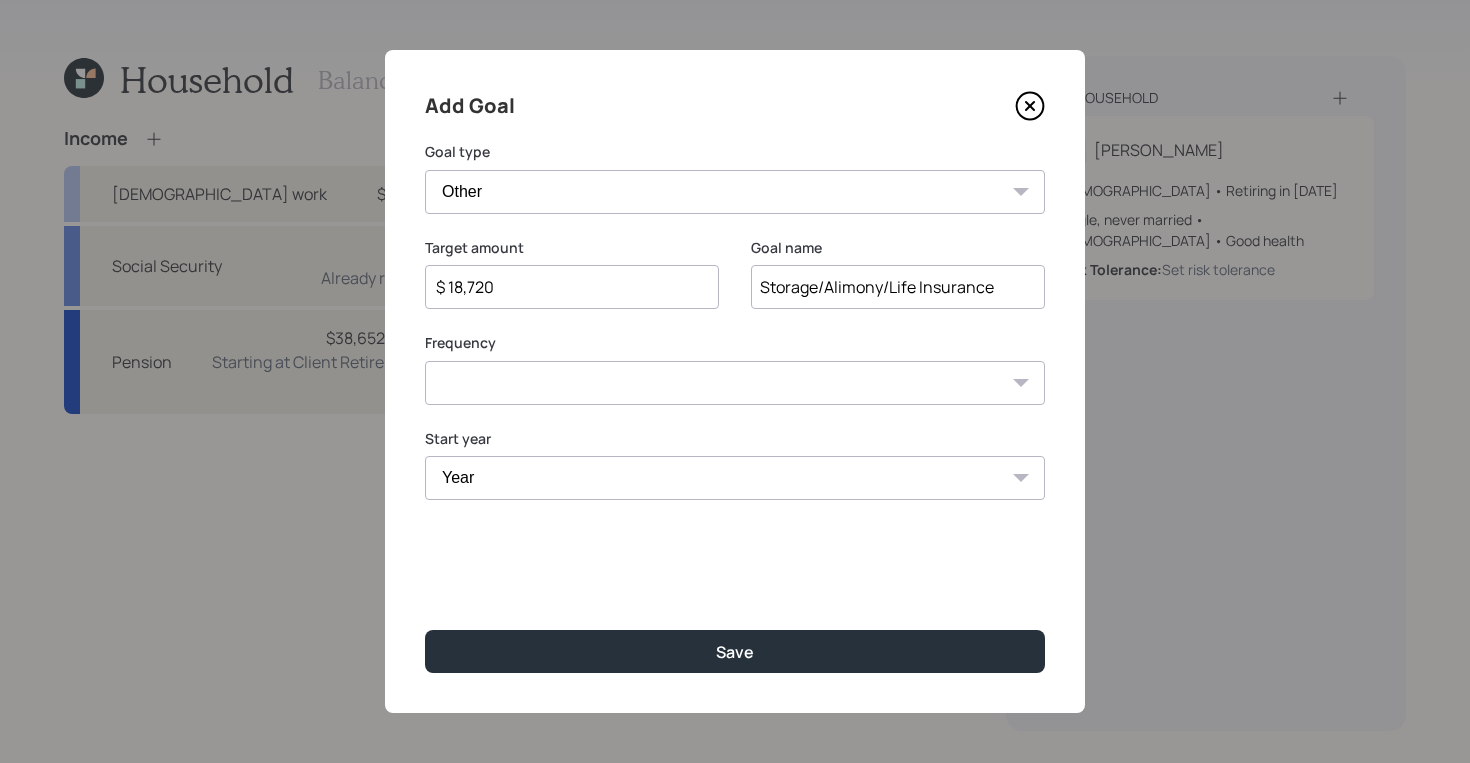 select on "0" 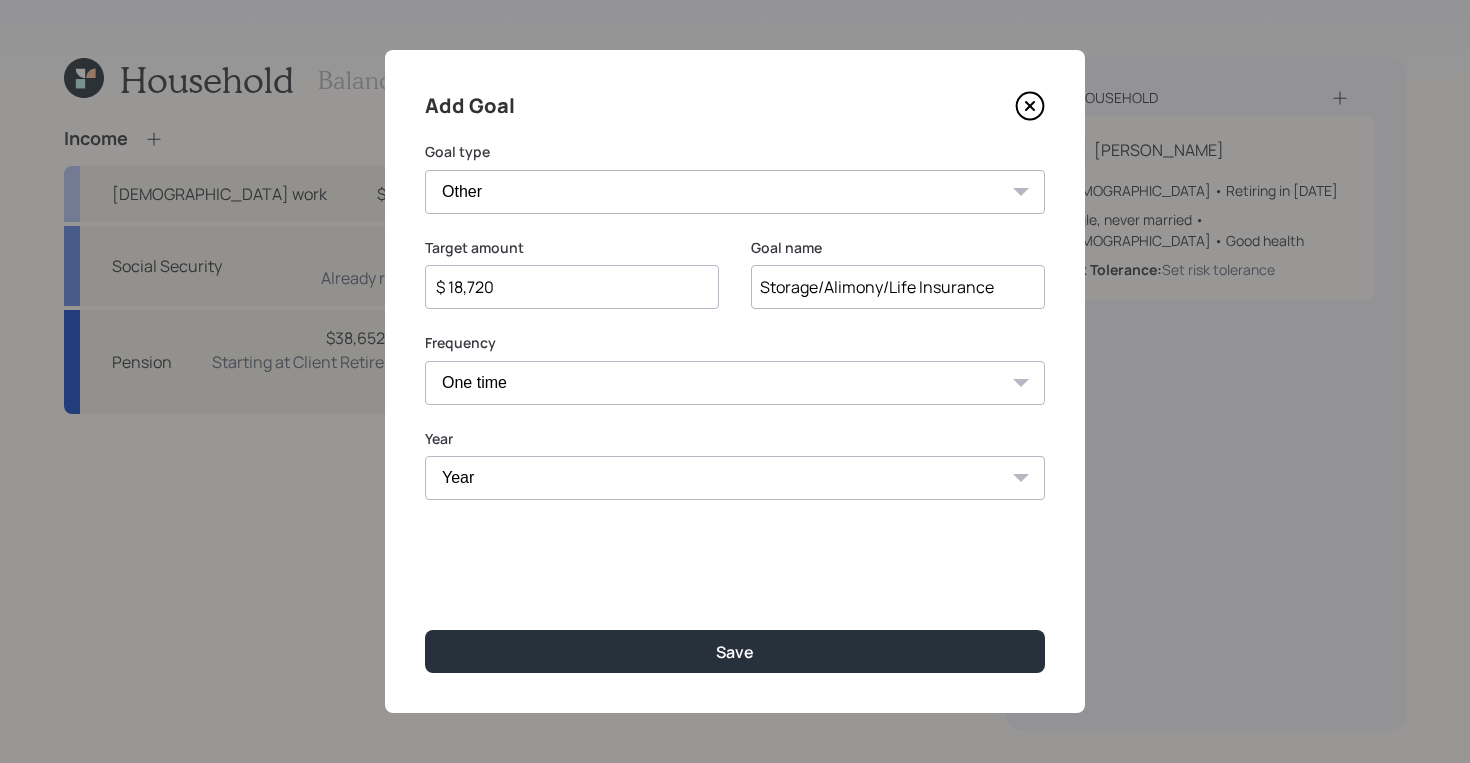 click on "Year [DATE] 2026 2027 2028 2029 2030 2031 2032 2033 2034 2035 2036 2037 2038 2039 2040 2041 2042 2043 2044" at bounding box center (735, 478) 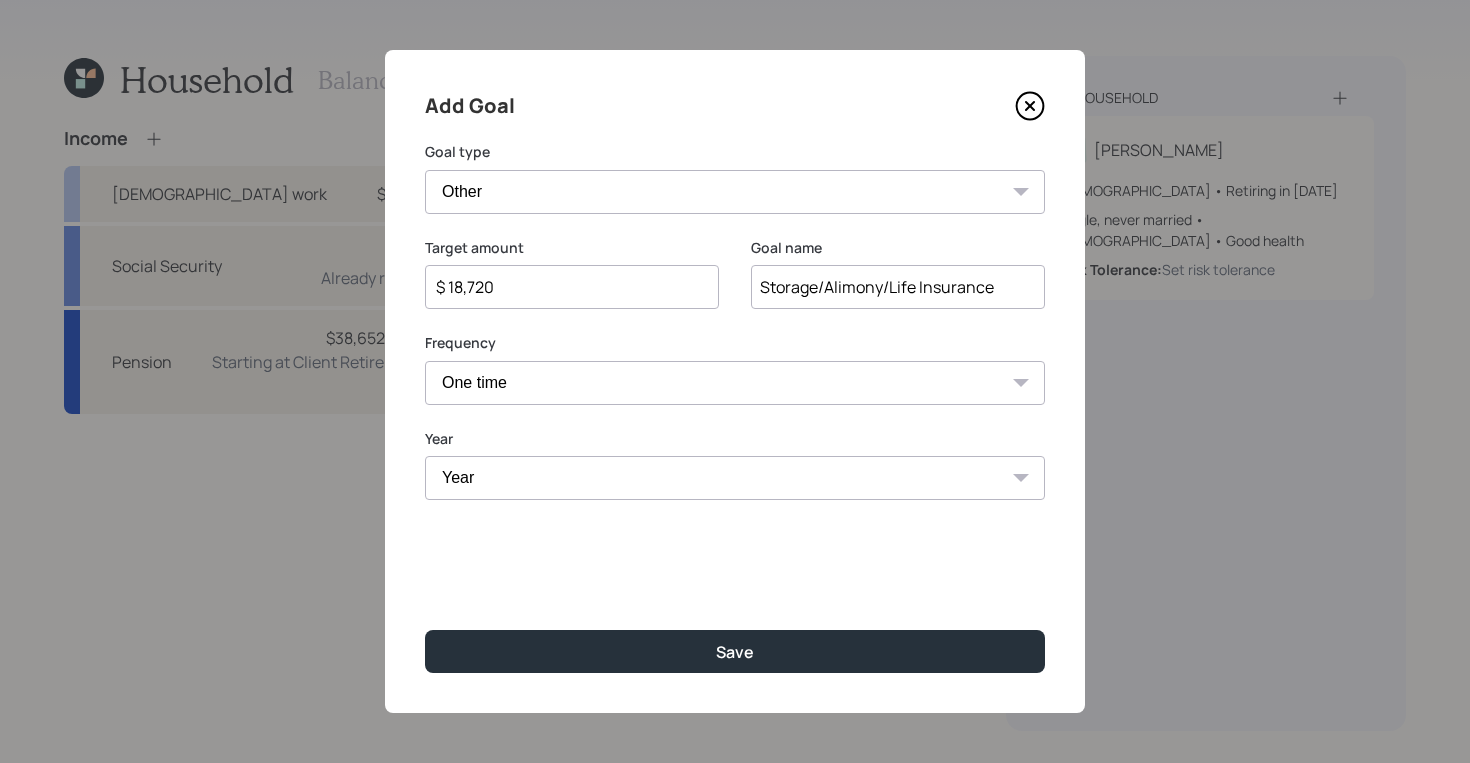 select on "2025" 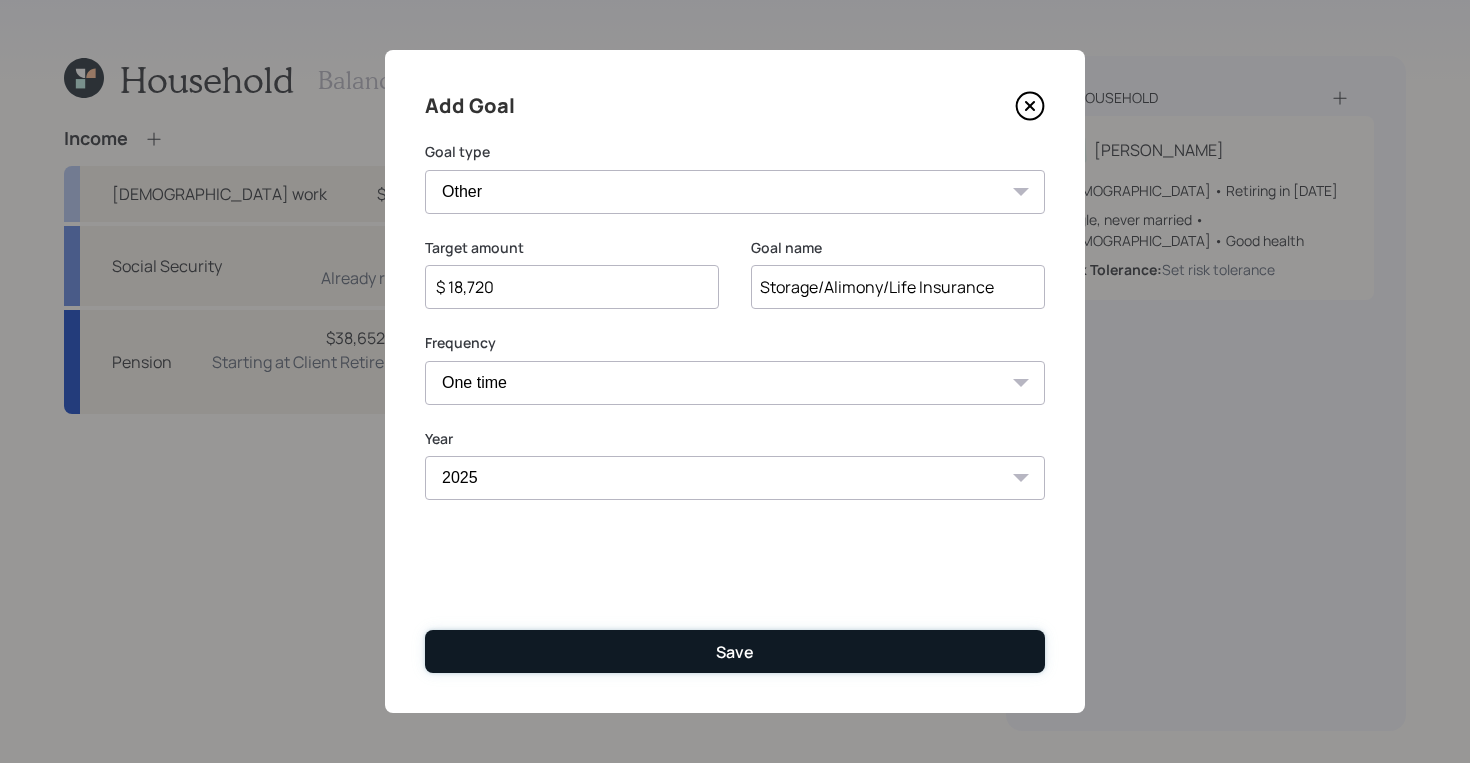 click on "Save" at bounding box center [735, 651] 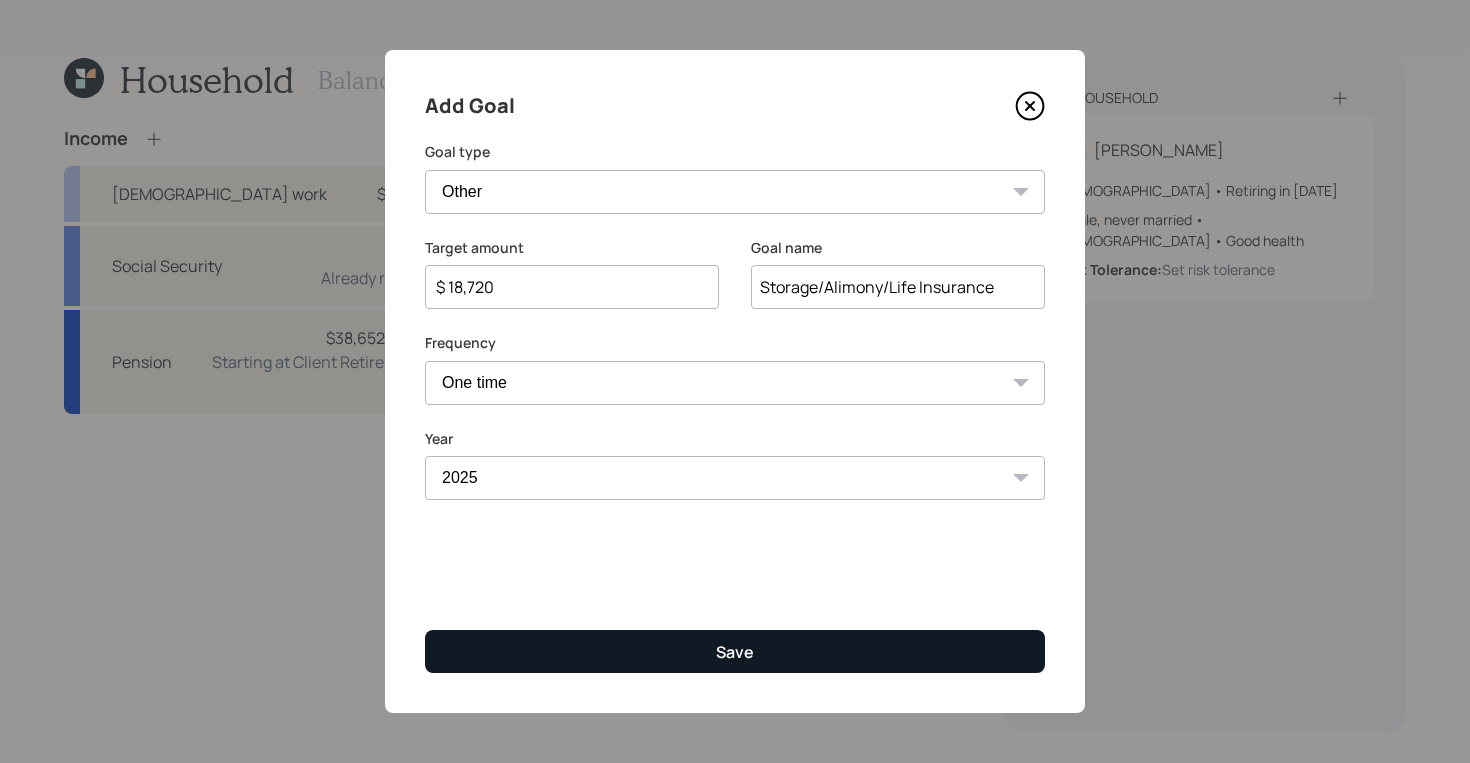 type on "$" 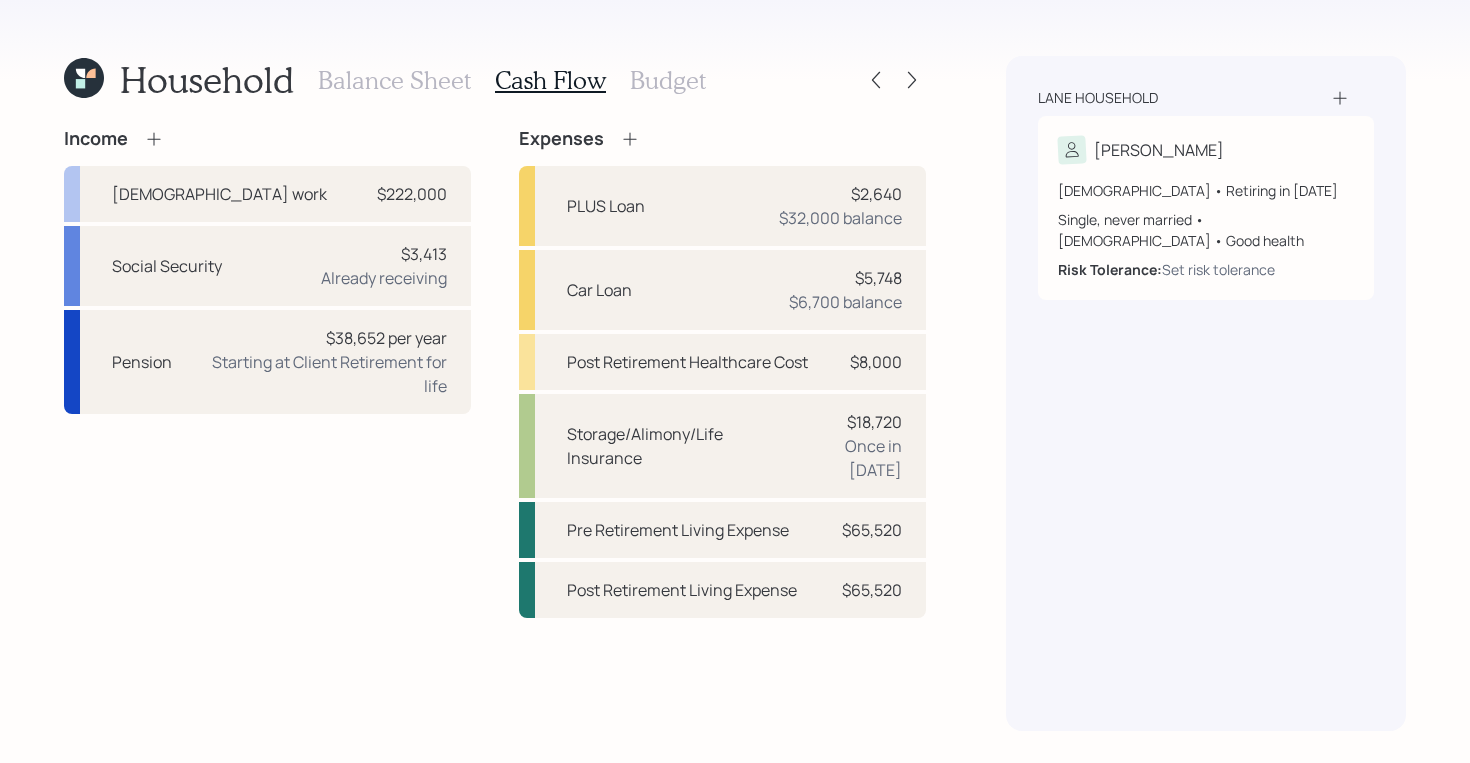 click on "Income [DEMOGRAPHIC_DATA] work $222,000 Social Security $3,413 Already receiving Pension $38,652 per year Starting at Client Retirement for life" at bounding box center (267, 373) 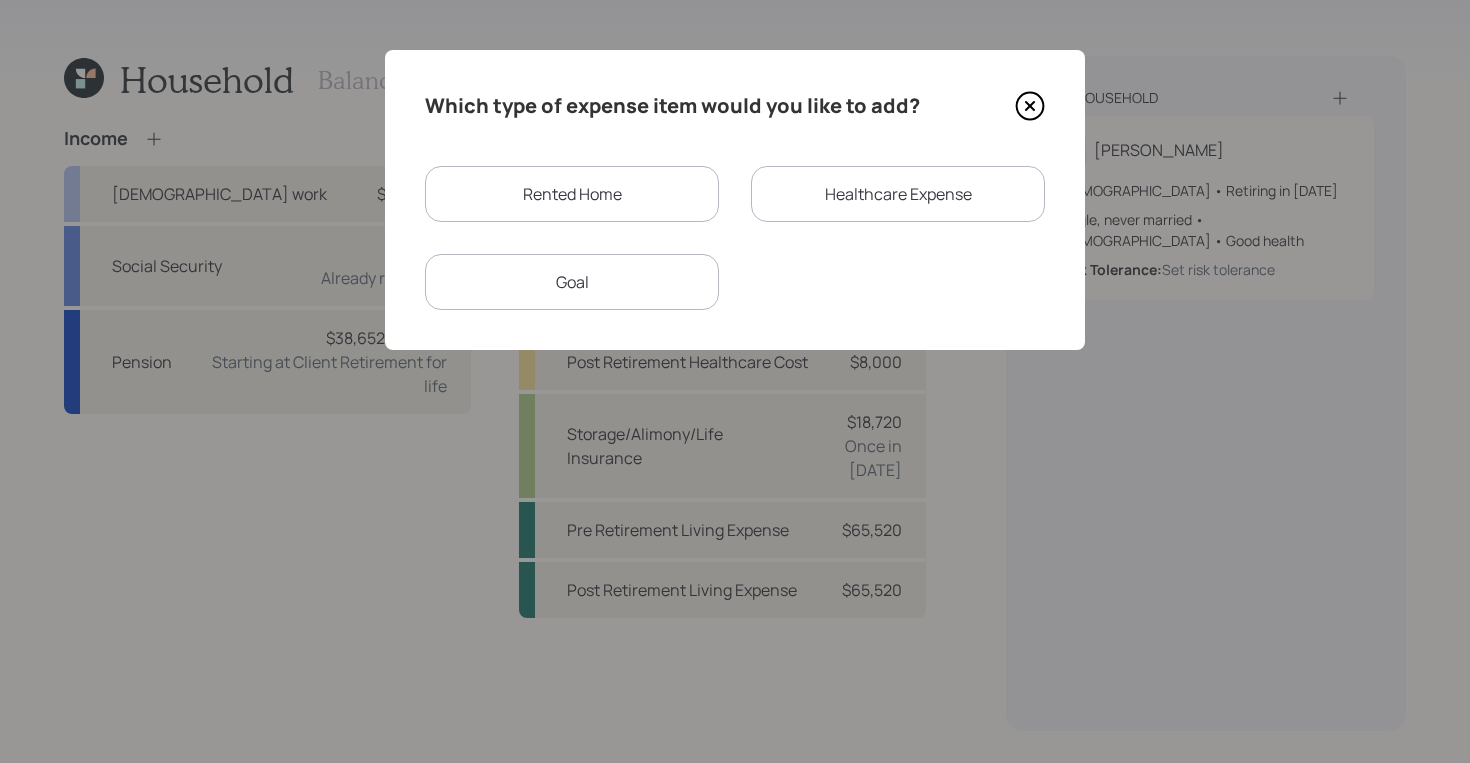 click on "Goal" at bounding box center [572, 282] 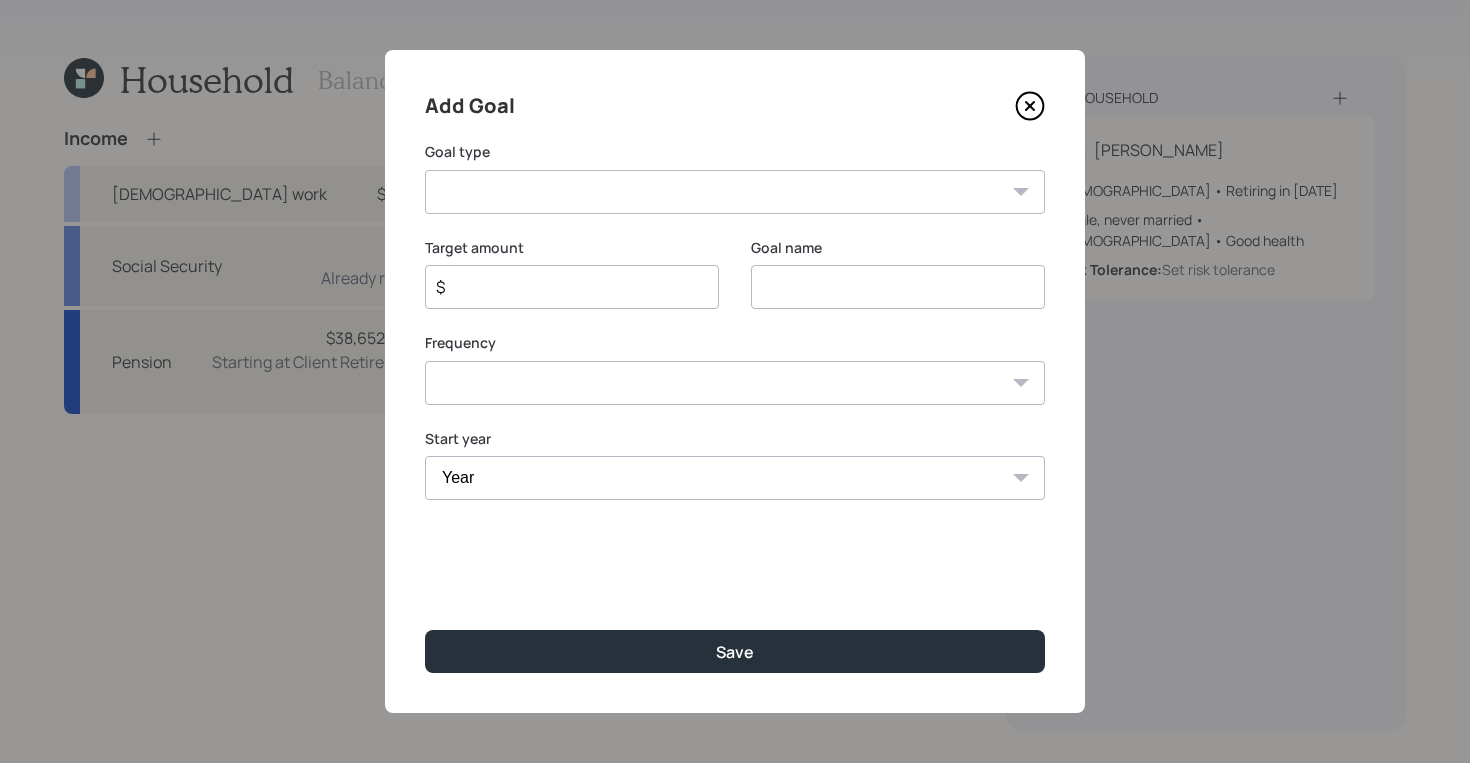 click on "Create an emergency fund Donate to charity Purchase a home Make a purchase Support a dependent Plan for travel Purchase a car Leave an inheritance Other" at bounding box center [735, 192] 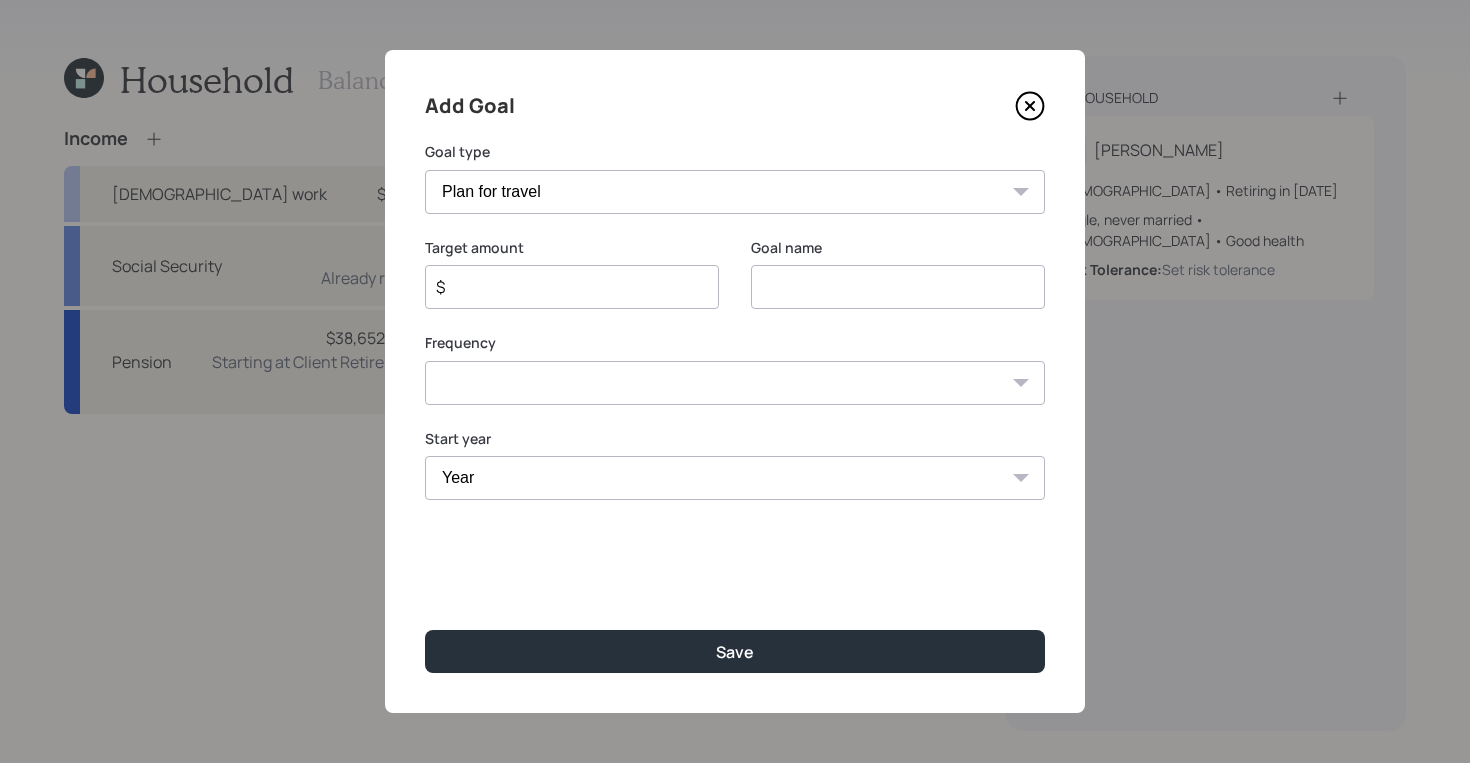 type on "Plan for travel" 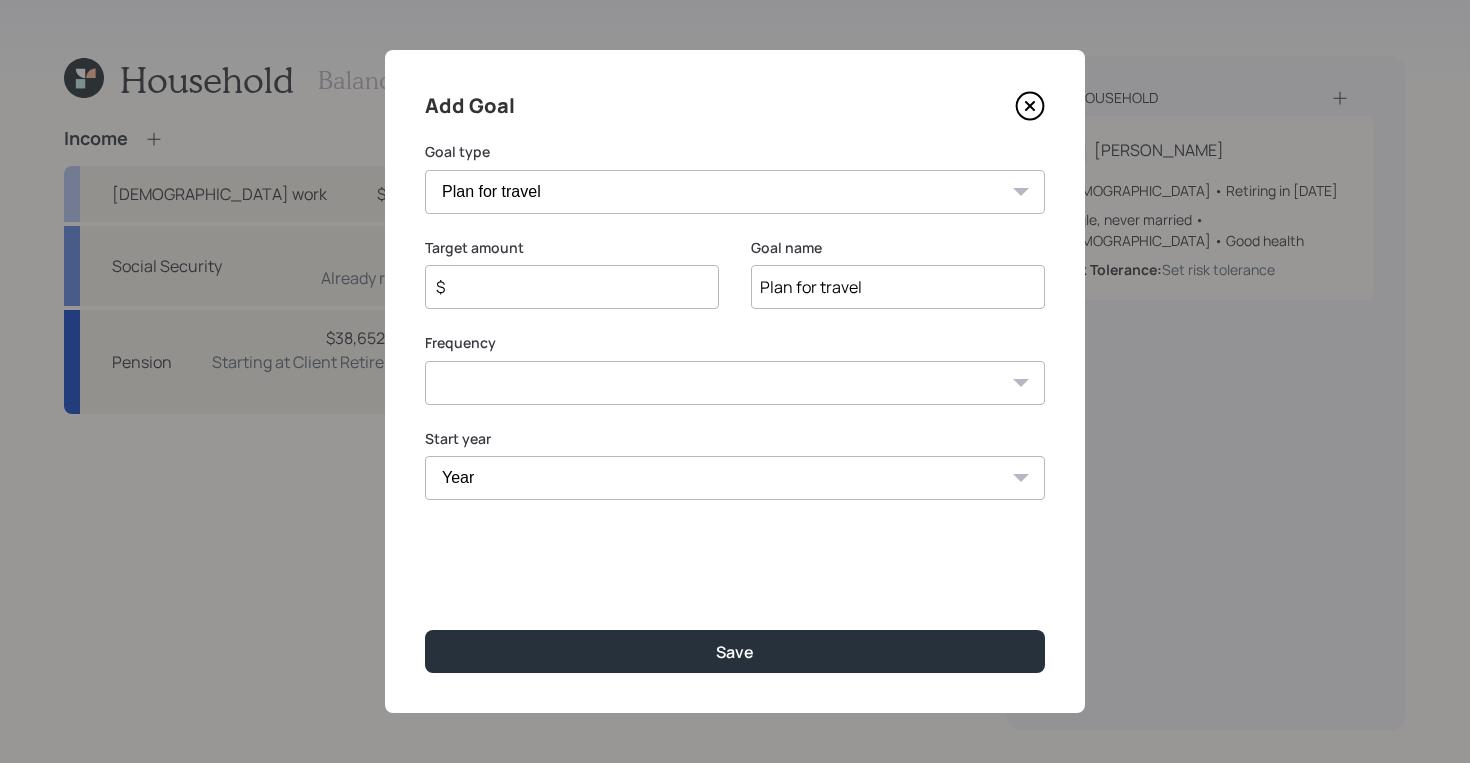 click on "Year [DATE] 2026 2027 2028 2029 2030 2031 2032 2033 2034 2035 2036 2037 2038 2039 2040 2041 2042 2043 2044" at bounding box center [735, 478] 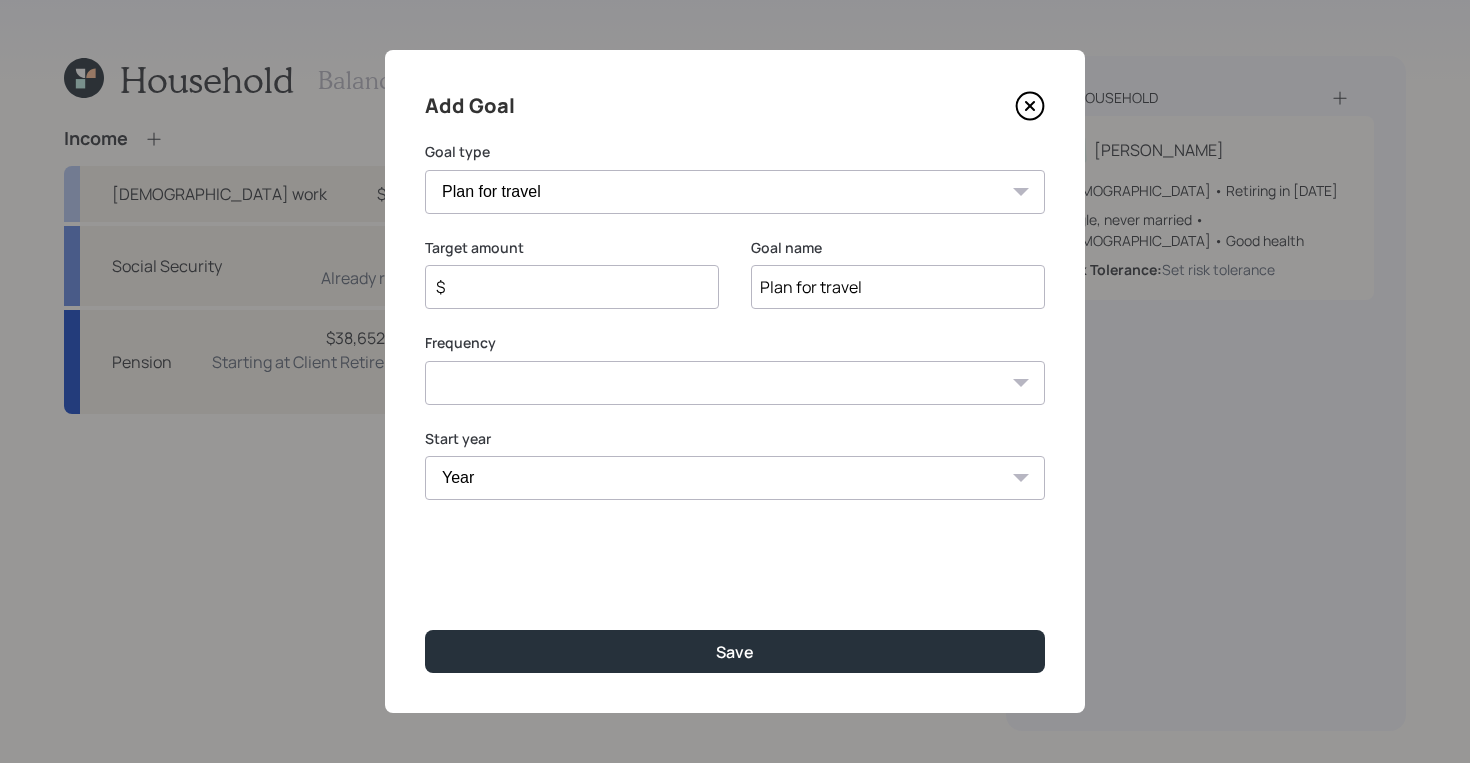 select on "2026" 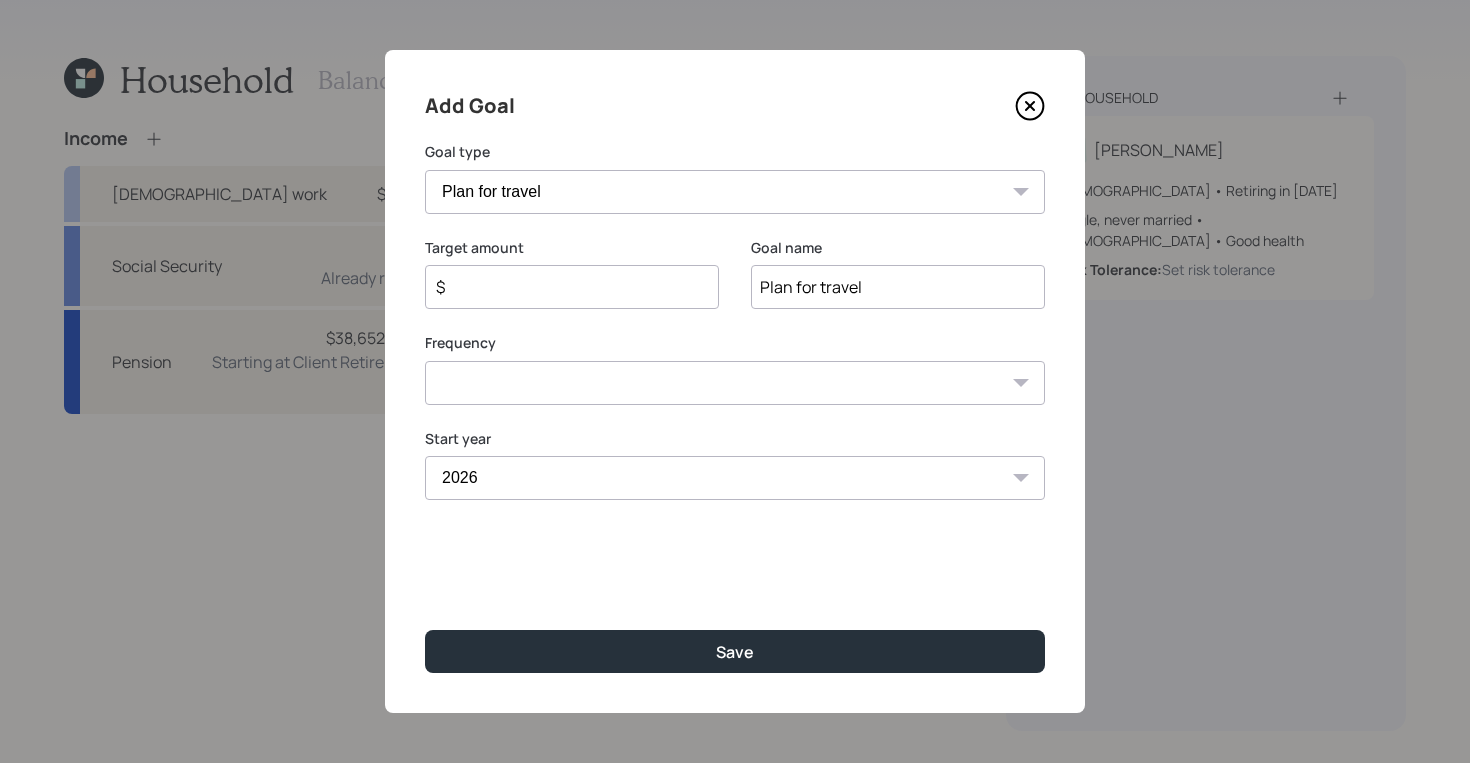 click on "$" at bounding box center [564, 287] 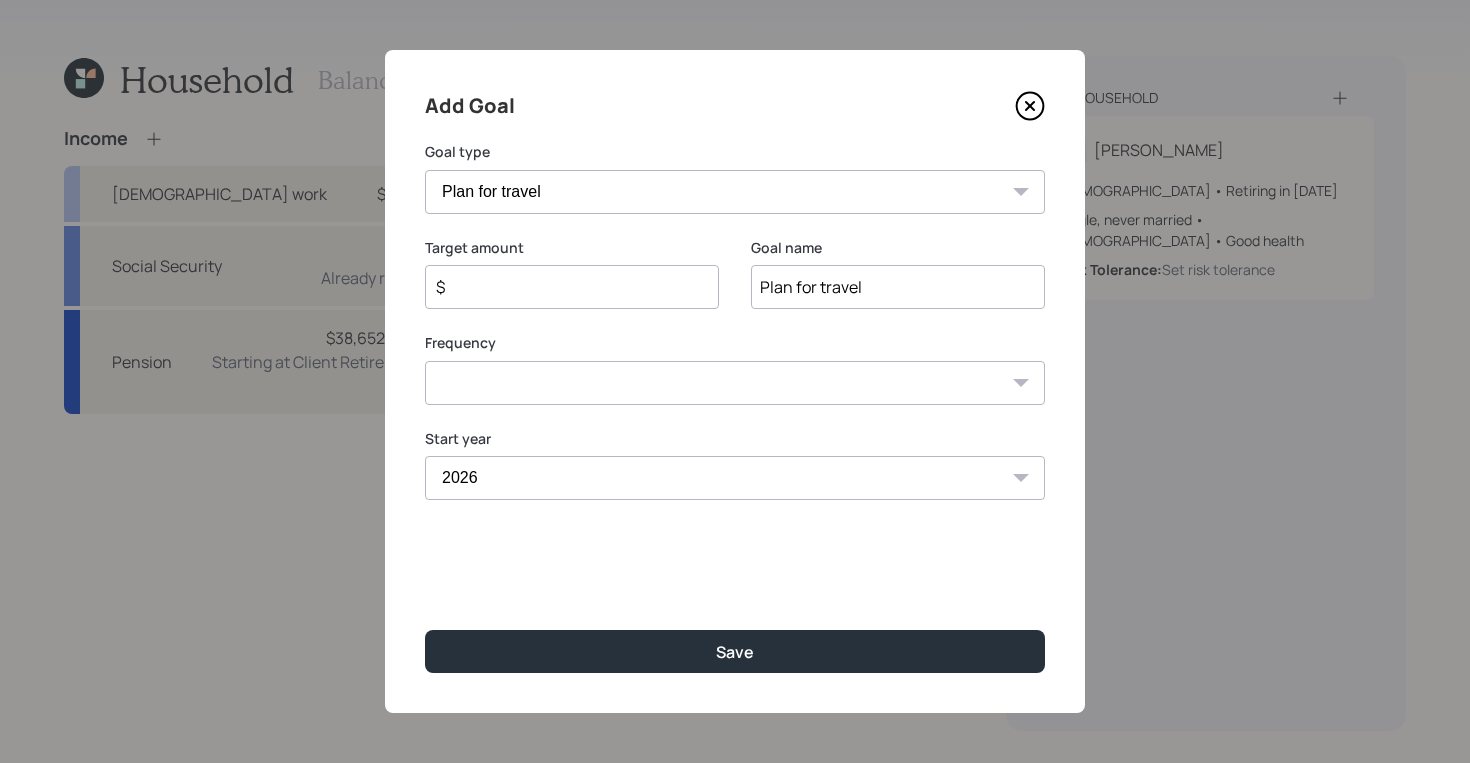 click on "$" at bounding box center [564, 287] 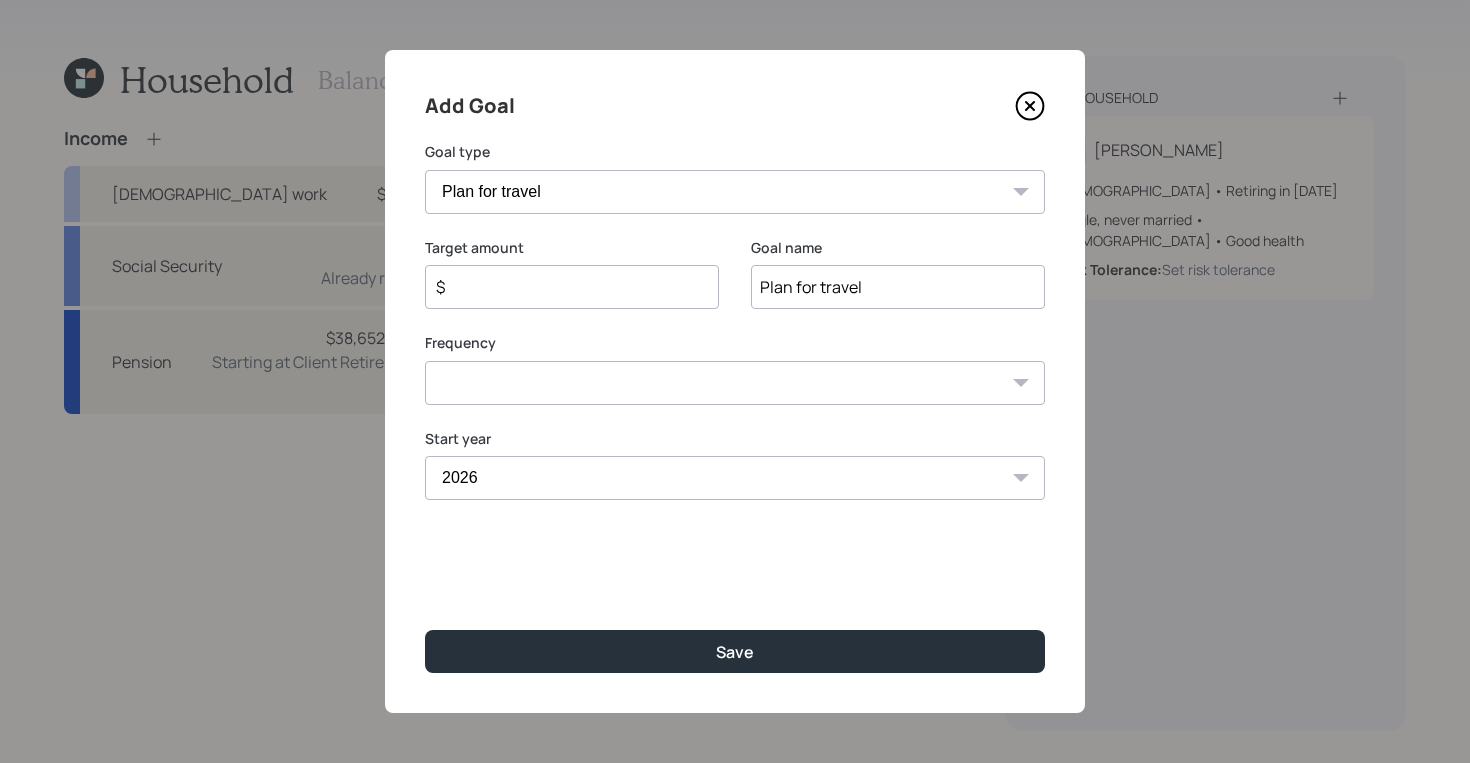 click on "One time Every 1 year Every 2 years Every 3 years Every 4 years Every 5 years Every 6 years Every 7 years Every 8 years Every 9 years" at bounding box center [735, 383] 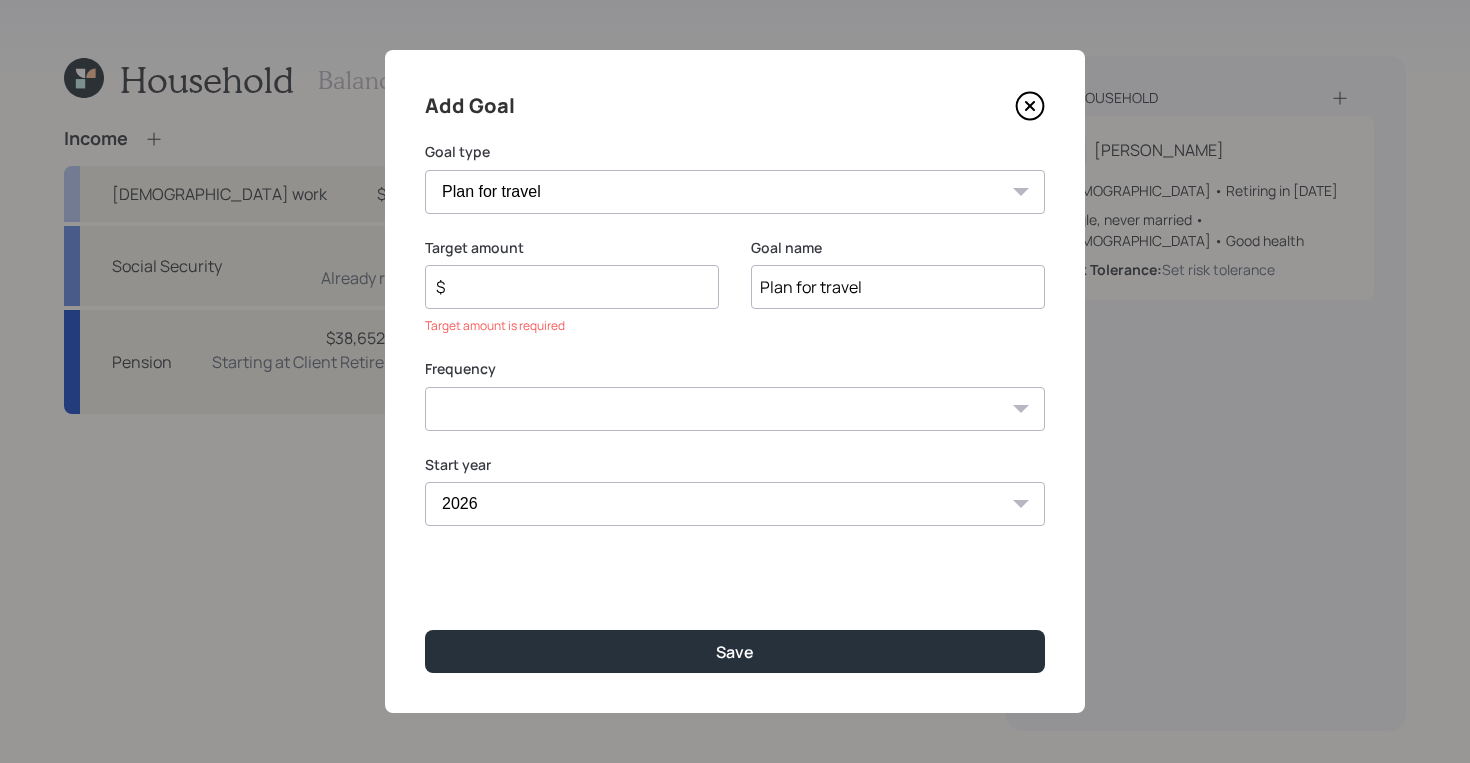 select on "0" 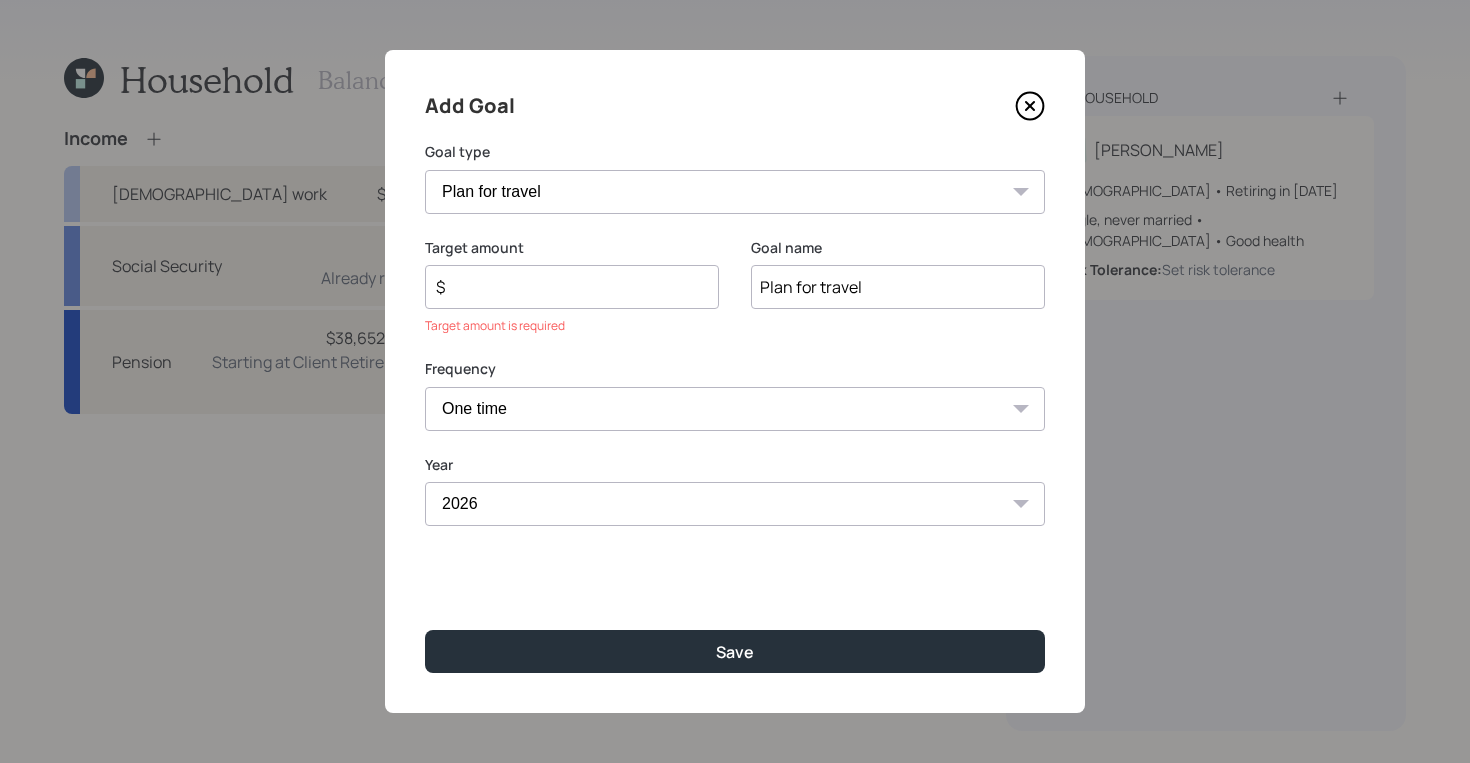 click on "Plan for travel" at bounding box center [898, 287] 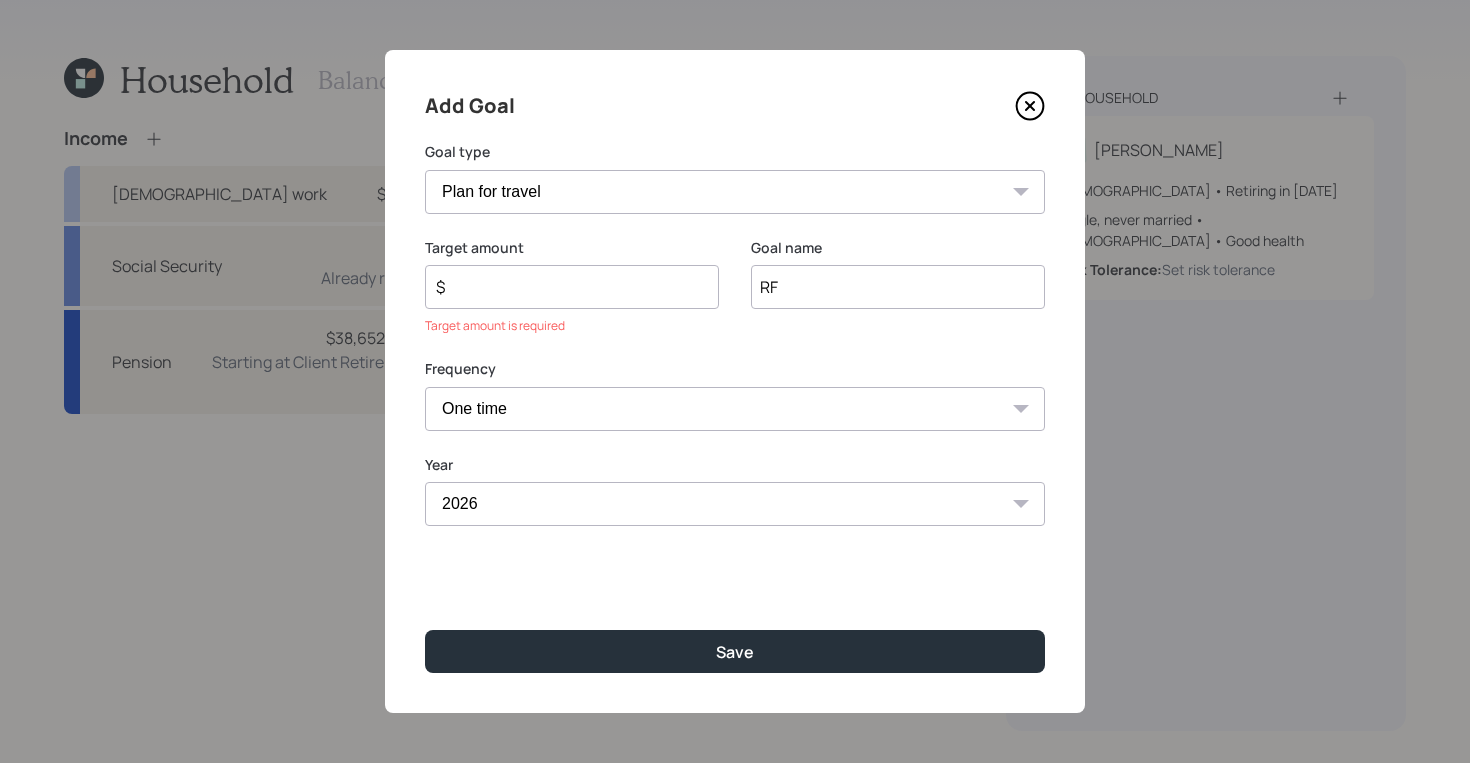 type on "R" 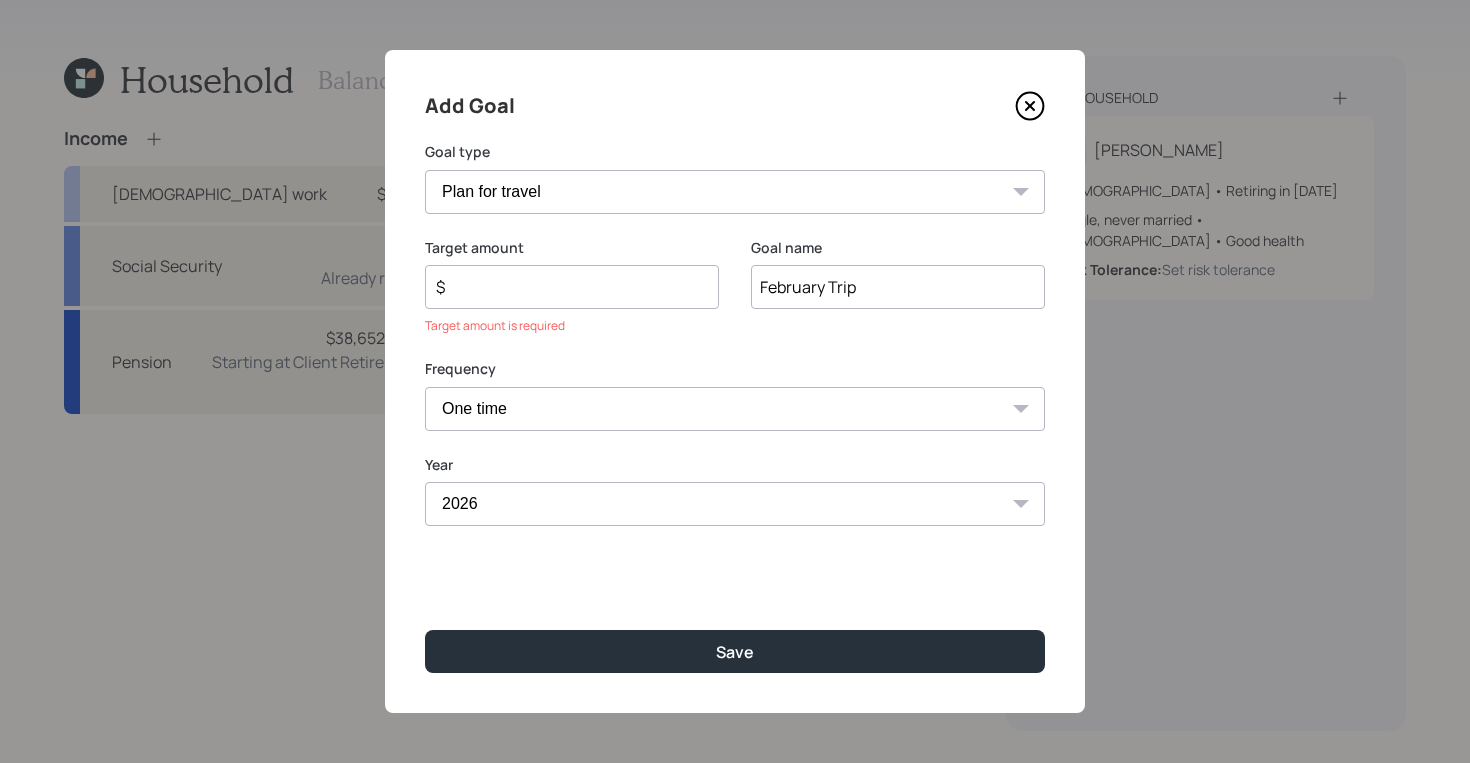 type on "February Trip" 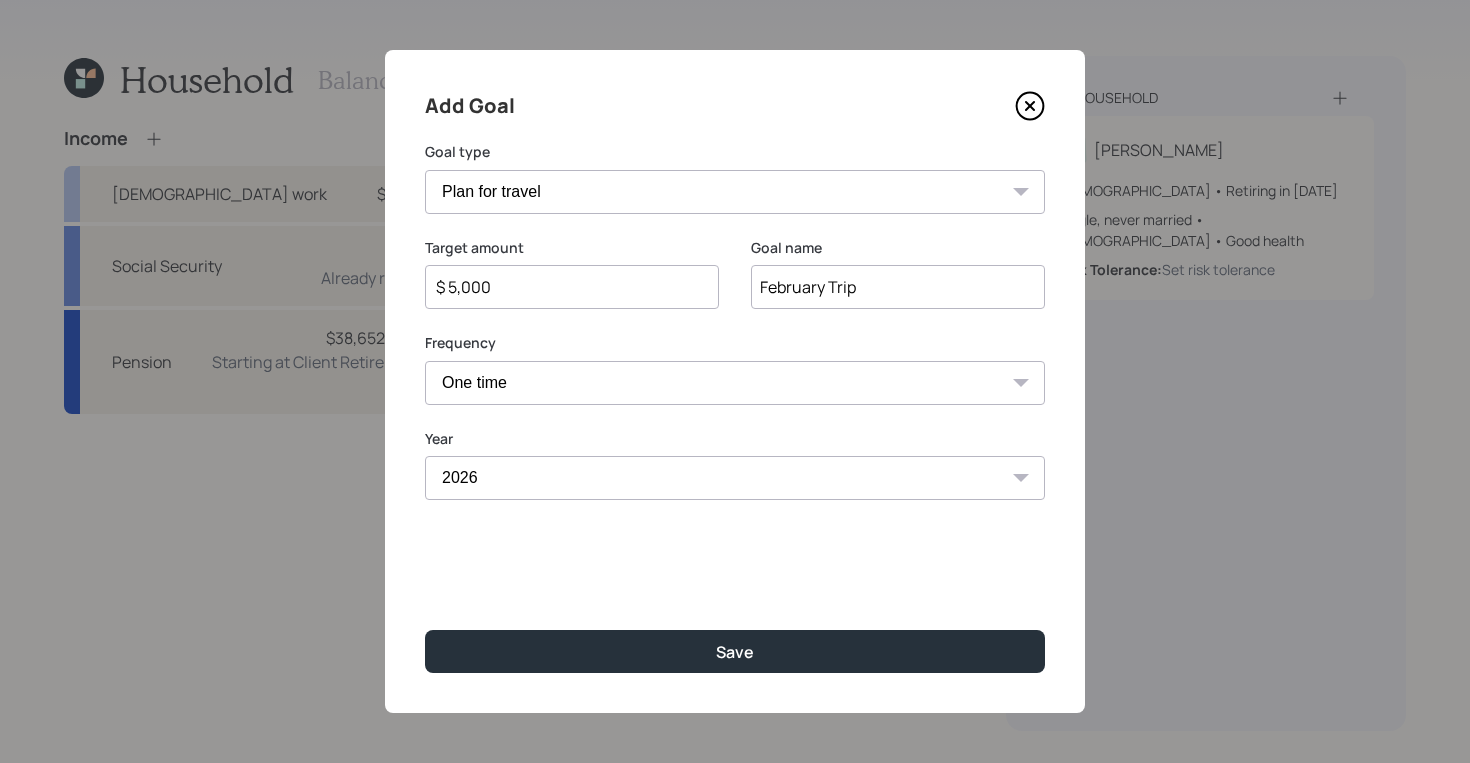 click on "Save" at bounding box center [735, 651] 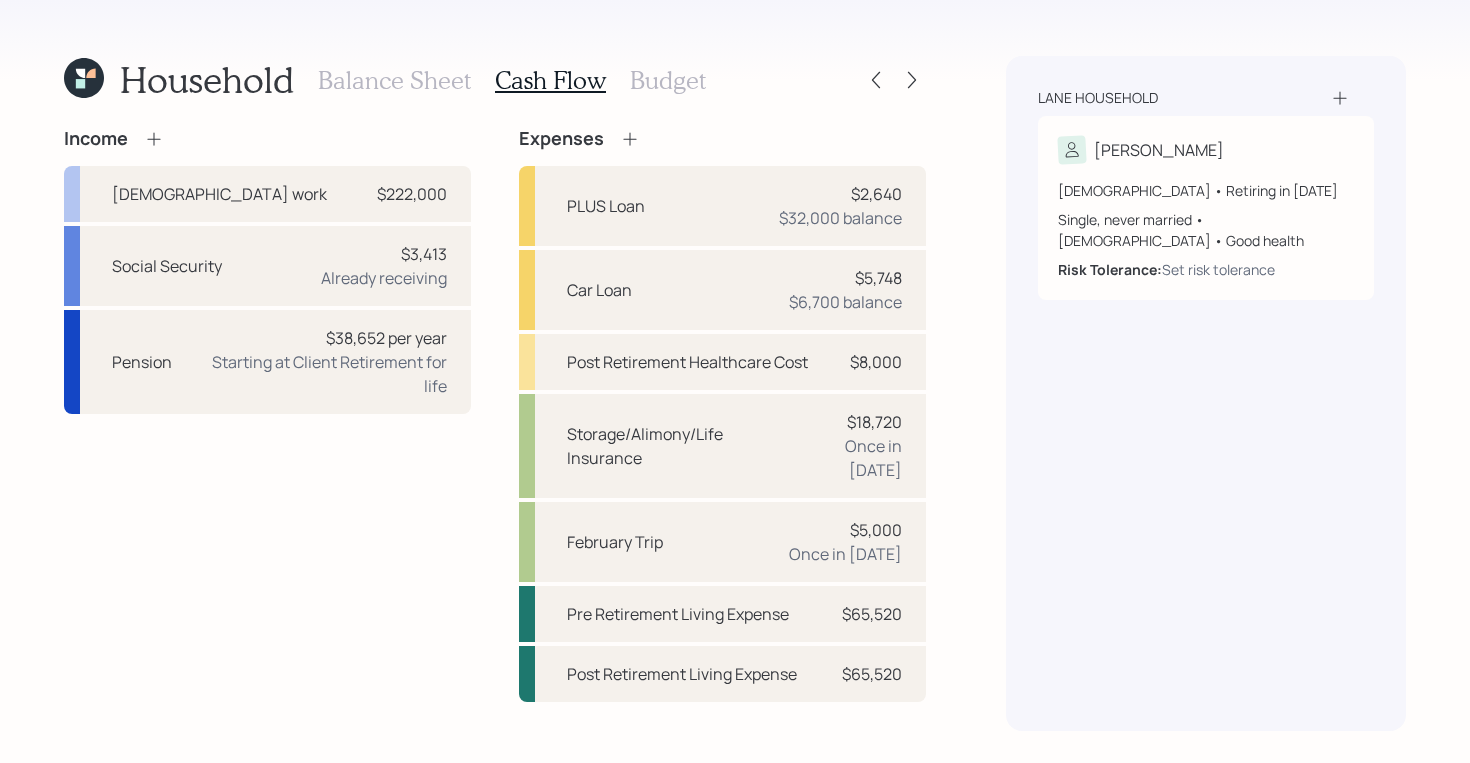 click on "Household Balance Sheet Cash Flow Budget Income [DEMOGRAPHIC_DATA] work $222,000 Social Security $3,413 Already receiving Pension $38,652 per year Starting at Client Retirement for life Expenses PLUS Loan $2,640 $32,000 balance Car Loan $5,748 $6,700 balance Post Retirement Healthcare Cost $8,000 Storage/Alimony/Life Insurance $18,720     Once in [DATE] Trip $5,000     Once in [DATE] Pre Retirement Living Expense $65,520 Post Retirement Living Expense $65,520 Lane household [PERSON_NAME] [DEMOGRAPHIC_DATA] • Retiring in [DATE] Single, never married • [DEMOGRAPHIC_DATA] • Good health Risk Tolerance:  Set risk tolerance" at bounding box center (735, 381) 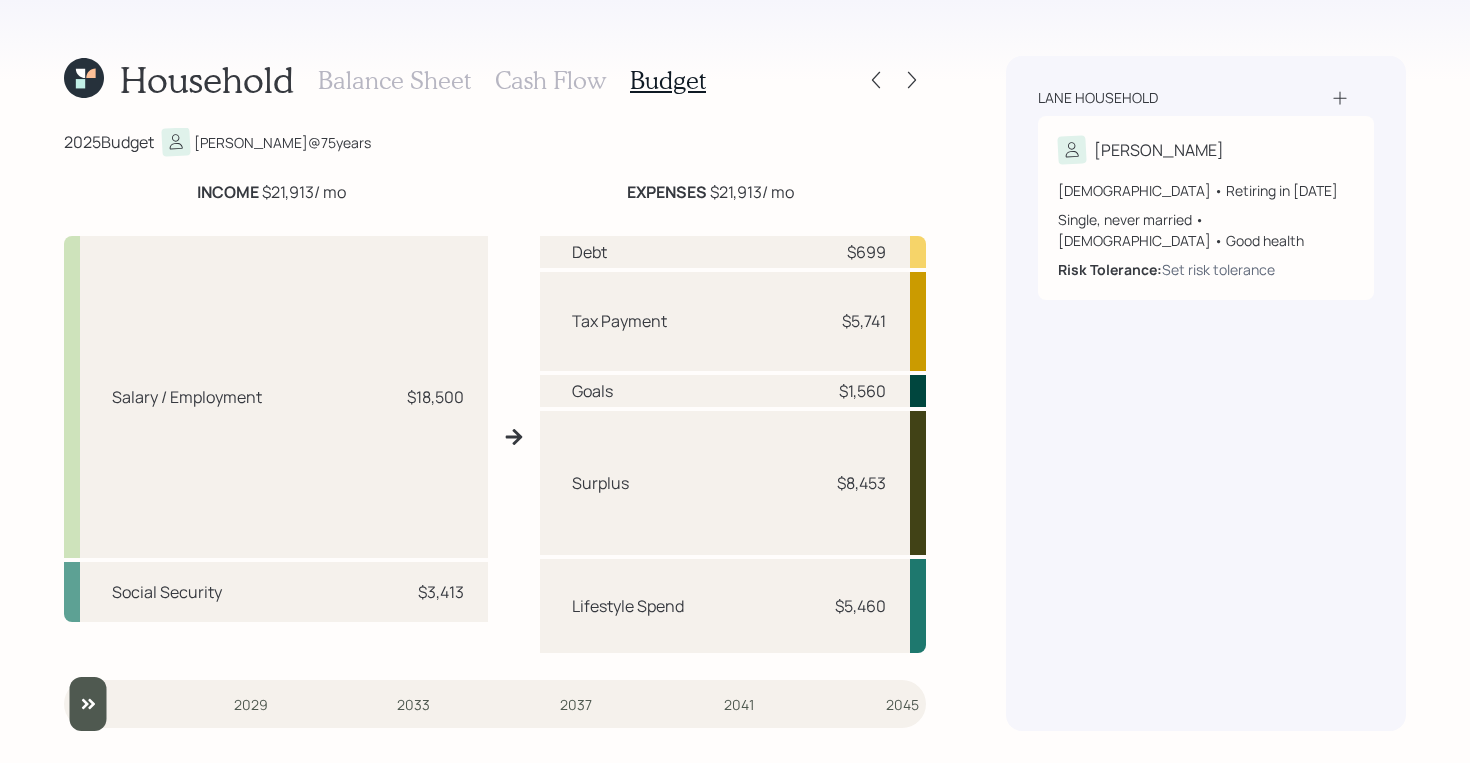 click on "Cash Flow" at bounding box center [550, 80] 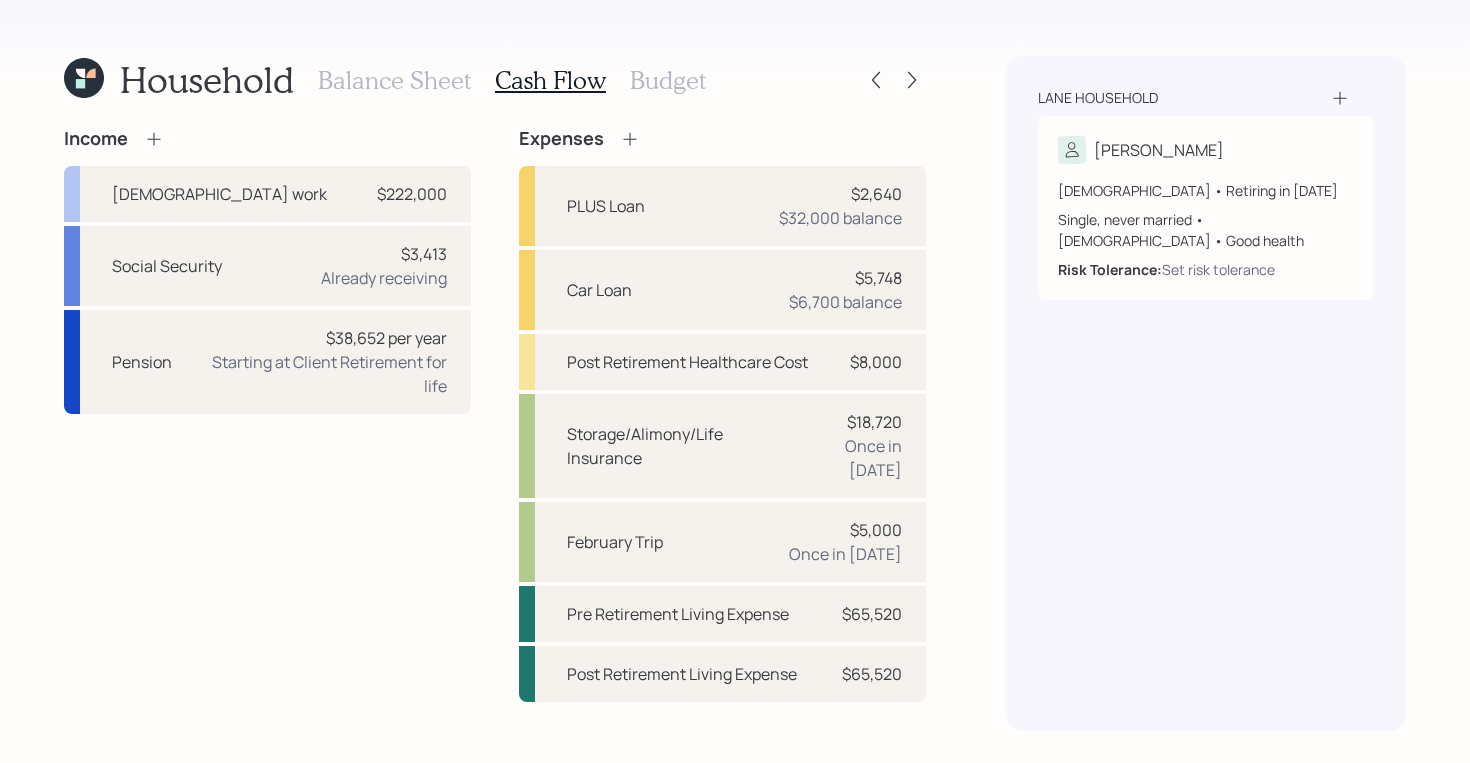 click on "Household Balance Sheet Cash Flow Budget Income [DEMOGRAPHIC_DATA] work $222,000 Social Security $3,413 Already receiving Pension $38,652 per year Starting at Client Retirement for life Expenses PLUS Loan $2,640 $32,000 balance Car Loan $5,748 $6,700 balance Post Retirement Healthcare Cost $8,000 Storage/Alimony/Life Insurance $18,720     Once in [DATE] Trip $5,000     Once in [DATE] Pre Retirement Living Expense $65,520 Post Retirement Living Expense $65,520 Lane household [PERSON_NAME] [DEMOGRAPHIC_DATA] • Retiring in [DATE] Single, never married • [DEMOGRAPHIC_DATA] • Good health Risk Tolerance:  Set risk tolerance" at bounding box center [735, 381] 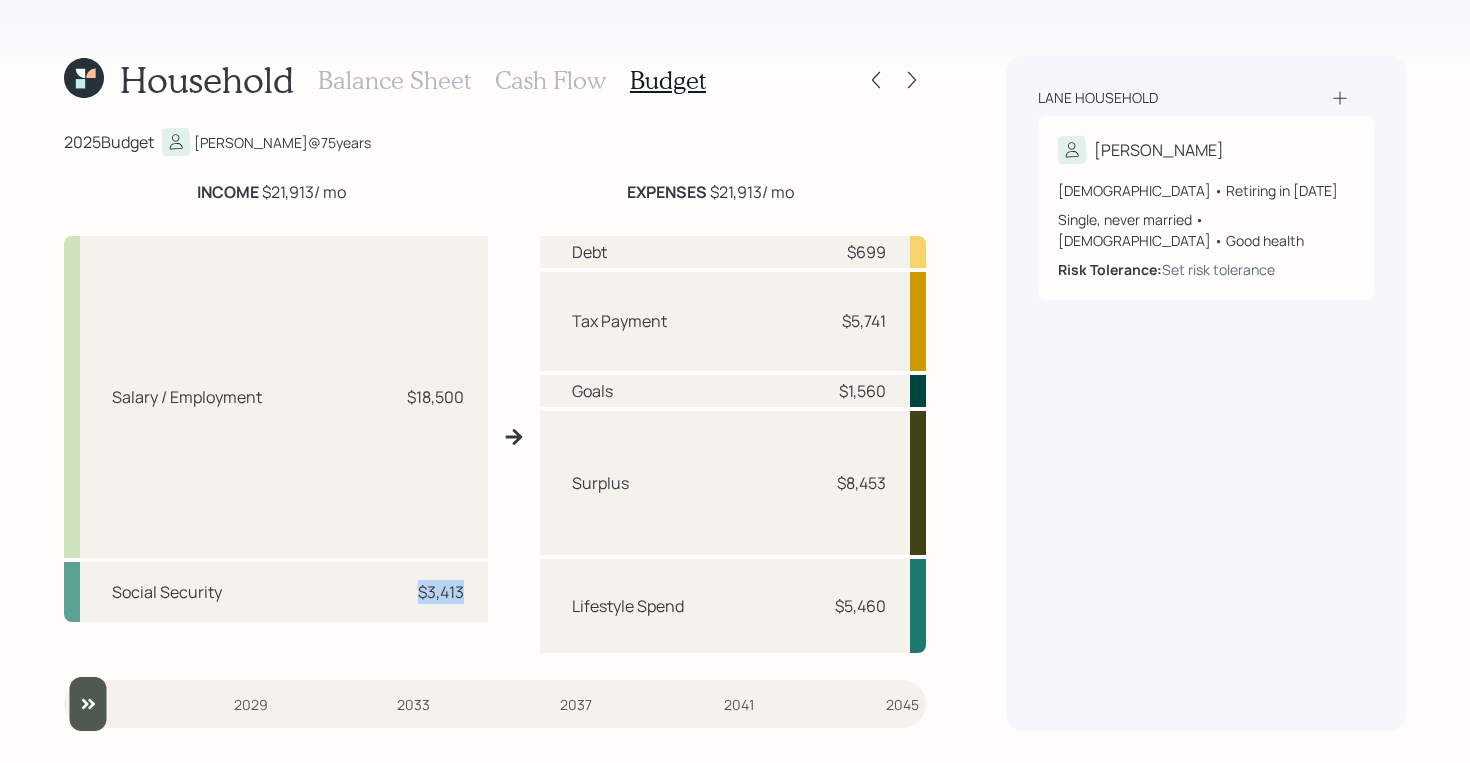 drag, startPoint x: 394, startPoint y: 600, endPoint x: 477, endPoint y: 598, distance: 83.02409 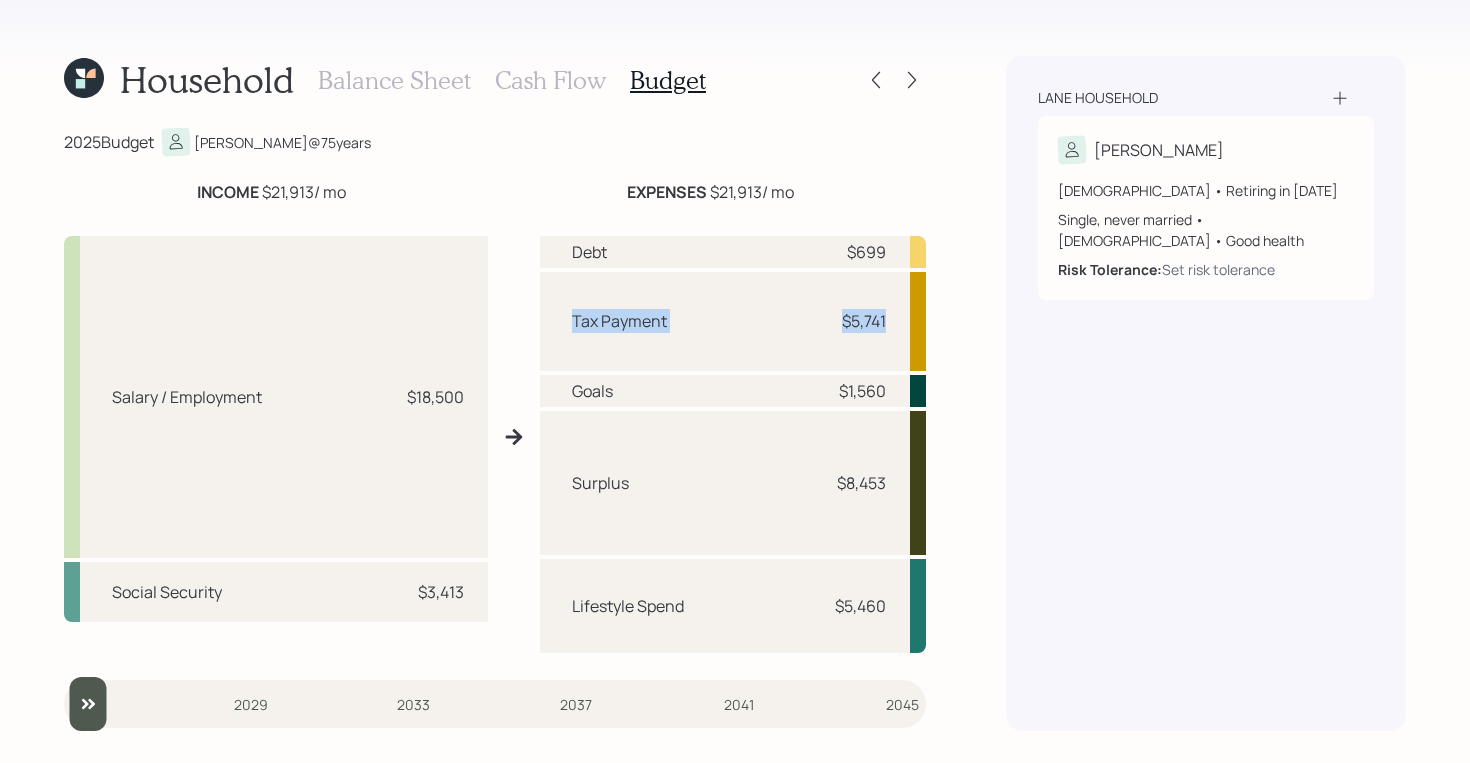 drag, startPoint x: 559, startPoint y: 327, endPoint x: 880, endPoint y: 333, distance: 321.05606 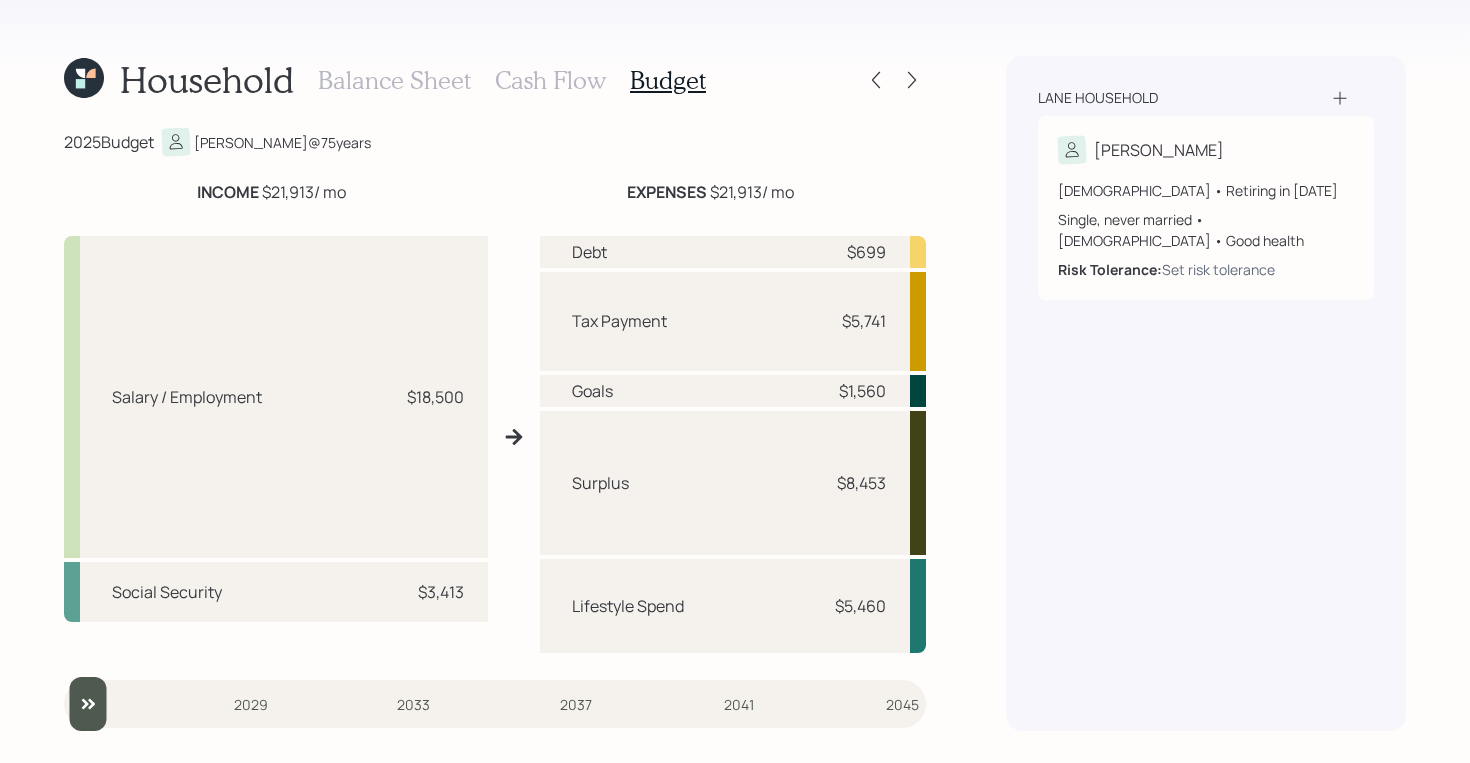 click on "Tax Payment $5,741" at bounding box center [733, 321] 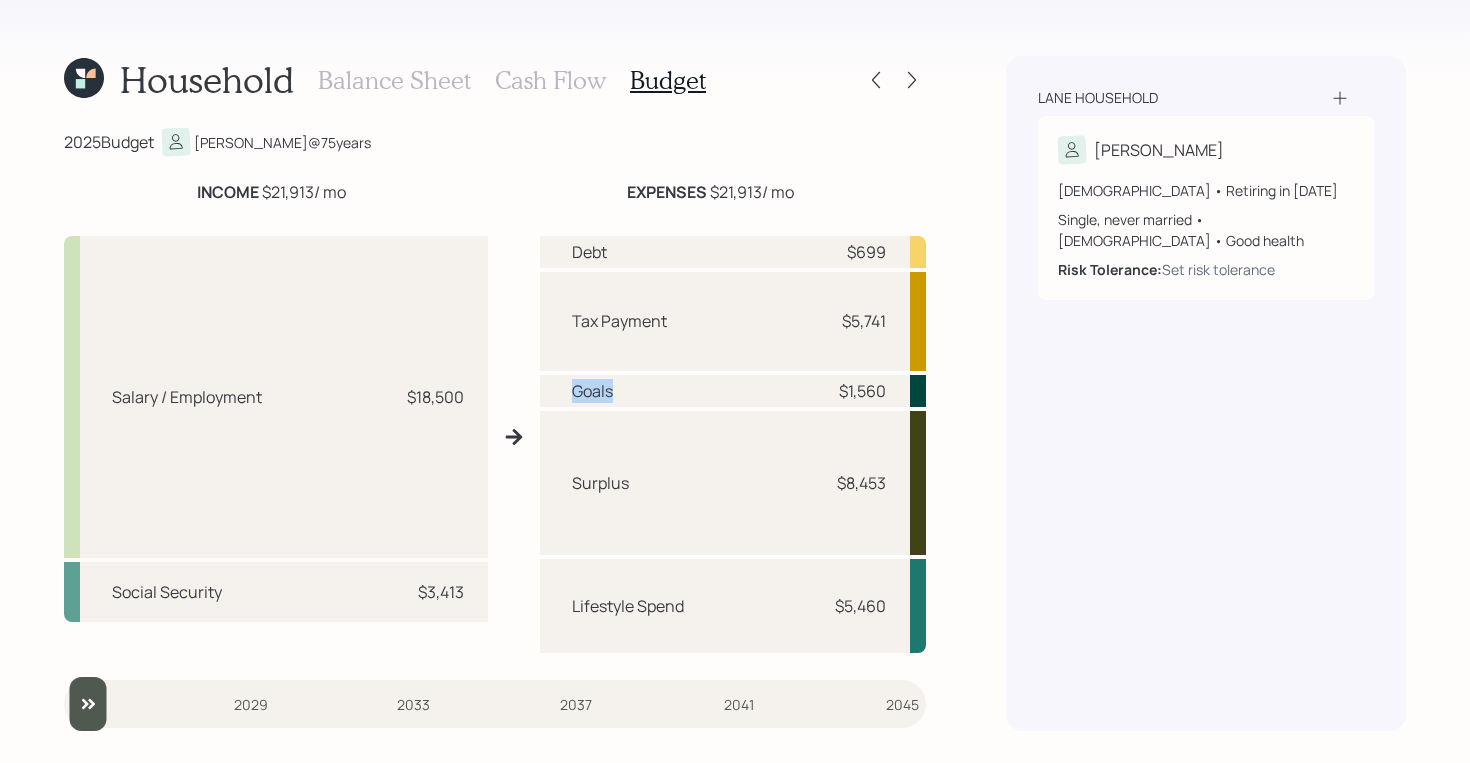 drag, startPoint x: 562, startPoint y: 394, endPoint x: 656, endPoint y: 392, distance: 94.02127 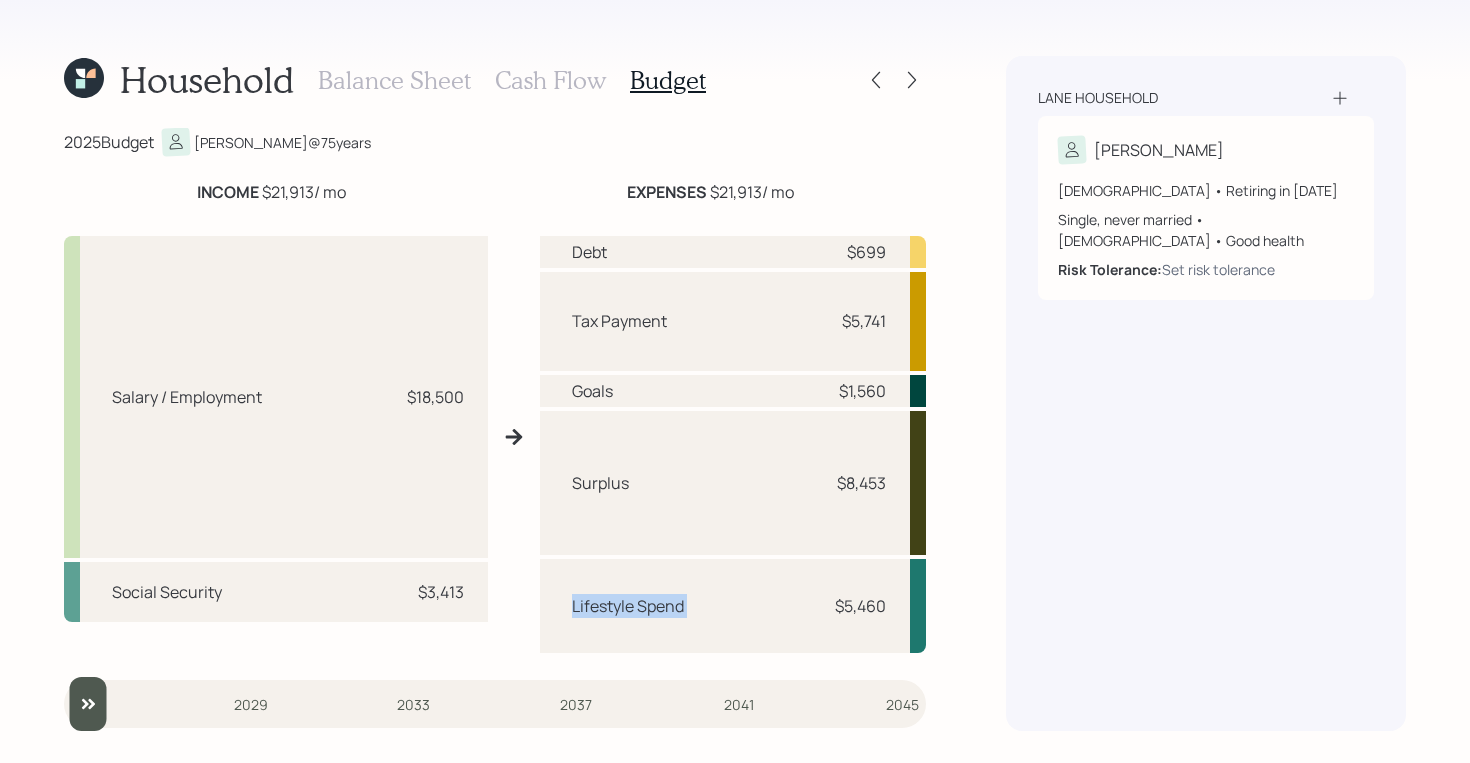 drag, startPoint x: 571, startPoint y: 603, endPoint x: 783, endPoint y: 611, distance: 212.1509 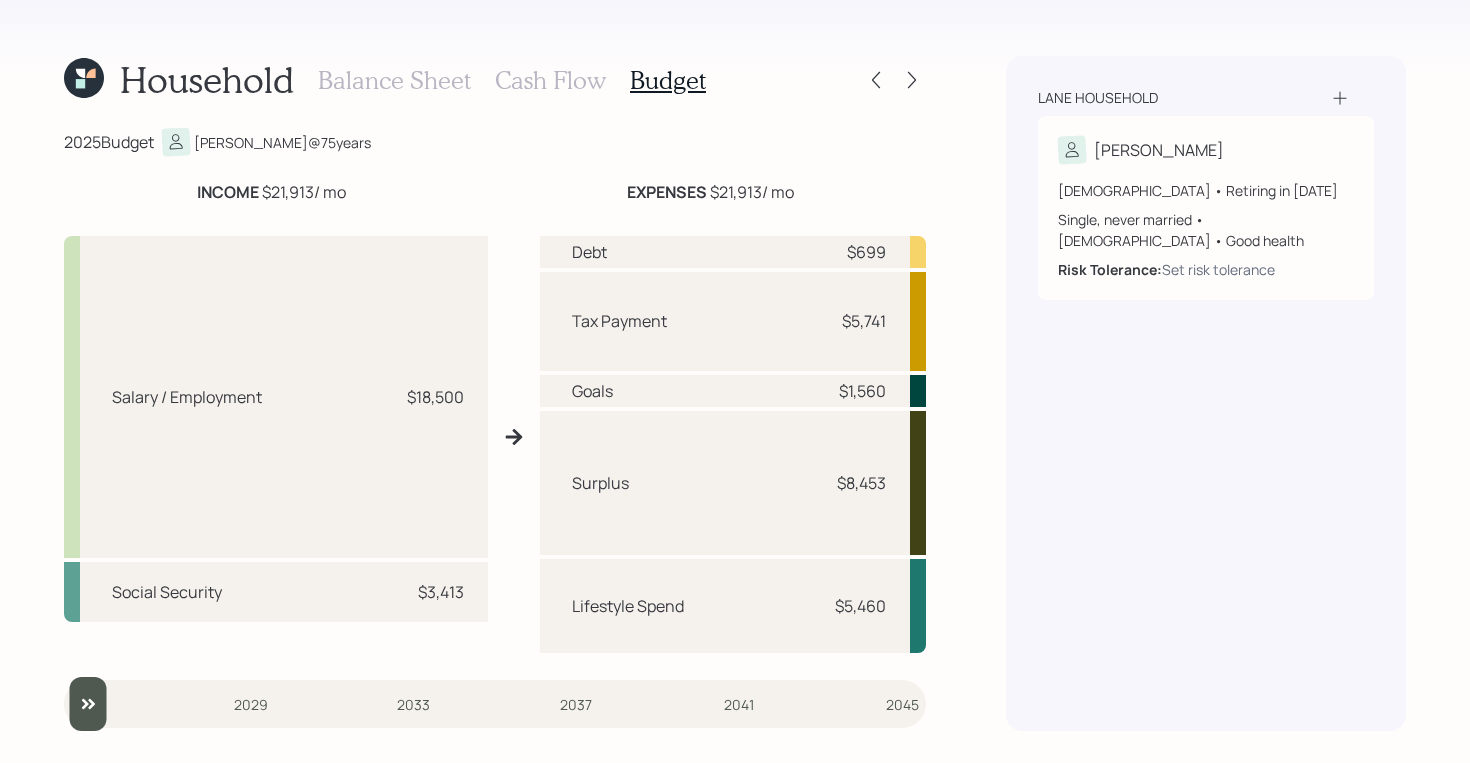click on "Lifestyle Spend $5,460" at bounding box center [733, 606] 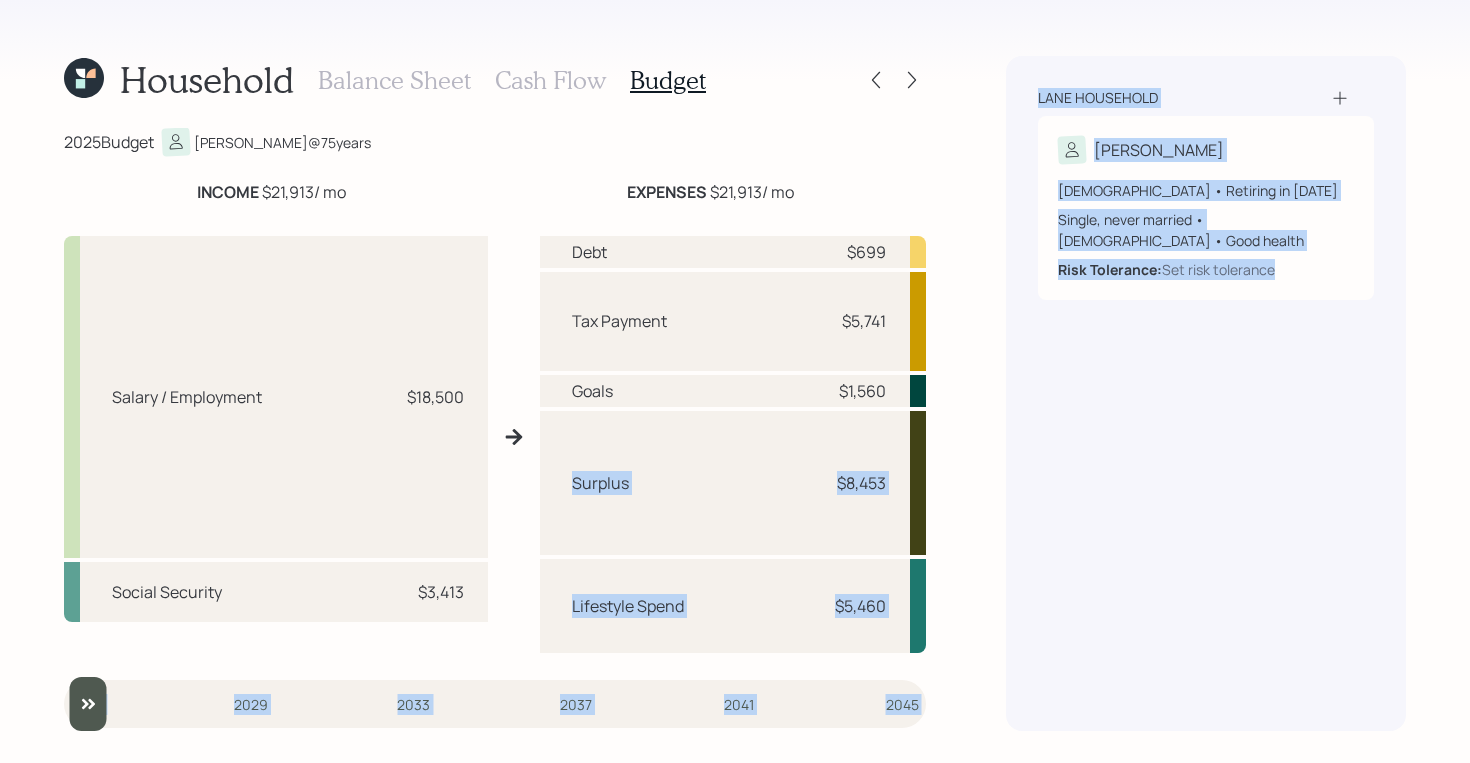 drag, startPoint x: 550, startPoint y: 480, endPoint x: 967, endPoint y: 486, distance: 417.04315 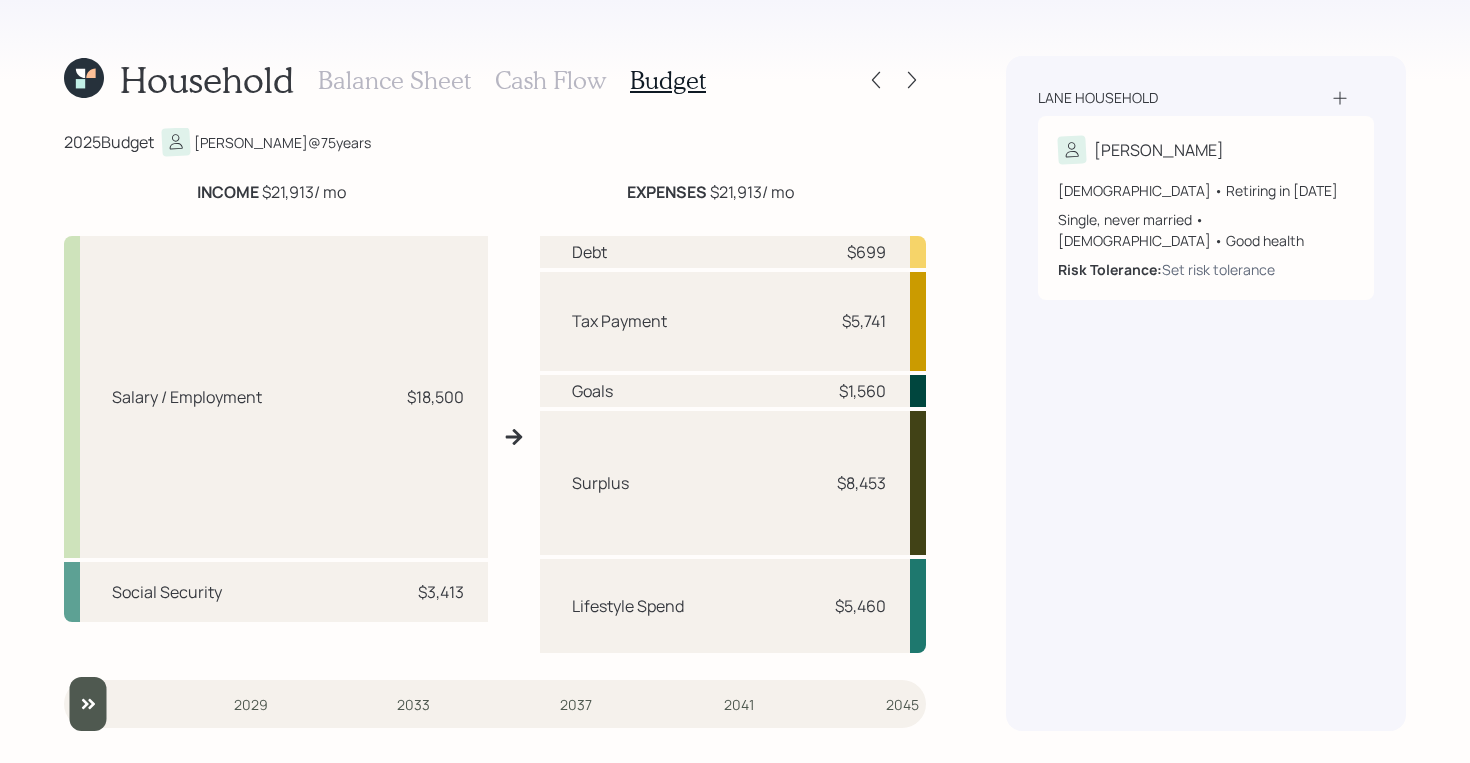 click on "Surplus $8,453" at bounding box center (733, 483) 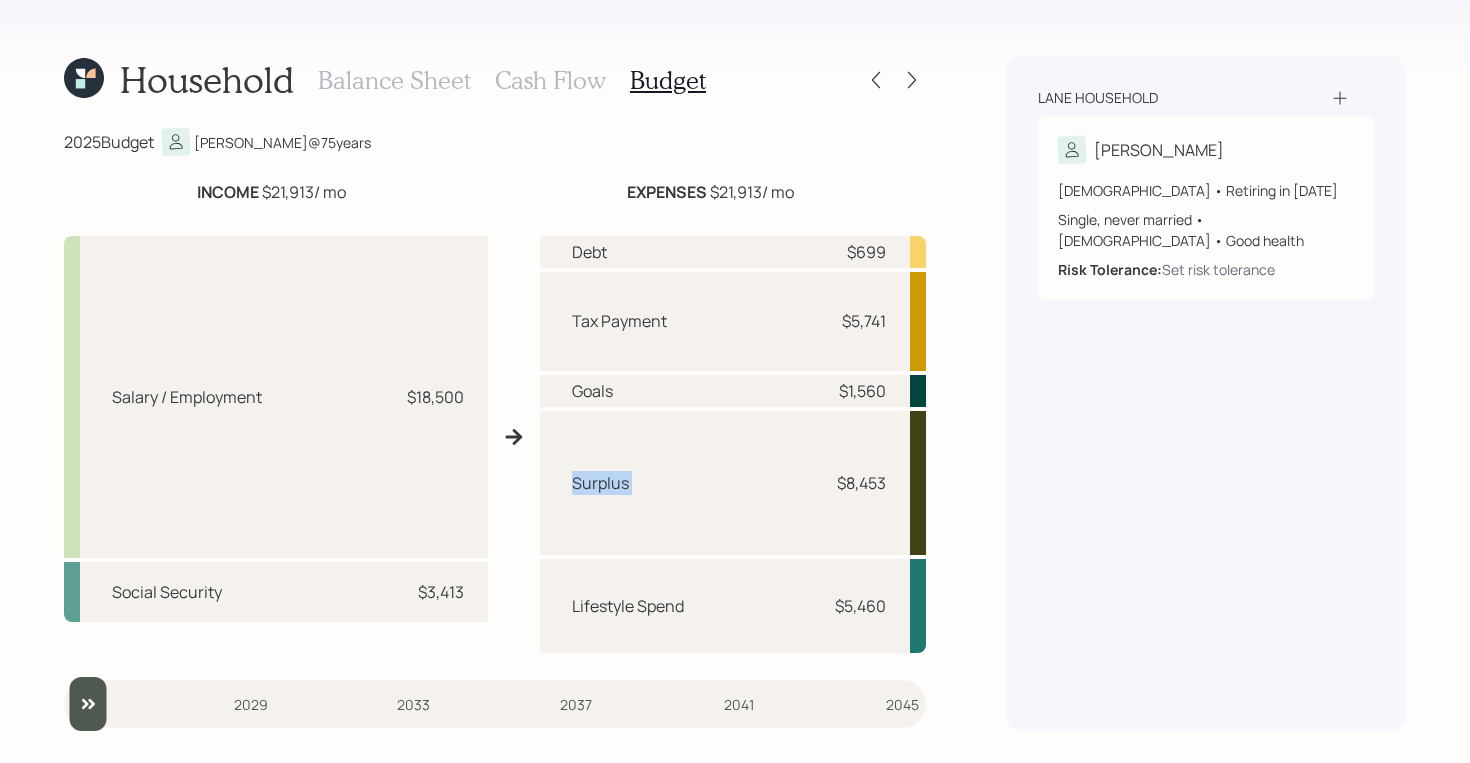 drag, startPoint x: 568, startPoint y: 485, endPoint x: 771, endPoint y: 484, distance: 203.00246 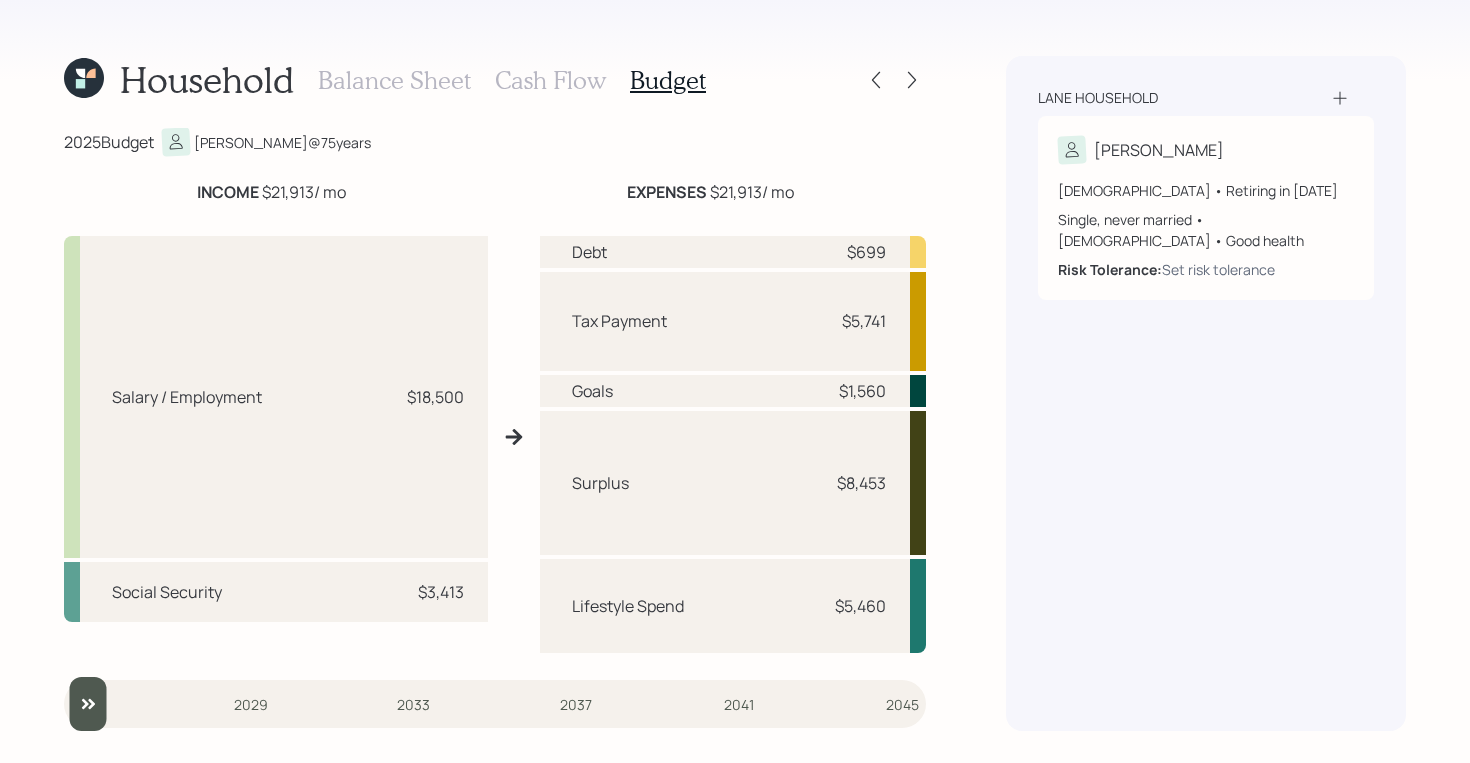 click on "Salary / Employment $18,500 Social Security $3,413" at bounding box center [276, 436] 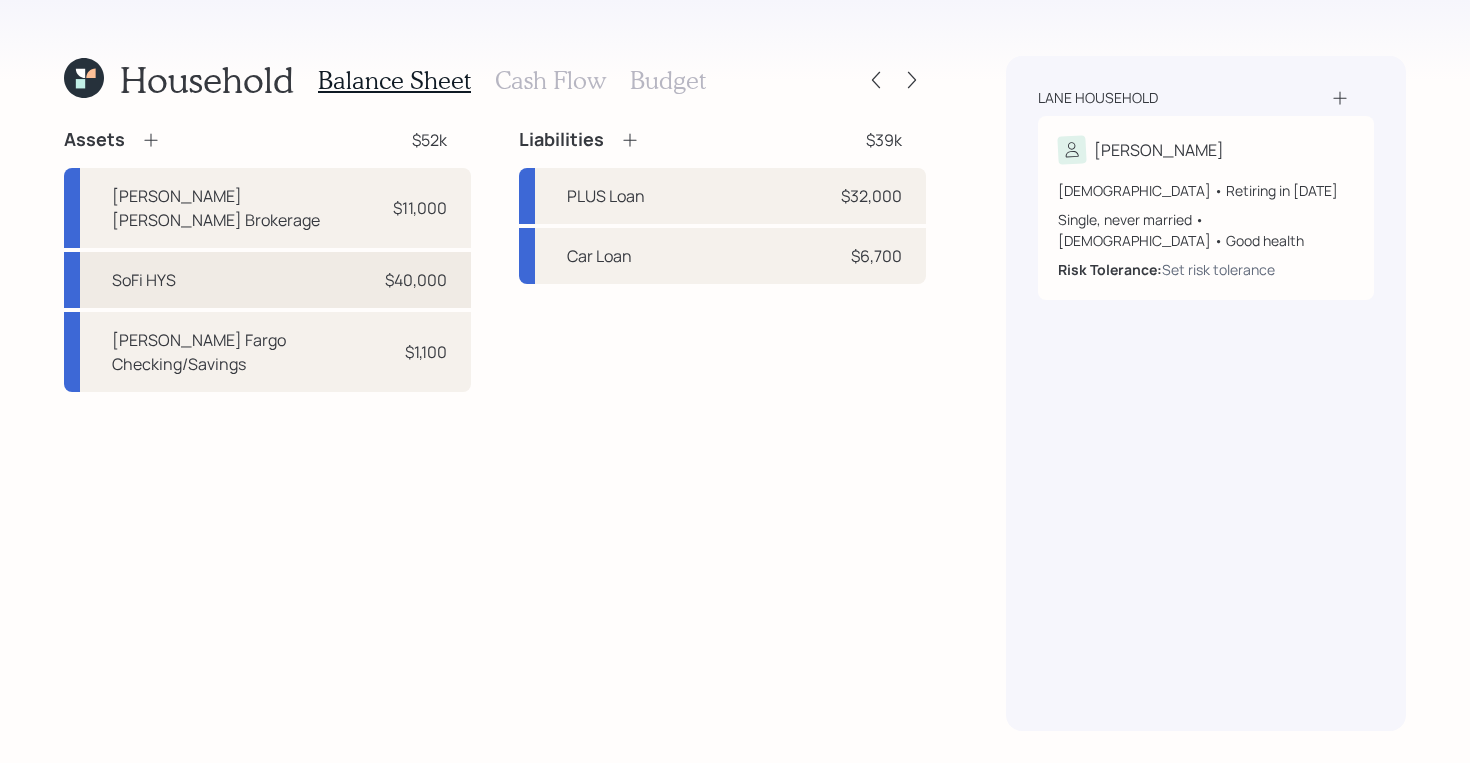 click on "SoFi HYS $40,000" at bounding box center [267, 280] 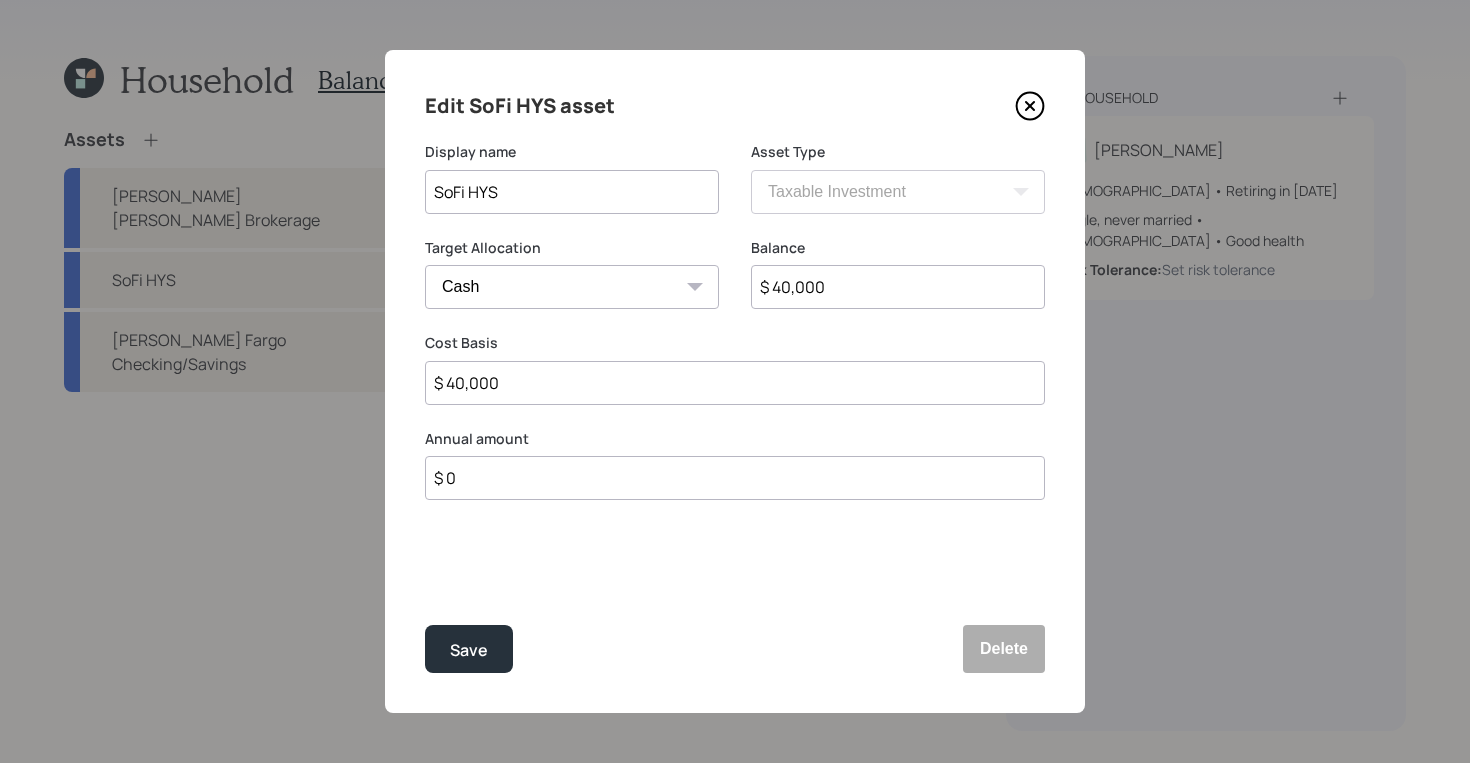 click on "$ 0" at bounding box center (735, 478) 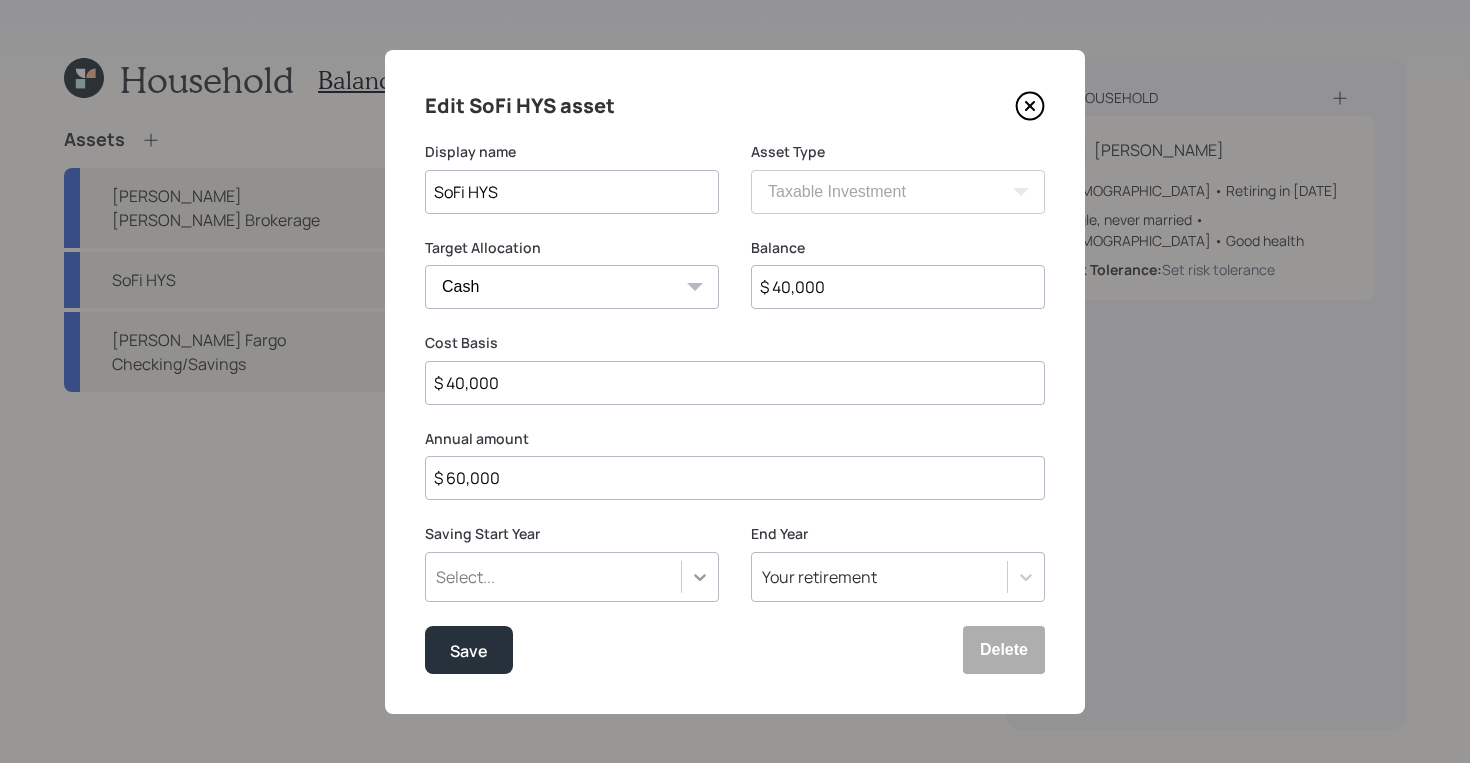 type on "$ 60,000" 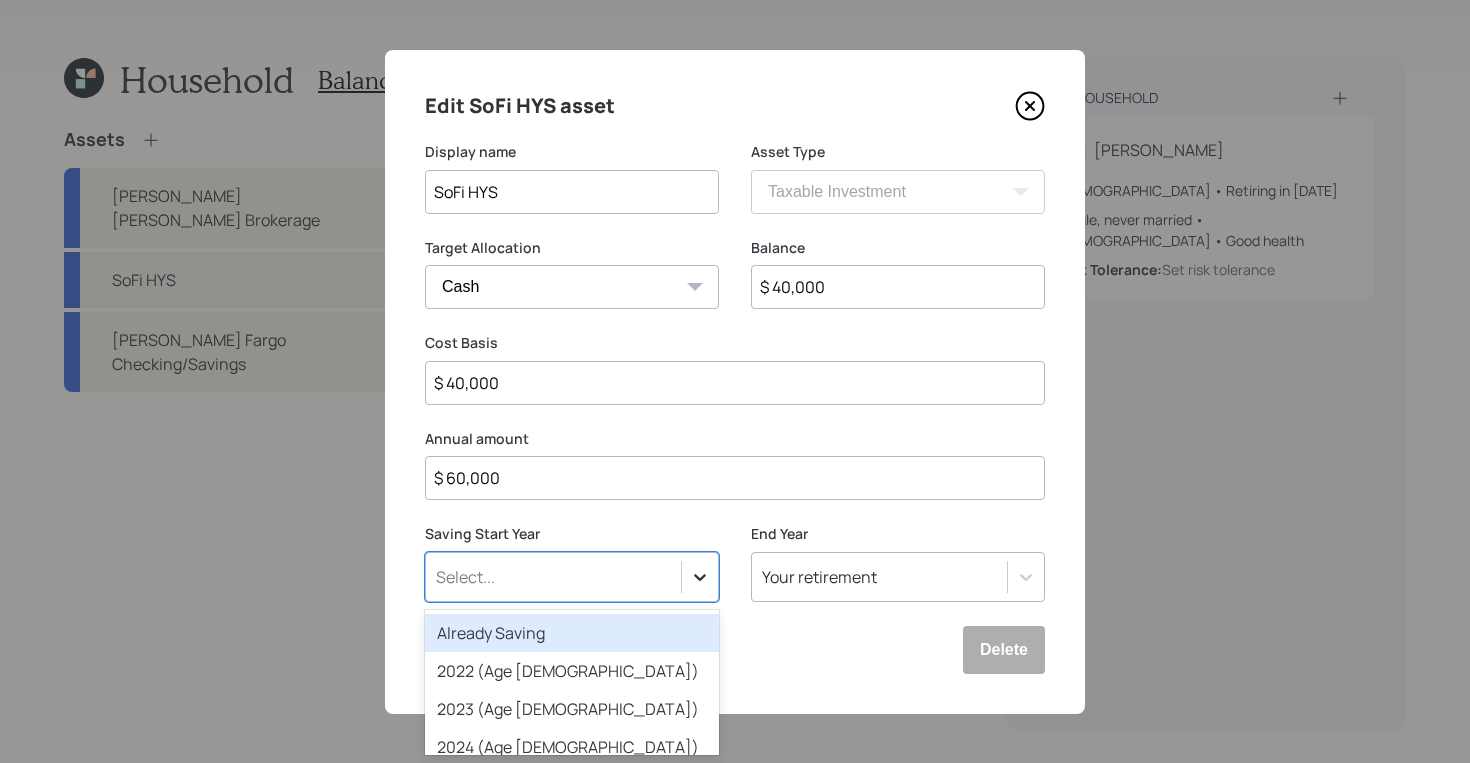 click at bounding box center (700, 577) 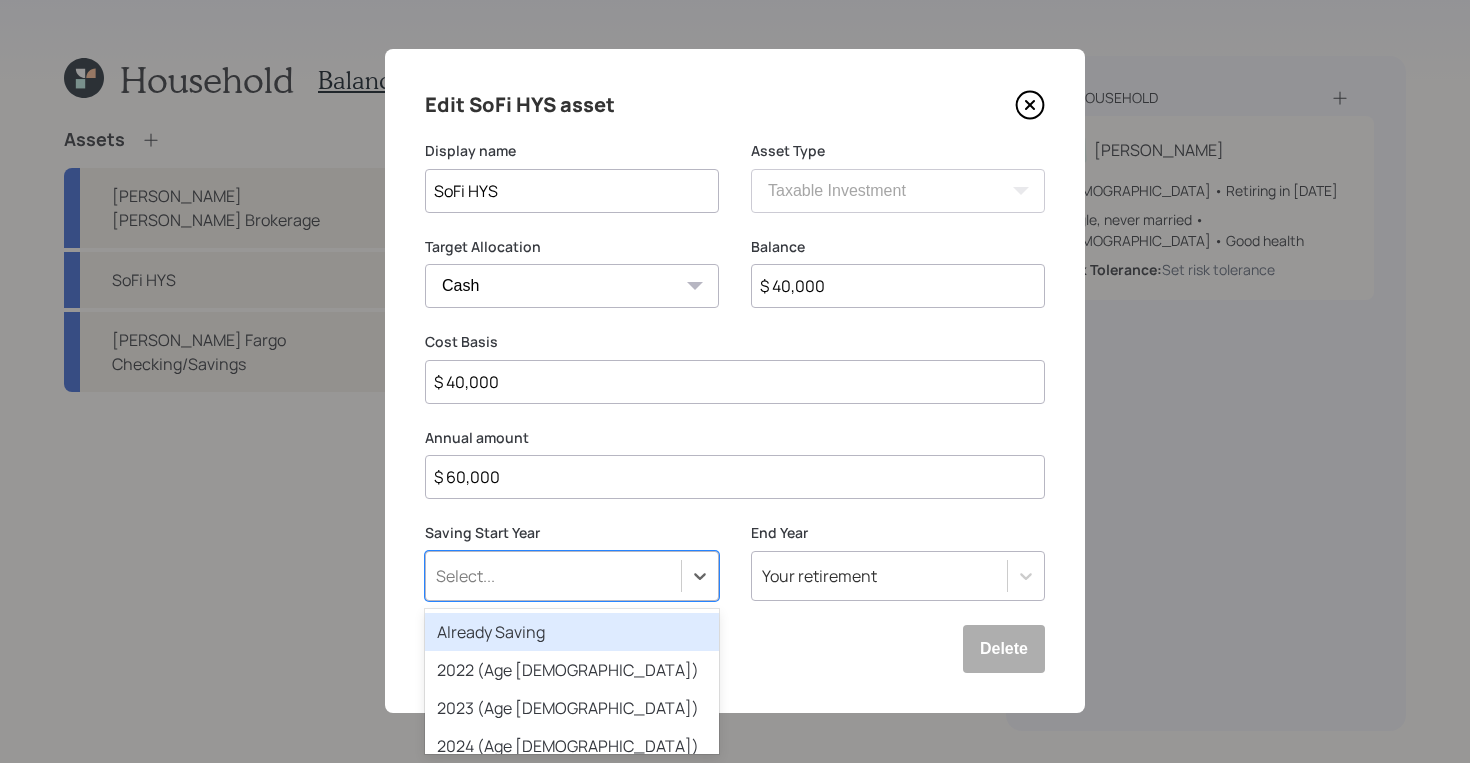 click on "Already Saving" at bounding box center [572, 632] 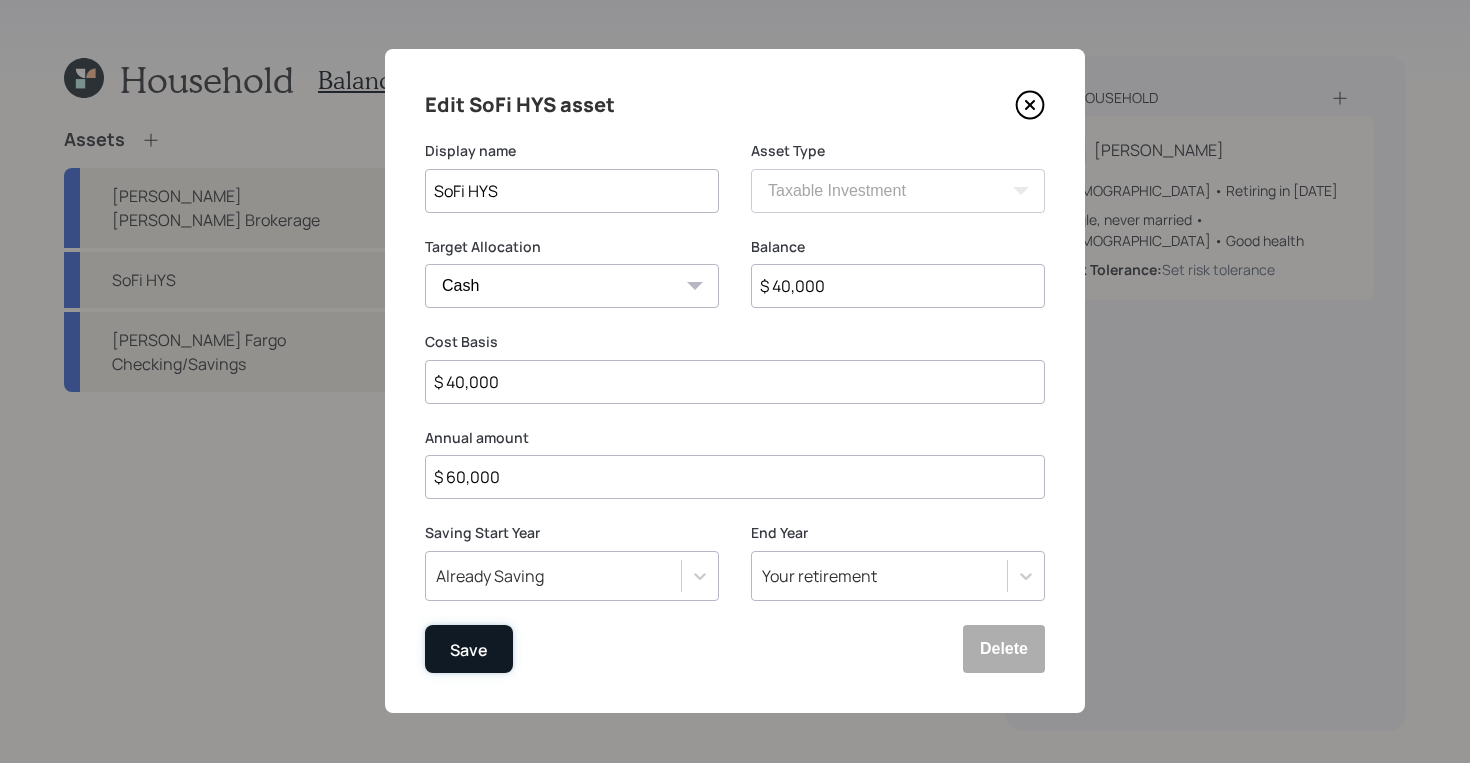 click on "Save" at bounding box center [469, 649] 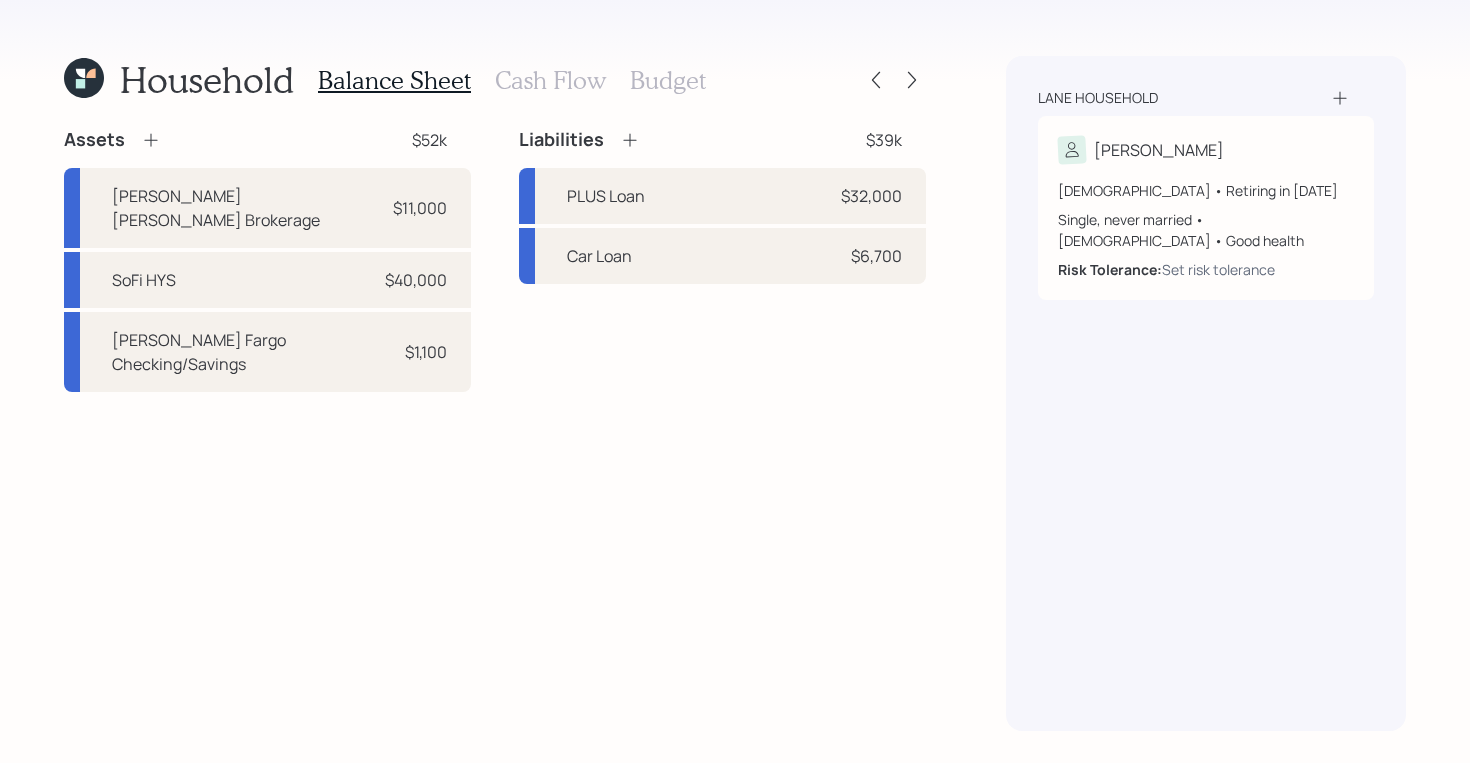click on "Assets $52k [PERSON_NAME] [PERSON_NAME] Brokerage $11,000 SoFi HYS $40,000 [PERSON_NAME] Fargo Checking/Savings $1,100 Liabilities $39k PLUS Loan $32,000 Car Loan $6,700" at bounding box center [495, 429] 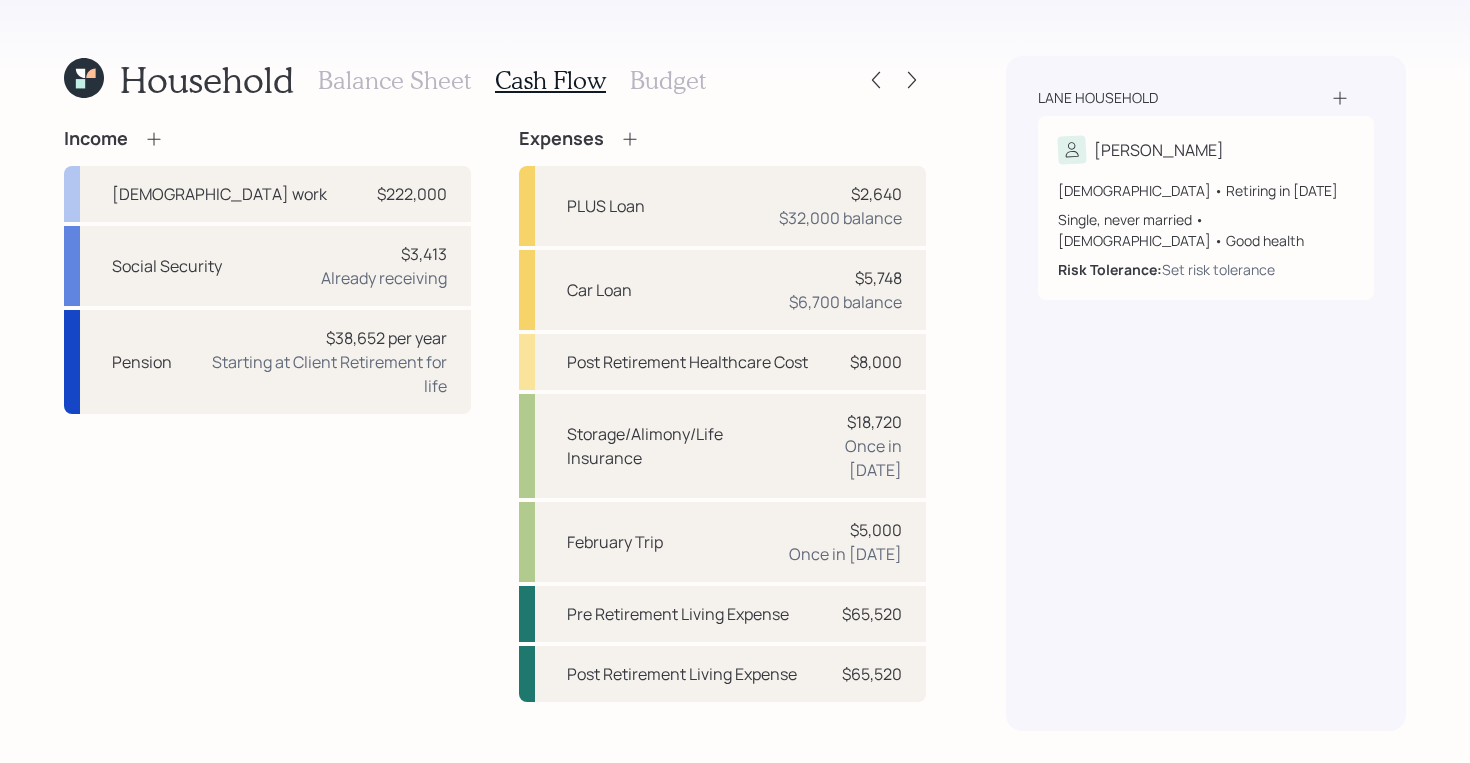 click on "Budget" at bounding box center (668, 80) 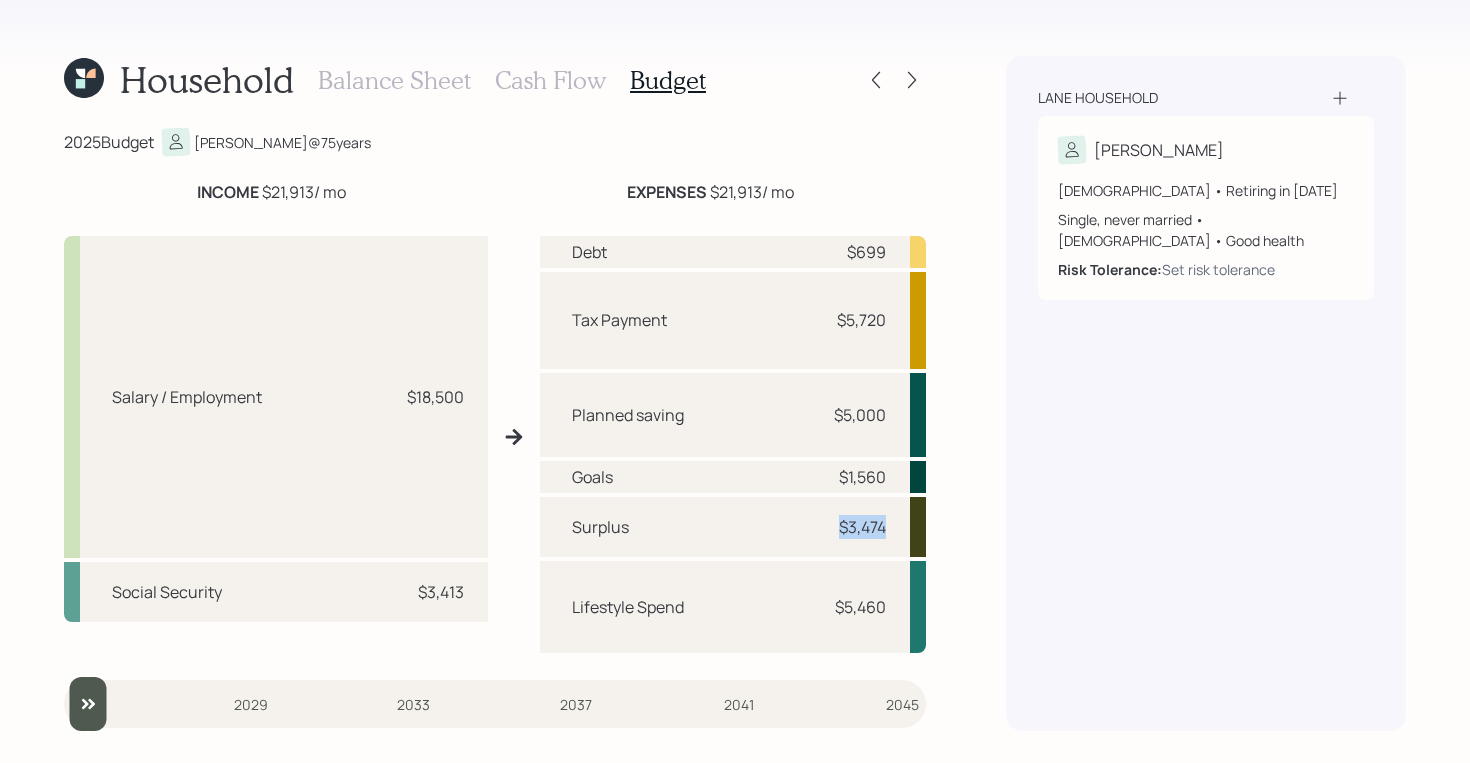 drag, startPoint x: 832, startPoint y: 528, endPoint x: 912, endPoint y: 528, distance: 80 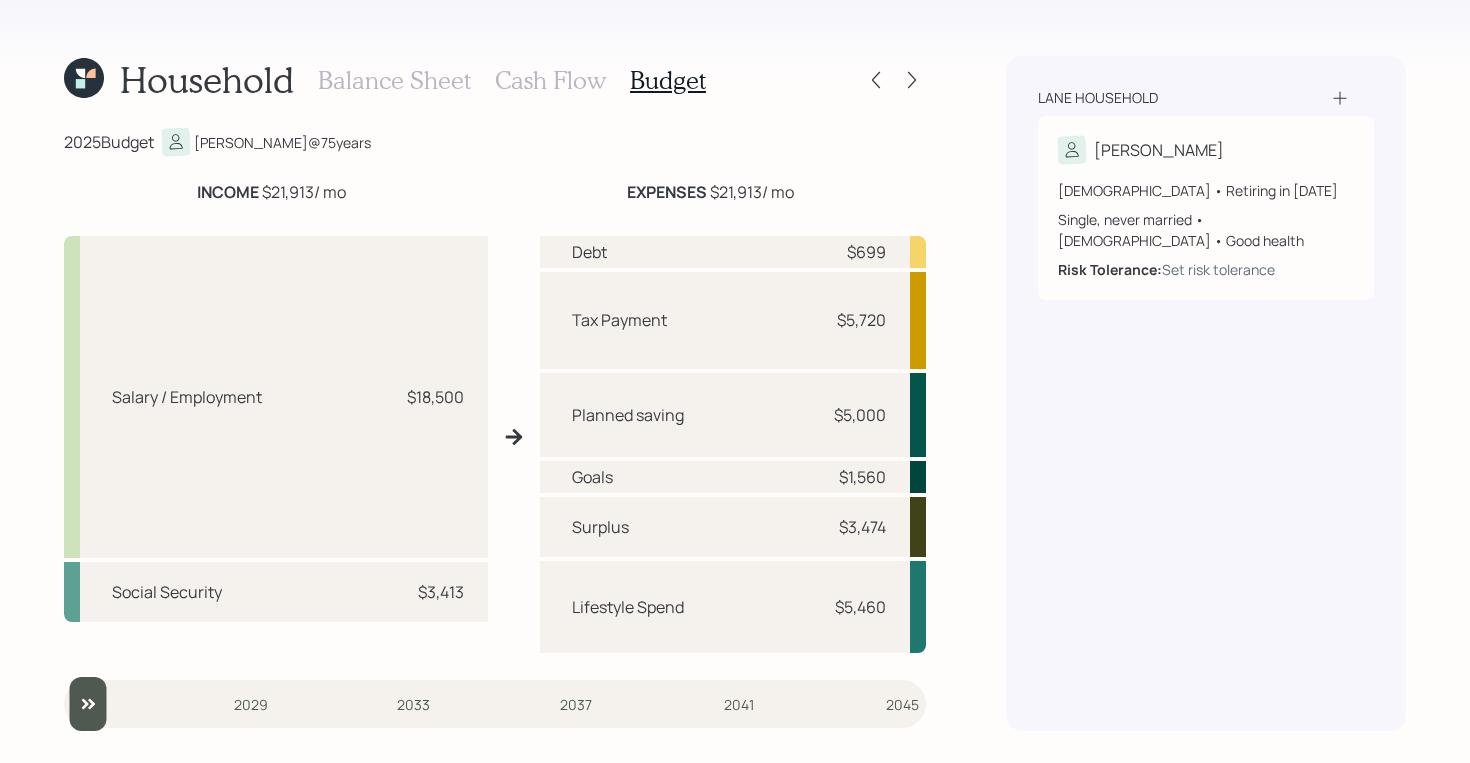 click on "Household Balance Sheet Cash Flow Budget 2025  Budget [PERSON_NAME]  @  75  years INCOME   $21,913  / mo EXPENSES   $21,913  / mo Salary / Employment $18,500 Social Security $3,413 Debt $699 Tax Payment $5,720 Planned saving $5,000 Goals $1,560 Surplus $3,474 Lifestyle Spend $5,460 2025 2029 2033 2037 2041 2045 Lane household [PERSON_NAME] [DEMOGRAPHIC_DATA] • Retiring in [DATE] Single, never married • [DEMOGRAPHIC_DATA] • Good health Risk Tolerance:  Set risk tolerance" at bounding box center (735, 381) 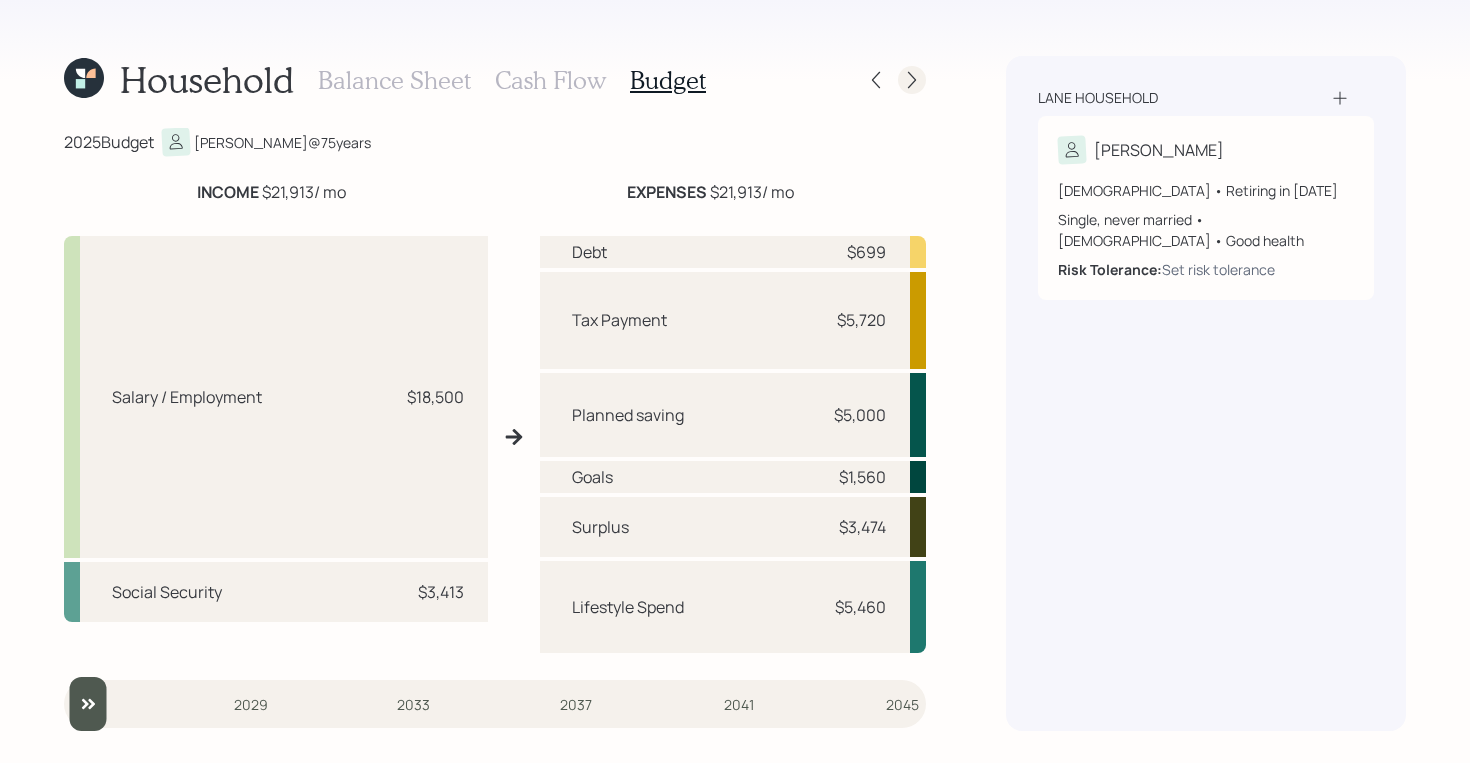click 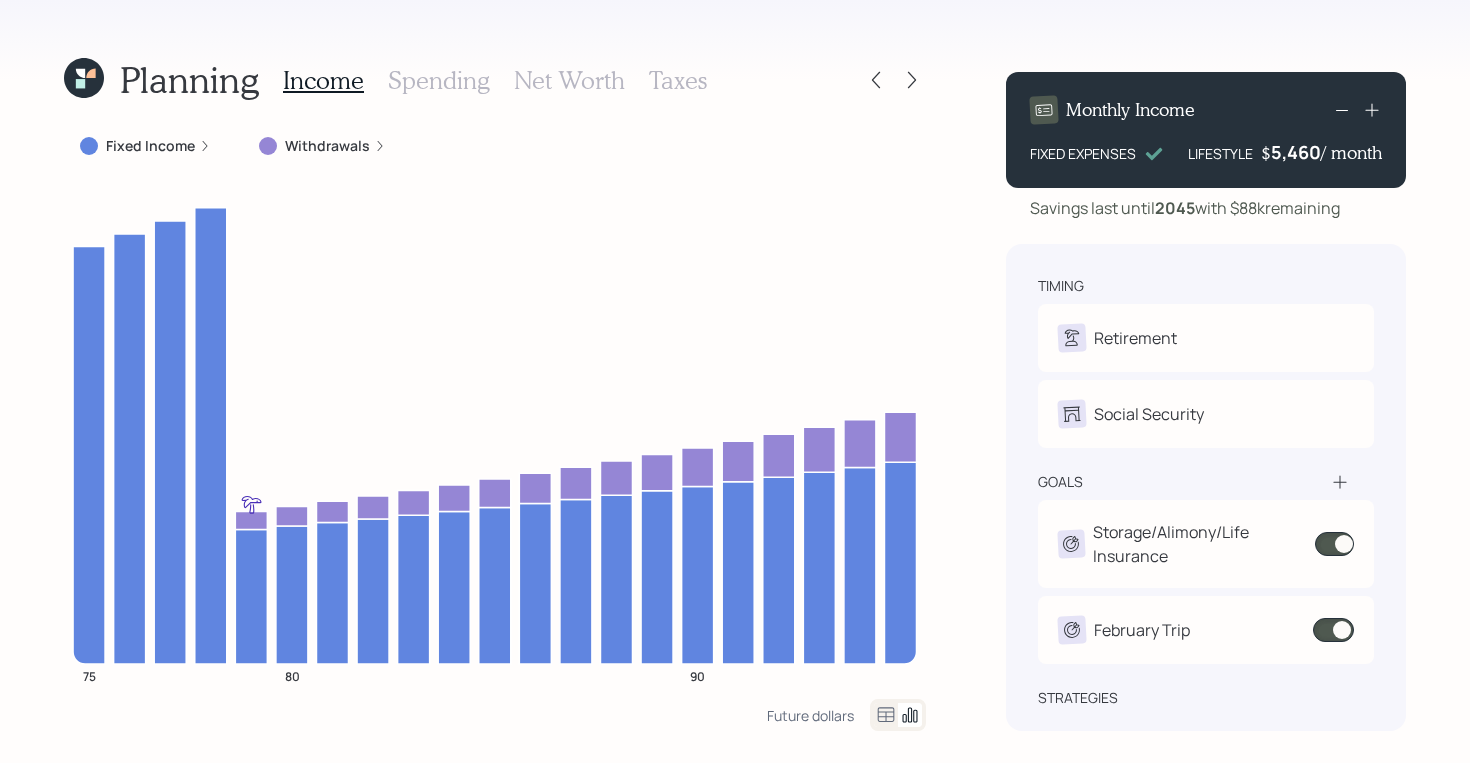 click on "Fixed Income" at bounding box center (150, 146) 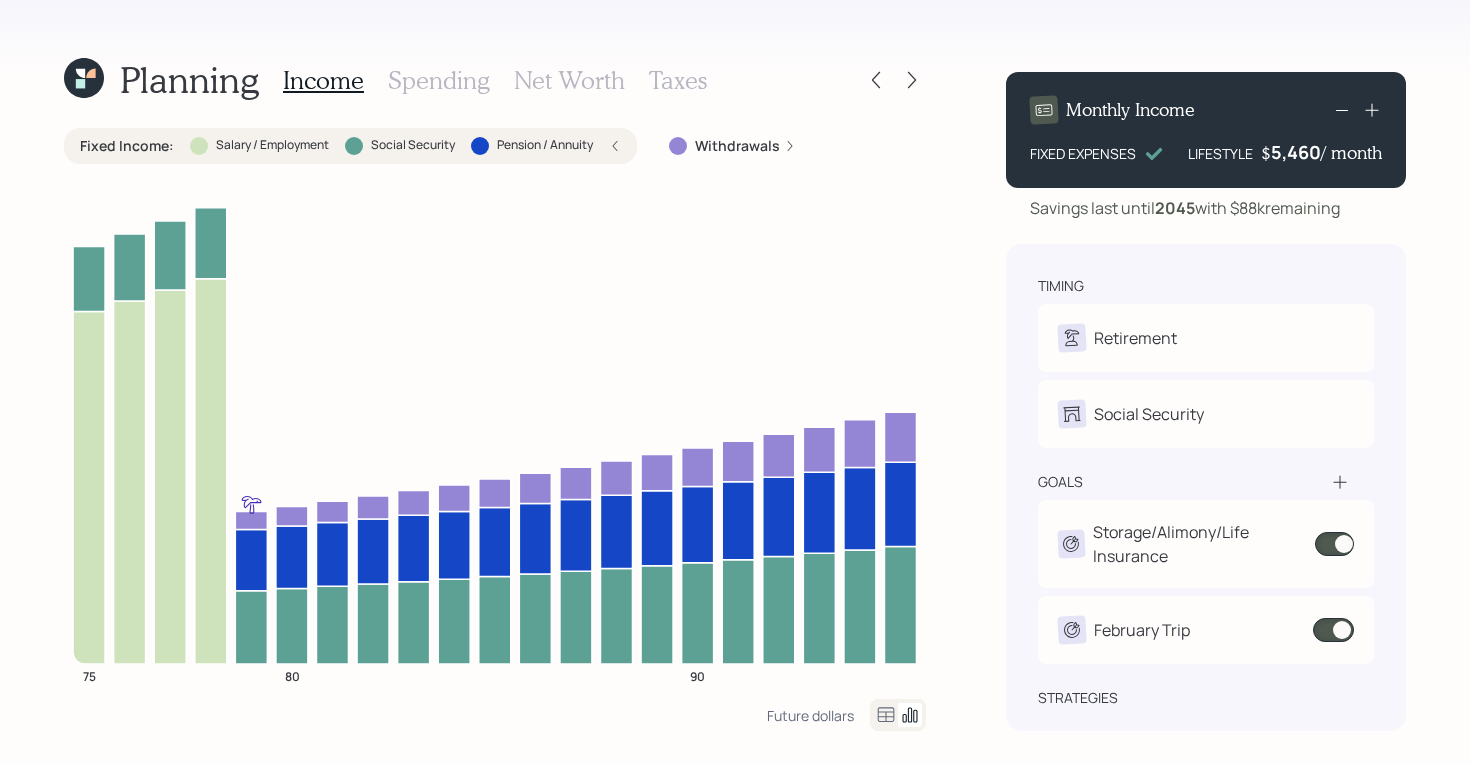 click on "Pension / Annuity" at bounding box center (545, 145) 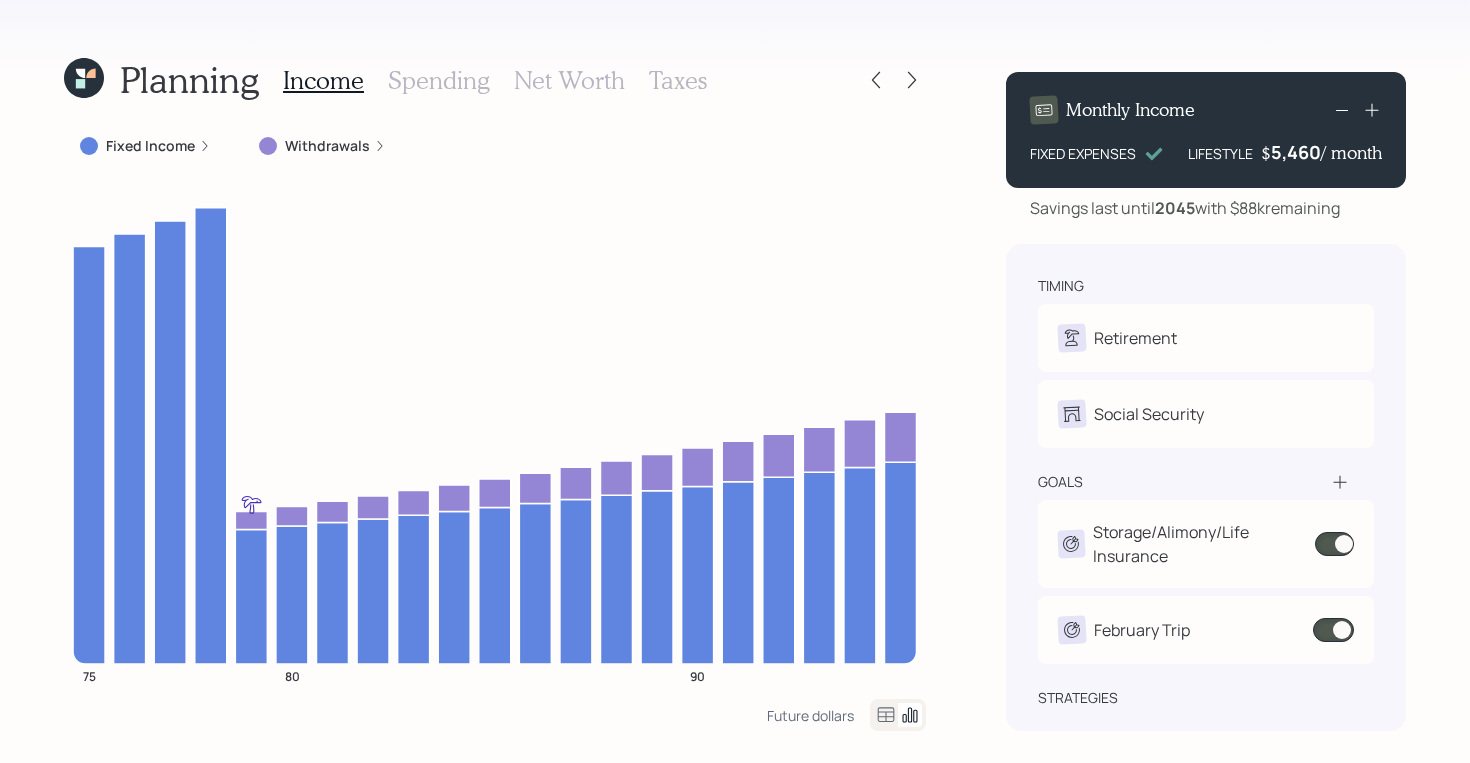 click on "timing Retirement J Retire at 78y 1m Social Security J Receiving goals Storage/Alimony/Life Insurance $18,720 • Once • In [DATE] Trip $5,000 • Once • In [DATE] strategies Bridge Annuity Lifetime Income Annuity" at bounding box center [1206, 487] 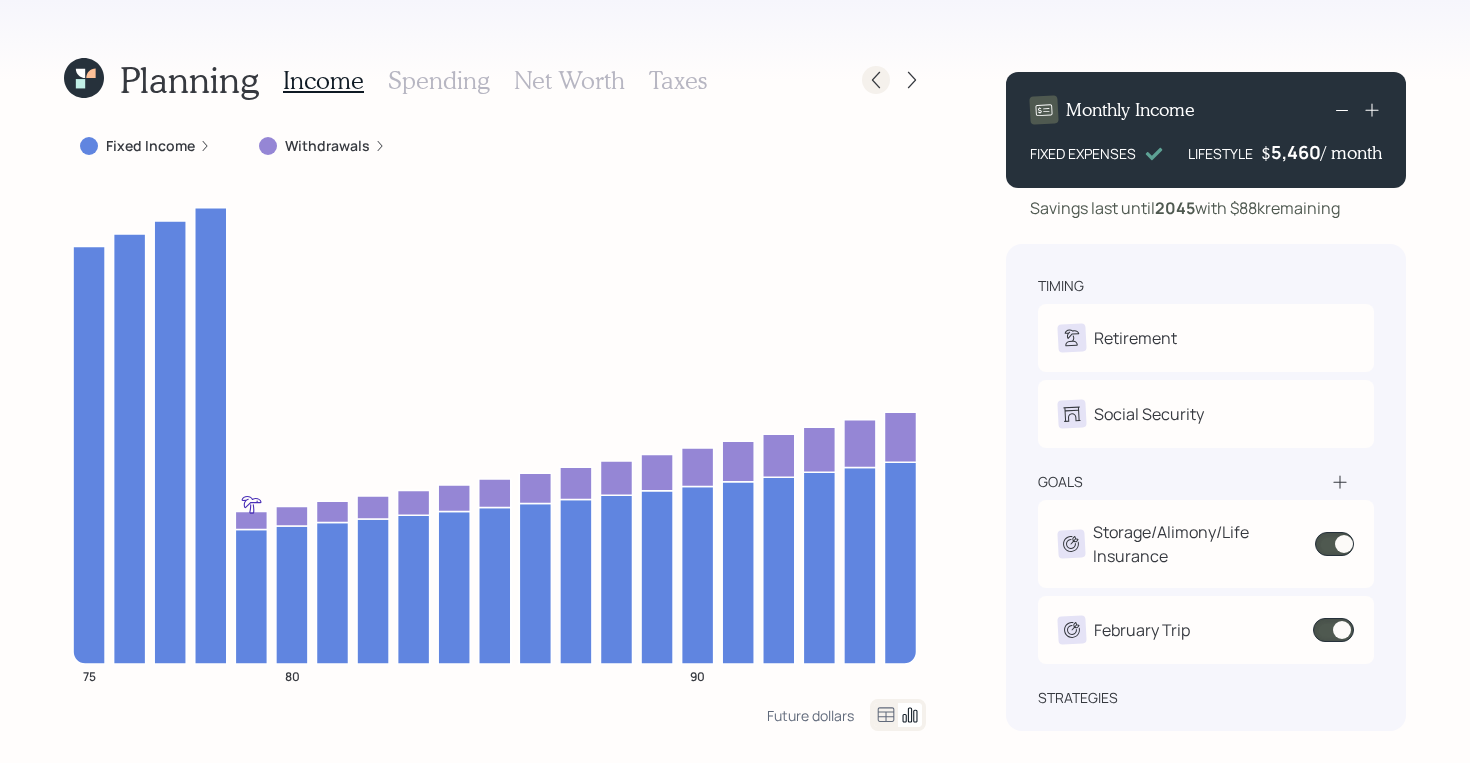 click 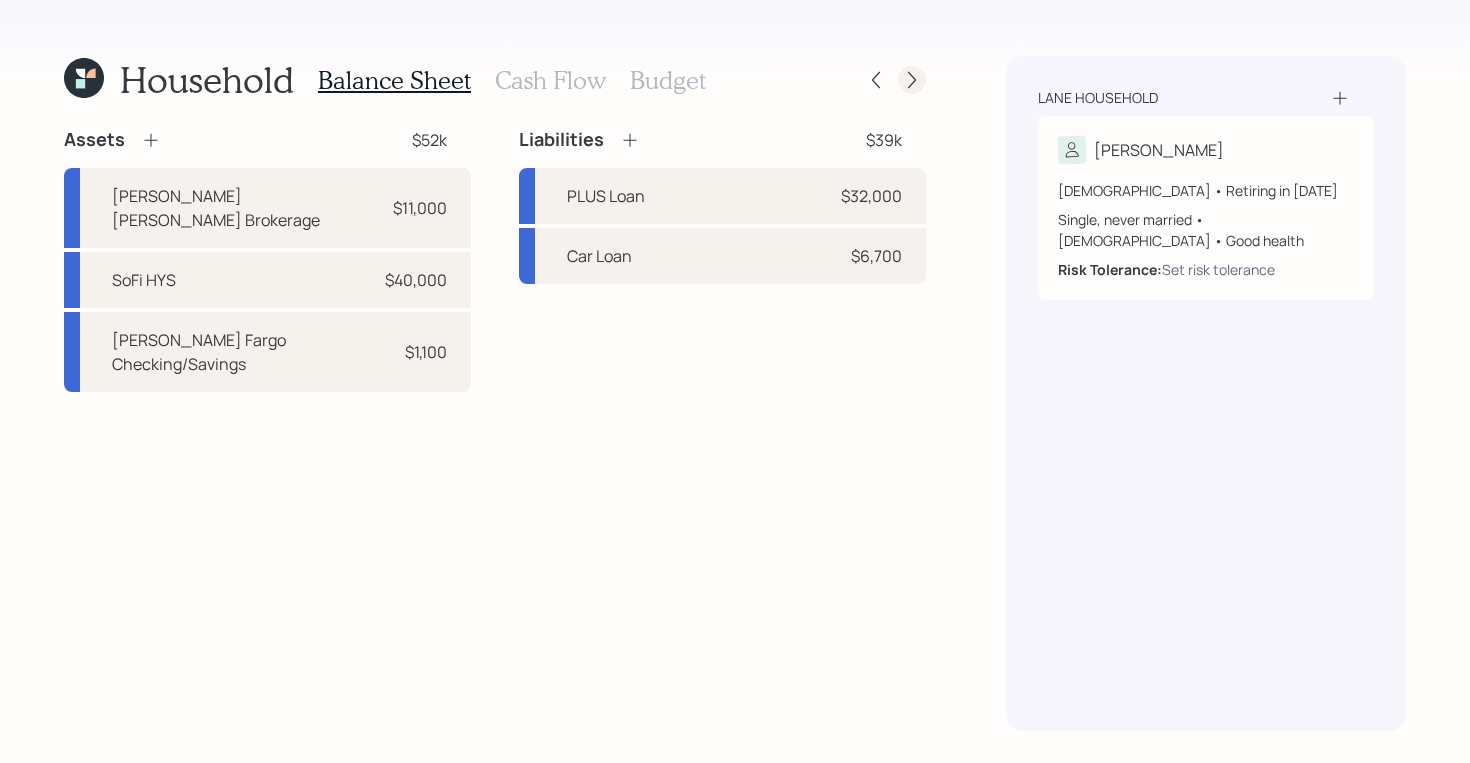 click 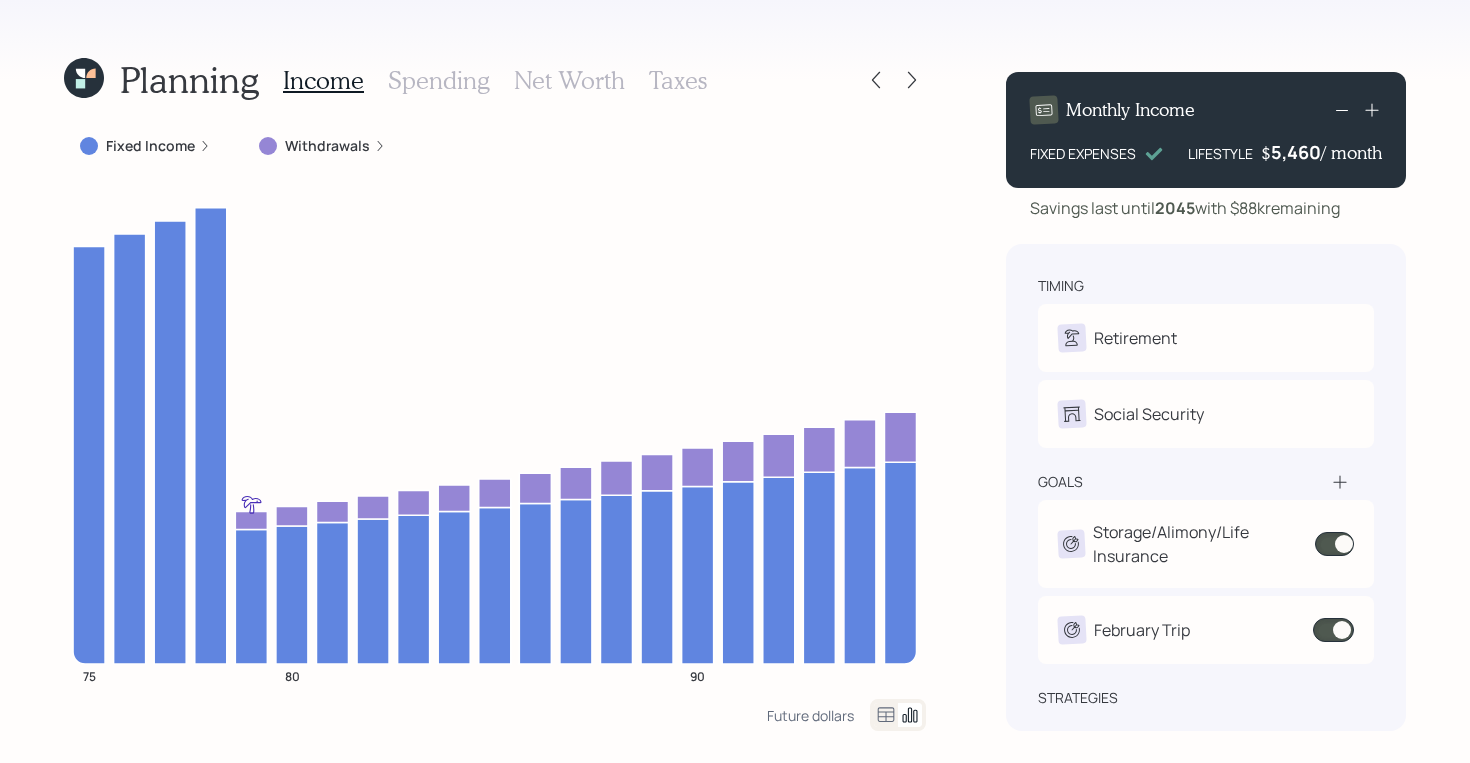 click on "Planning Income Spending Net Worth Taxes Fixed Income Withdrawals 75 80 90 Future dollars Monthly Income FIXED EXPENSES LIFESTYLE $ 5,460  / month Savings last until  [DATE]  with   $88k  remaining timing Retirement J Retire at 78y 1m Social Security J Receiving goals Storage/Alimony/Life Insurance $18,720 • Once • In [DATE] Trip $5,000 • Once • In [DATE] strategies Bridge Annuity Lifetime Income Annuity" at bounding box center [735, 381] 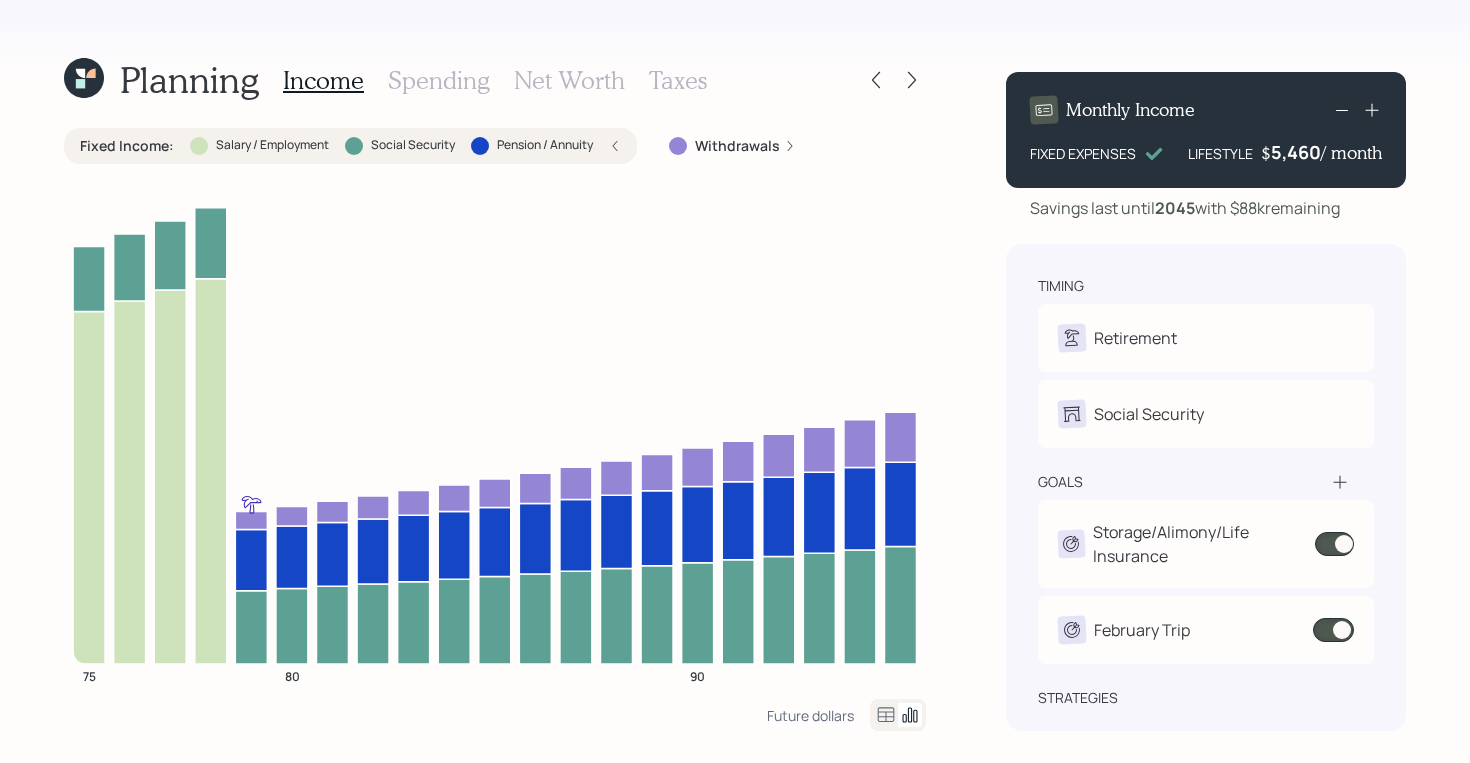 click on "Fixed Income :" at bounding box center (127, 146) 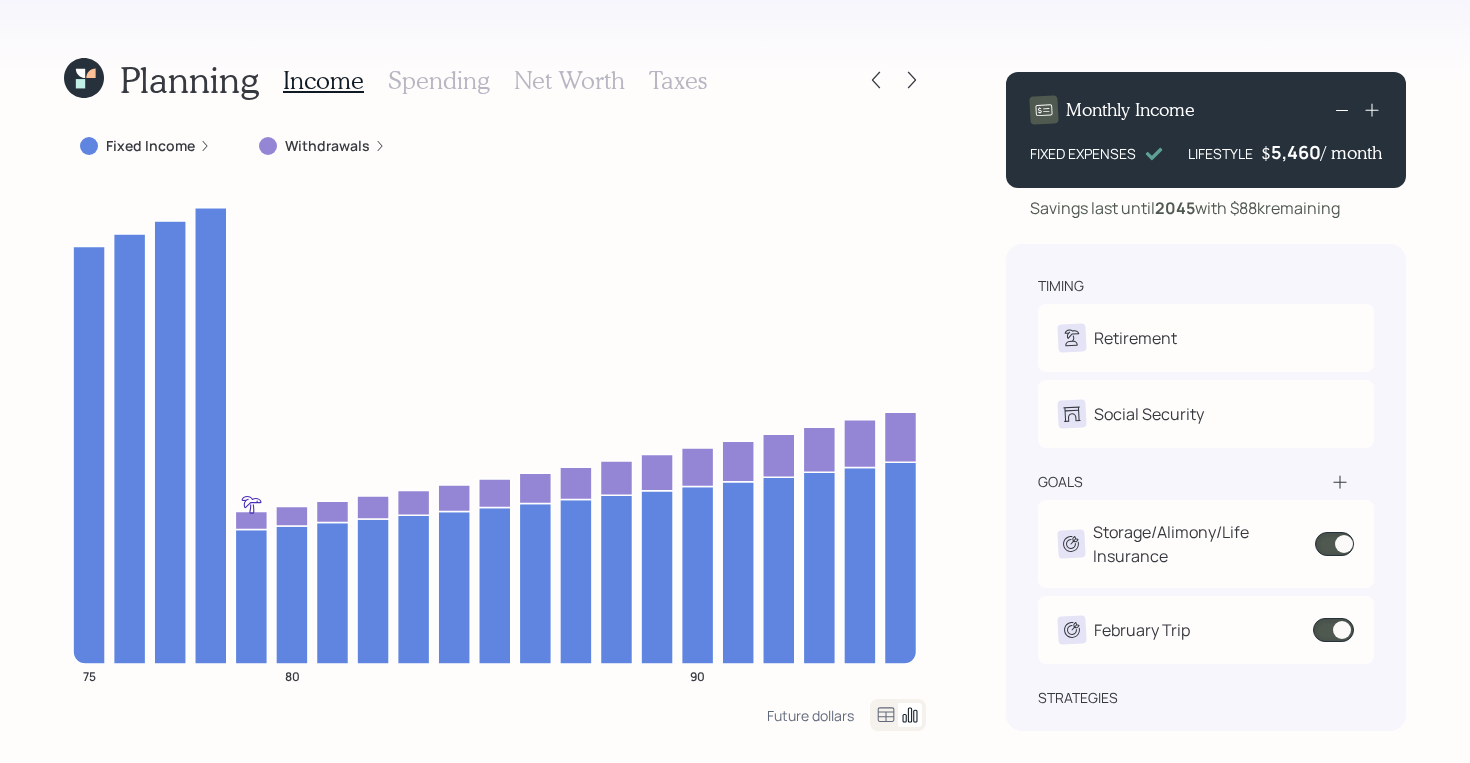 click on "Fixed Income" at bounding box center (150, 146) 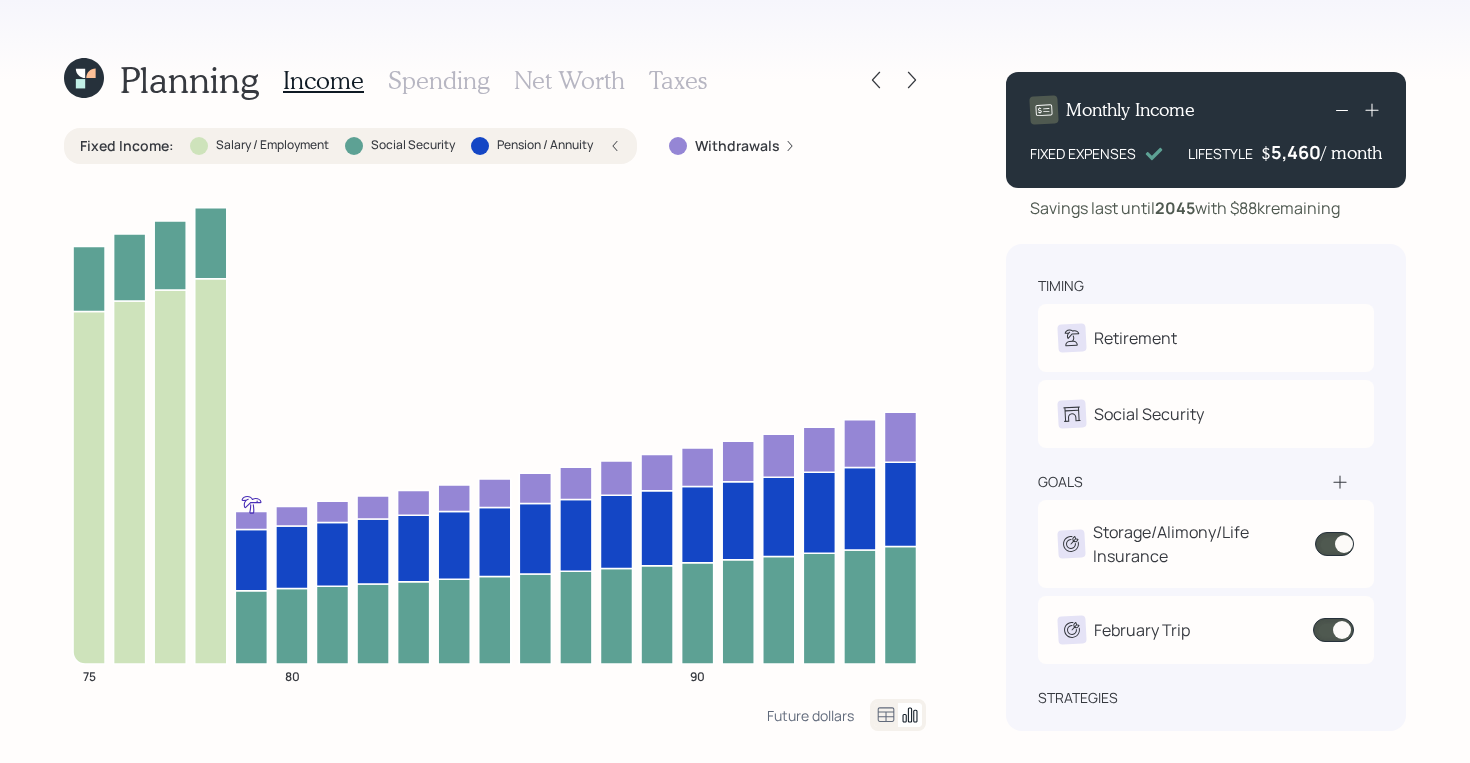 click on "Fixed Income :" at bounding box center [127, 146] 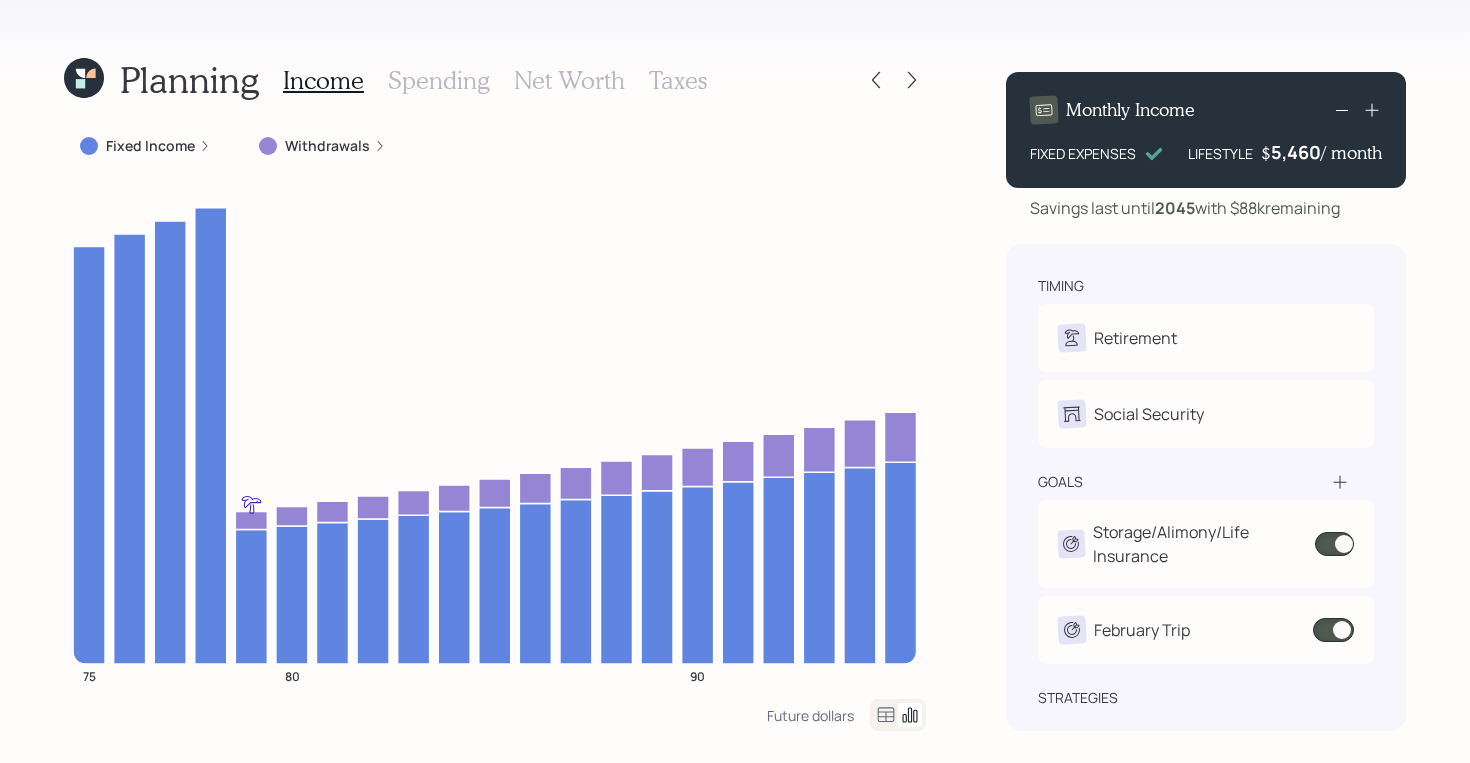 click on "Spending" at bounding box center [439, 80] 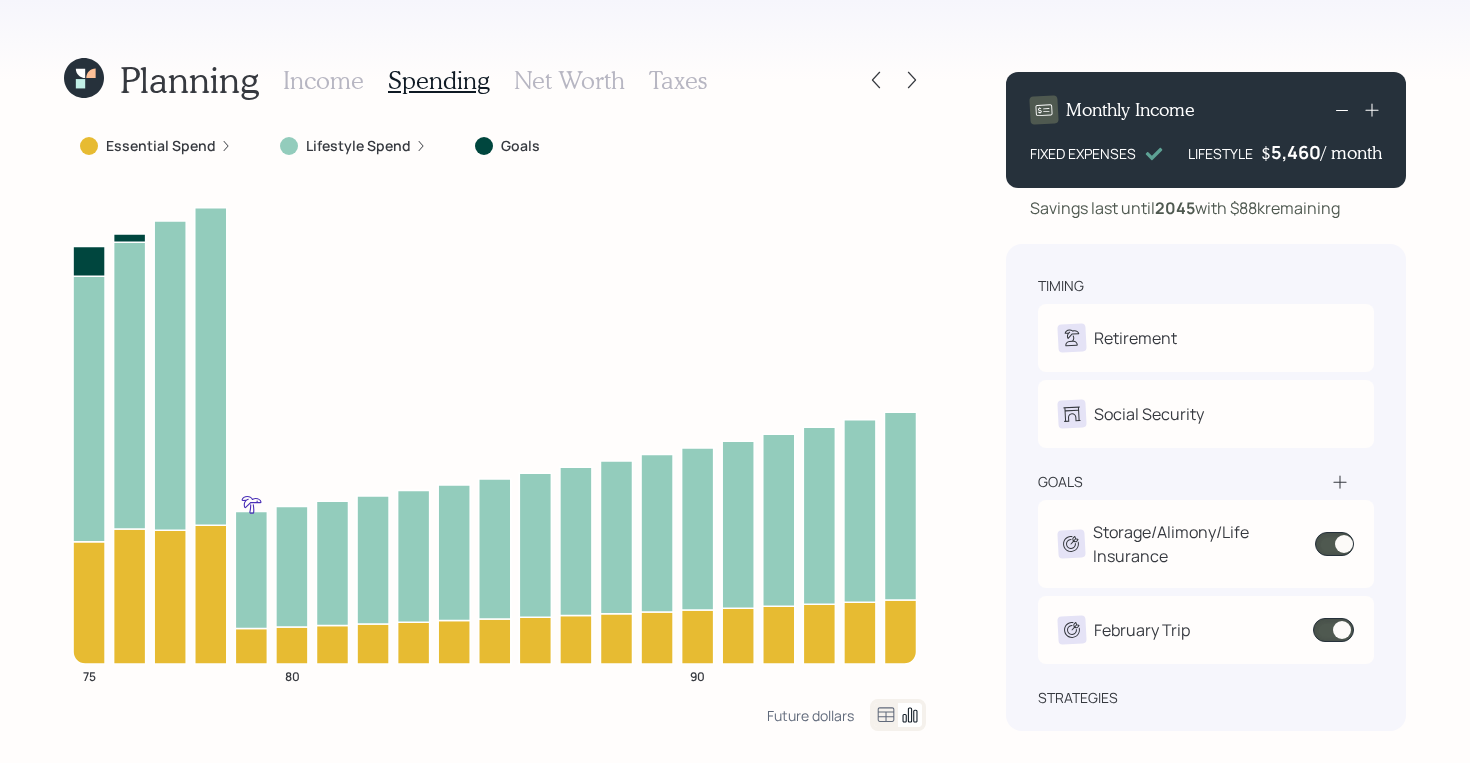 click on "Net Worth" at bounding box center (569, 80) 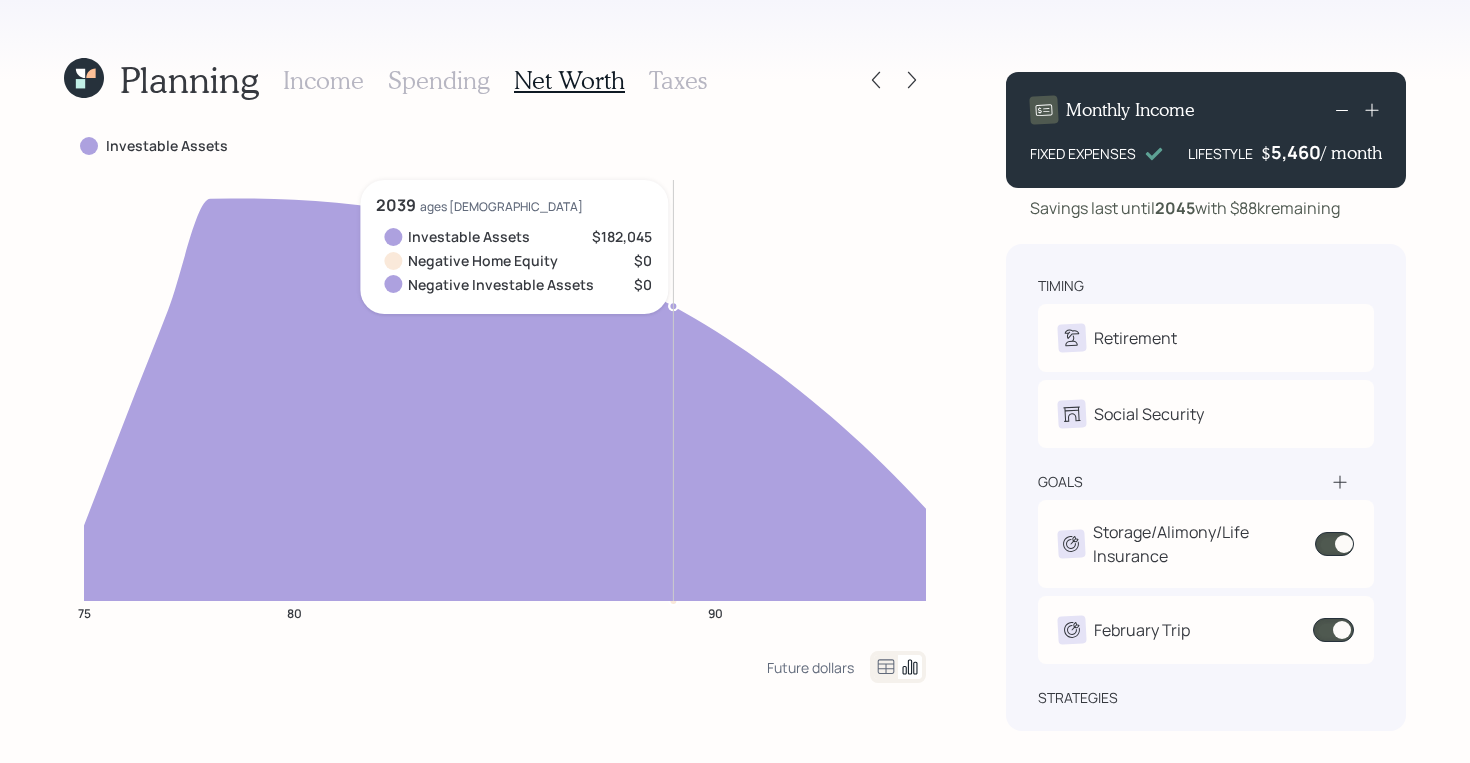 click on "Taxes" at bounding box center [678, 80] 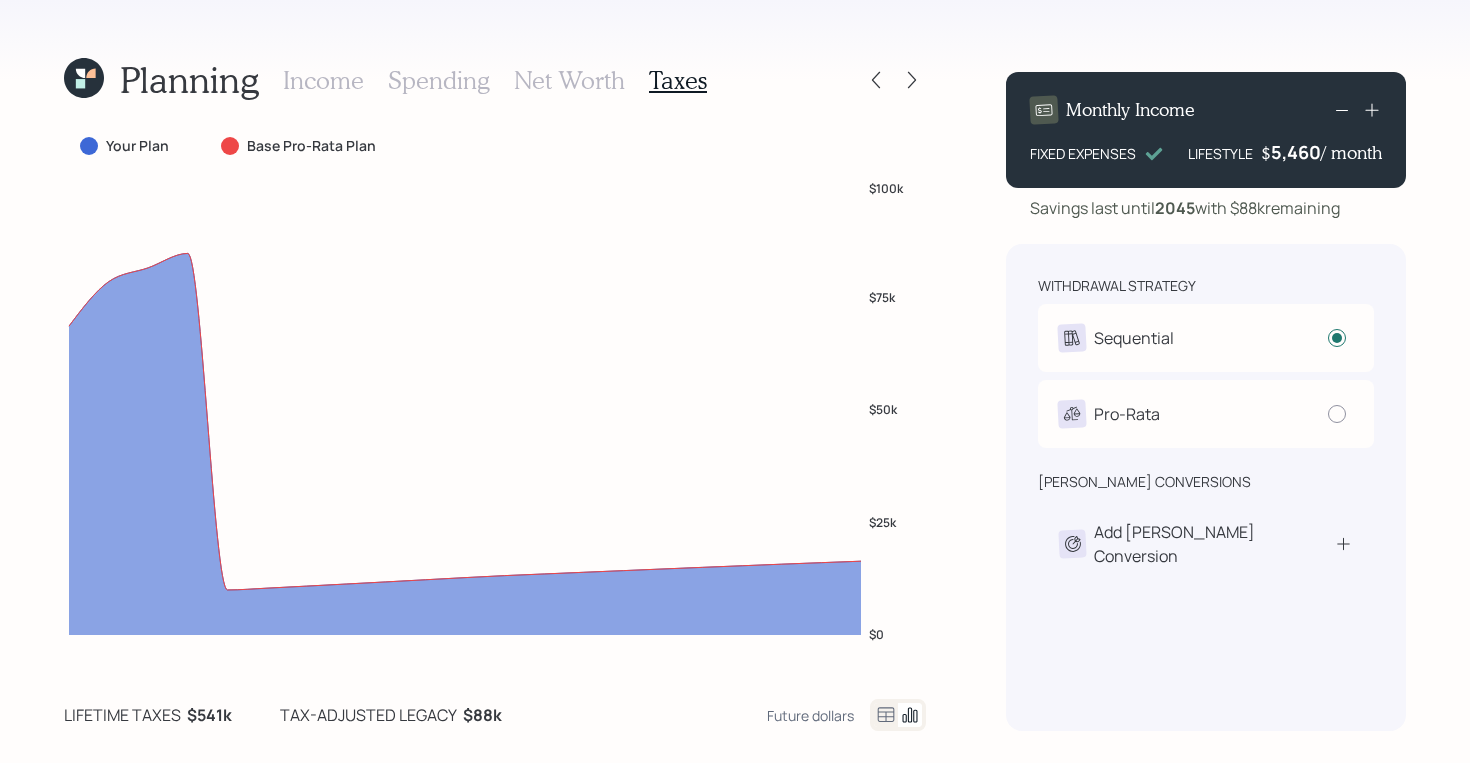 click on "Income" at bounding box center (323, 80) 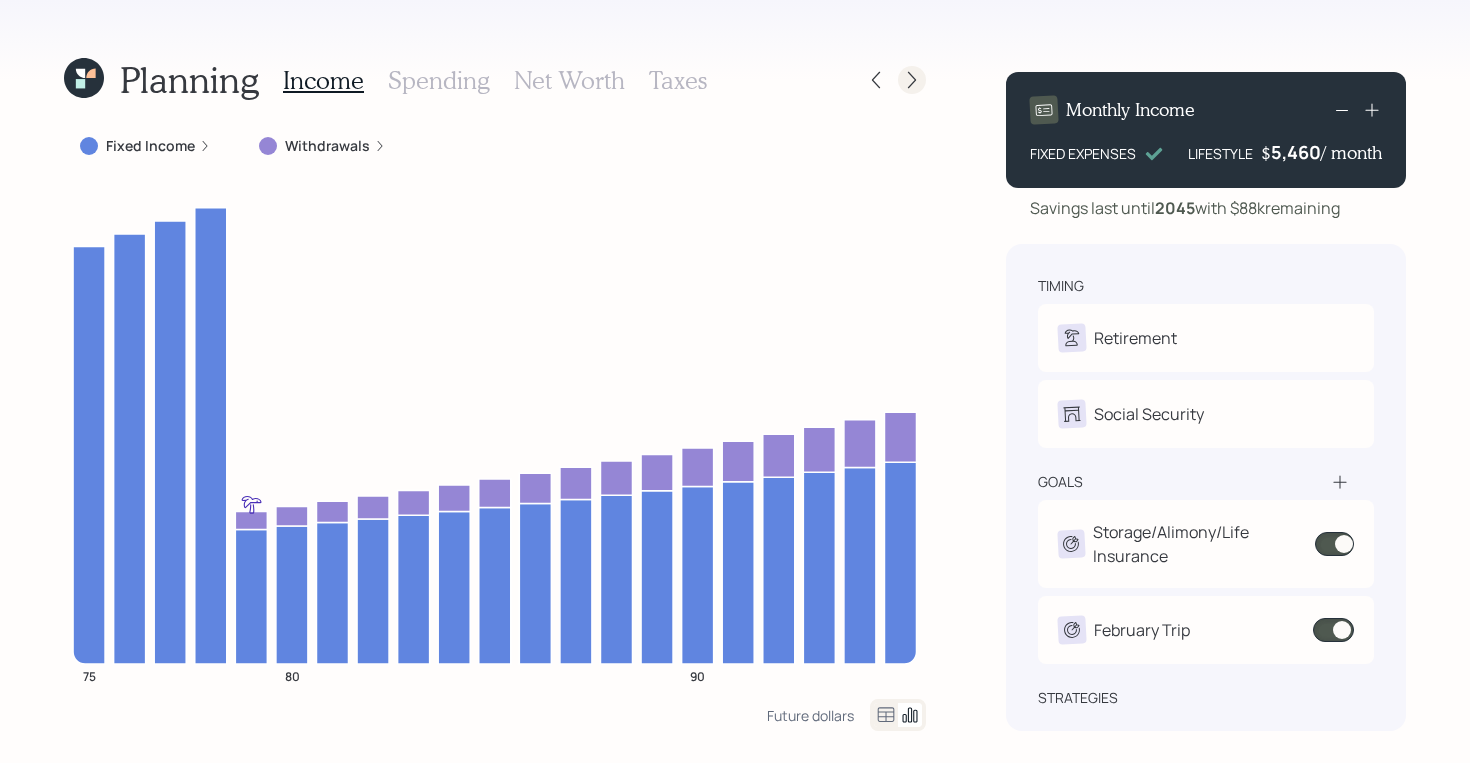 click 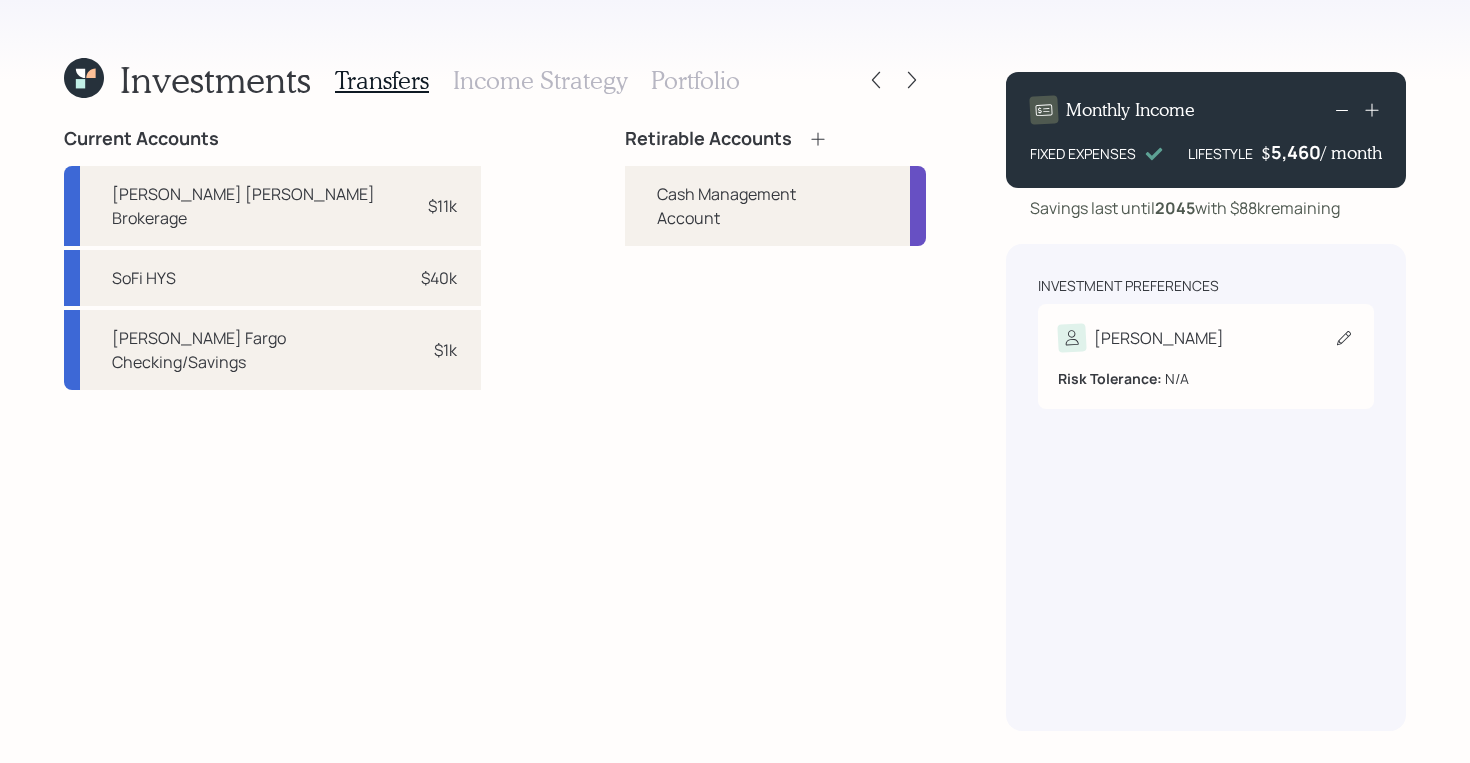 click 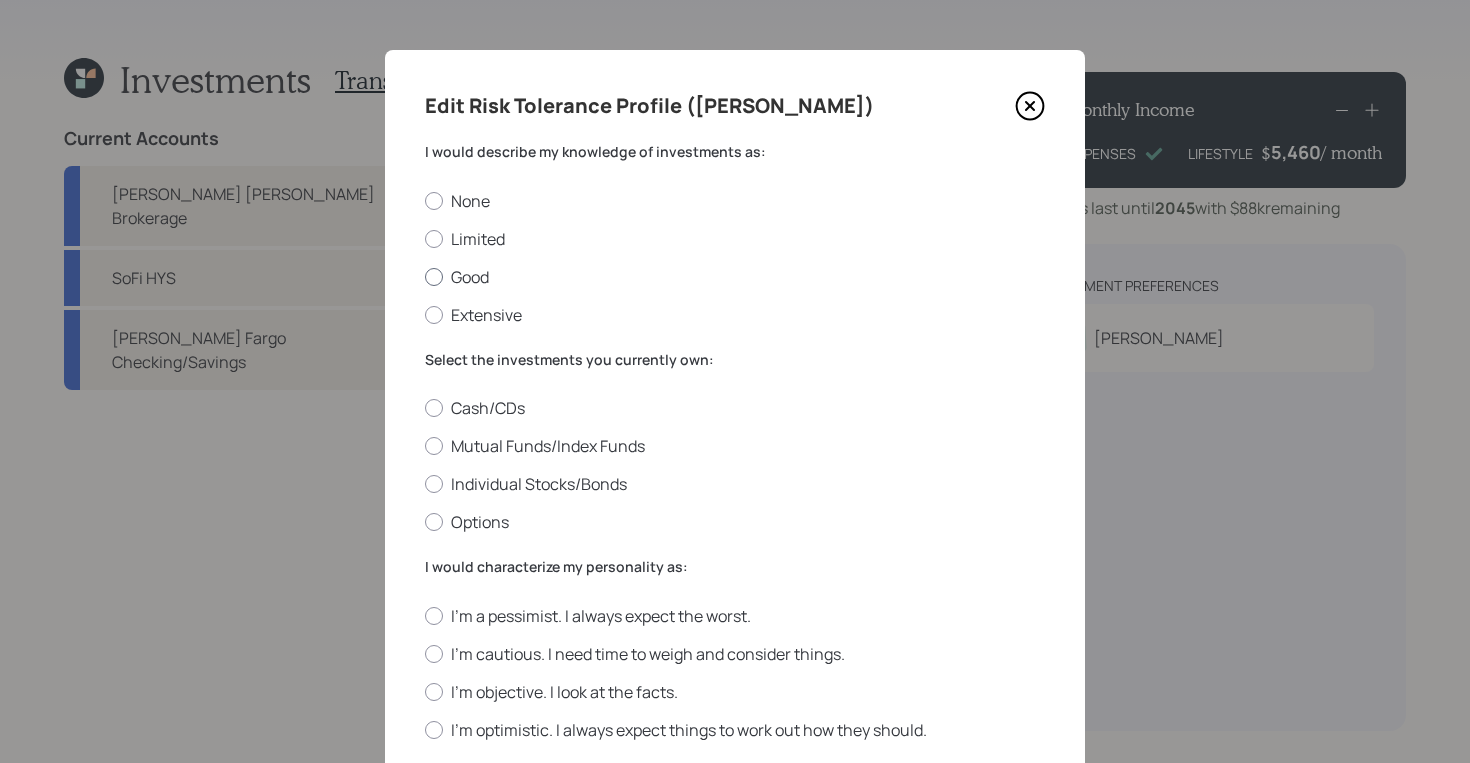 click on "Good" at bounding box center [735, 277] 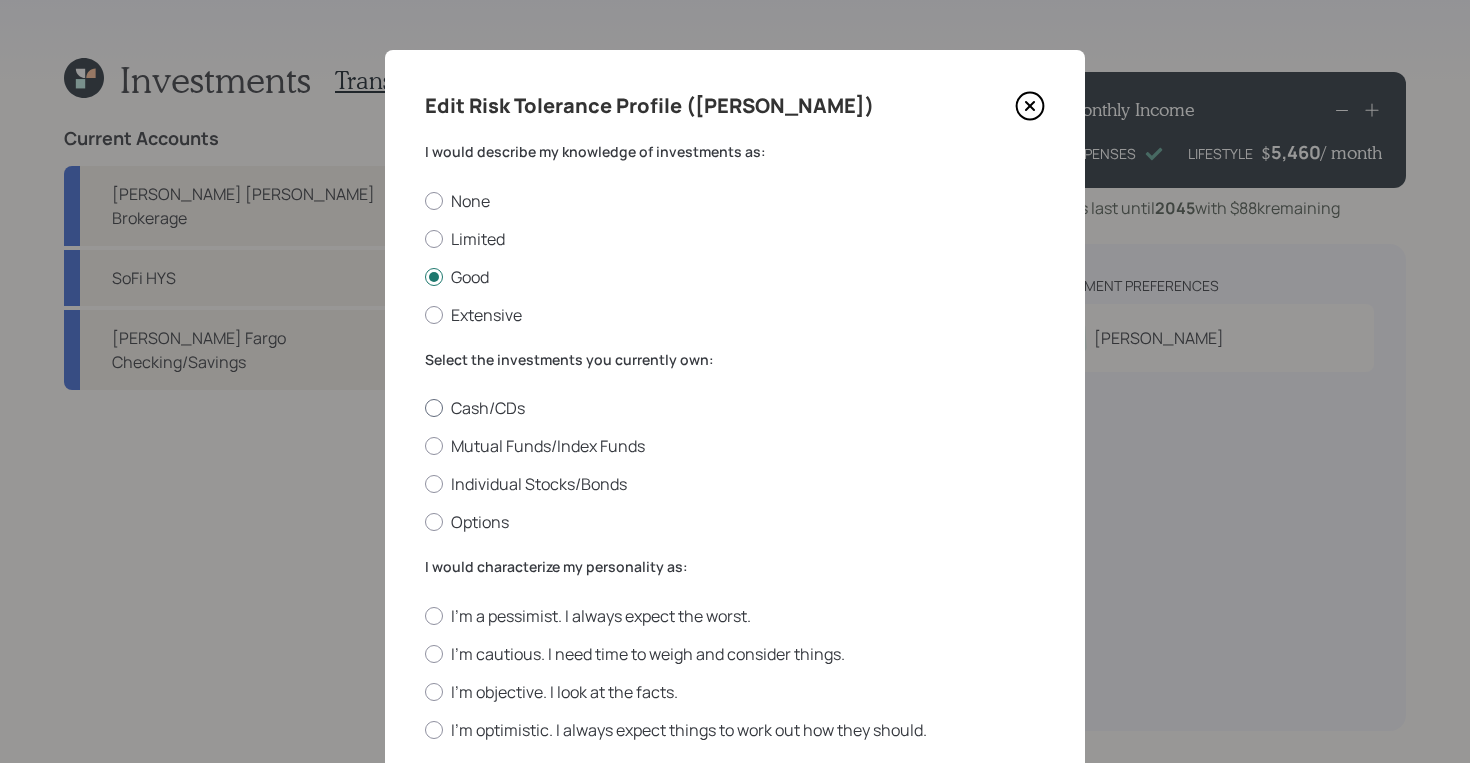 click on "Cash/CDs" at bounding box center (735, 408) 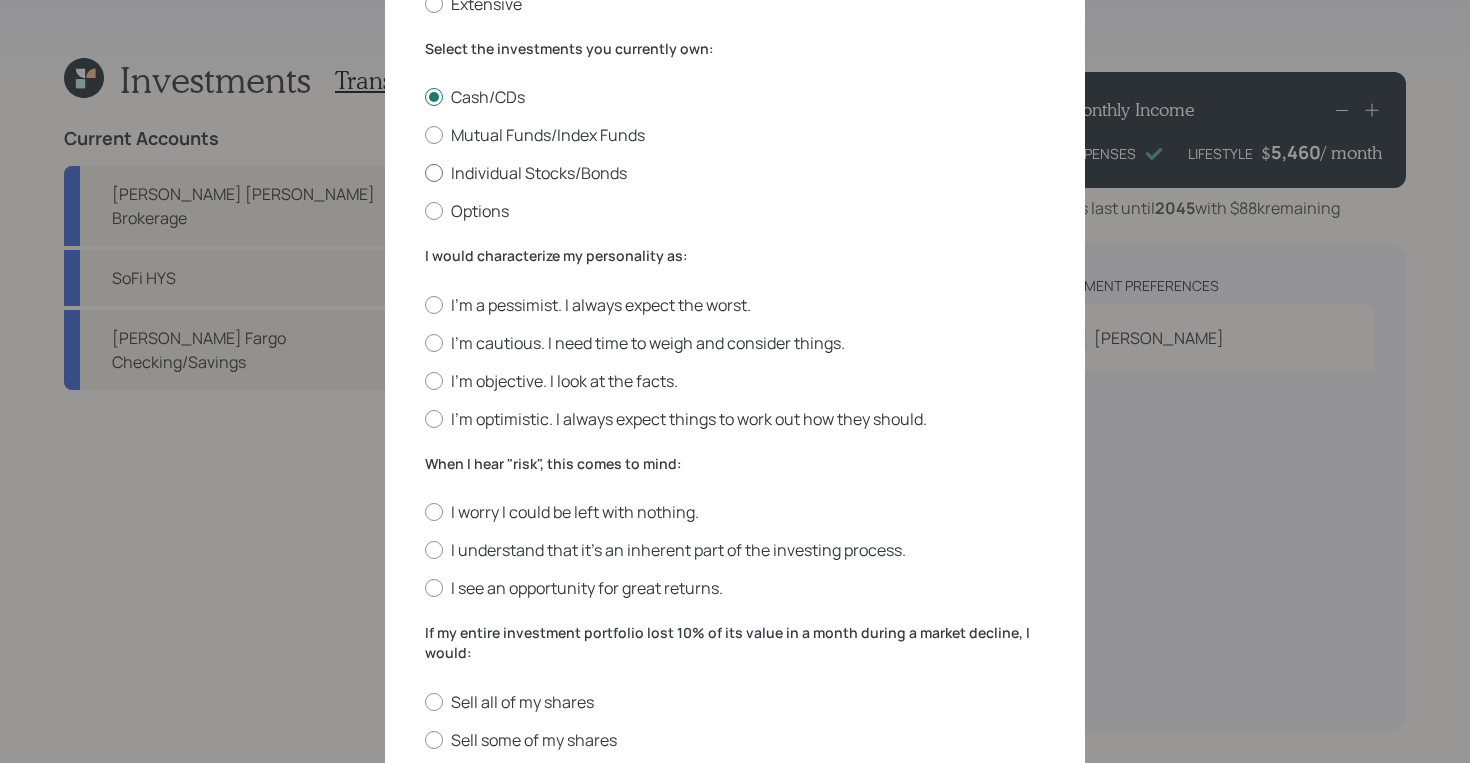 scroll, scrollTop: 305, scrollLeft: 0, axis: vertical 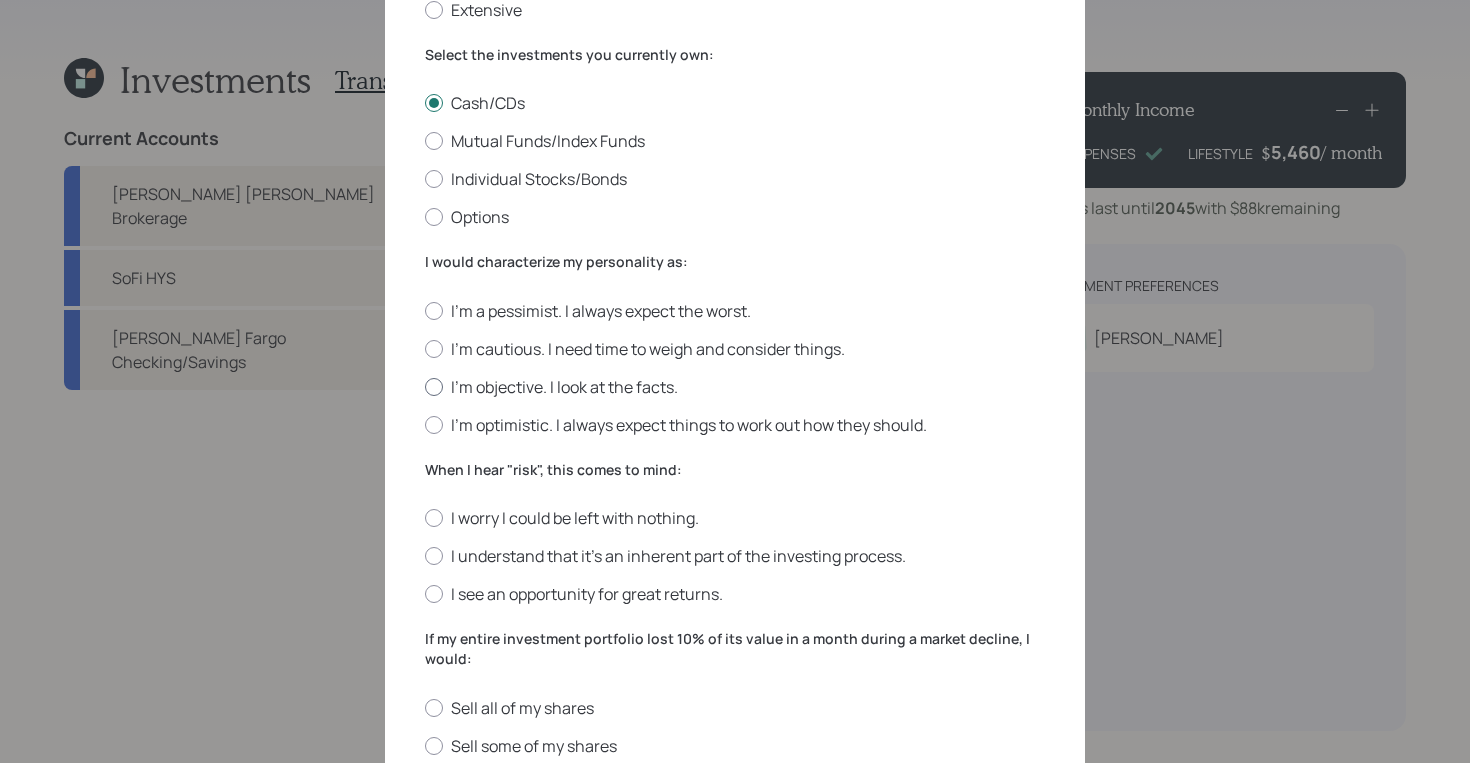click on "I'm objective. I look at the facts." at bounding box center (735, 387) 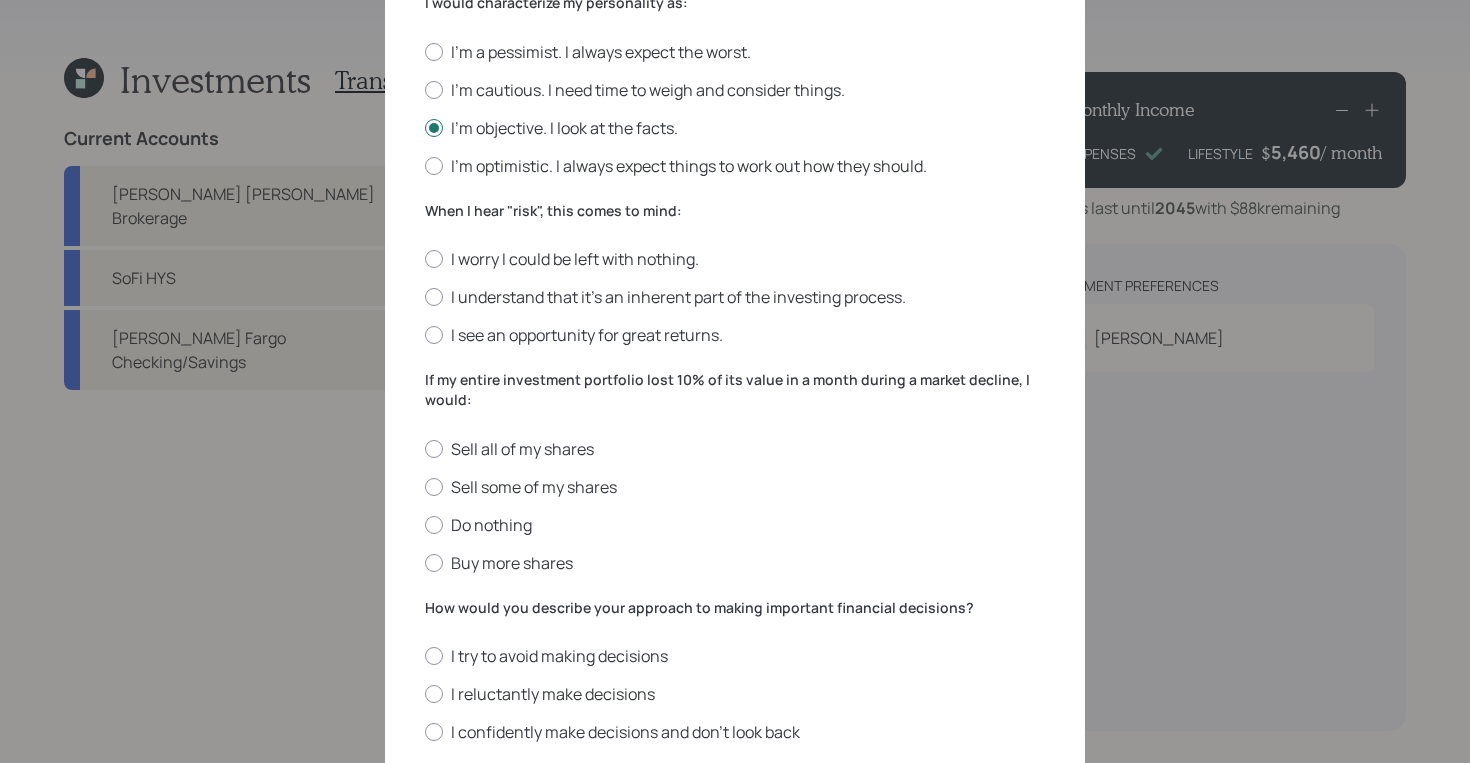 scroll, scrollTop: 563, scrollLeft: 0, axis: vertical 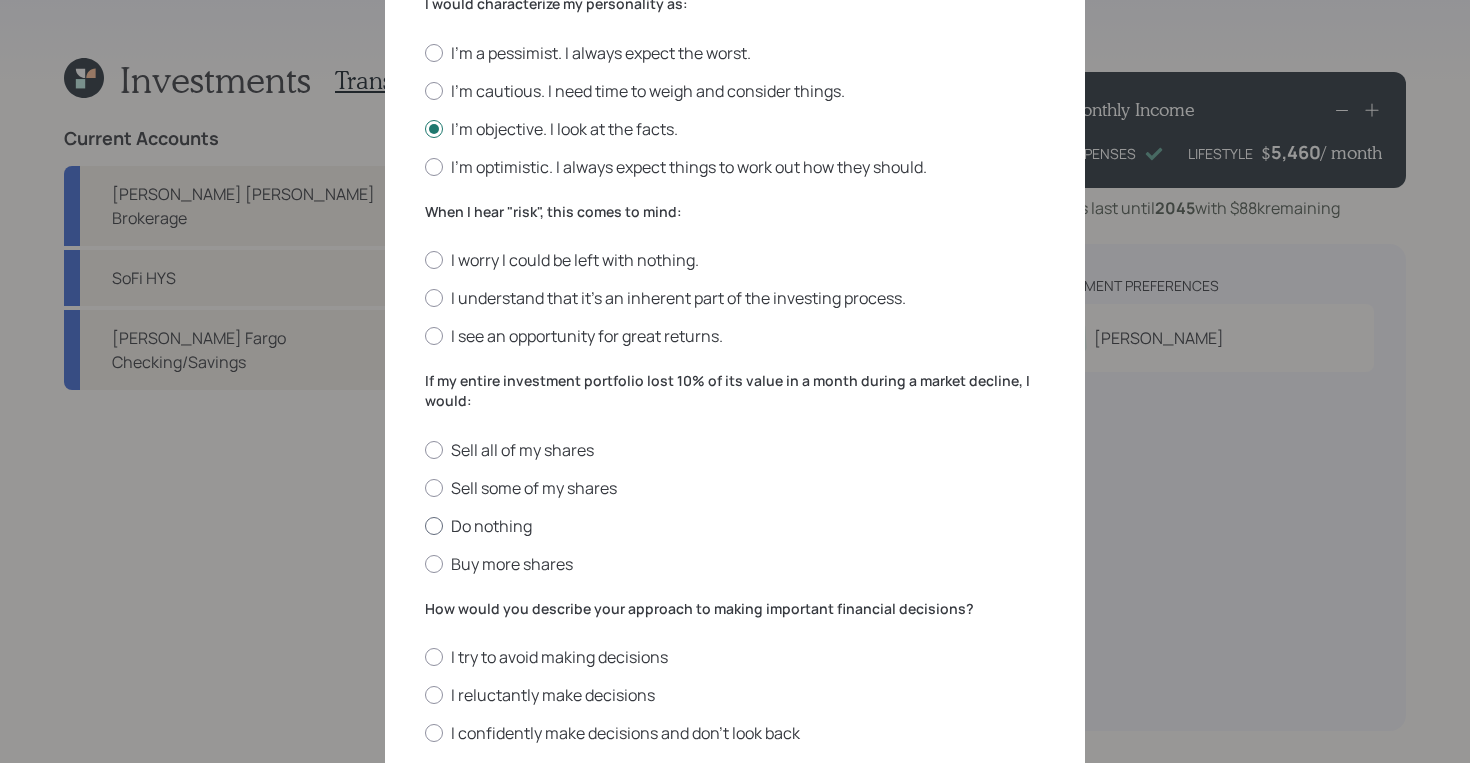 click on "Do nothing" at bounding box center (735, 526) 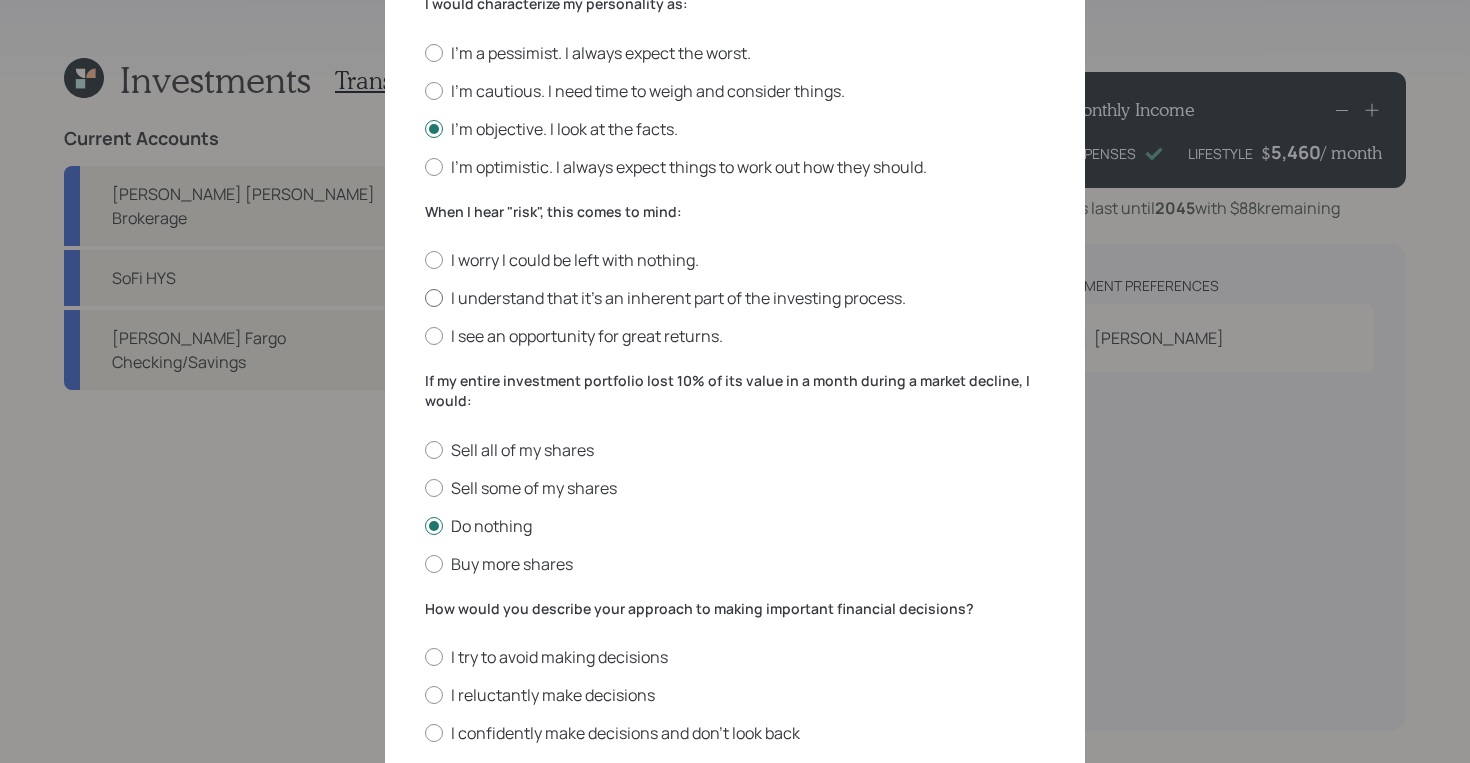 click on "I understand that it’s an inherent part of the investing process." at bounding box center [735, 298] 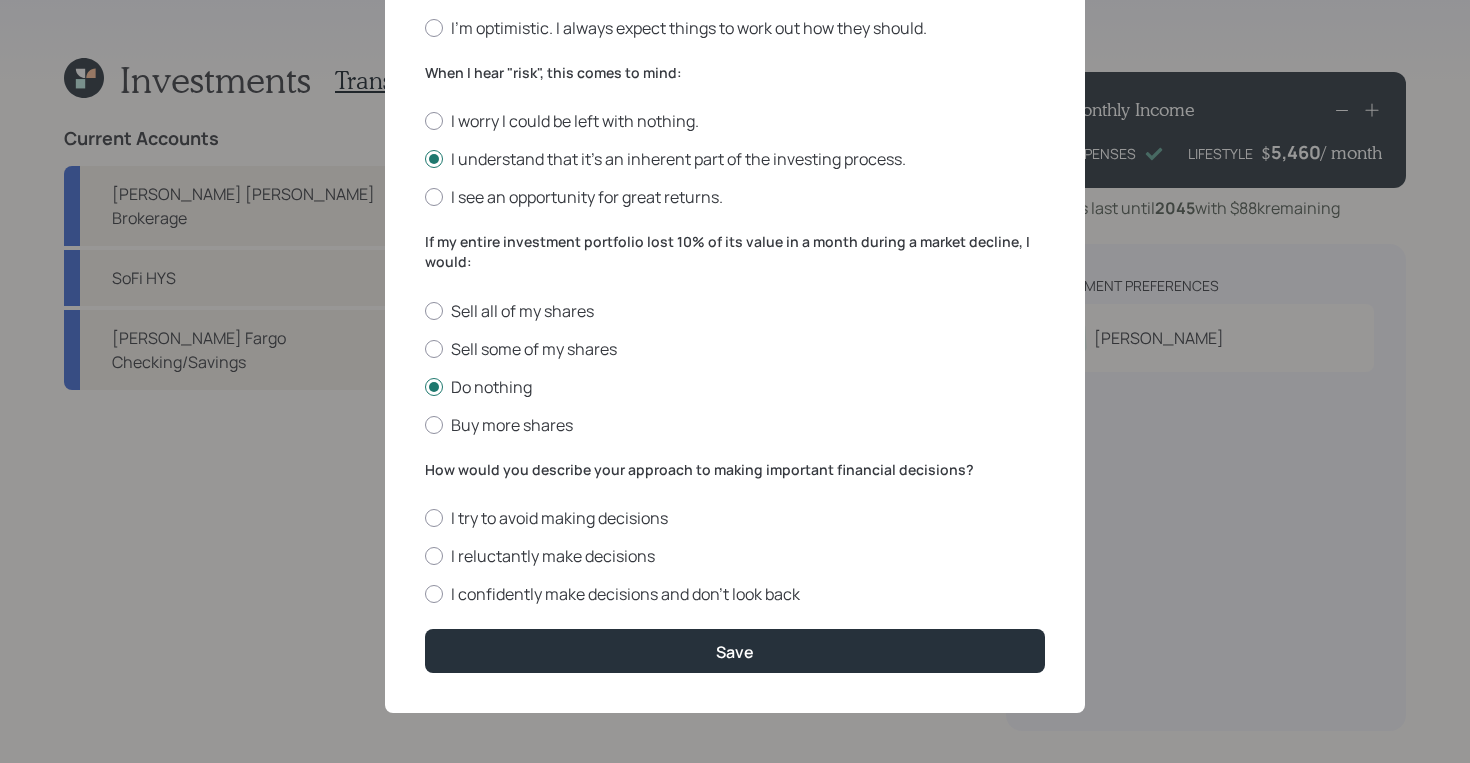 scroll, scrollTop: 701, scrollLeft: 0, axis: vertical 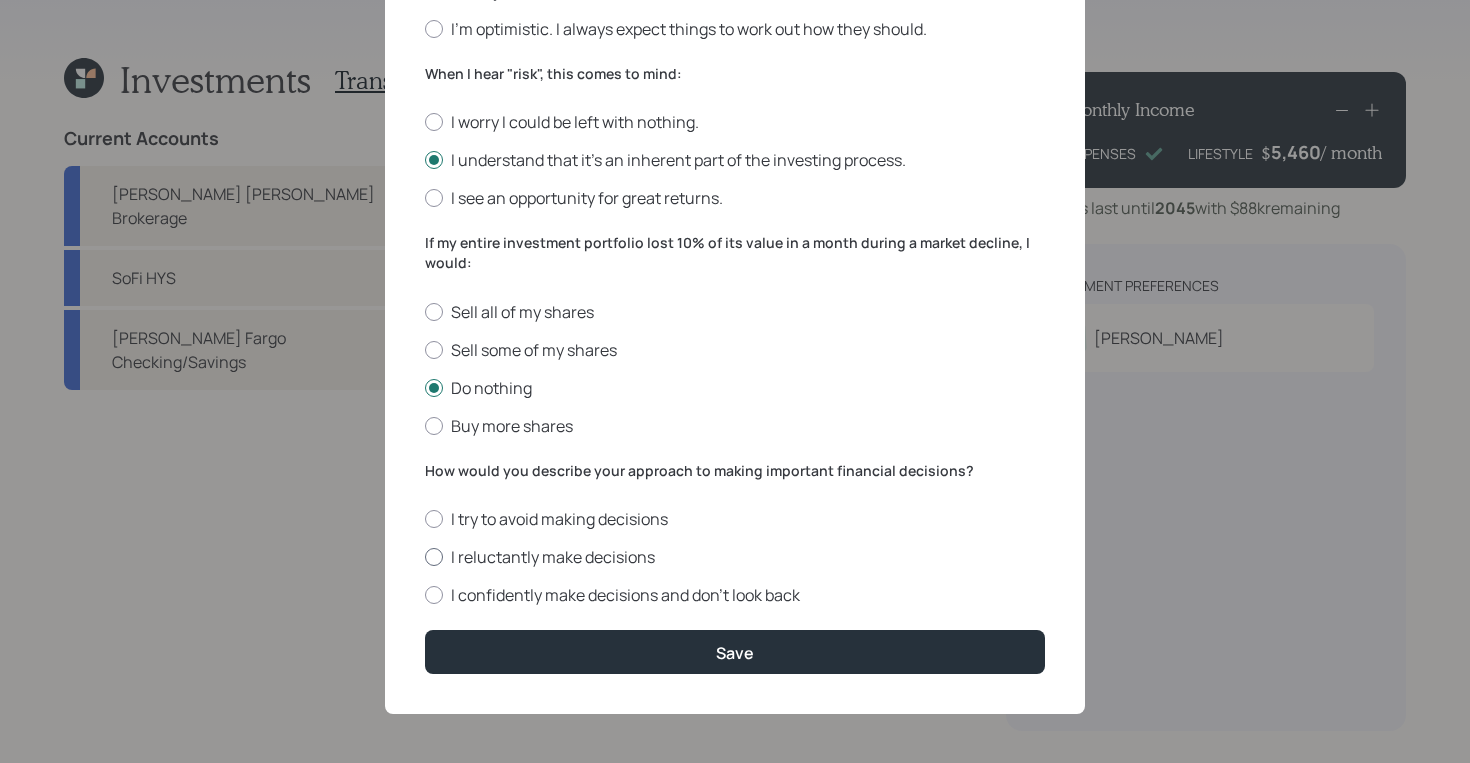 click on "I reluctantly make decisions" at bounding box center [735, 557] 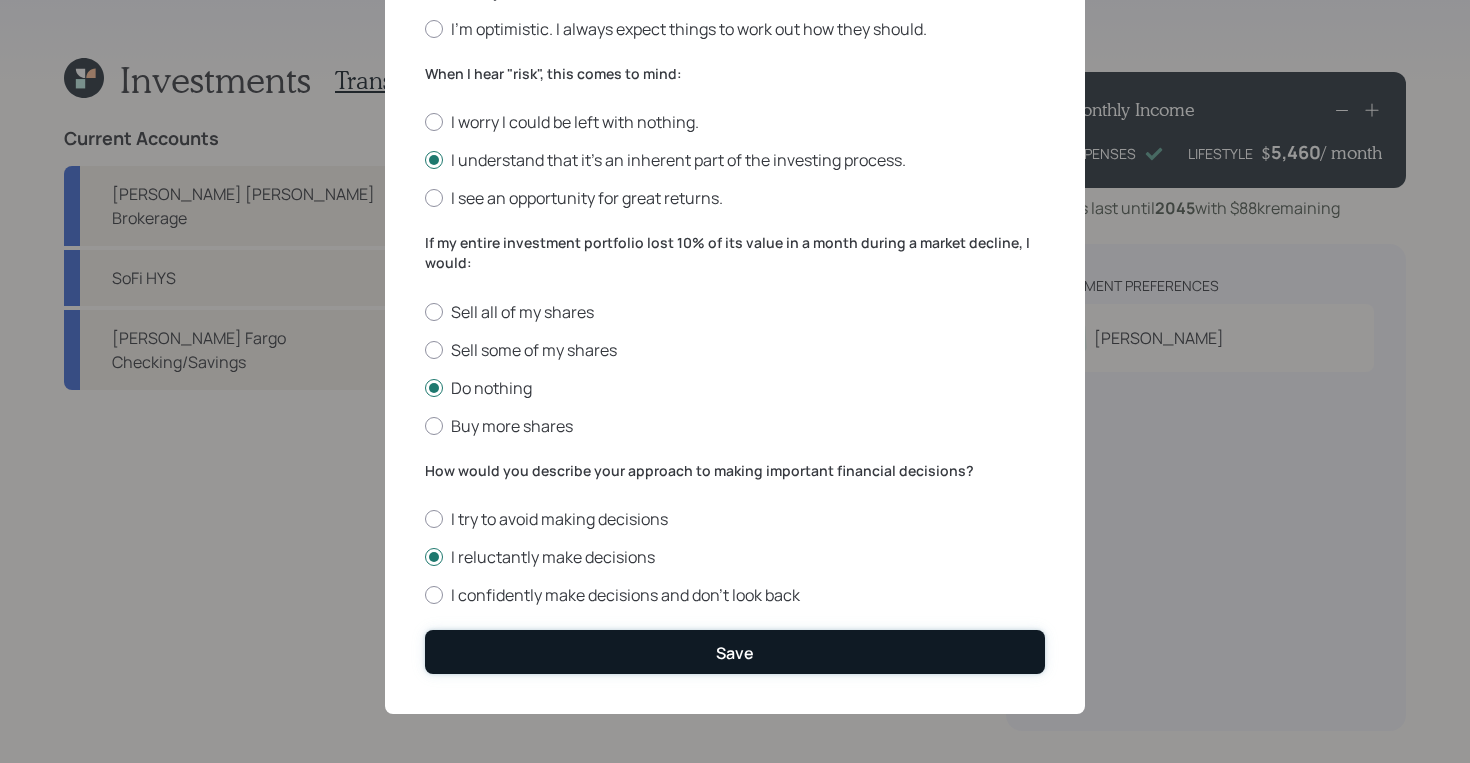click on "Save" at bounding box center [735, 651] 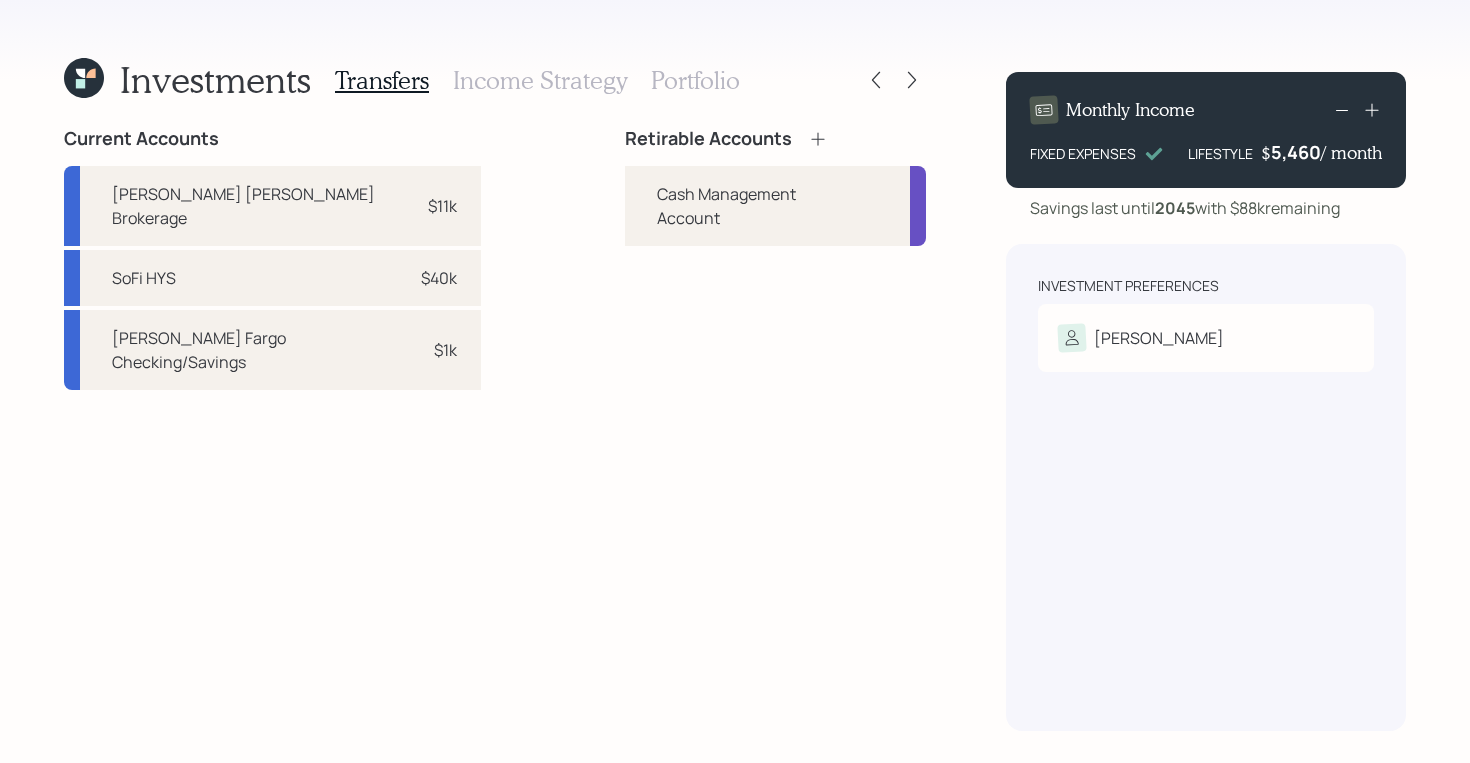 click on "Current Accounts [PERSON_NAME] [PERSON_NAME] Brokerage $11k SoFi HYS $40k [PERSON_NAME] Fargo Checking/Savings $1k Retirable Accounts Cash Management Account" at bounding box center (495, 429) 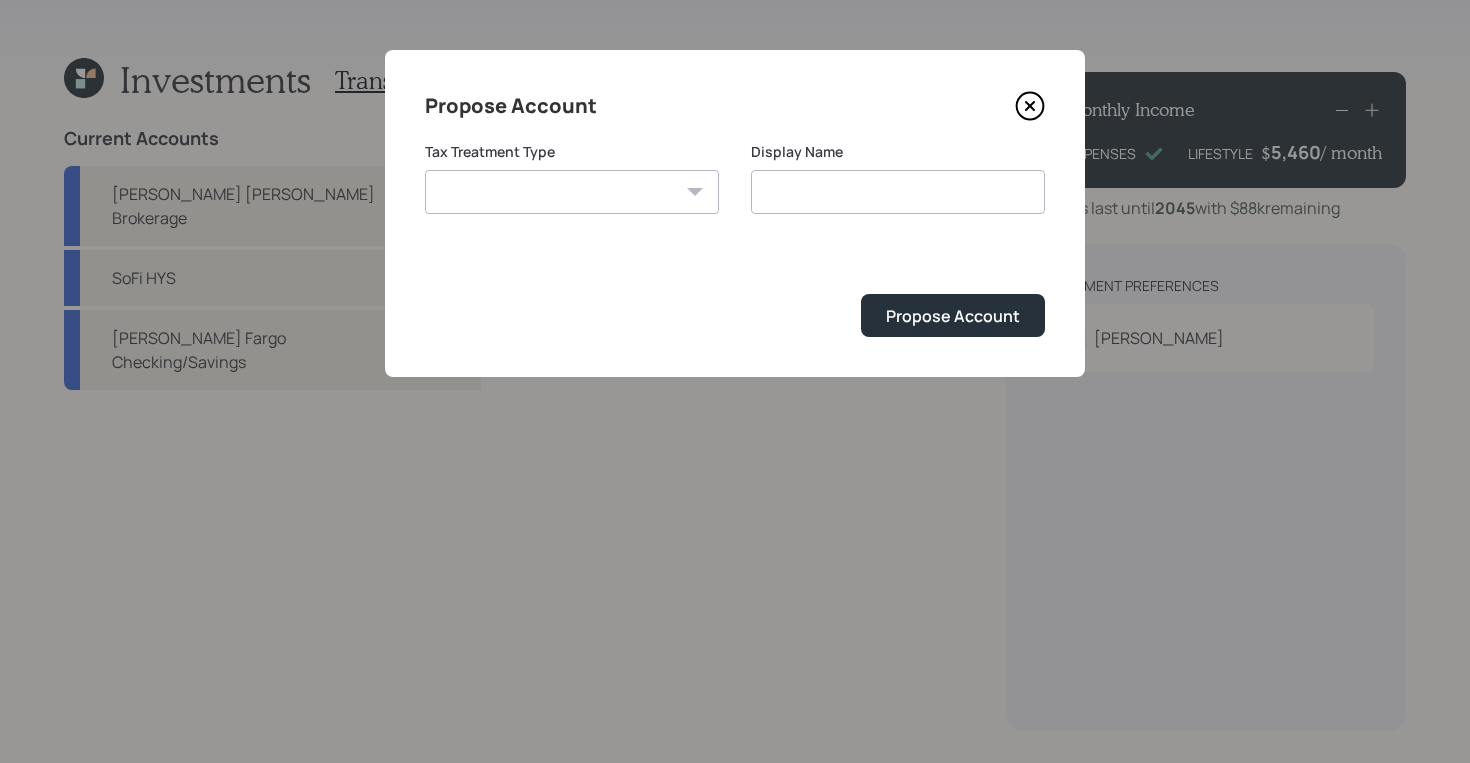 click on "[PERSON_NAME] Taxable Traditional" at bounding box center (572, 192) 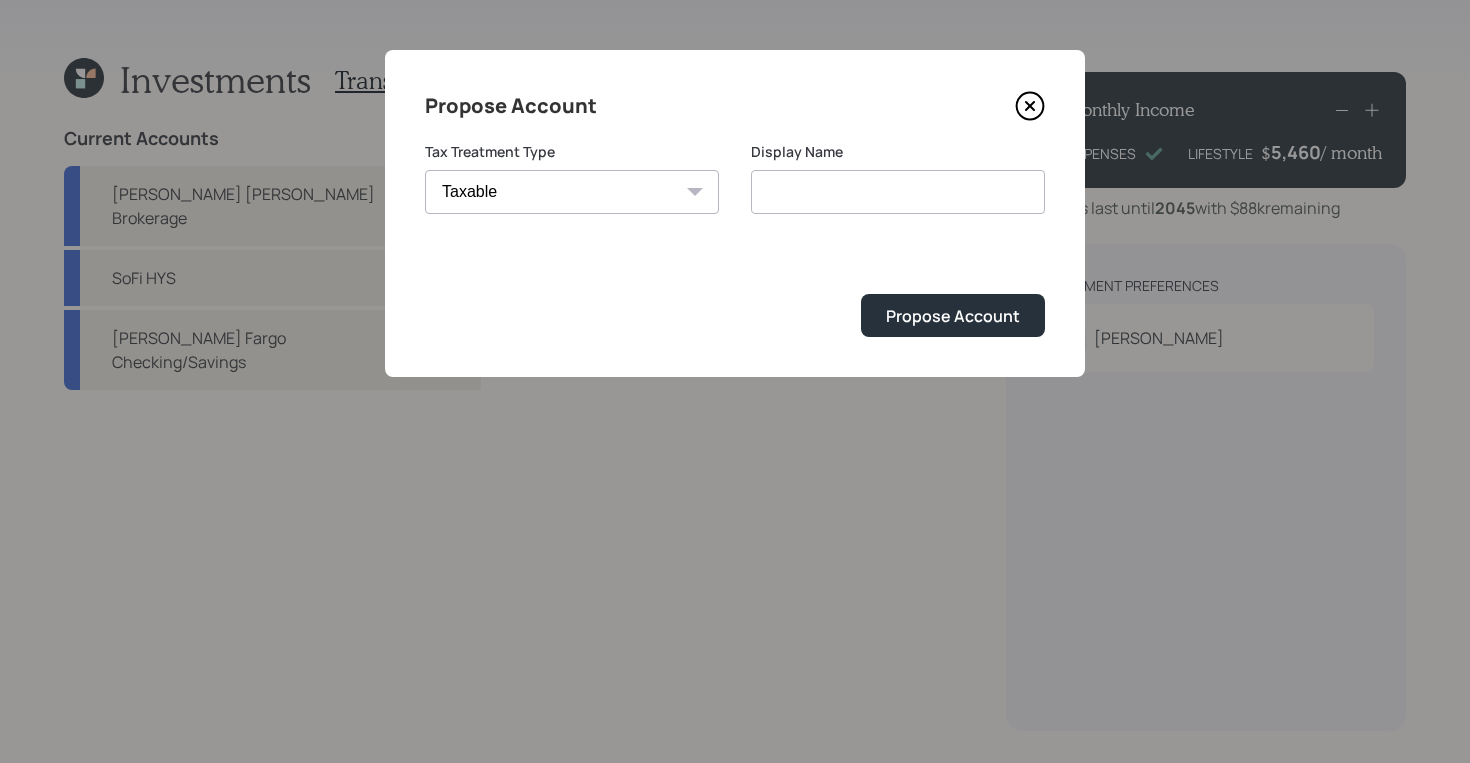 type on "Taxable" 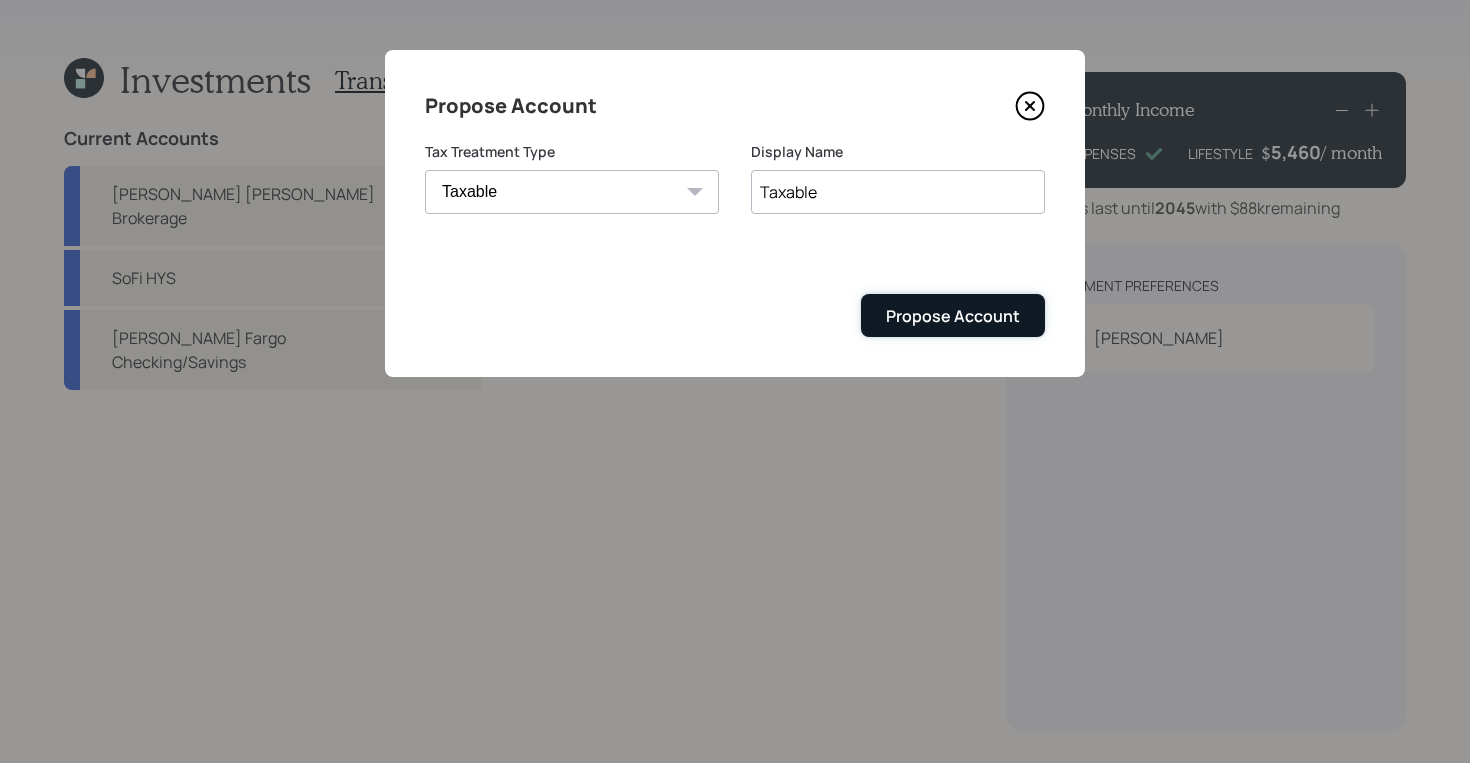 click on "Propose Account" at bounding box center (953, 316) 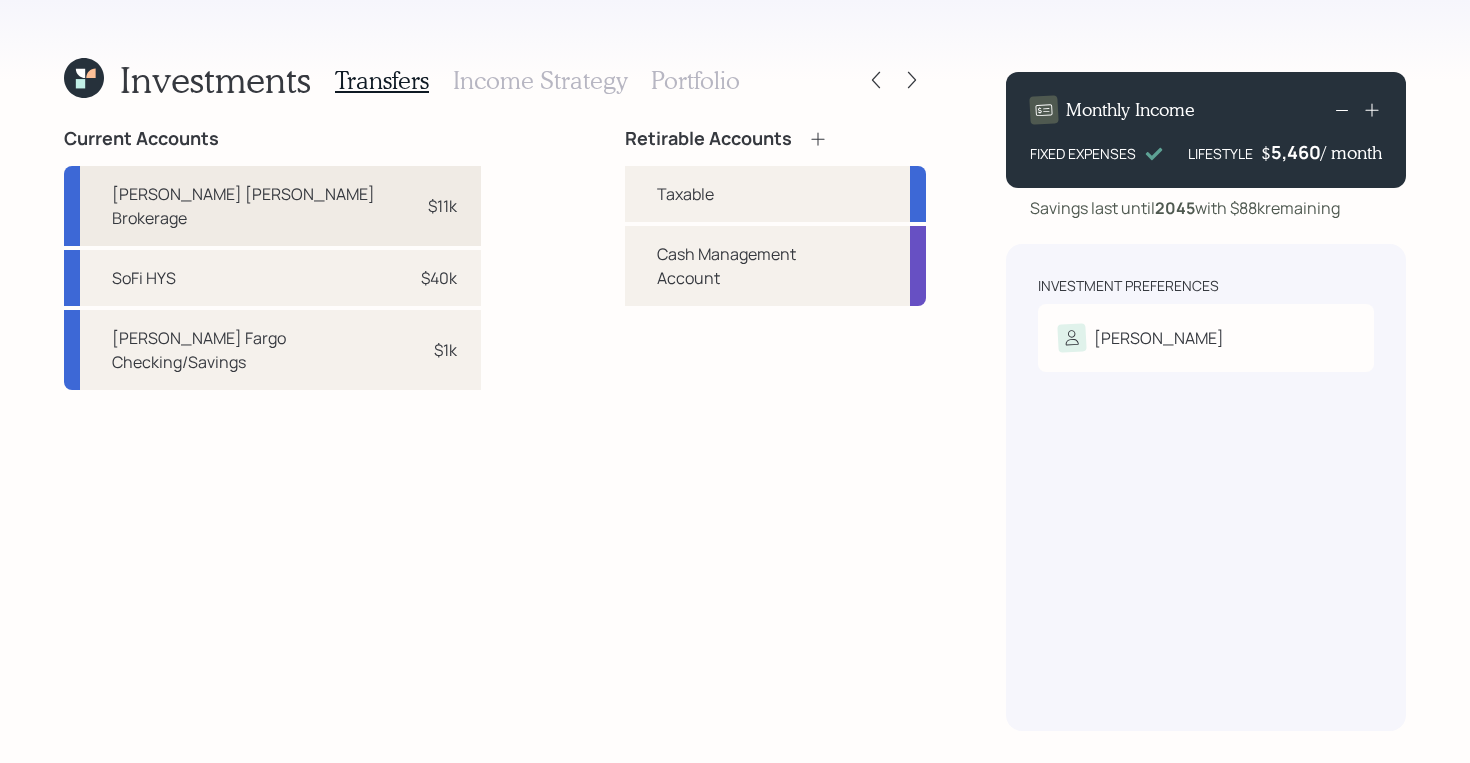 click on "[PERSON_NAME] [PERSON_NAME] Brokerage $11k" at bounding box center [272, 206] 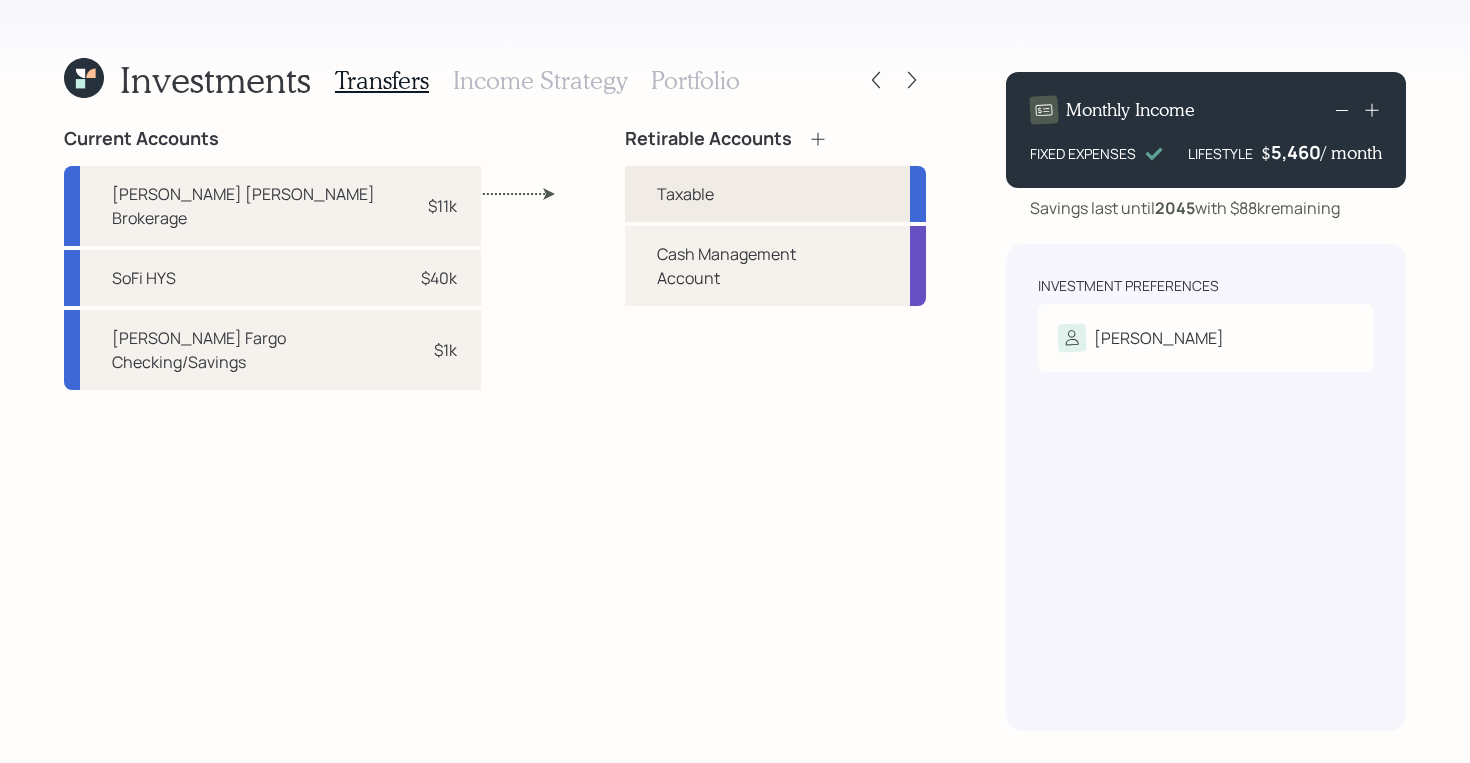 click on "Taxable" at bounding box center (775, 194) 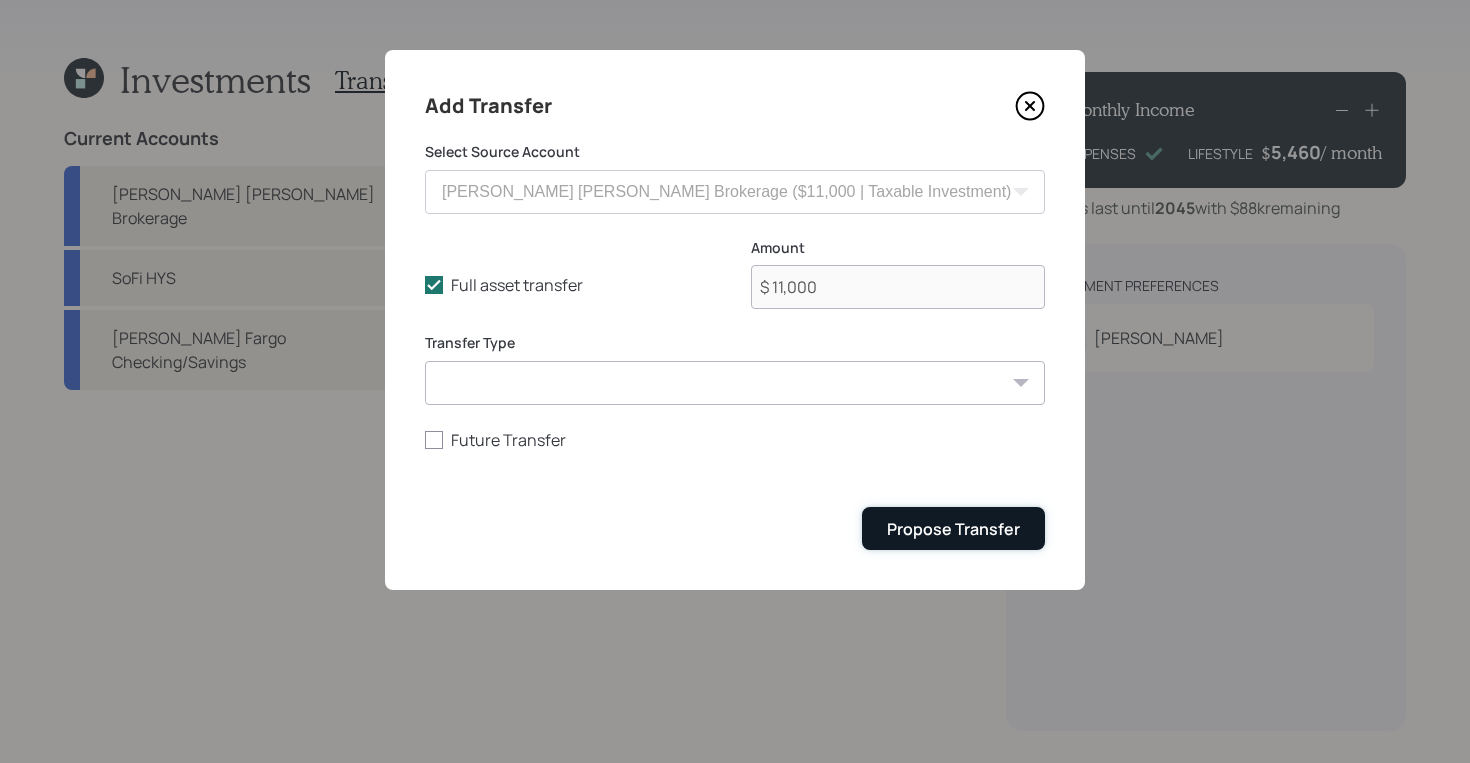 click on "Propose Transfer" at bounding box center [953, 528] 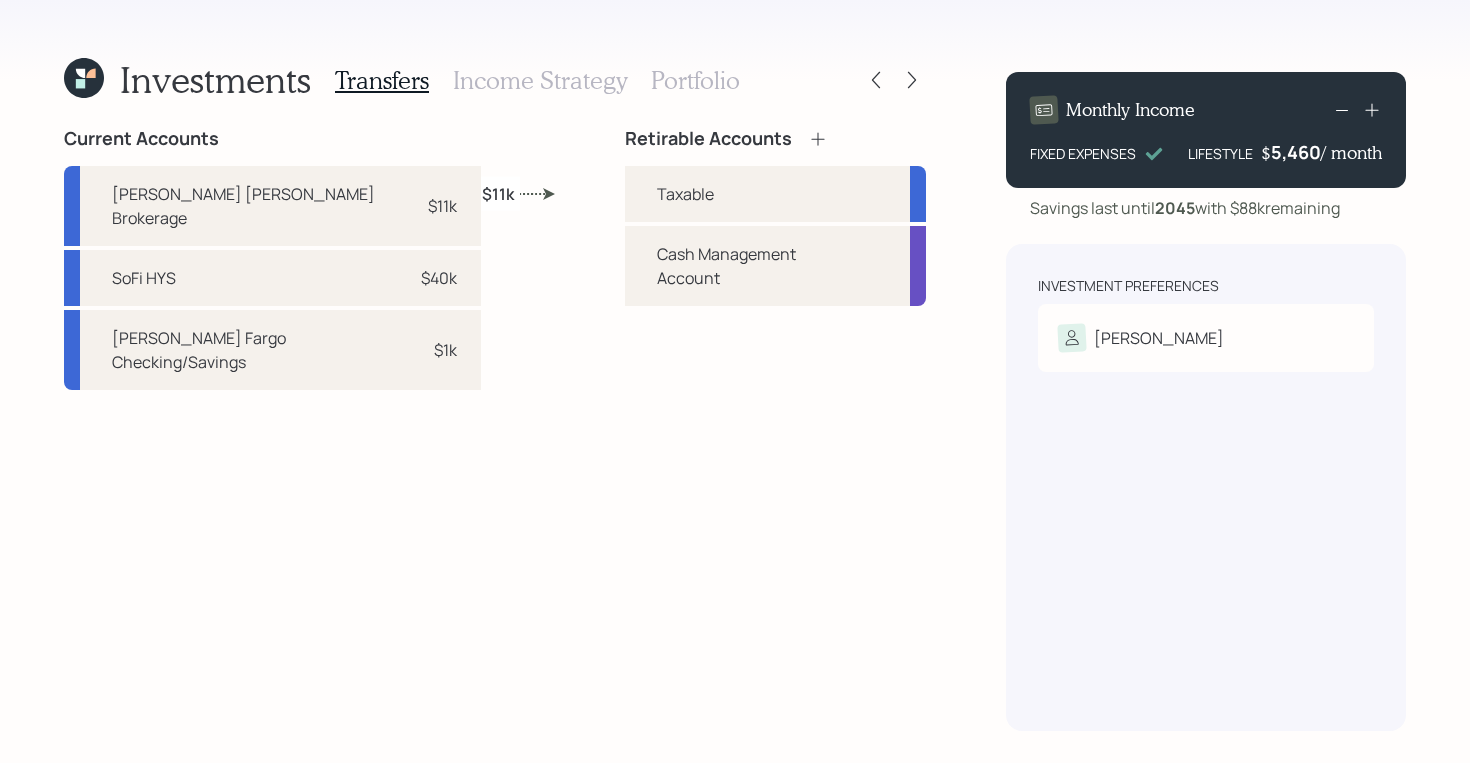 click on "Portfolio" at bounding box center [695, 80] 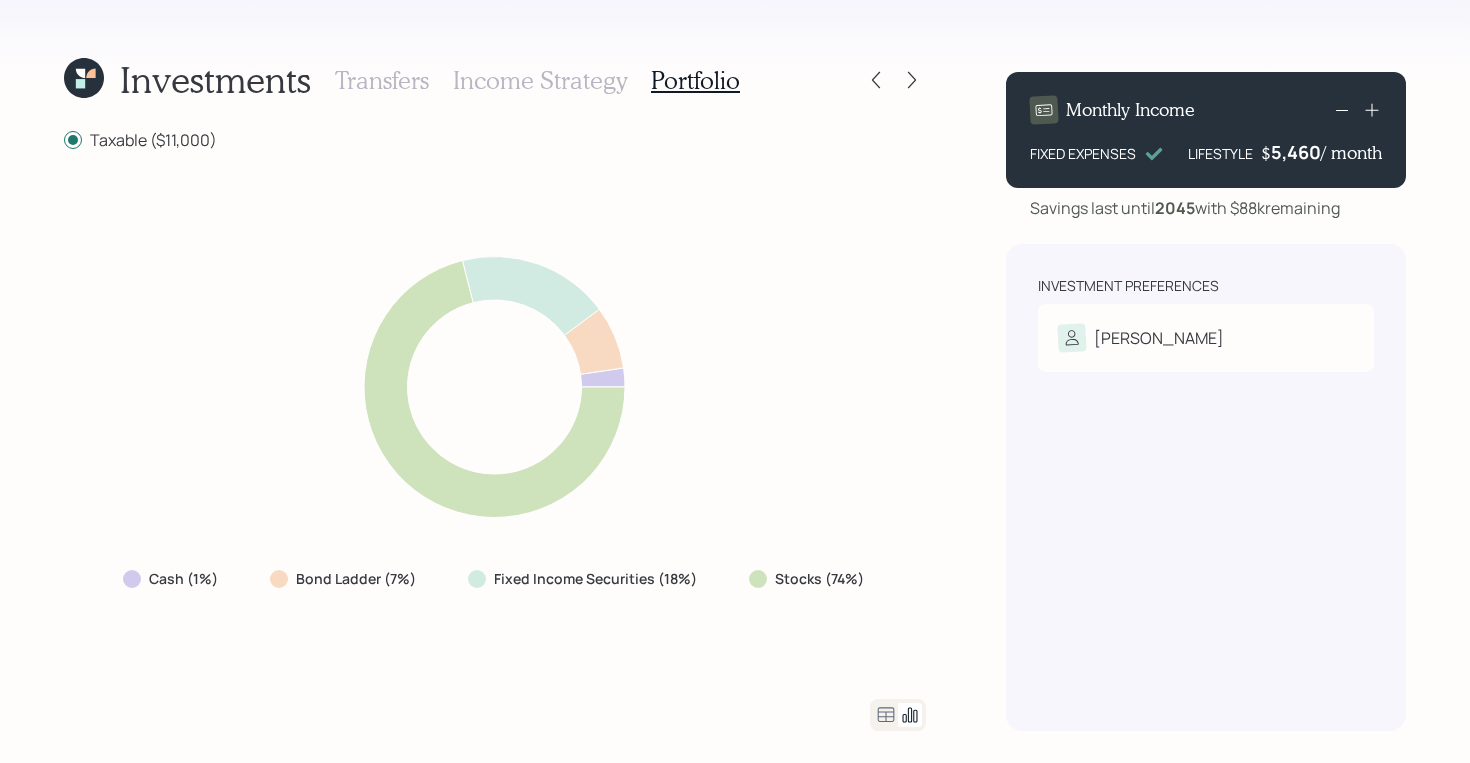 click on "Income Strategy" at bounding box center [540, 80] 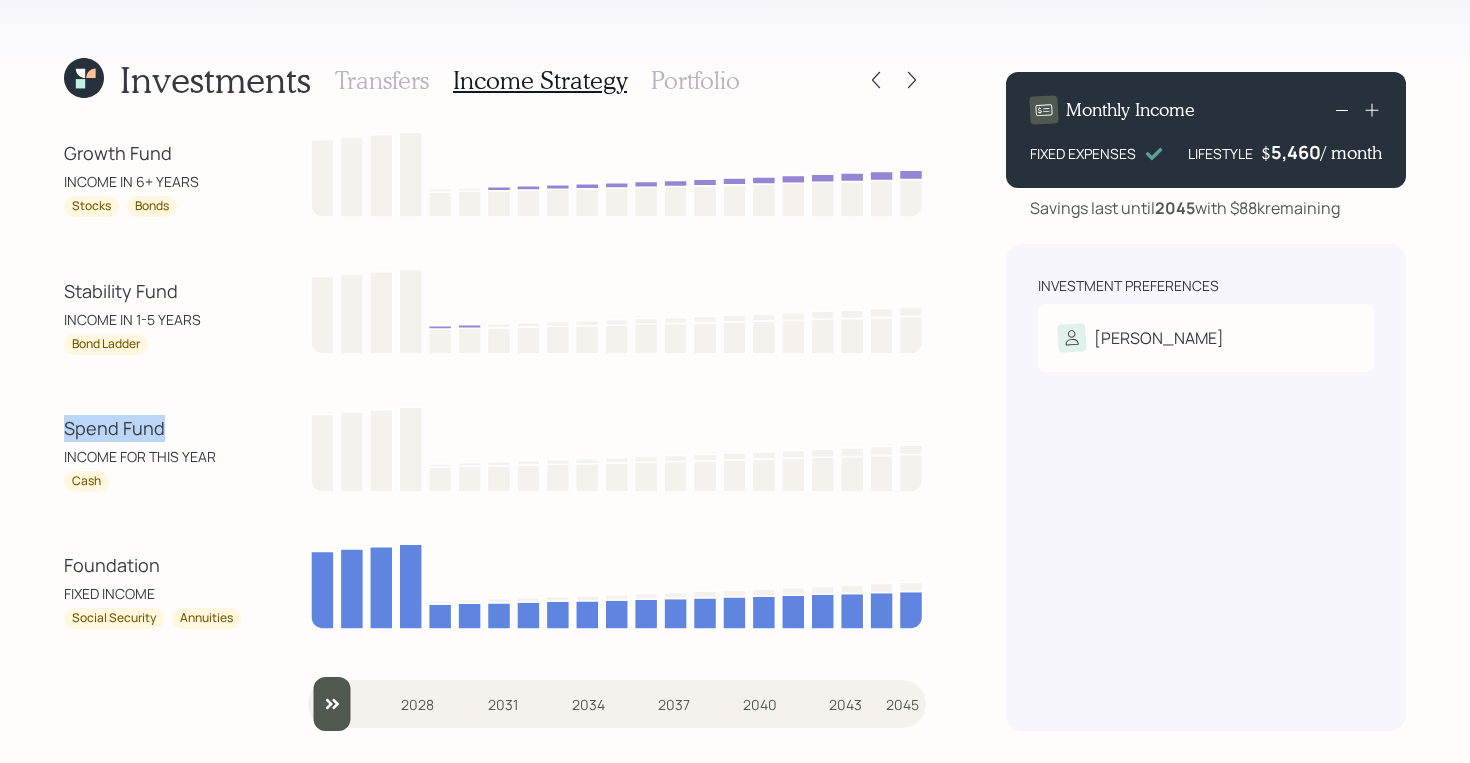 drag, startPoint x: 55, startPoint y: 428, endPoint x: 231, endPoint y: 419, distance: 176.22997 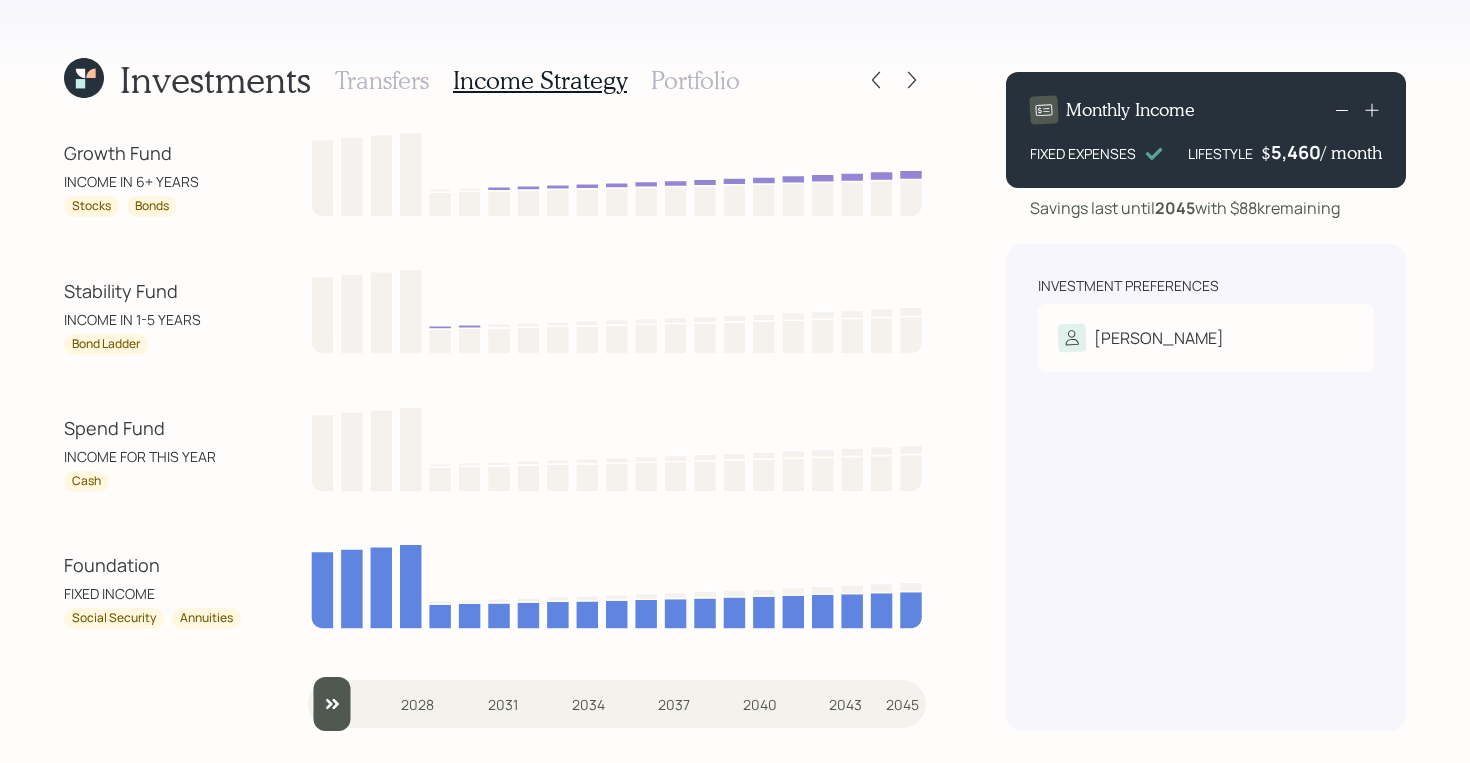 click on "Investments Transfers Income Strategy Portfolio Growth Fund INCOME IN 6+ YEARS Stocks Bonds Stability Fund INCOME IN 1-5 YEARS Bond Ladder Spend Fund INCOME FOR THIS YEAR Cash Foundation FIXED INCOME Social Security Annuities 2025 2028 2031 2034 2037 2040 2043 2045 Monthly Income FIXED EXPENSES LIFESTYLE $ 5,460  / month Savings last until  [DATE]  with   $88k  remaining Investment Preferences [PERSON_NAME] Tolerance:   Moderate" at bounding box center (735, 381) 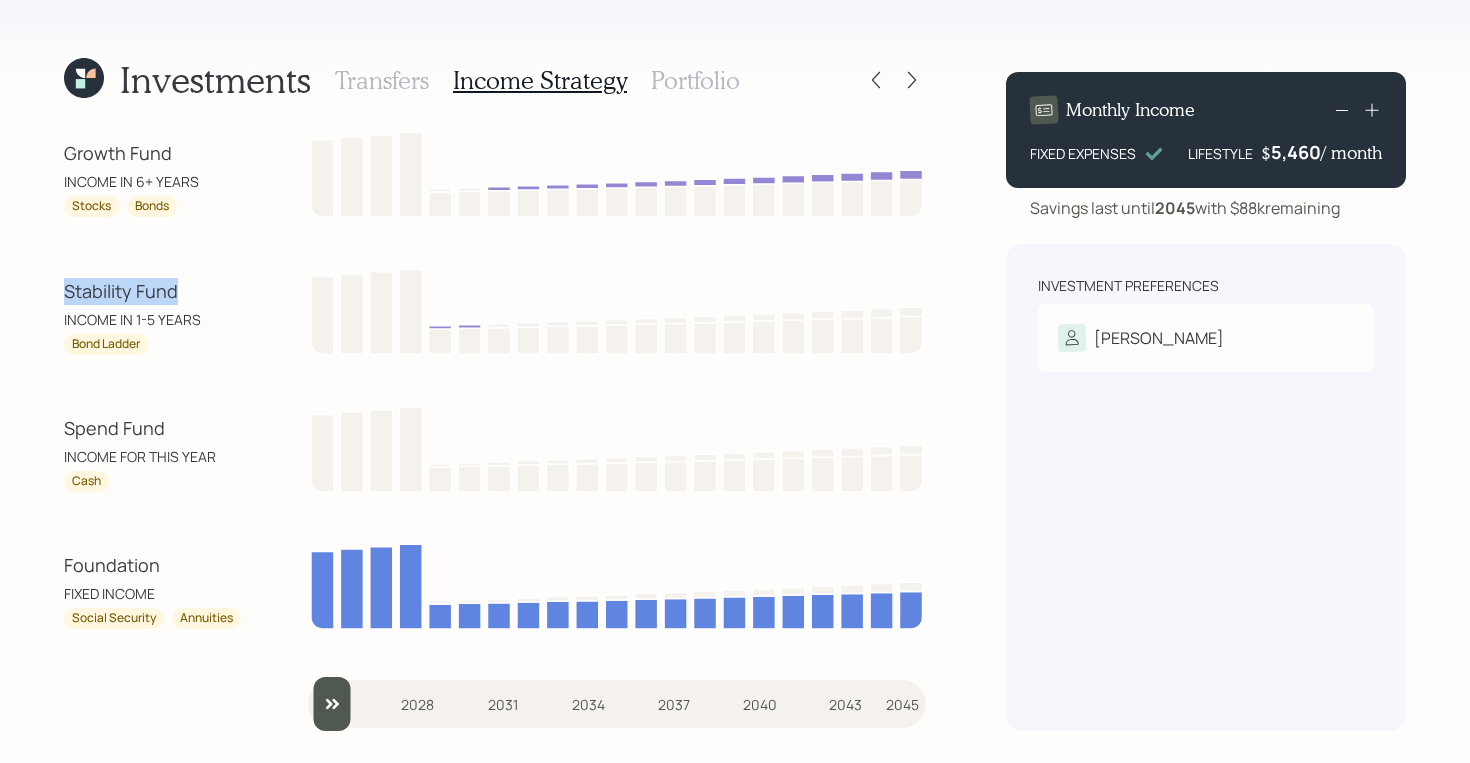 drag, startPoint x: 43, startPoint y: 288, endPoint x: 240, endPoint y: 293, distance: 197.06345 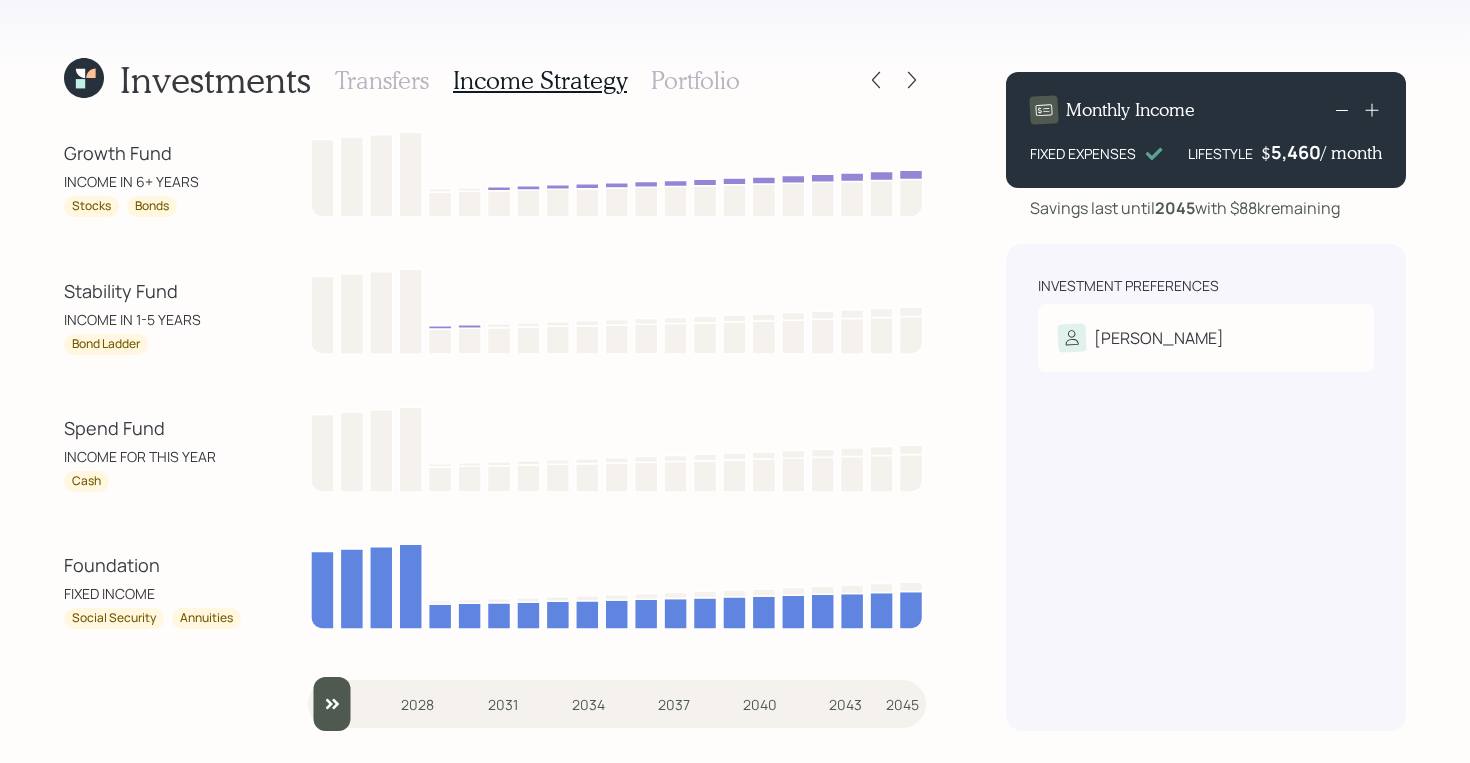 click on "Investments Transfers Income Strategy Portfolio Growth Fund INCOME IN 6+ YEARS Stocks Bonds Stability Fund INCOME IN 1-5 YEARS Bond Ladder Spend Fund INCOME FOR THIS YEAR Cash Foundation FIXED INCOME Social Security Annuities 2025 2028 2031 2034 2037 2040 2043 2045 Monthly Income FIXED EXPENSES LIFESTYLE $ 5,460  / month Savings last until  [DATE]  with   $88k  remaining Investment Preferences [PERSON_NAME] Tolerance:   Moderate" at bounding box center [735, 381] 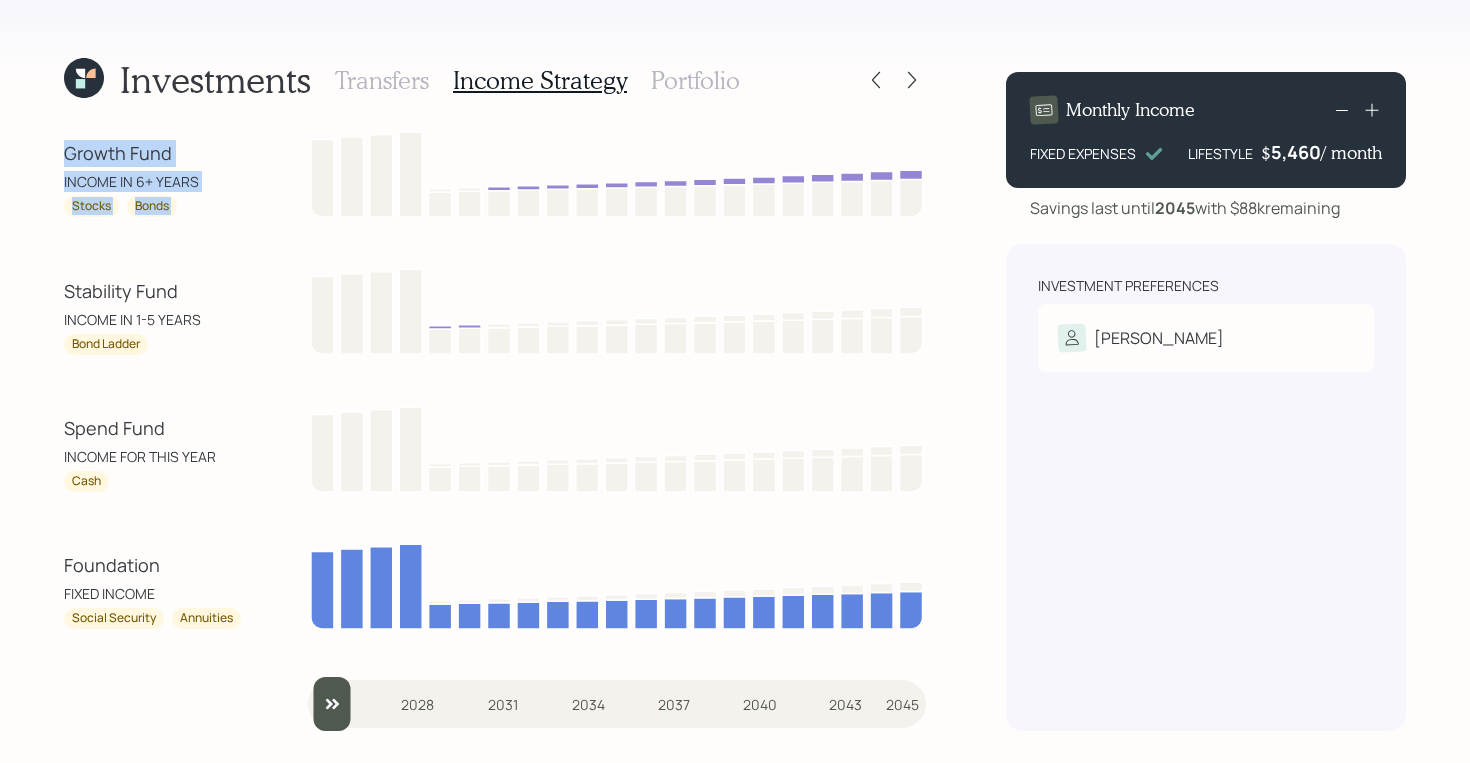 drag, startPoint x: 48, startPoint y: 145, endPoint x: 291, endPoint y: 141, distance: 243.03291 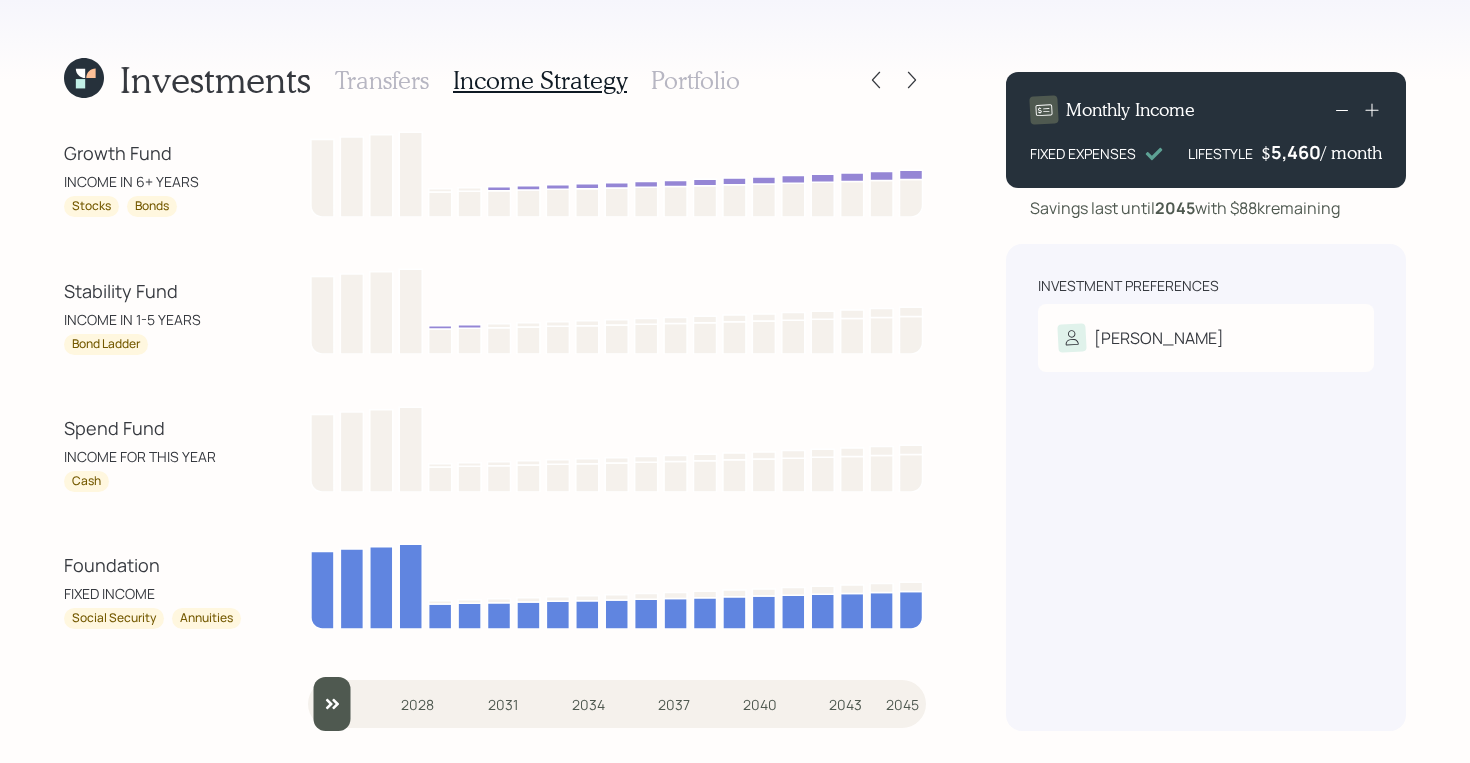 click on "Portfolio" at bounding box center [695, 80] 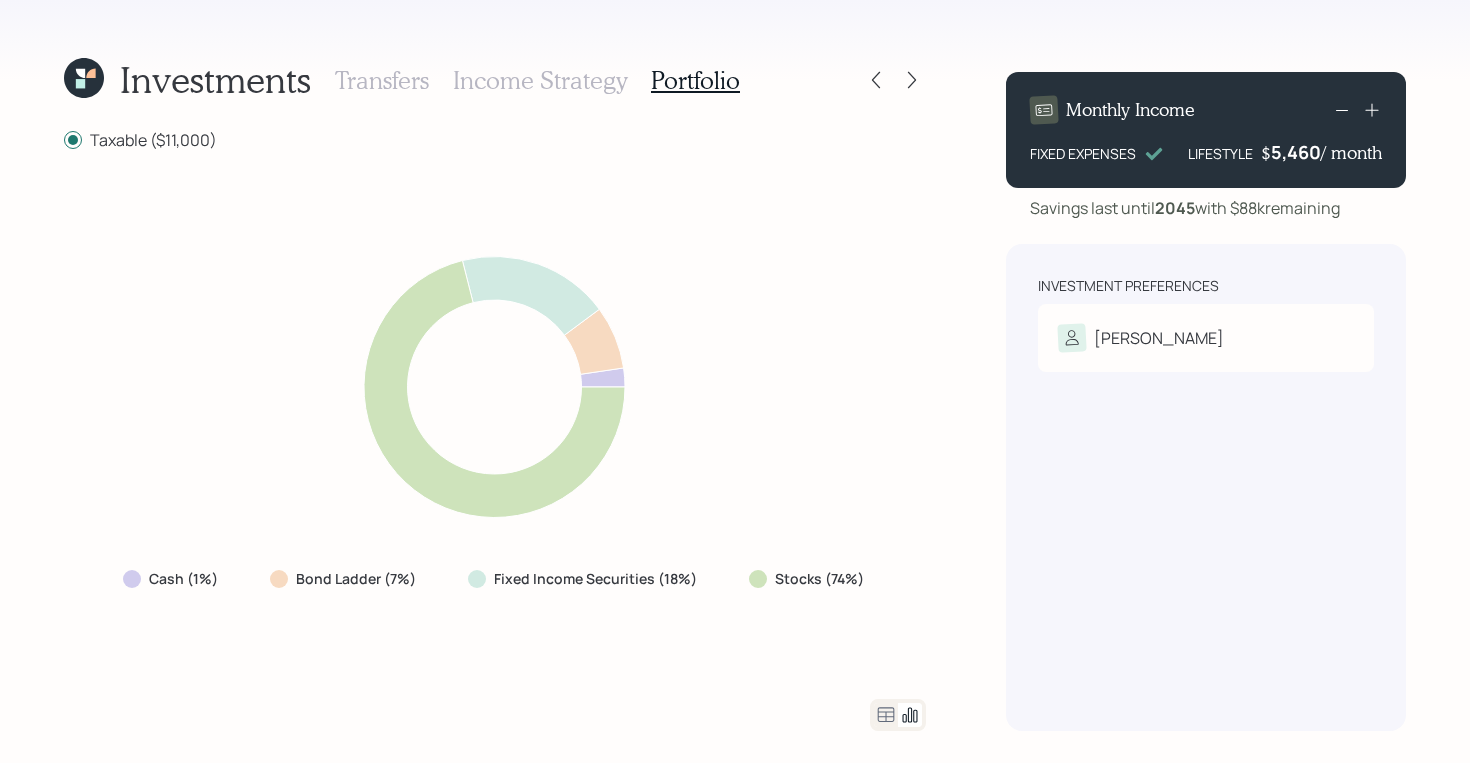 click 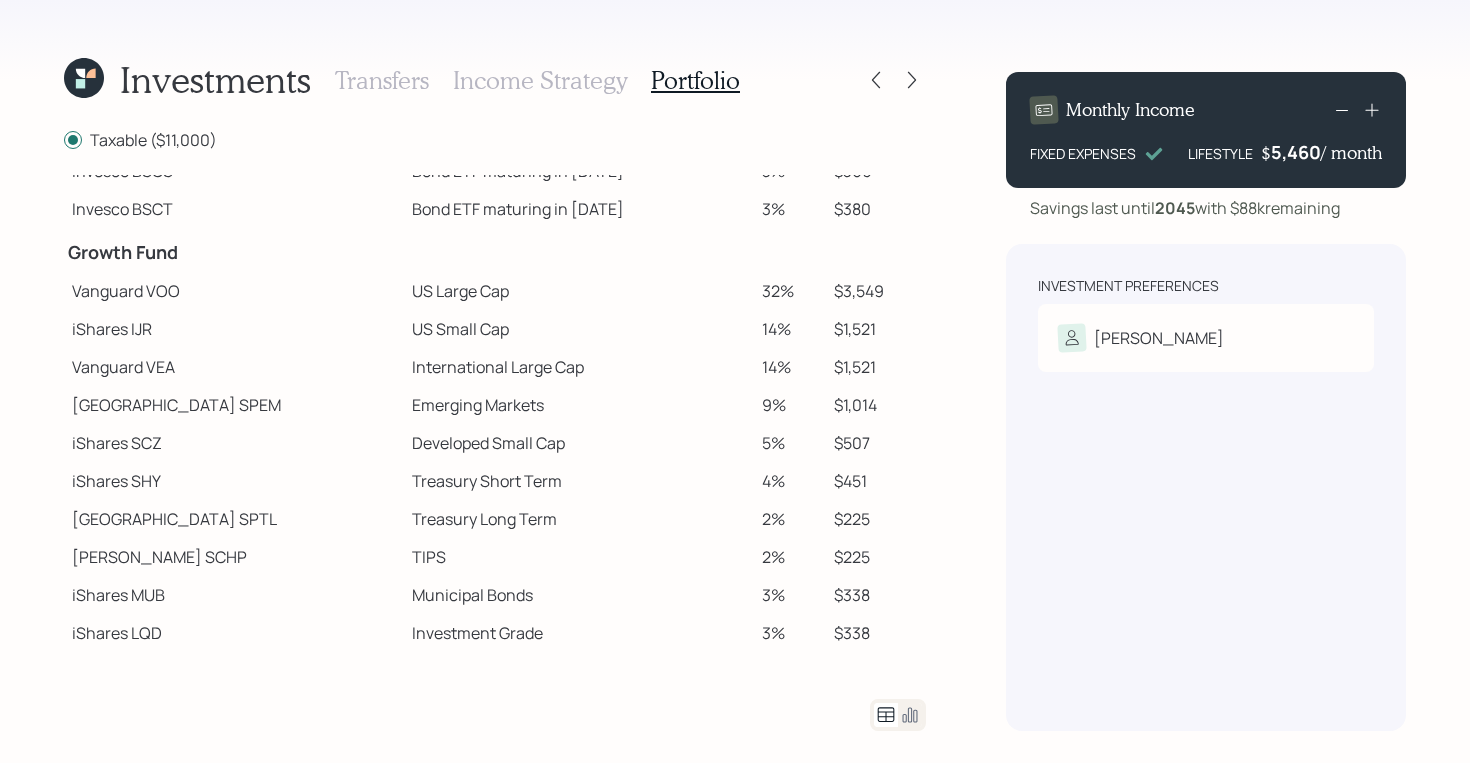 scroll, scrollTop: 263, scrollLeft: 0, axis: vertical 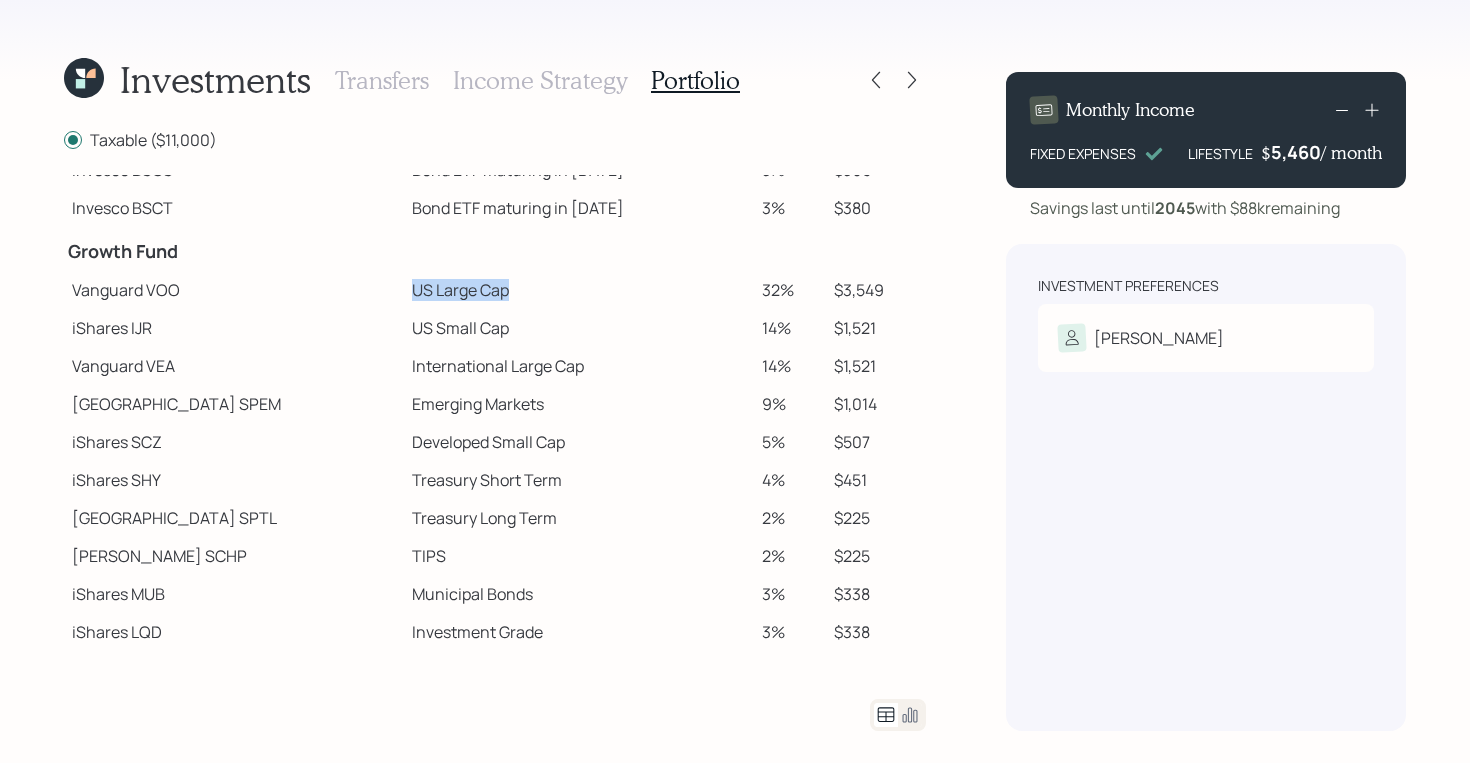 drag, startPoint x: 311, startPoint y: 289, endPoint x: 507, endPoint y: 288, distance: 196.00255 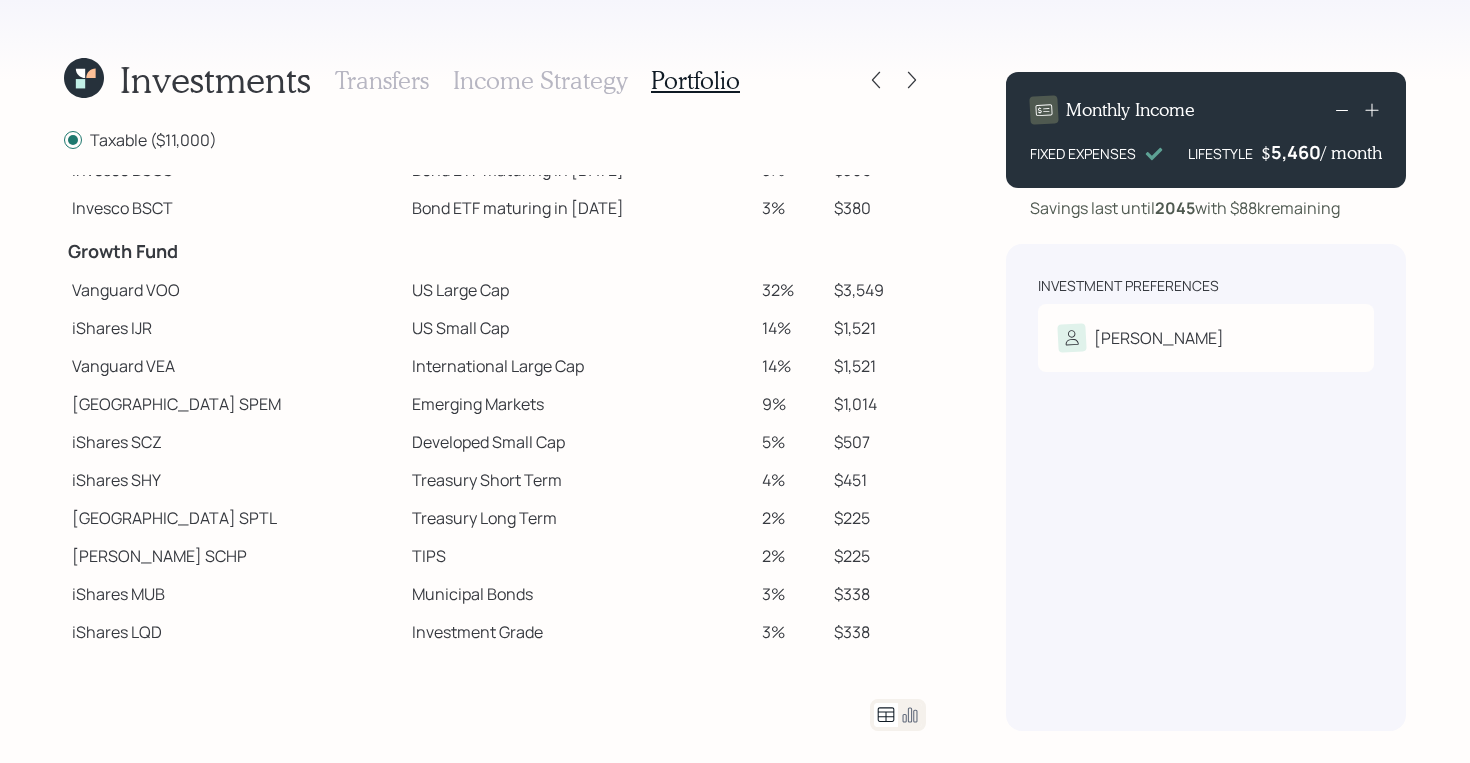 click on "US Large Cap" at bounding box center (579, 290) 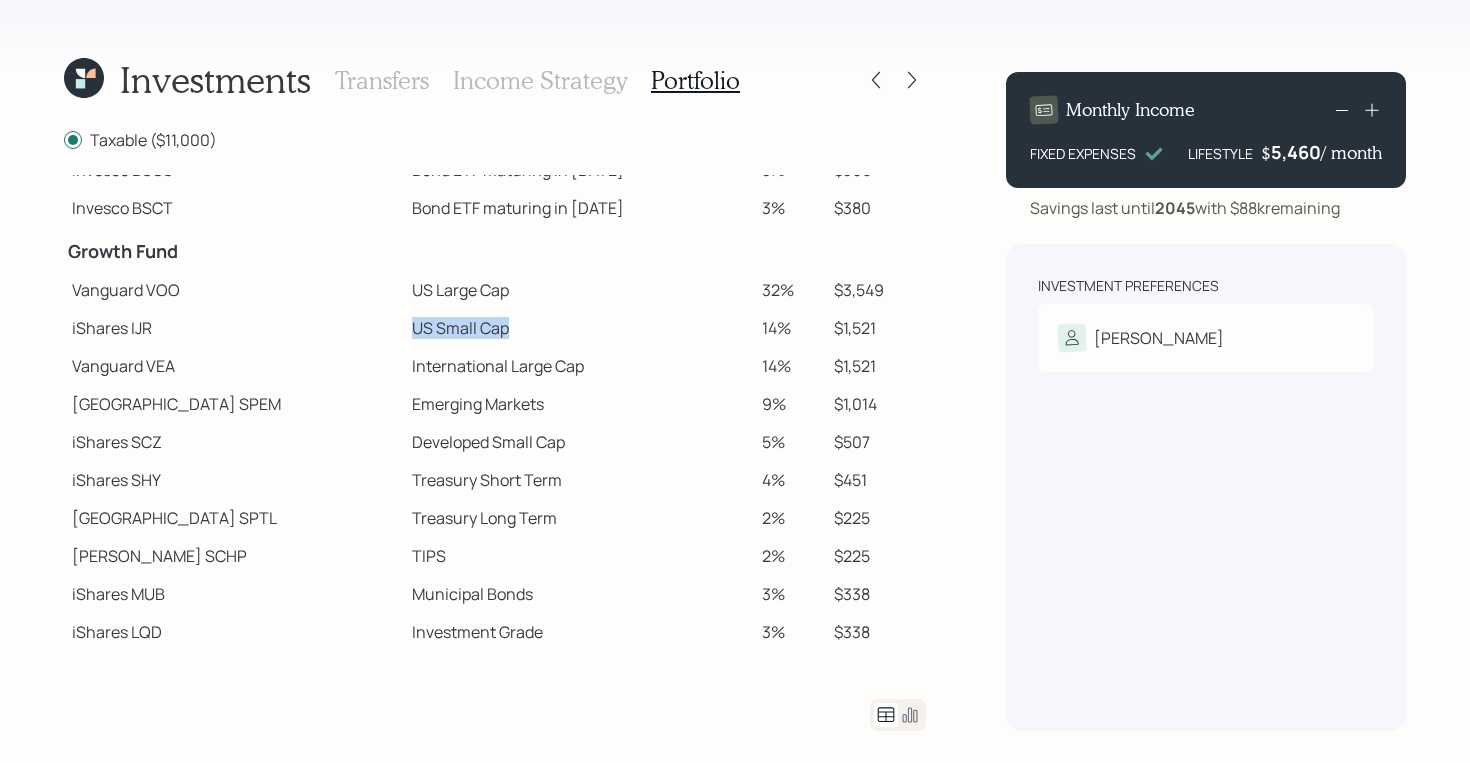 drag, startPoint x: 296, startPoint y: 333, endPoint x: 501, endPoint y: 327, distance: 205.08778 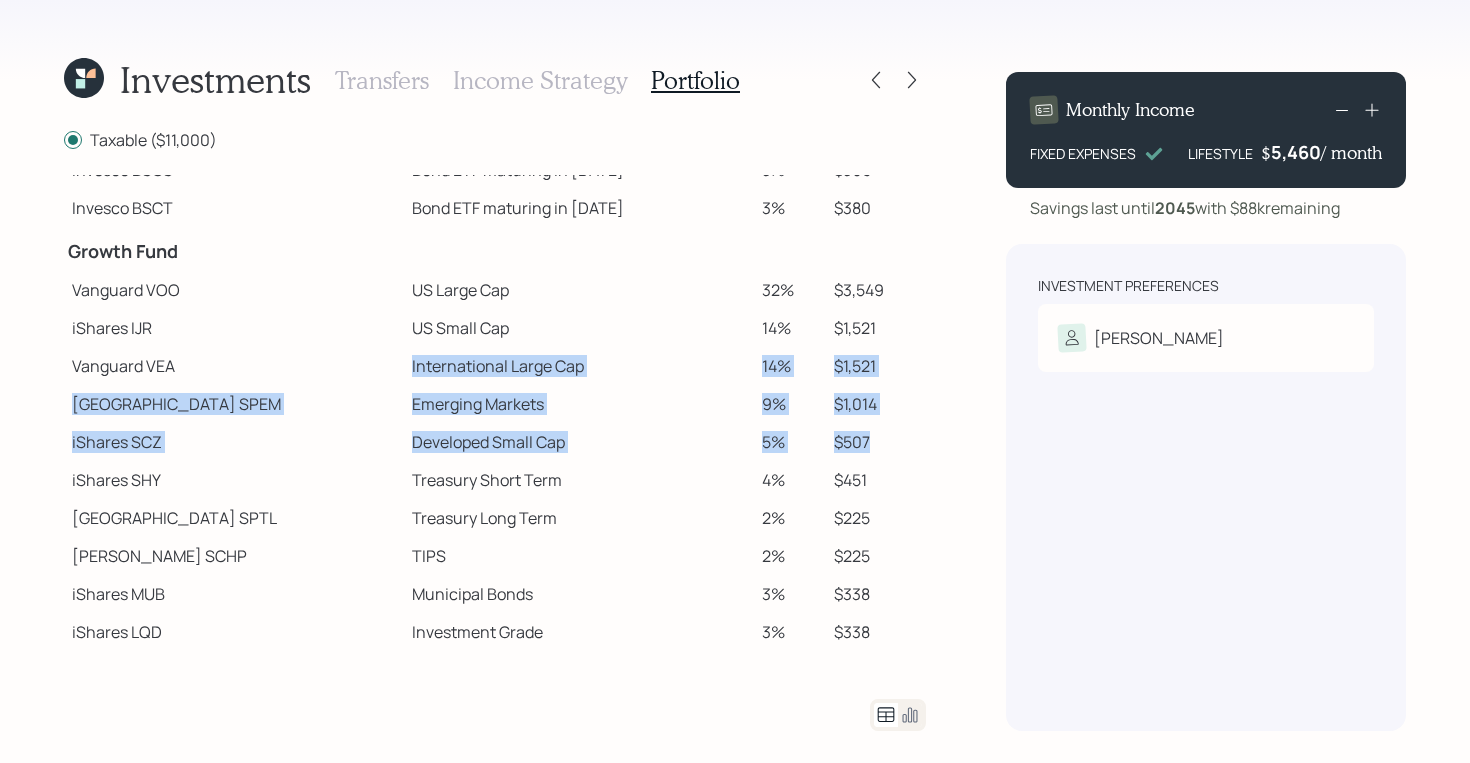 drag, startPoint x: 323, startPoint y: 365, endPoint x: 882, endPoint y: 448, distance: 565.1283 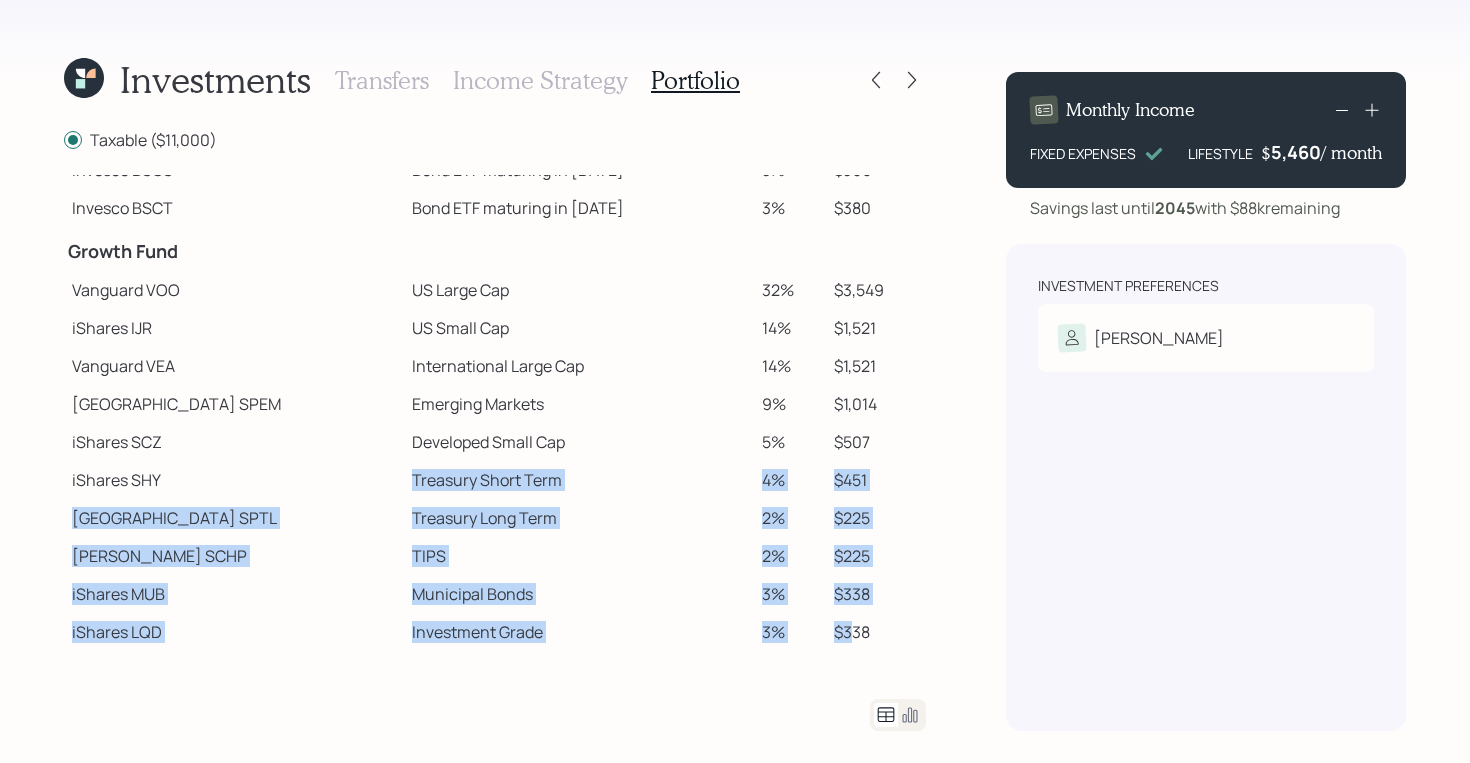scroll, scrollTop: 347, scrollLeft: 0, axis: vertical 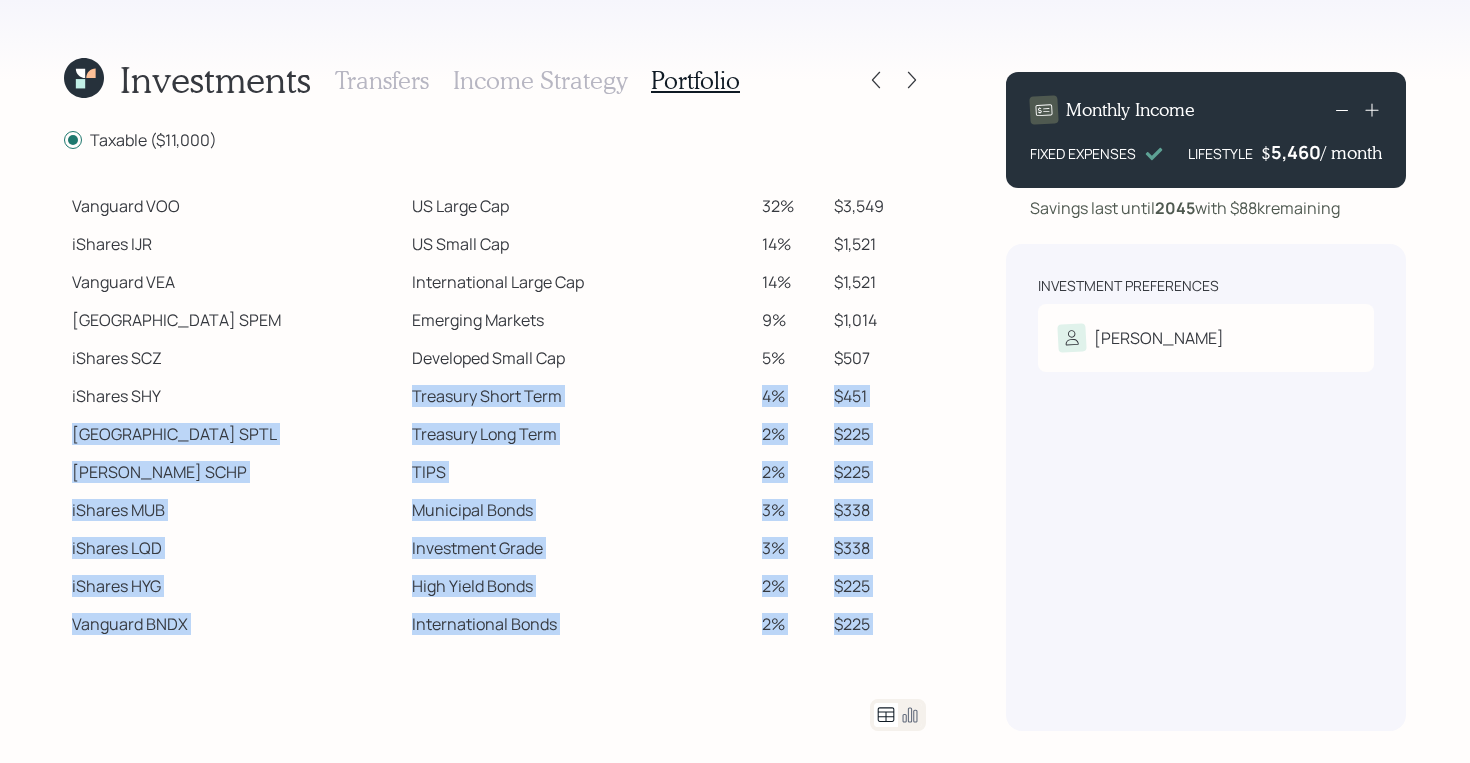 drag, startPoint x: 325, startPoint y: 477, endPoint x: 922, endPoint y: 681, distance: 630.8922 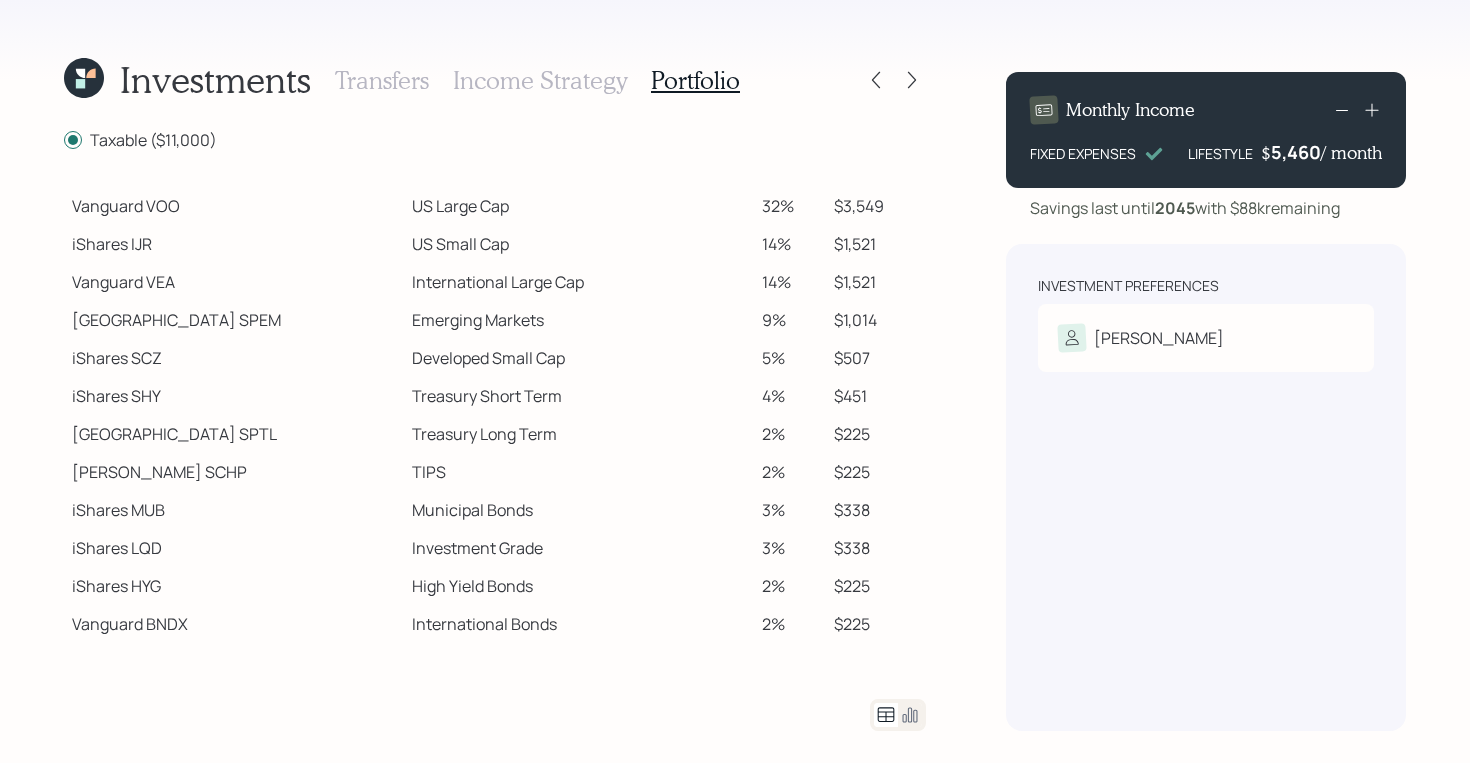 scroll, scrollTop: 239, scrollLeft: 0, axis: vertical 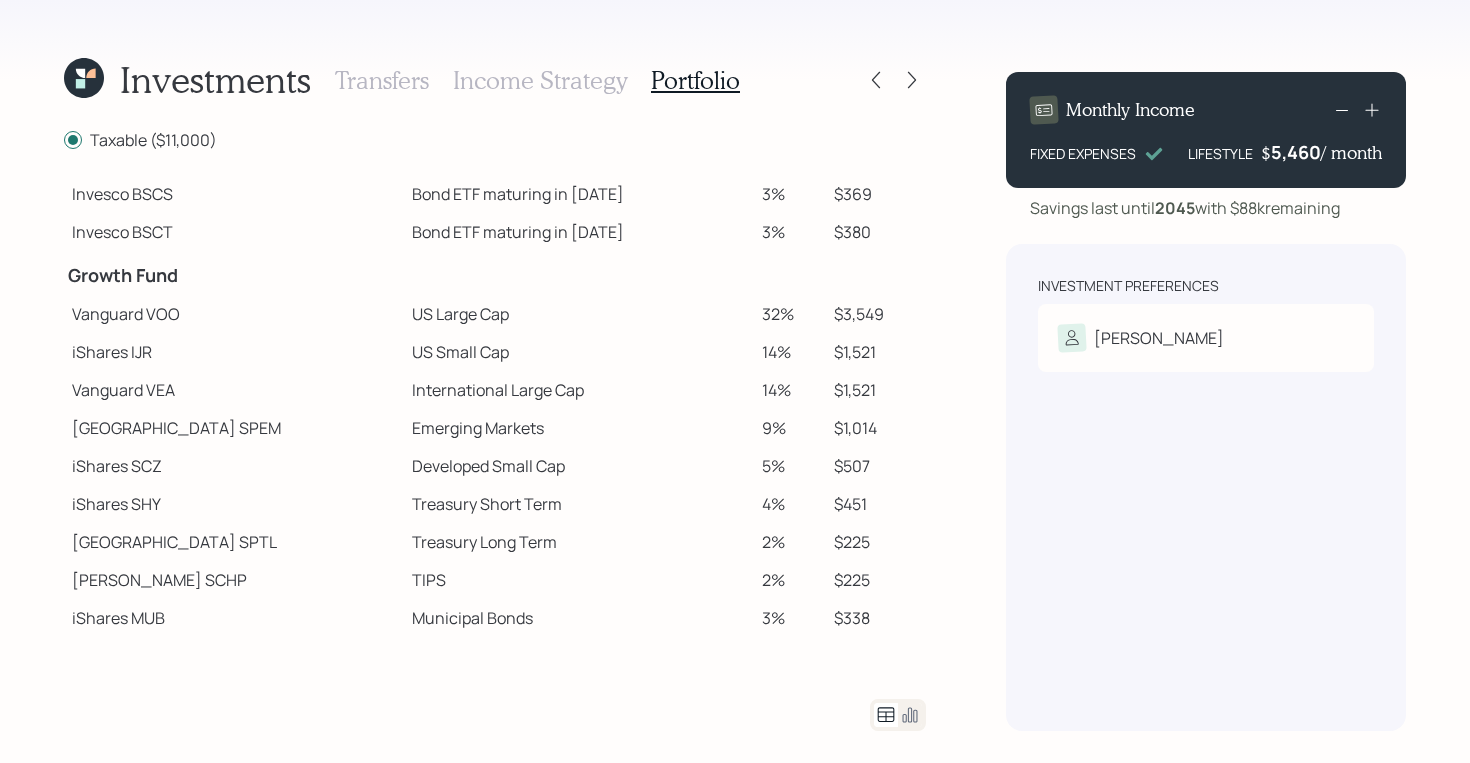 click 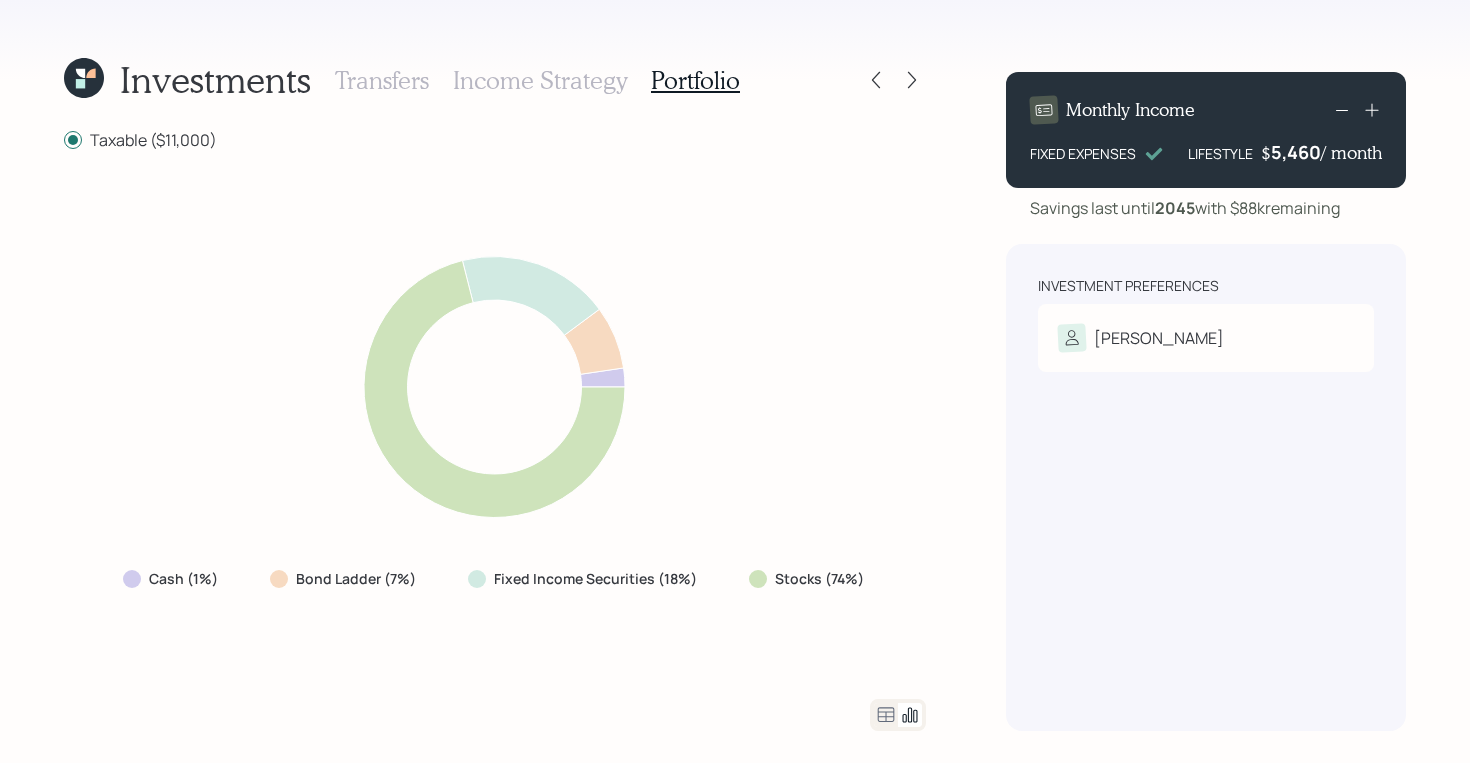 click 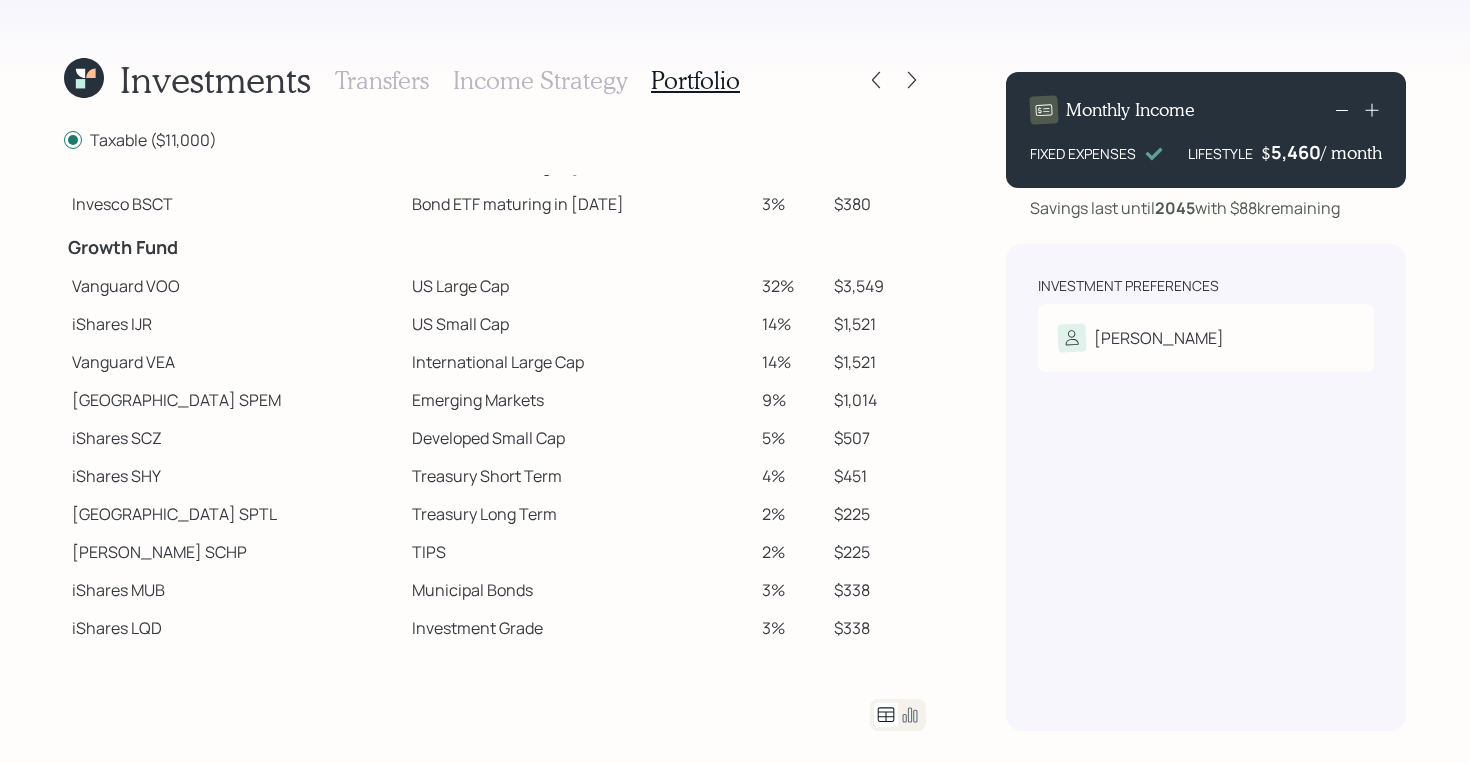 scroll, scrollTop: 267, scrollLeft: 0, axis: vertical 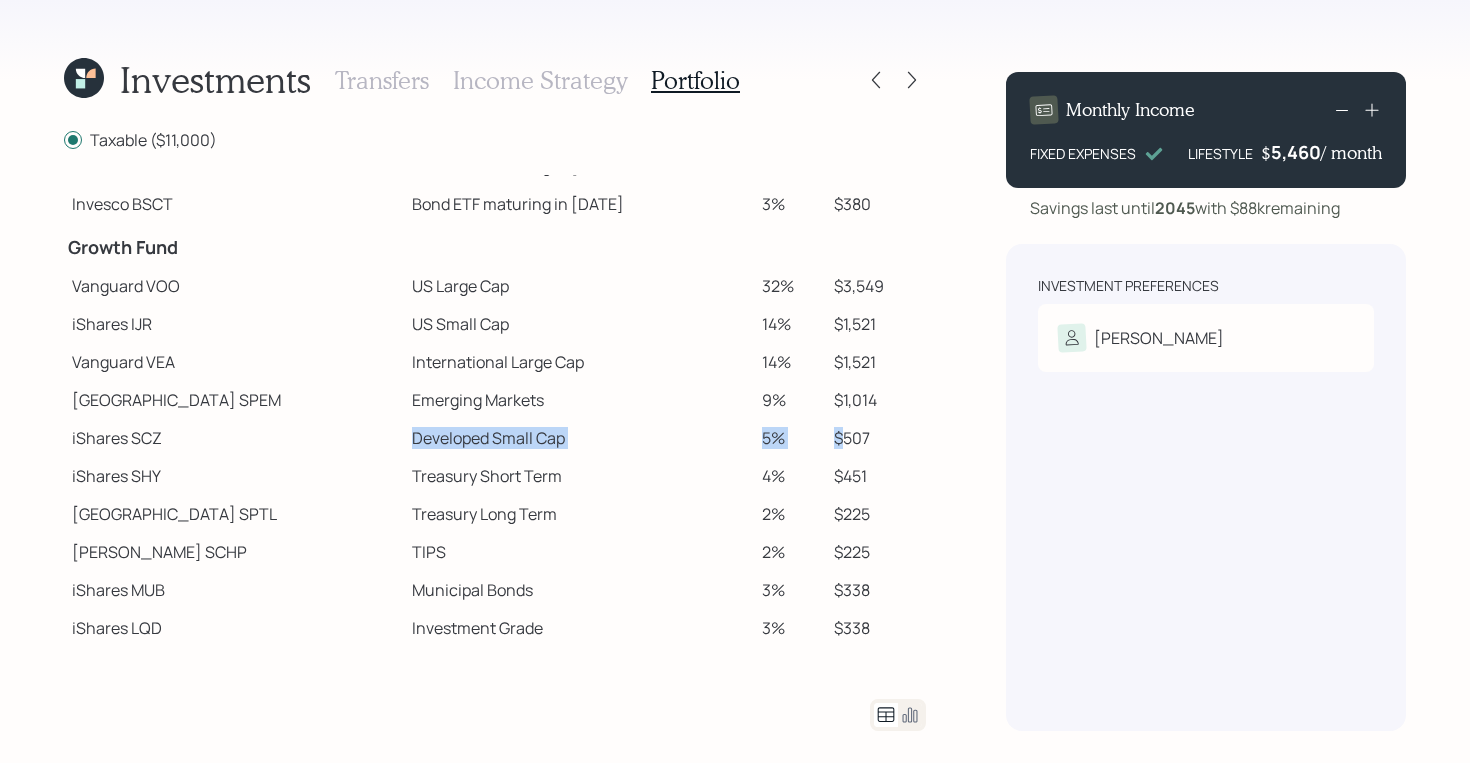 drag, startPoint x: 326, startPoint y: 439, endPoint x: 834, endPoint y: 434, distance: 508.0246 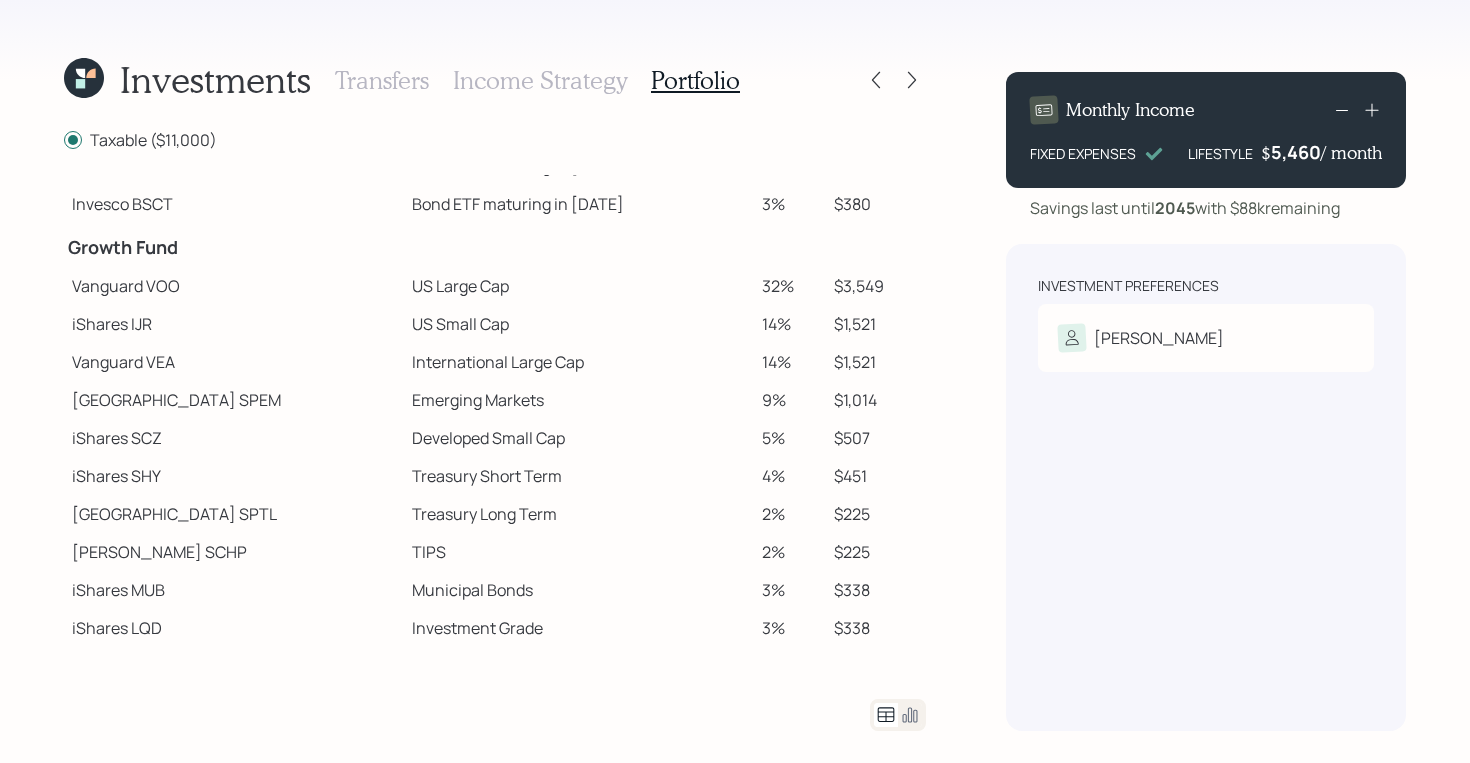 click on "$507" at bounding box center [876, 438] 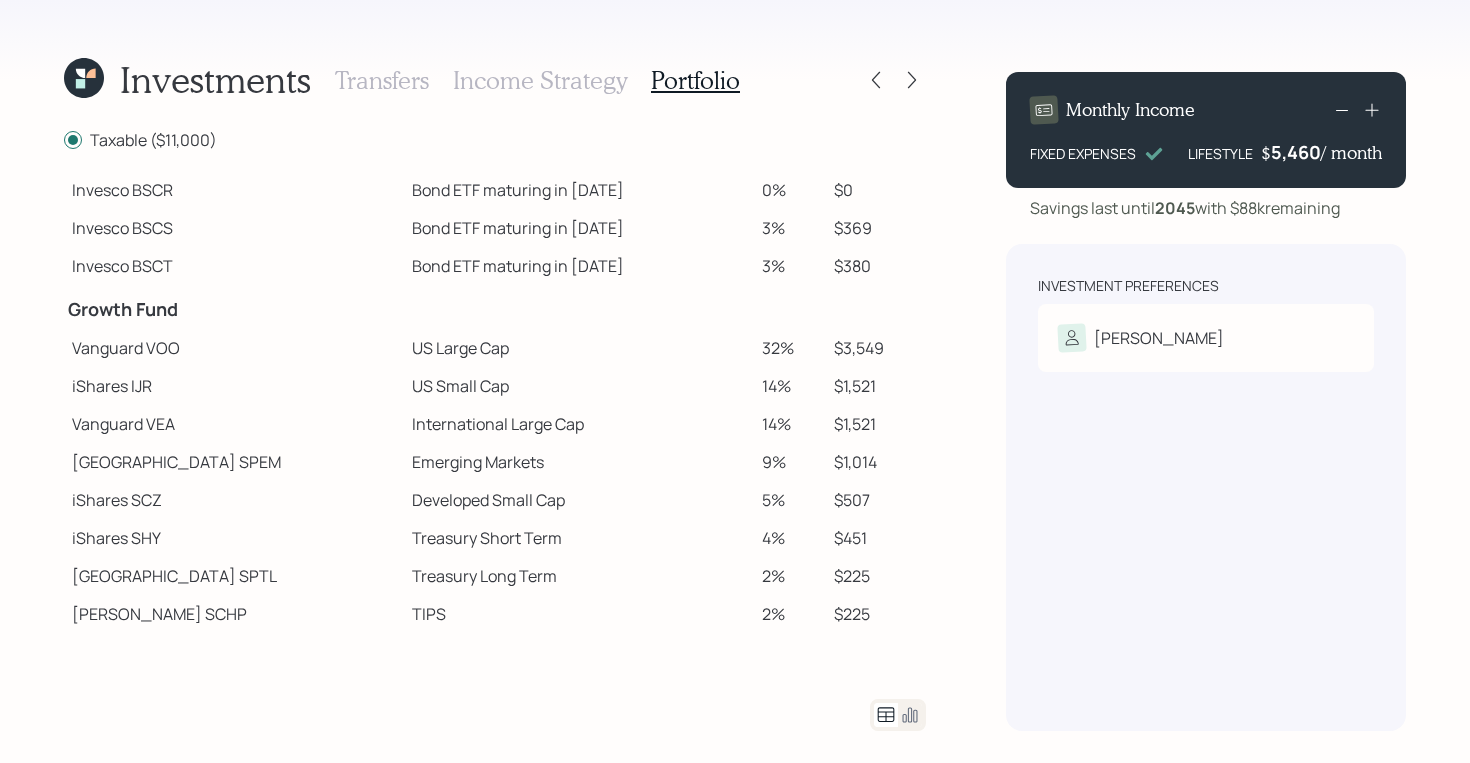 scroll, scrollTop: 208, scrollLeft: 0, axis: vertical 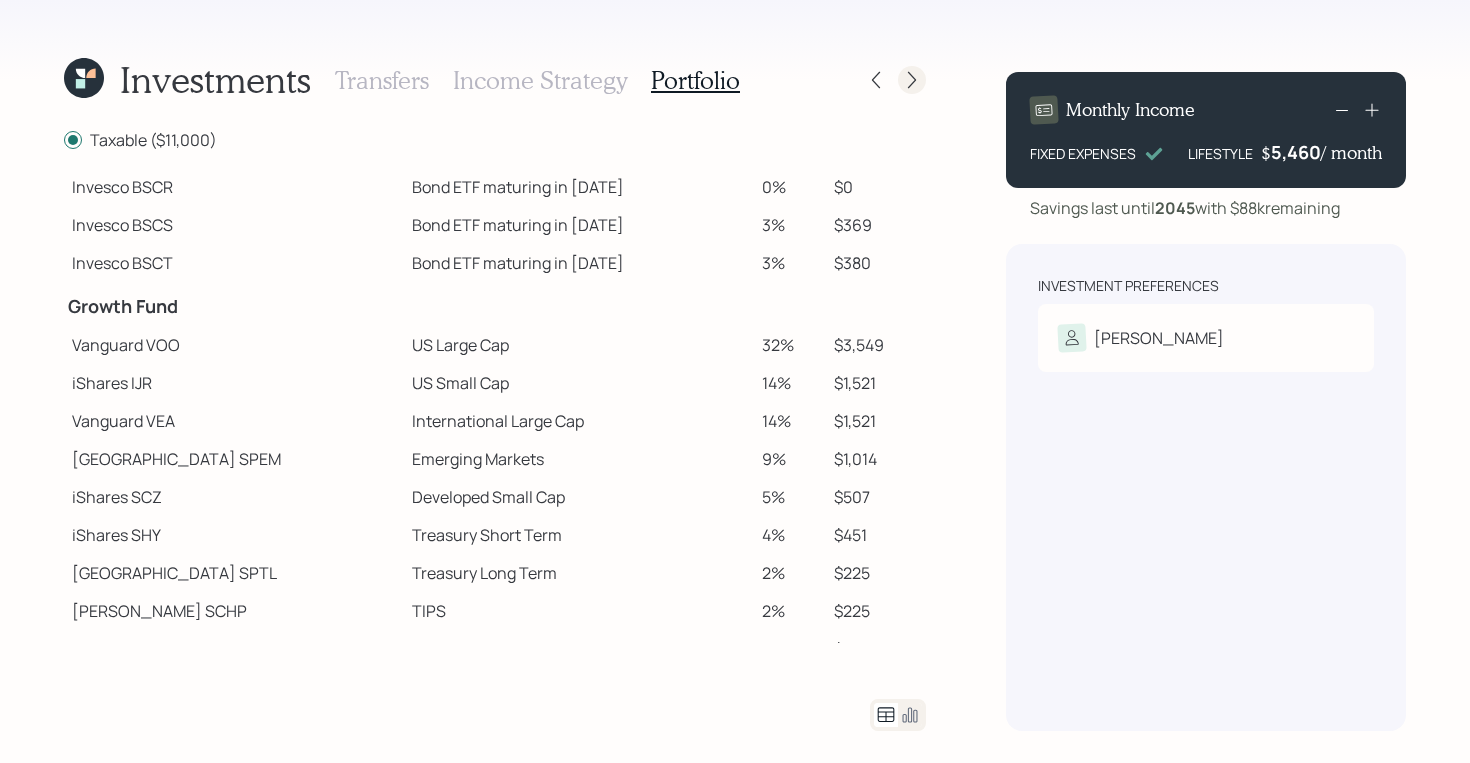 click 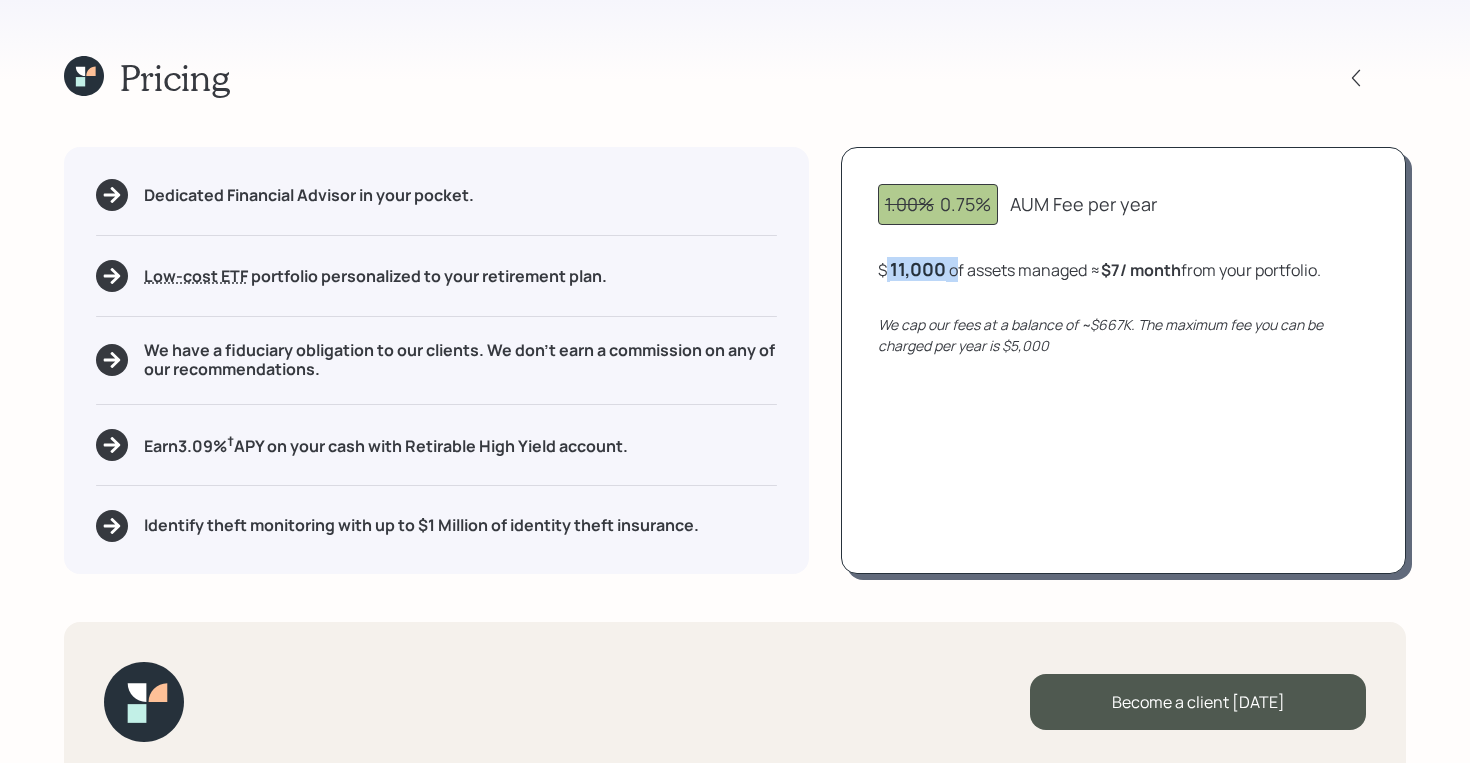drag, startPoint x: 887, startPoint y: 279, endPoint x: 956, endPoint y: 270, distance: 69.58448 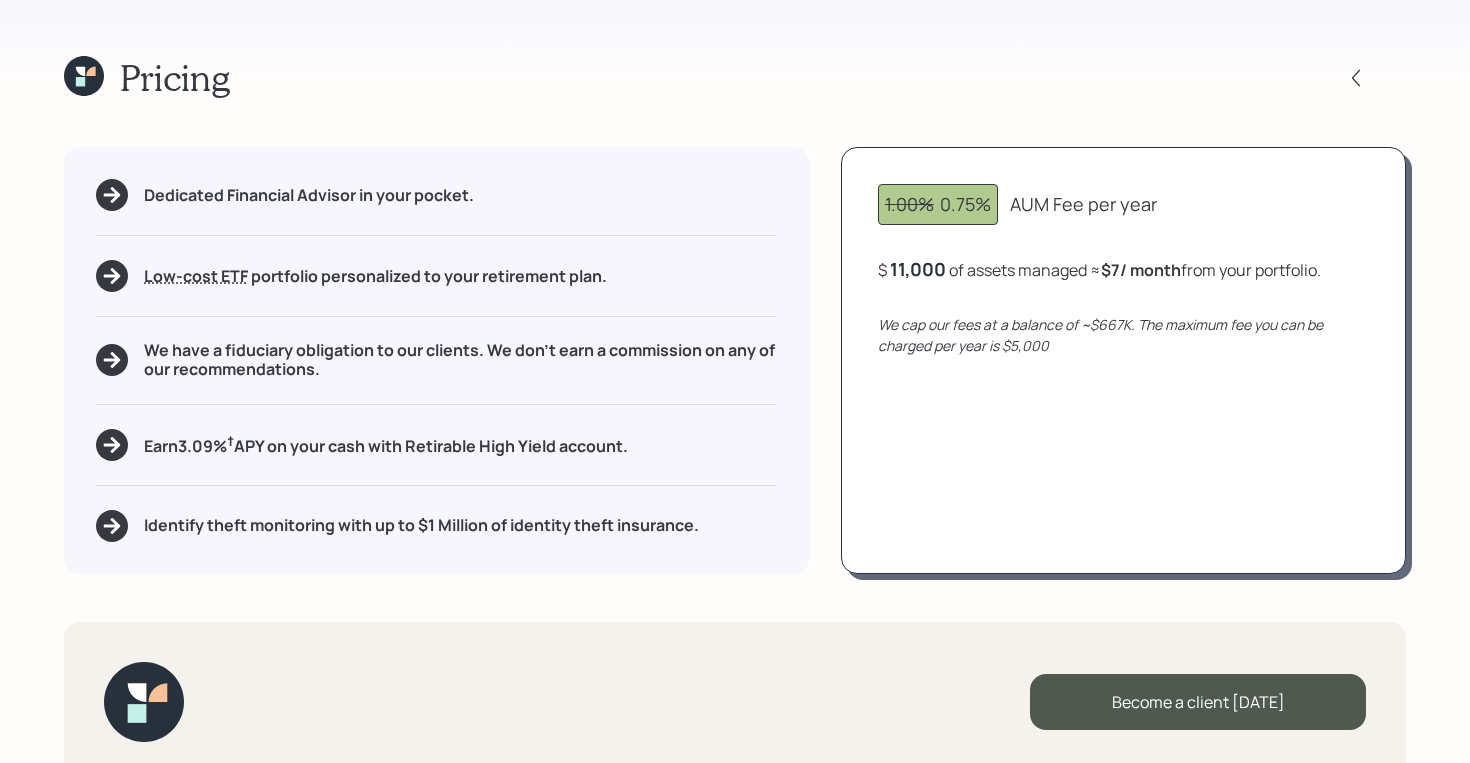 click on "$   11,000   of assets managed ≈  $7  / month  from your portfolio ." at bounding box center (1099, 269) 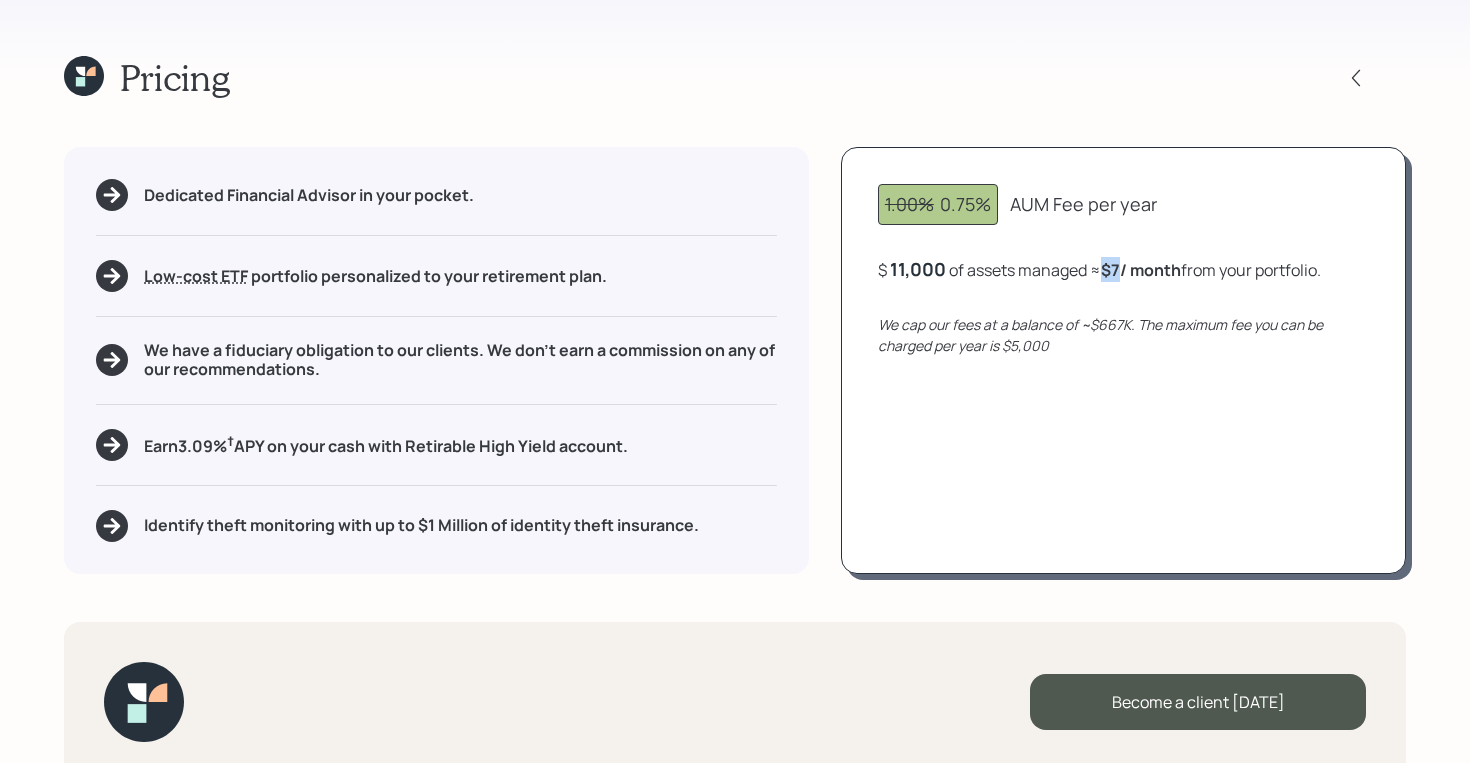 drag, startPoint x: 1108, startPoint y: 275, endPoint x: 1126, endPoint y: 275, distance: 18 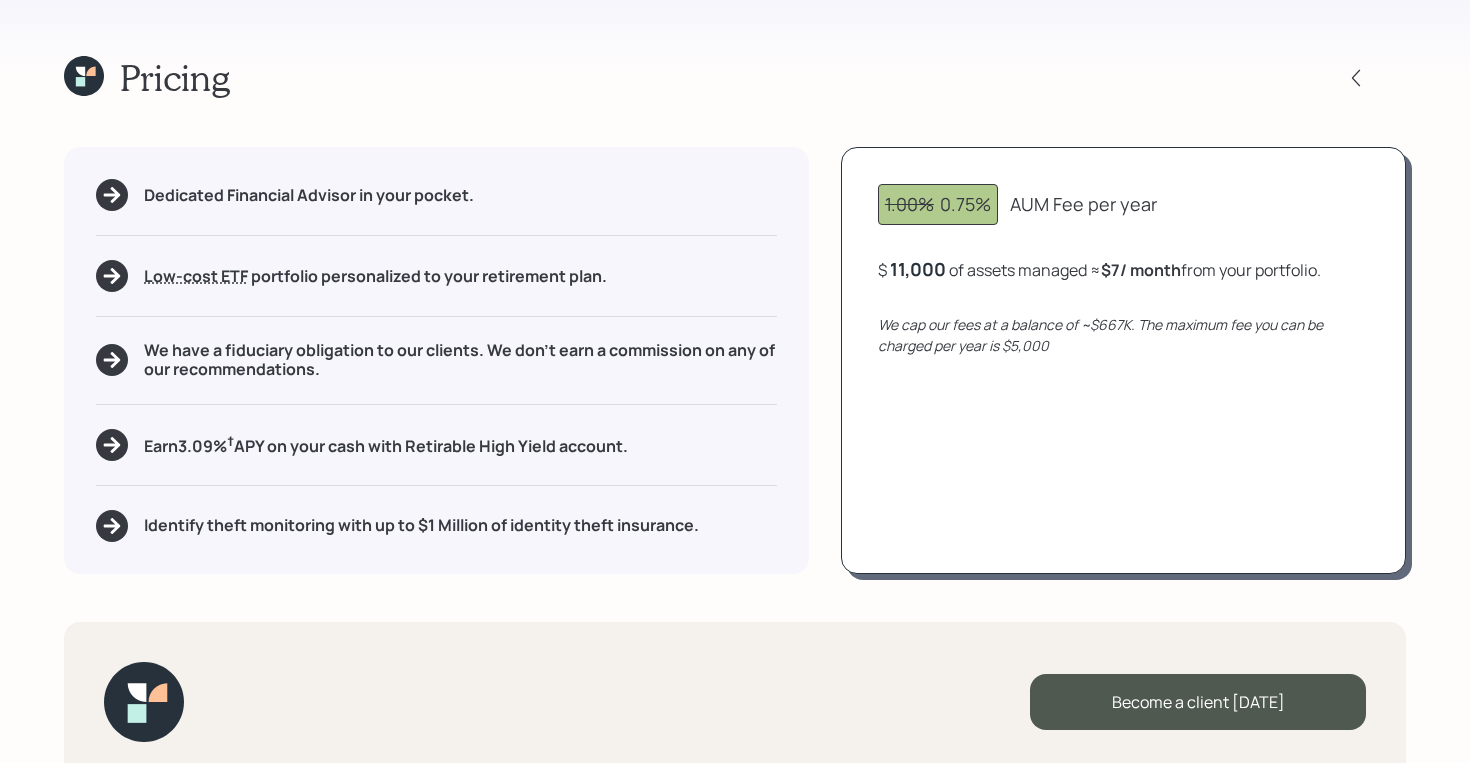 click on "1.00% 0.75% AUM Fee per year $   11,000   of assets managed ≈  $7  / month  from your portfolio . We cap our fees at a balance of ~$667K. The maximum fee you can be charged per year is $5,000" at bounding box center (1123, 360) 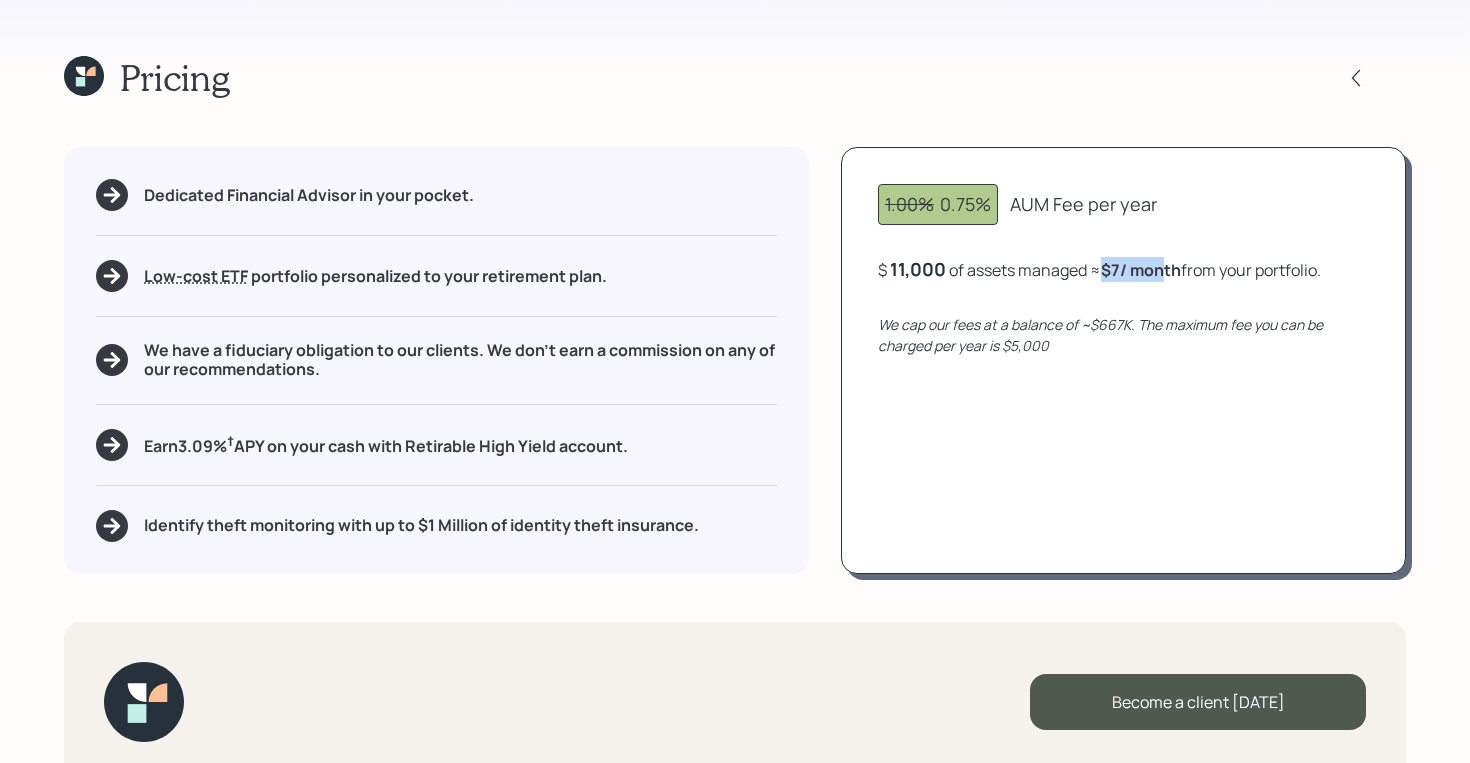 drag, startPoint x: 1106, startPoint y: 271, endPoint x: 1164, endPoint y: 269, distance: 58.034473 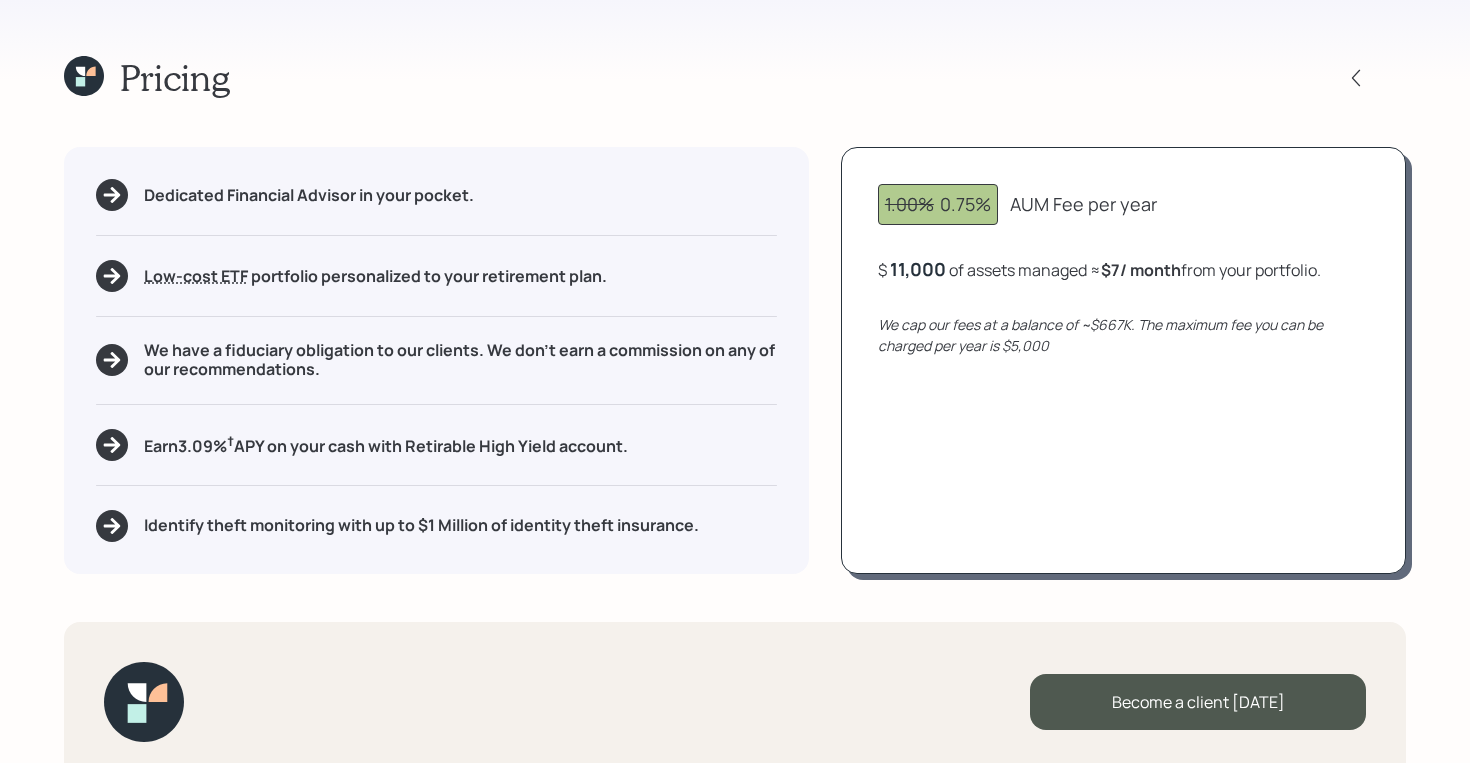 click on "1.00% 0.75% AUM Fee per year $   11,000   of assets managed ≈  $7  / month  from your portfolio . We cap our fees at a balance of ~$667K. The maximum fee you can be charged per year is $5,000" at bounding box center (1123, 360) 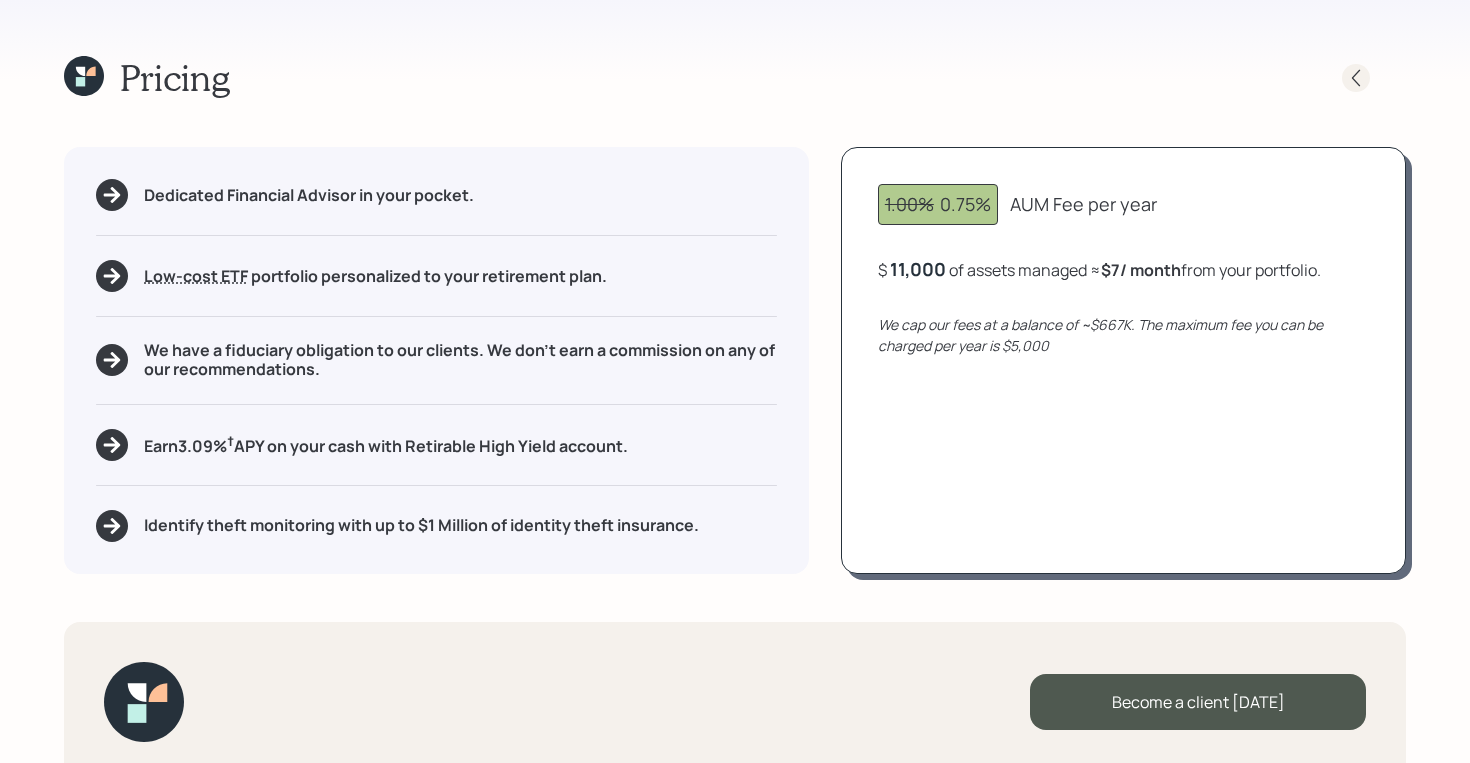 click 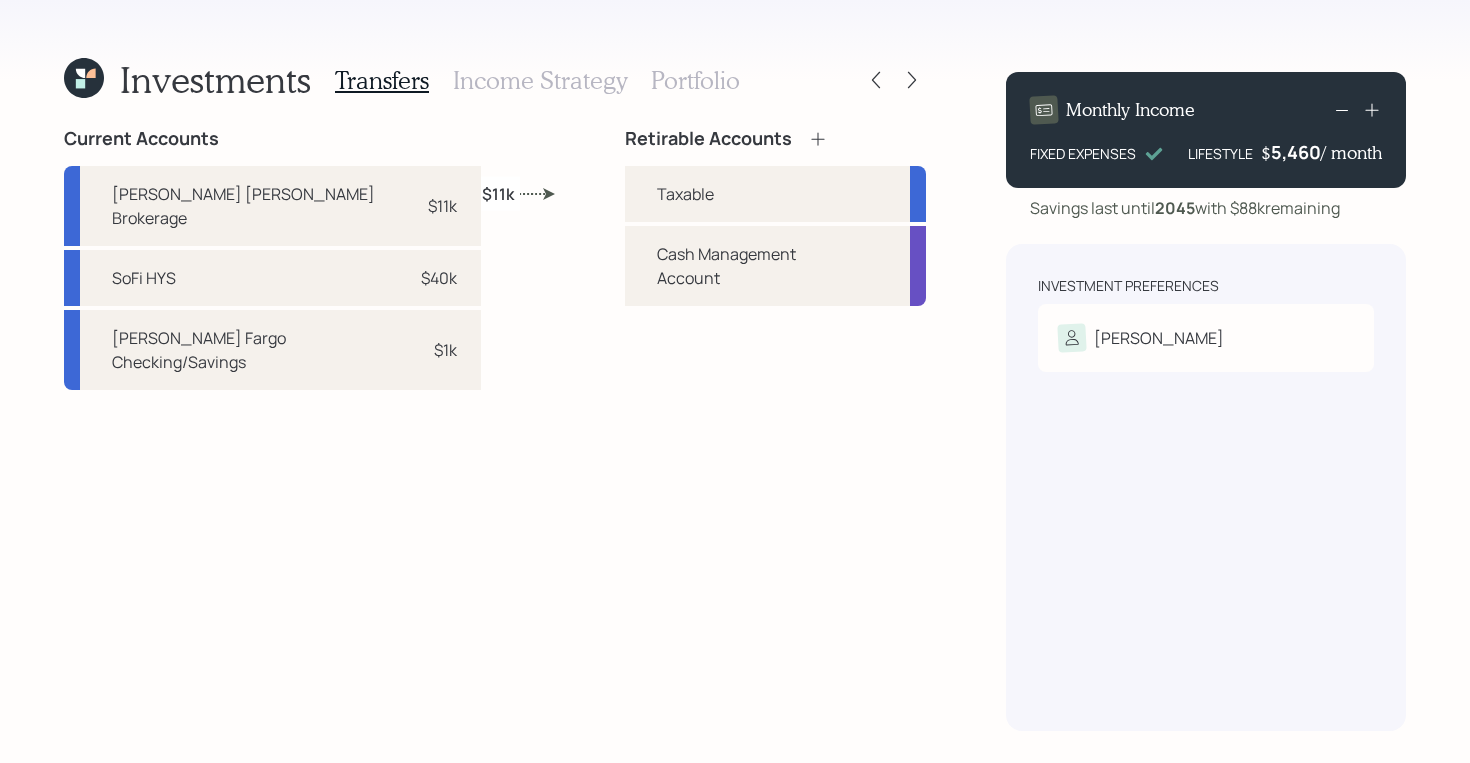 click on "Portfolio" at bounding box center [695, 80] 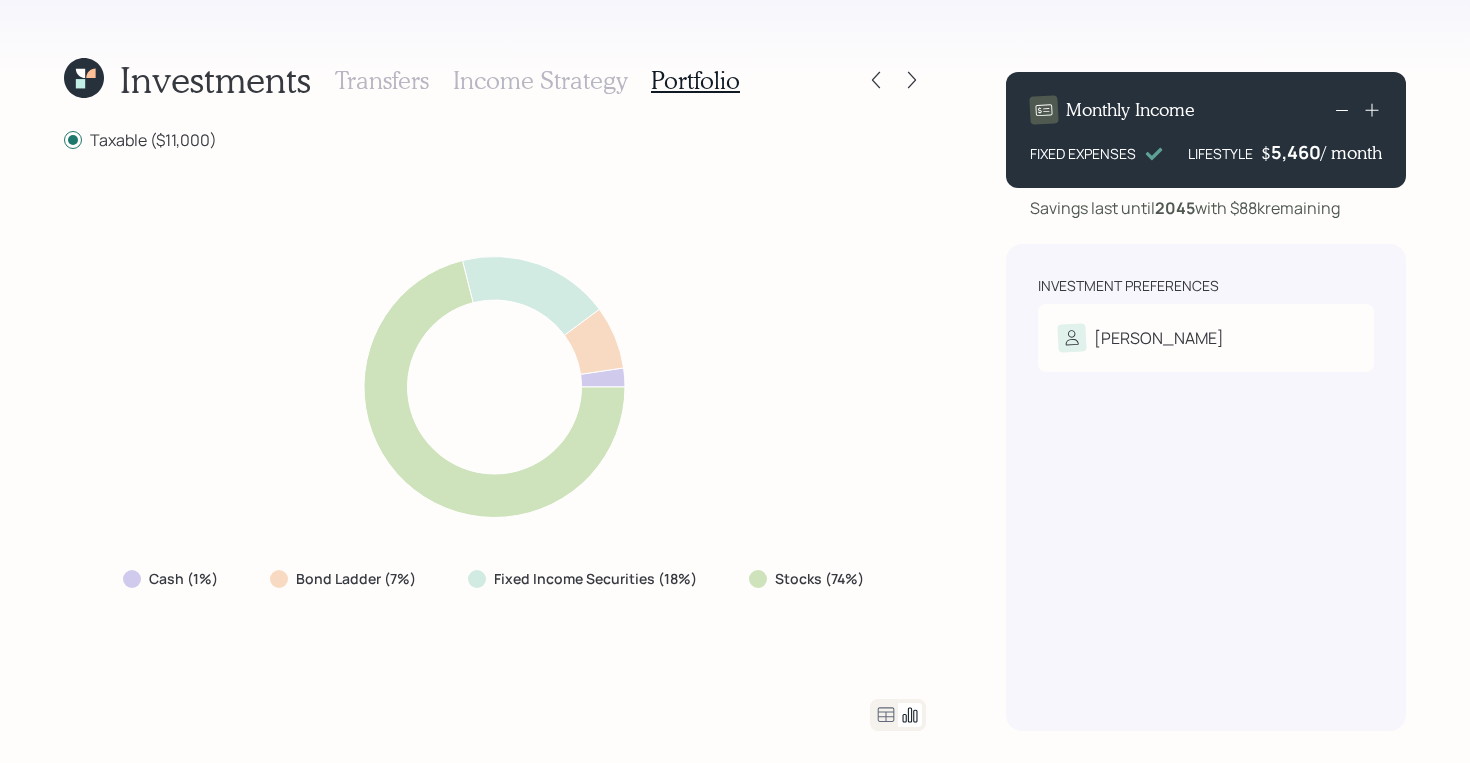 click 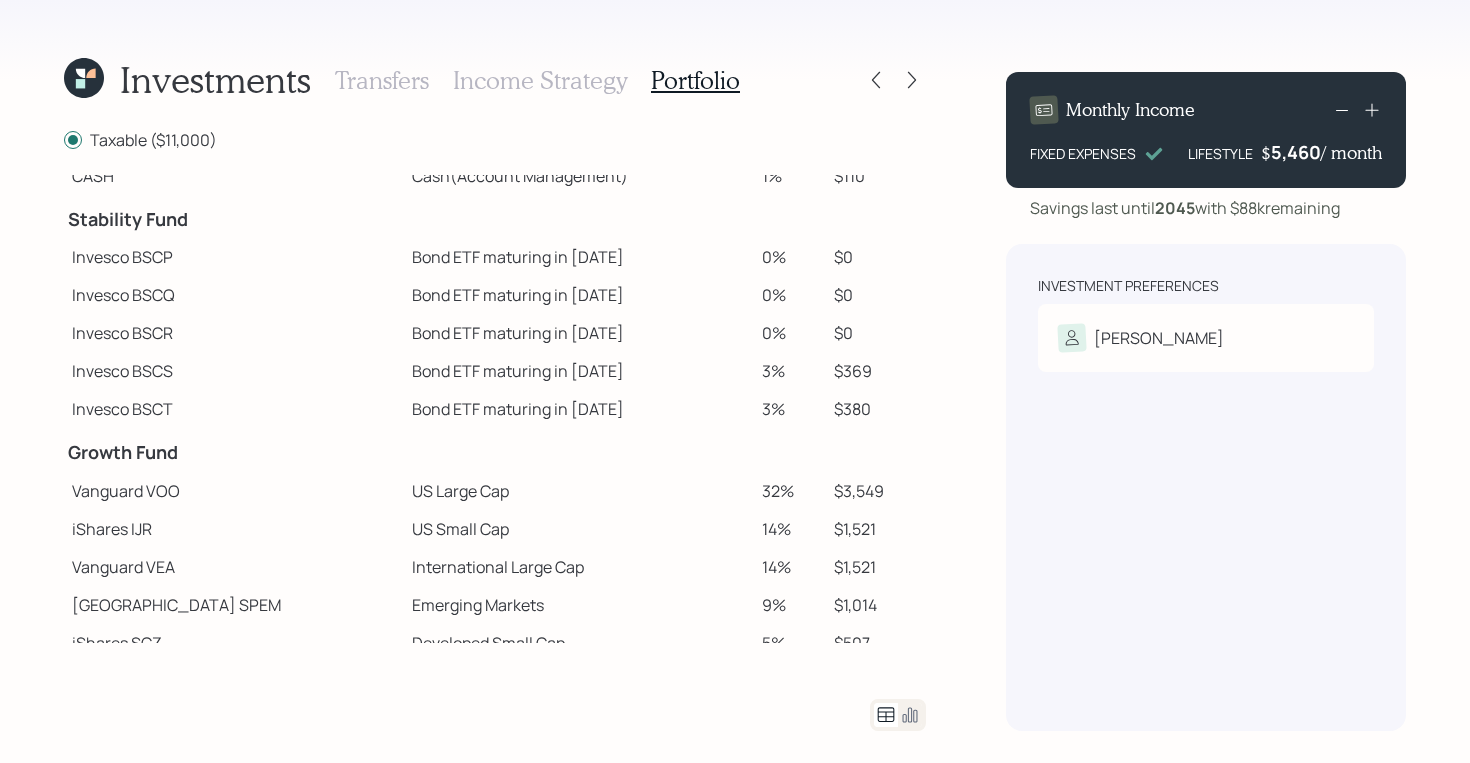 scroll, scrollTop: 58, scrollLeft: 0, axis: vertical 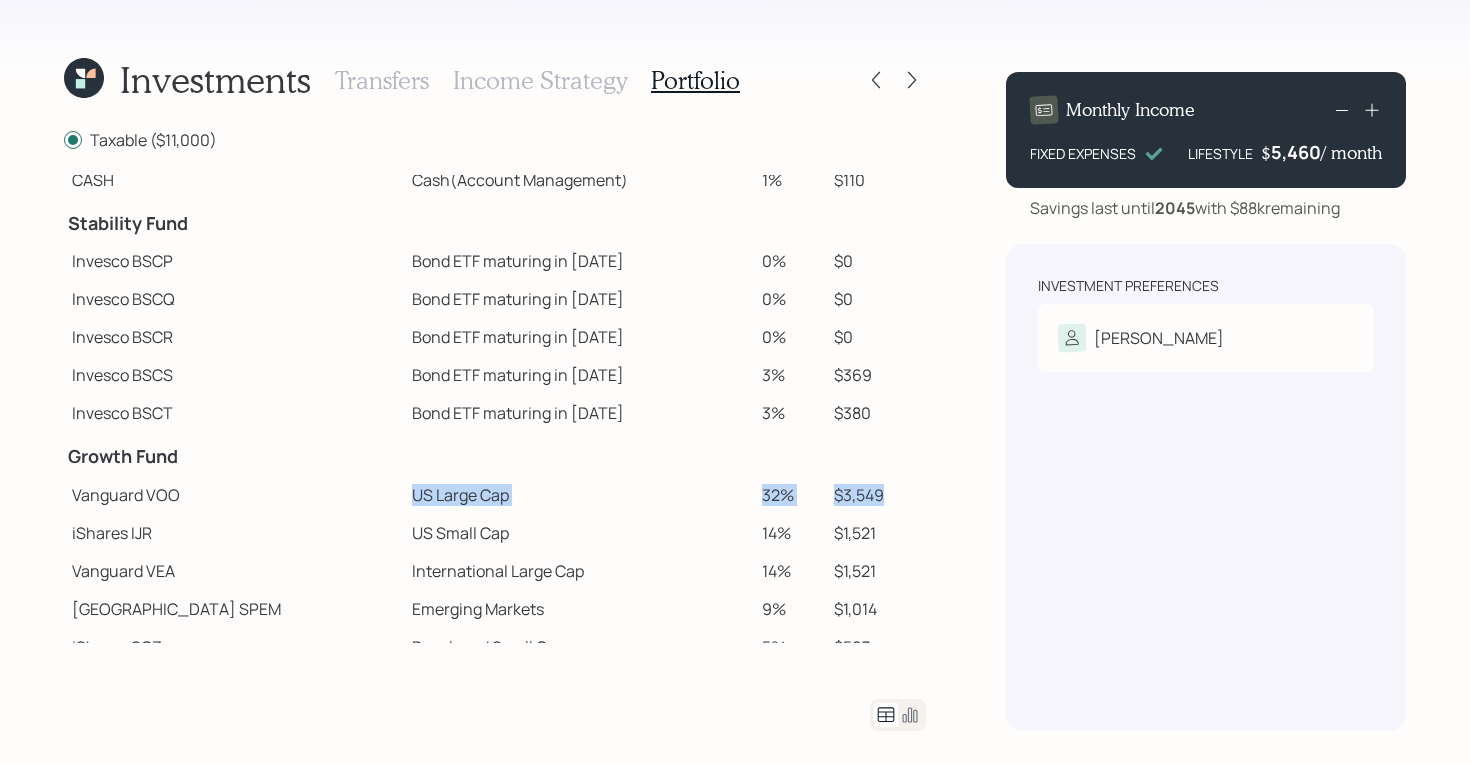drag, startPoint x: 288, startPoint y: 490, endPoint x: 919, endPoint y: 499, distance: 631.0642 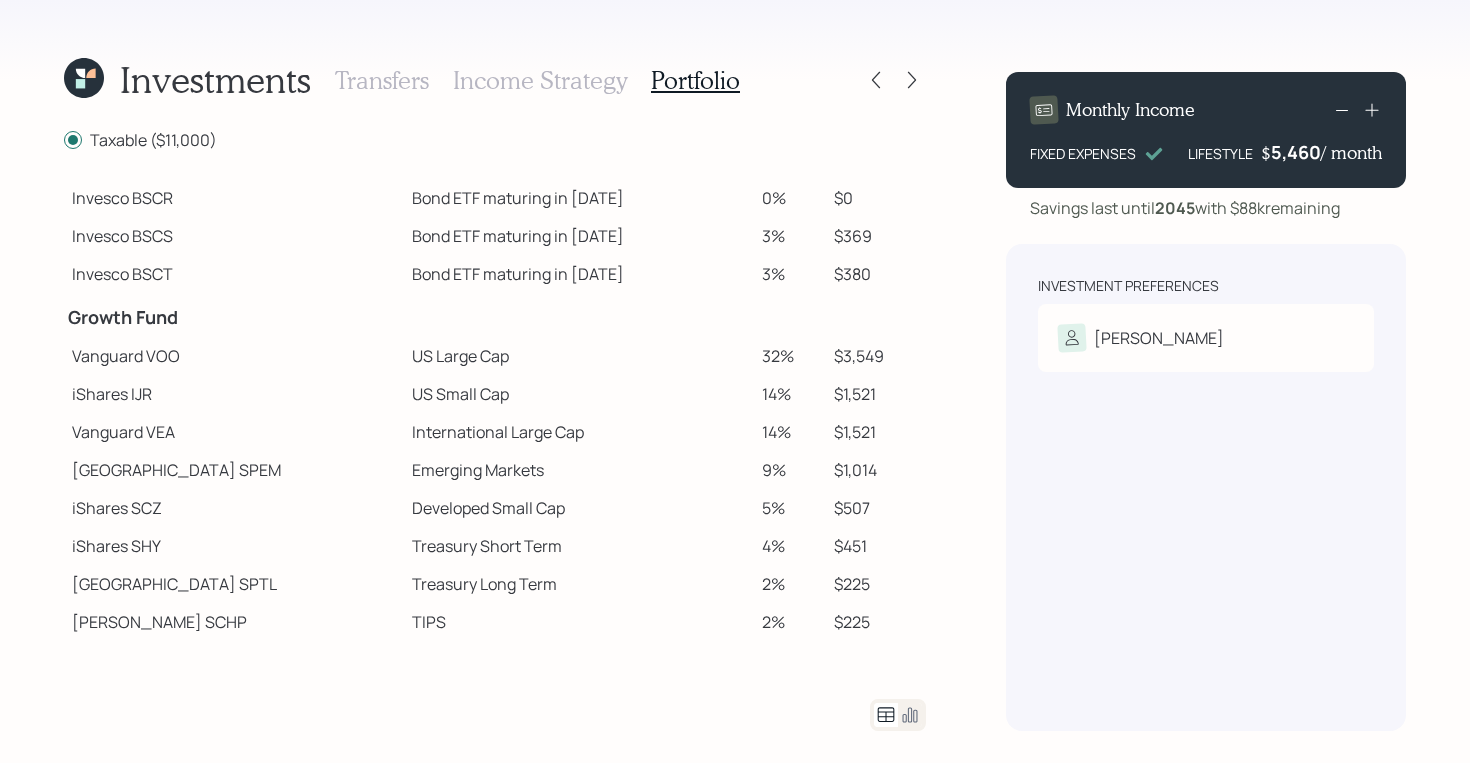scroll, scrollTop: 220, scrollLeft: 0, axis: vertical 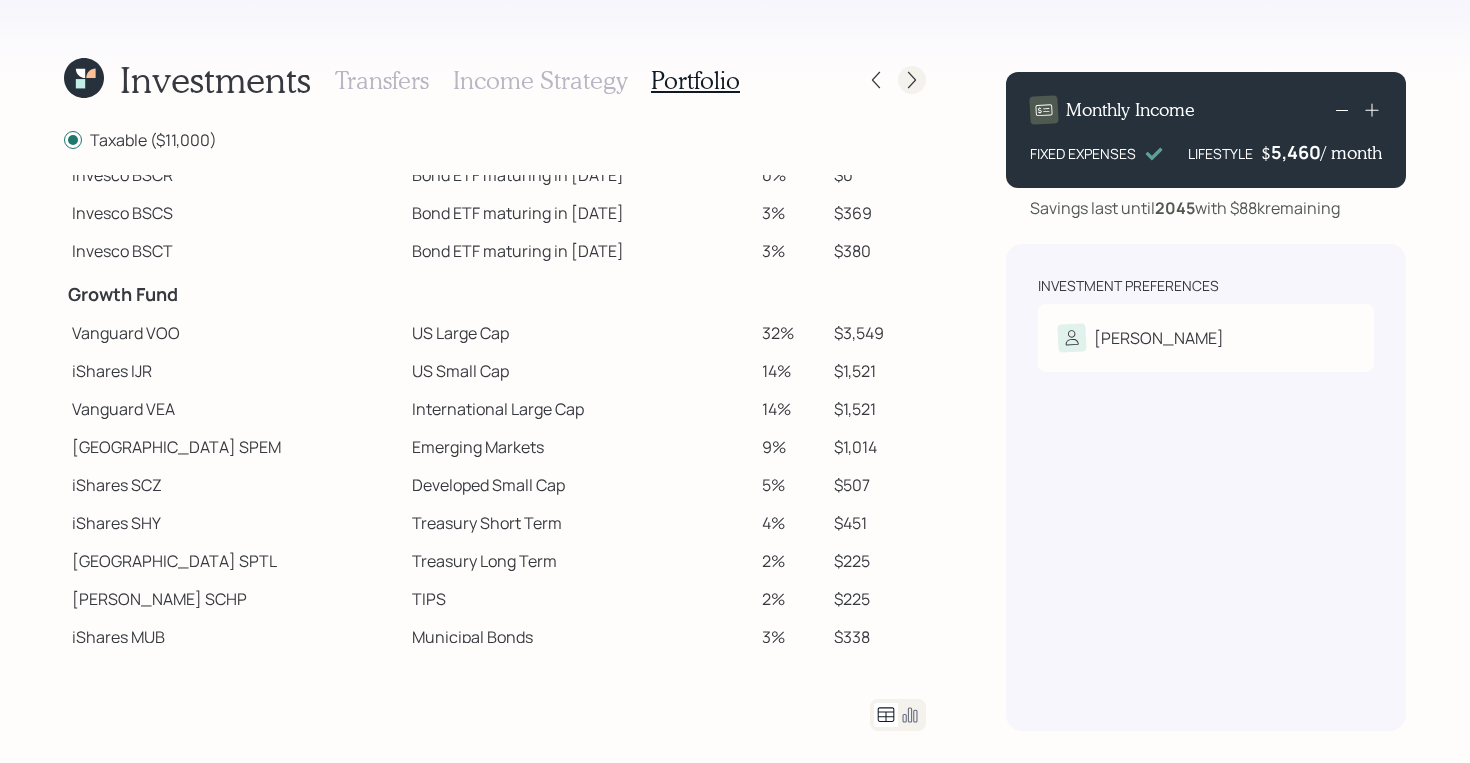 click 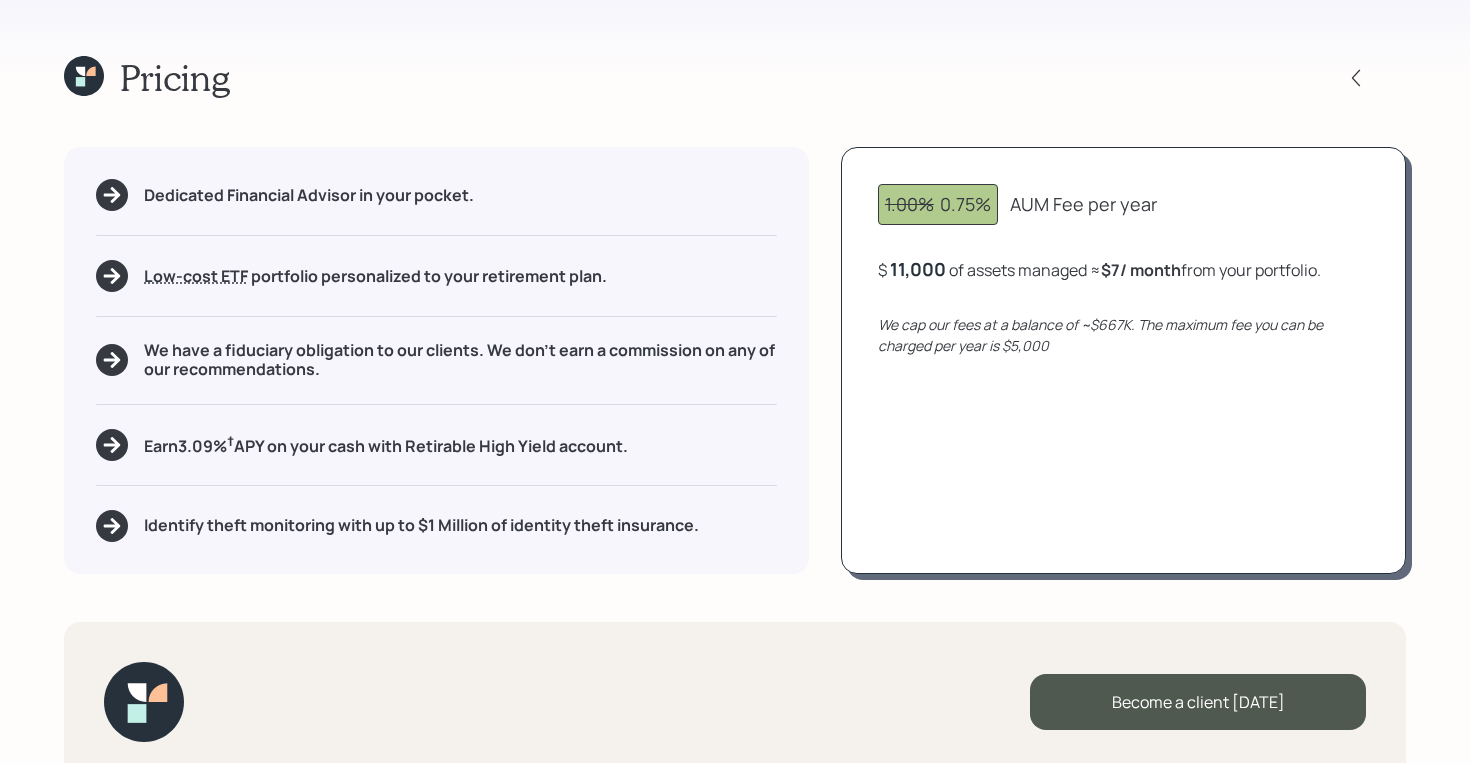 click on "Dedicated Financial Advisor in your pocket. Low-cost ETF Retirable uses diversified Exchange Traded Funds from trusted managers such as Vanguard, iShares, and Invesco. We select ETFs that have low-cost expense ratios, typically < 0.15%   portfolio personalized to your retirement plan. We have a fiduciary obligation to our clients. We don't earn a commission on any of our recommendations. Earn  3.09 % †  APY on your cash with Retirable High Yield account. Identify theft monitoring with up to $1 Million of identity theft insurance. 1.00% 0.75% AUM Fee per year $   11,000   of assets managed ≈  $7  / month  from your portfolio . We cap our fees at a balance of ~$667K. The maximum fee you can be charged per year is $5,000" at bounding box center [735, 360] 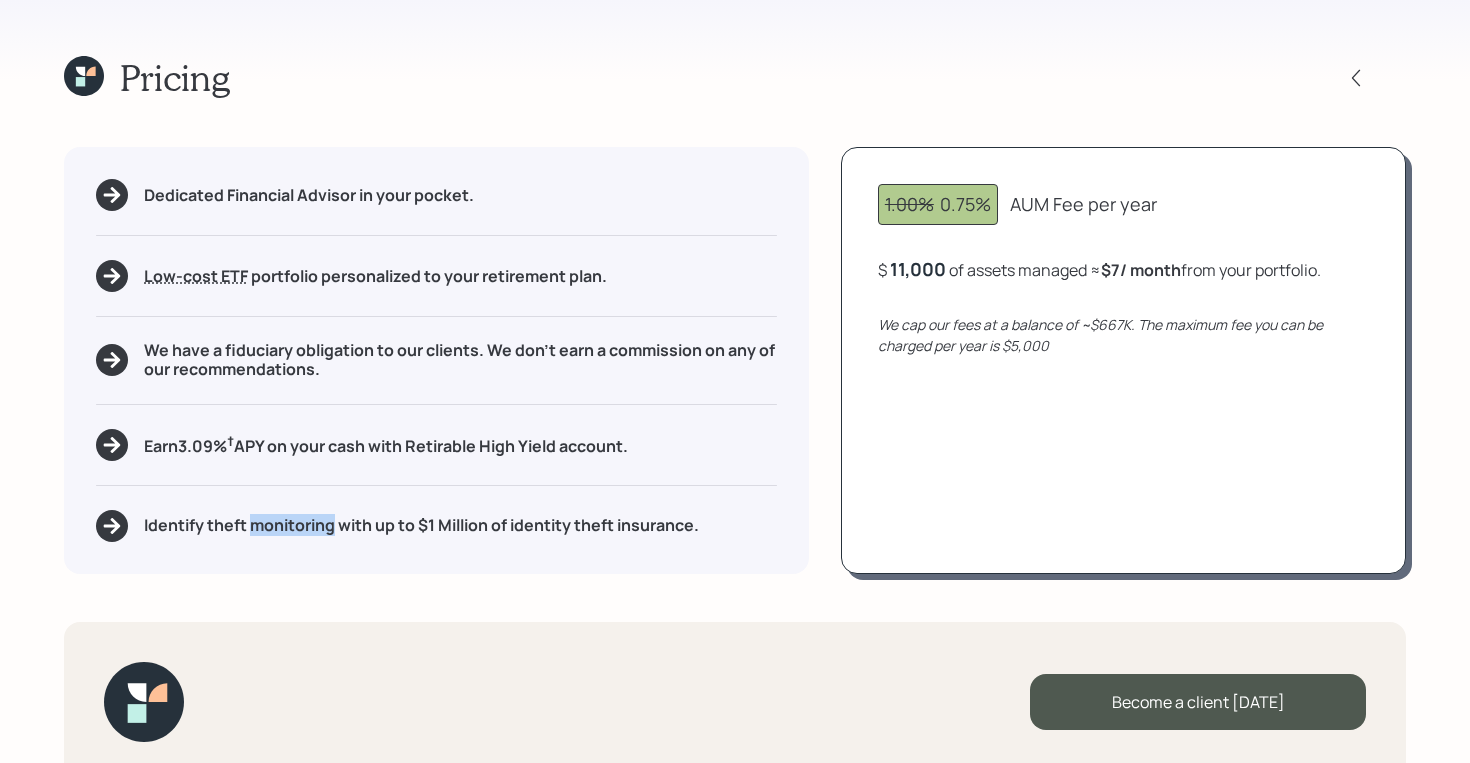 click on "Identify theft monitoring with up to $1 Million of identity theft insurance." at bounding box center (421, 525) 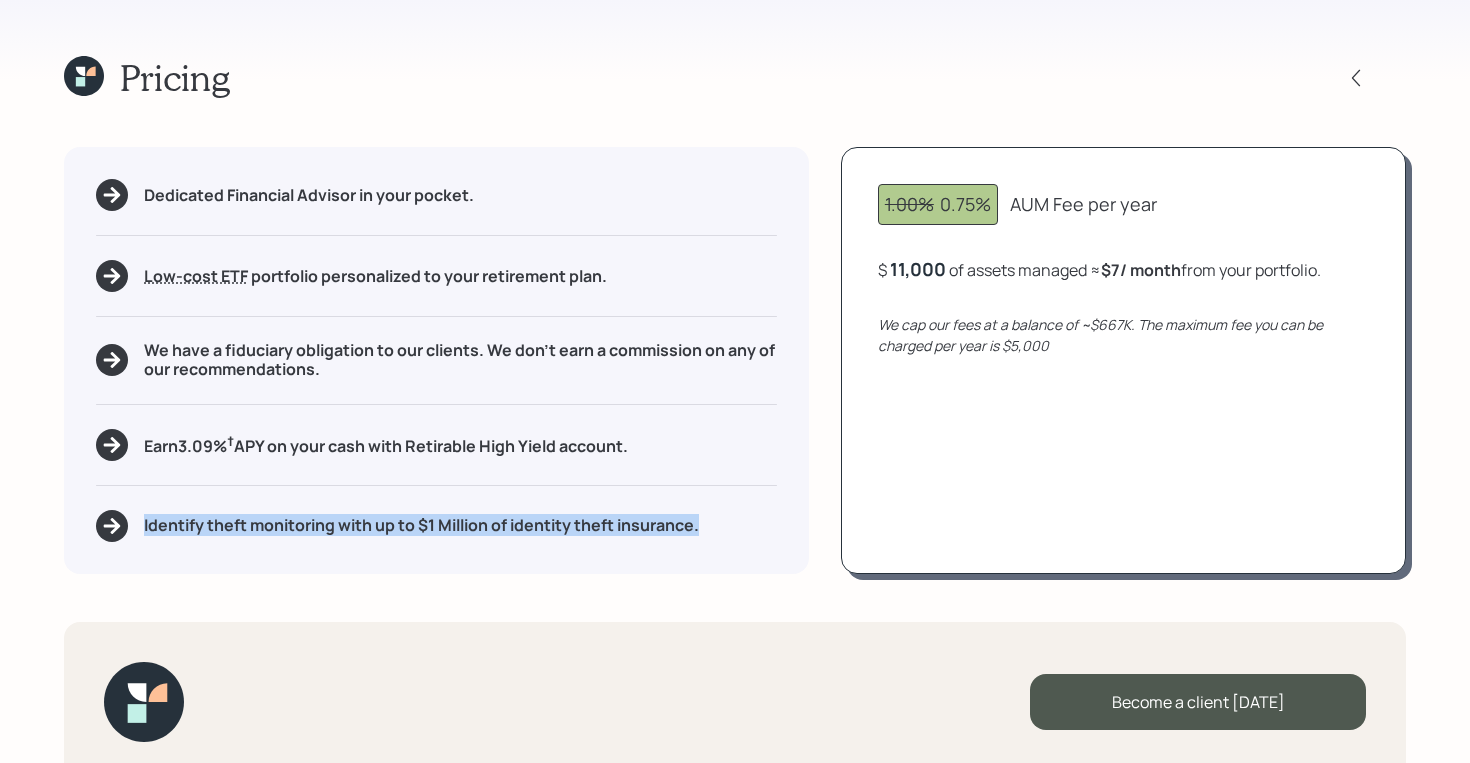 click on "Identify theft monitoring with up to $1 Million of identity theft insurance." at bounding box center (421, 525) 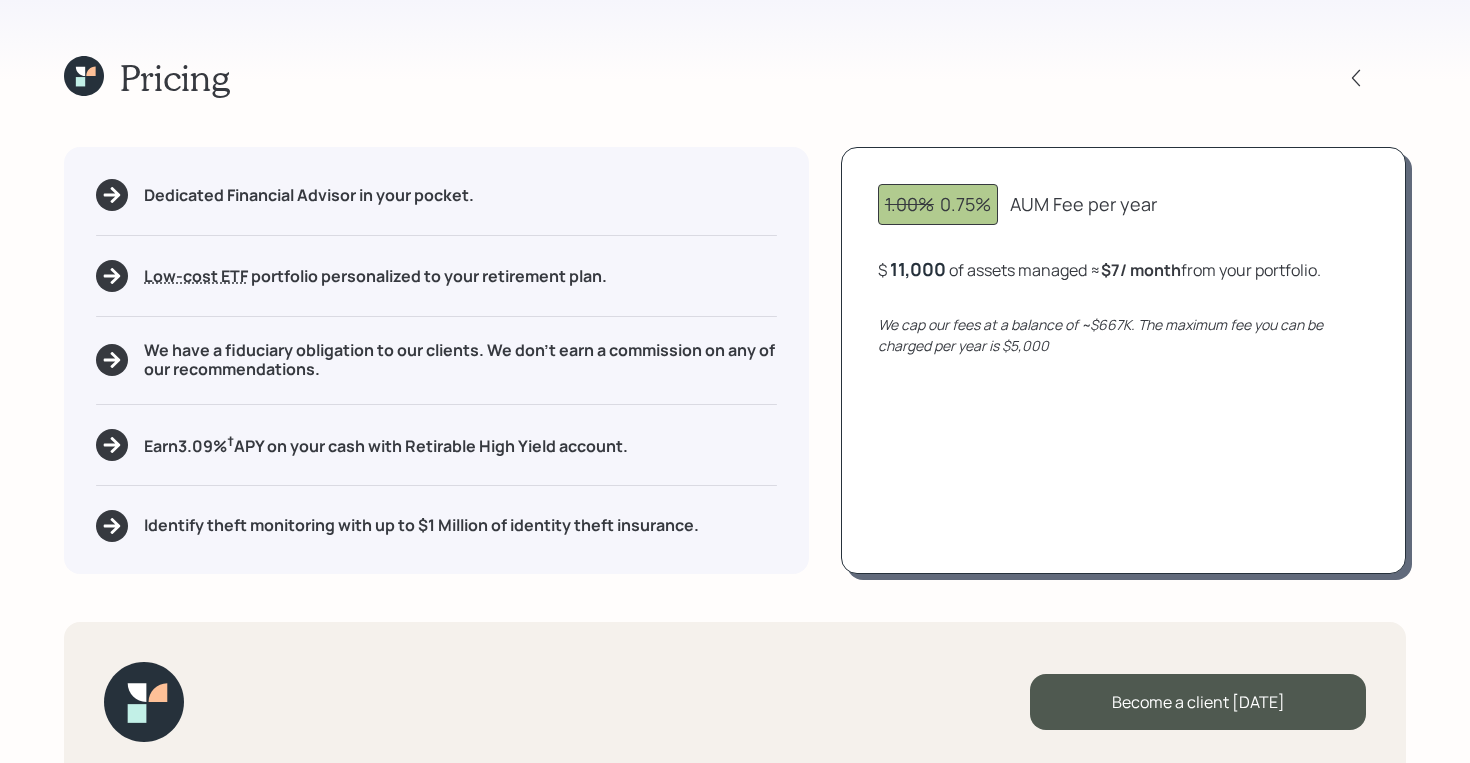 click on "Pricing Dedicated Financial Advisor in your pocket. Low-cost ETF Retirable uses diversified Exchange Traded Funds from trusted managers such as Vanguard, iShares, and Invesco. We select ETFs that have low-cost expense ratios, typically < 0.15%   portfolio personalized to your retirement plan. We have a fiduciary obligation to our clients. We don't earn a commission on any of our recommendations. Earn  3.09 % †  APY on your cash with Retirable High Yield account. Identify theft monitoring with up to $1 Million of identity theft insurance. 1.00% 0.75% AUM Fee per year $   11,000   of assets managed ≈  $7  / month  from your portfolio . We cap our fees at a balance of ~$667K. The maximum fee you can be charged per year is $5,000 Become a client [DATE]" at bounding box center [735, 381] 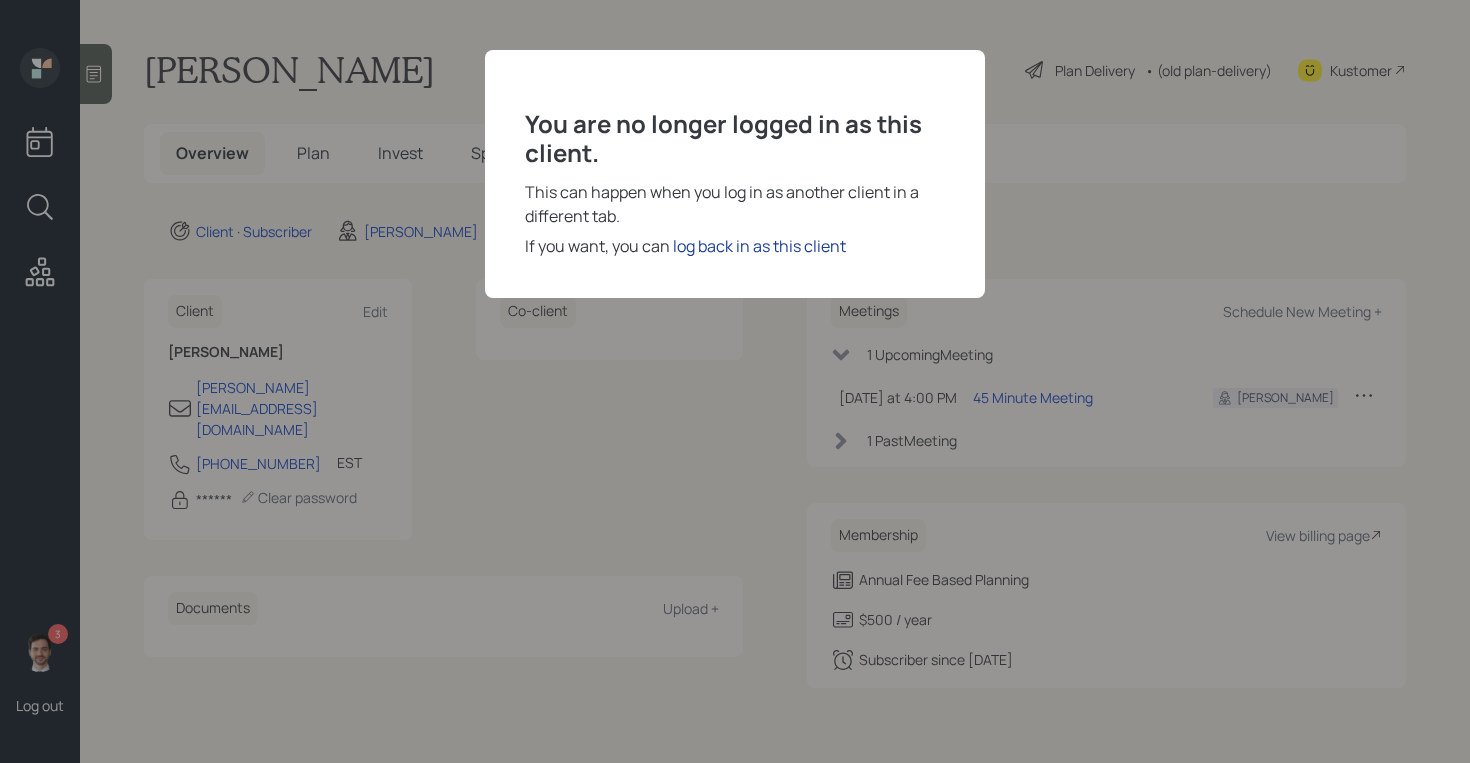 click on "log back in as this client" at bounding box center [759, 246] 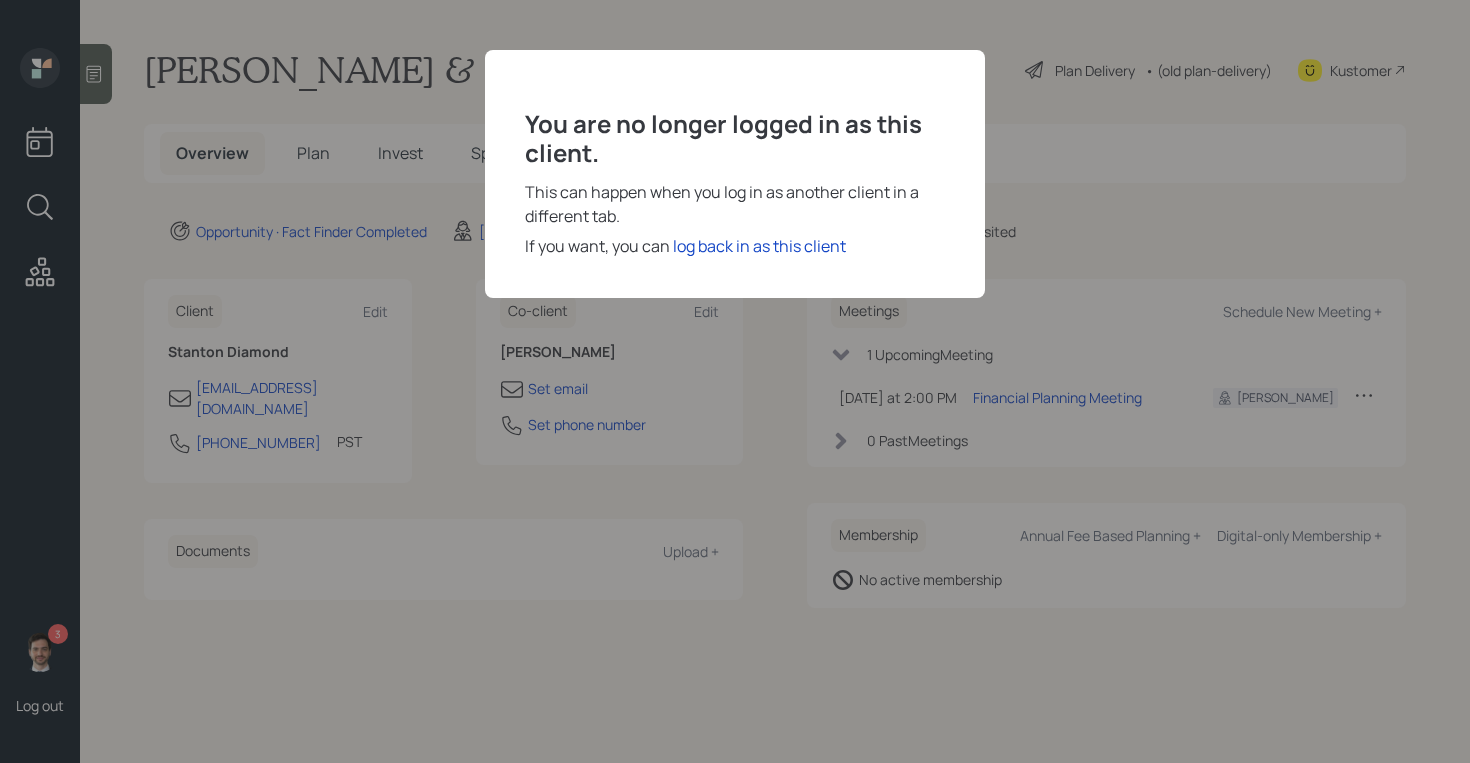 scroll, scrollTop: 0, scrollLeft: 0, axis: both 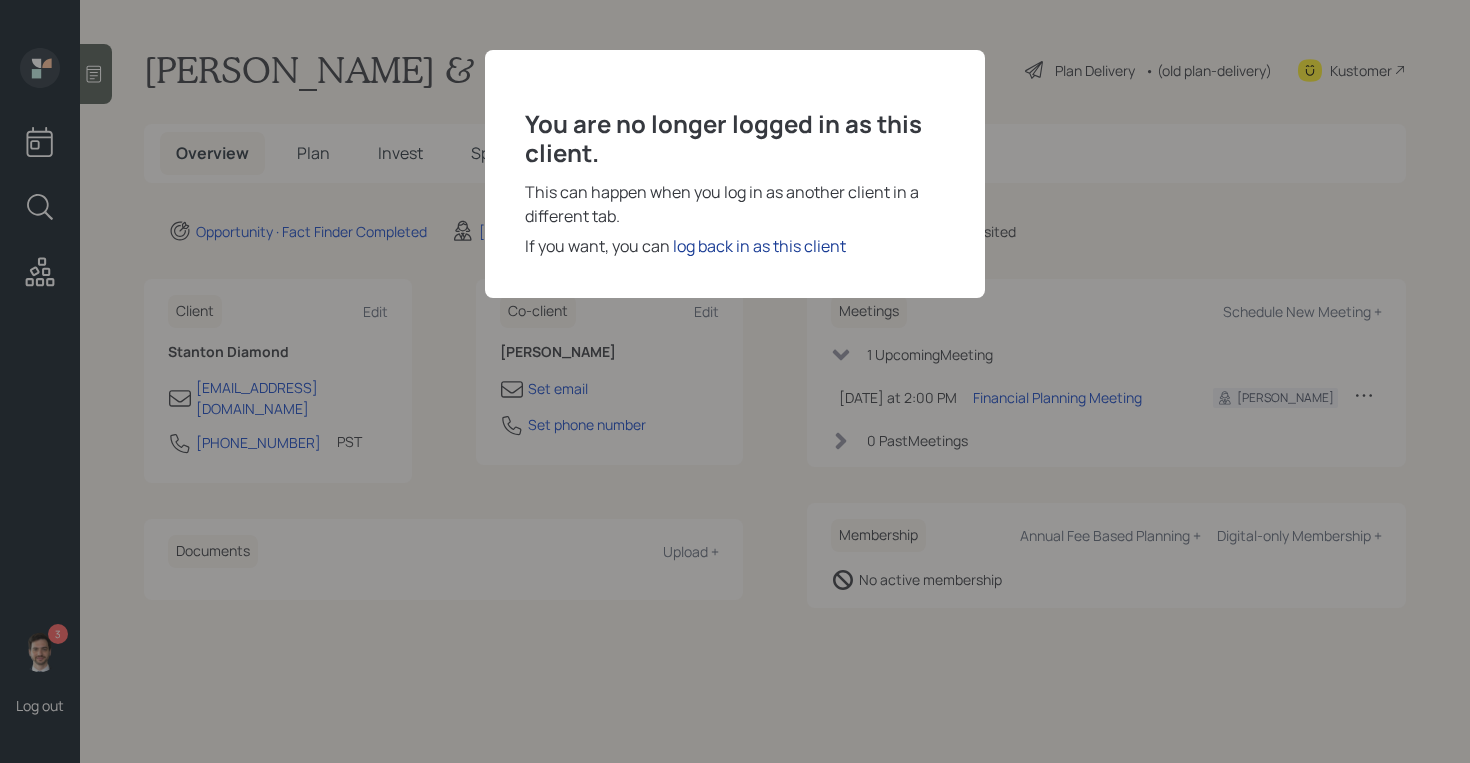 click on "log back in as this client" at bounding box center [759, 246] 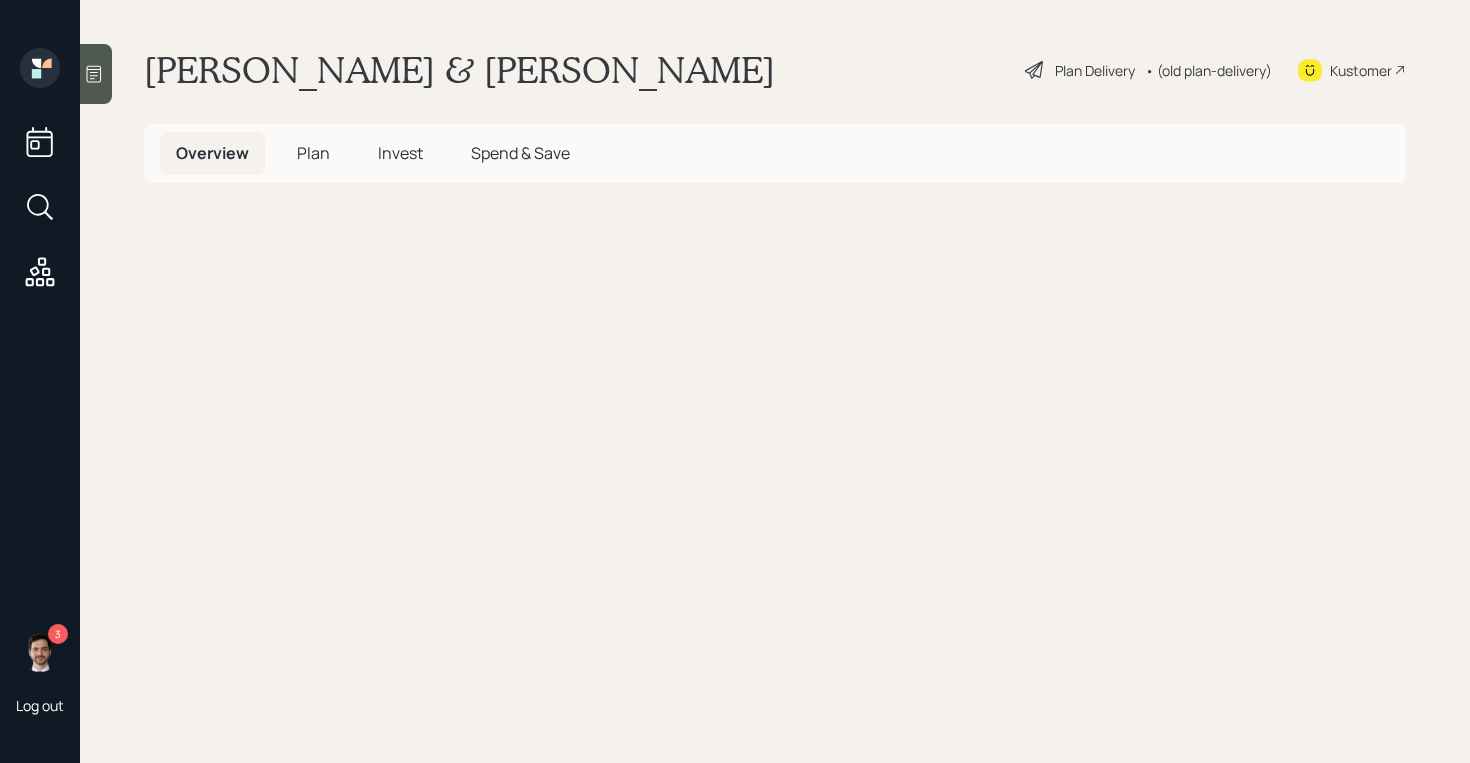 scroll, scrollTop: 0, scrollLeft: 0, axis: both 